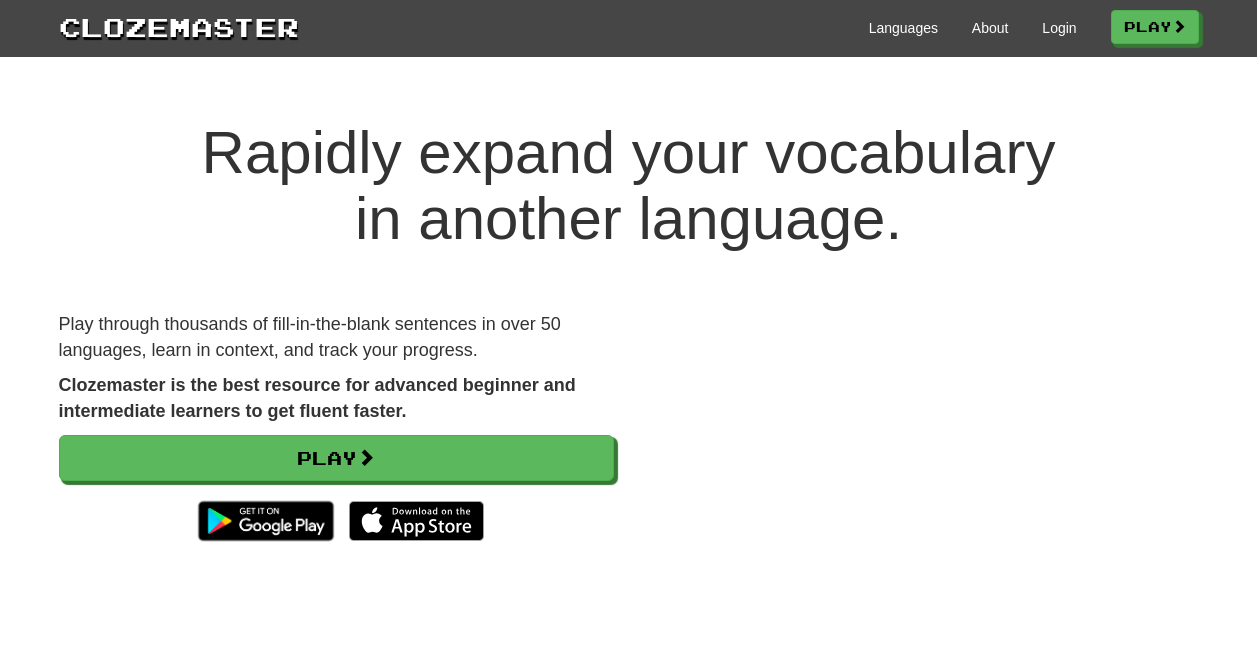 scroll, scrollTop: 100, scrollLeft: 0, axis: vertical 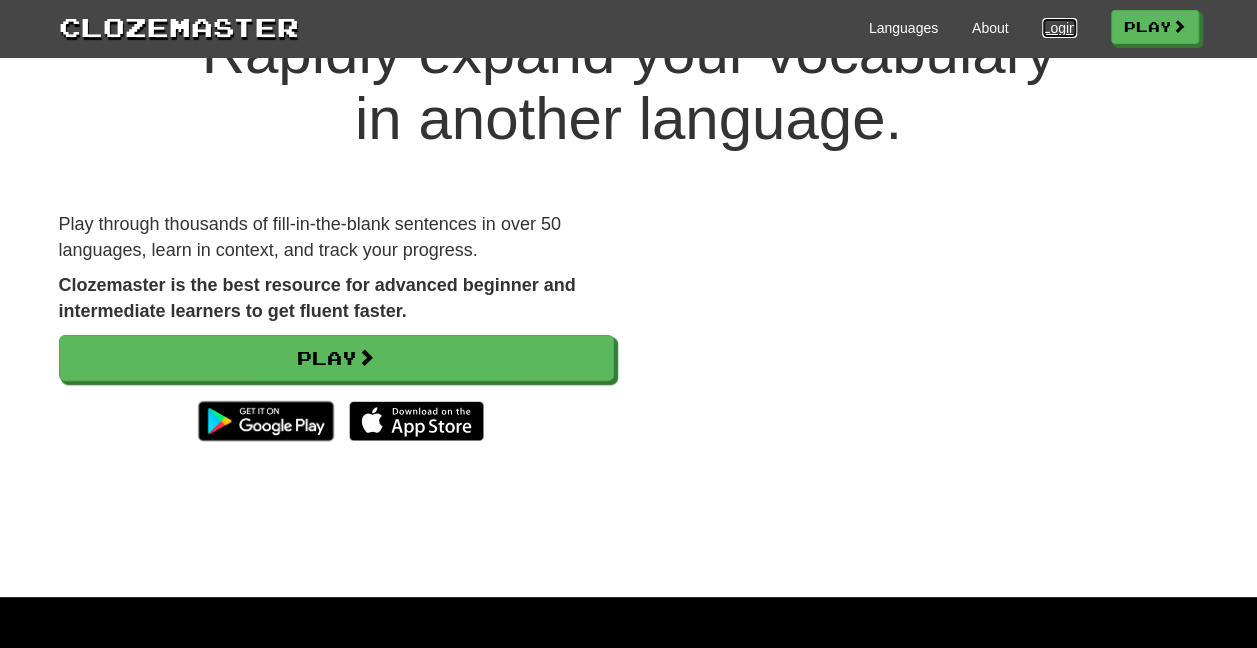 click on "Login" at bounding box center (1059, 28) 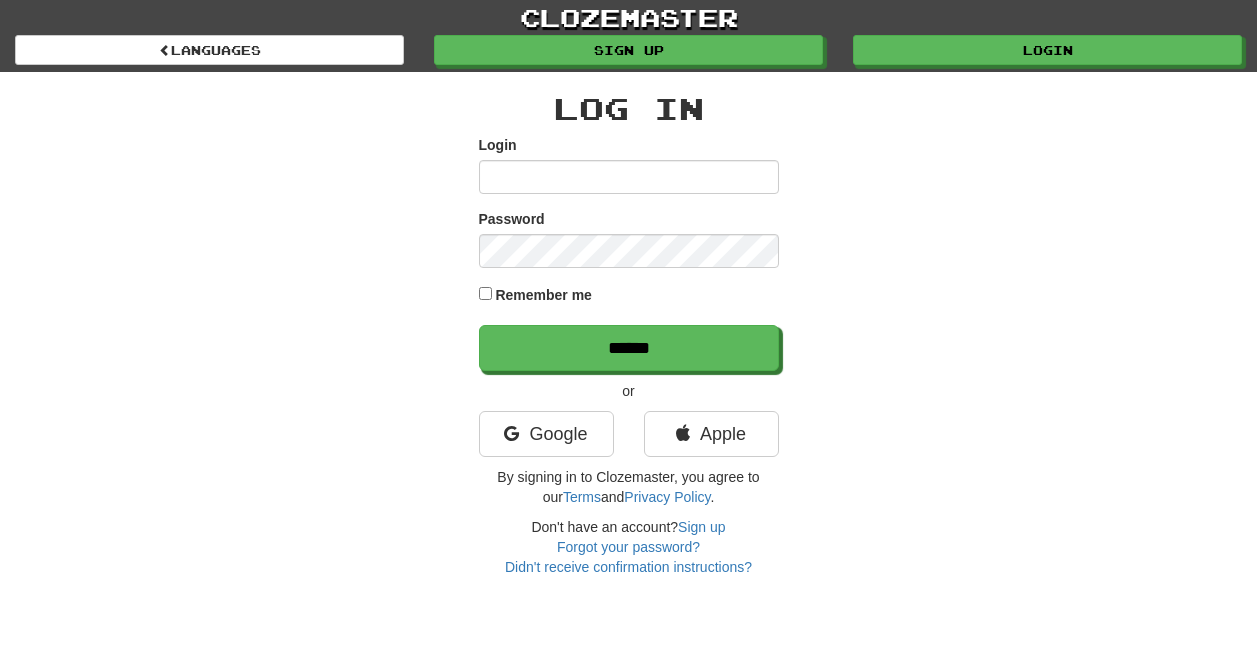 scroll, scrollTop: 0, scrollLeft: 0, axis: both 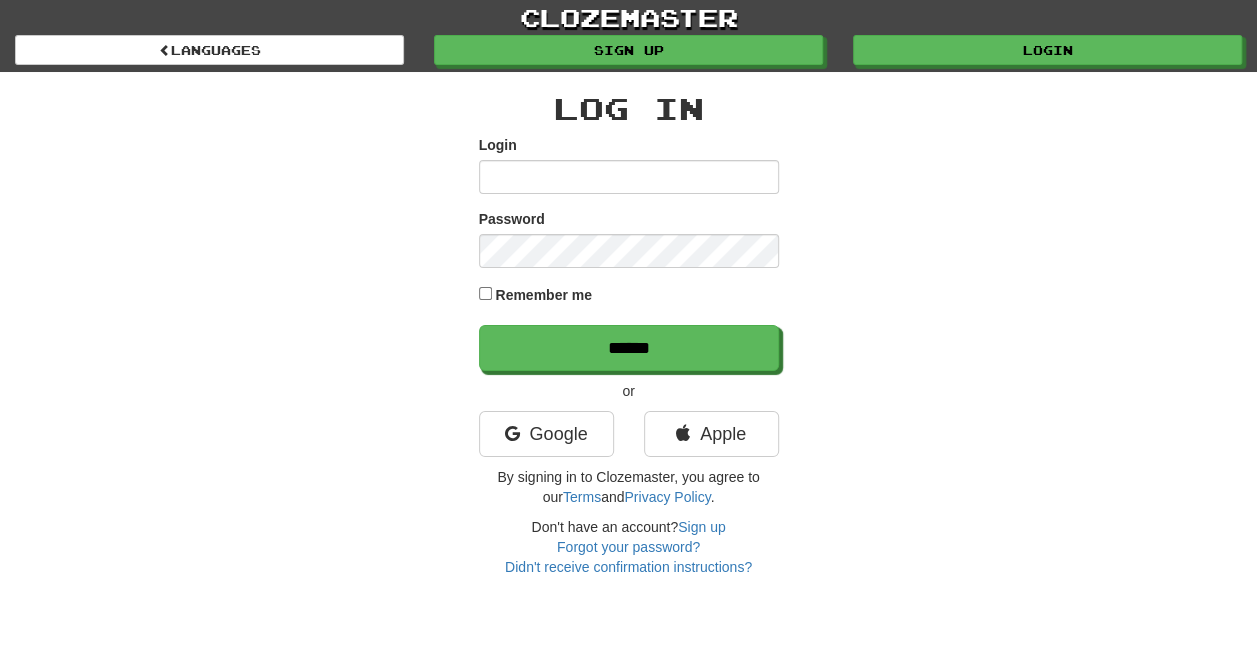 click on "Login" at bounding box center (629, 177) 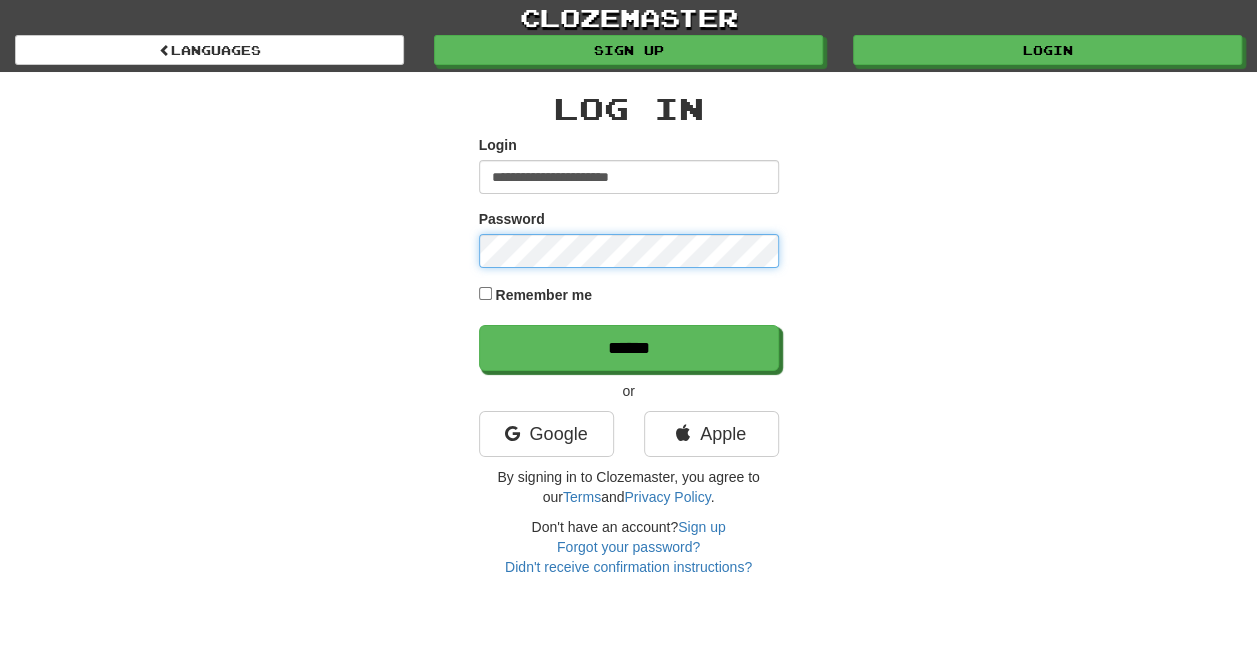 click on "******" at bounding box center [629, 348] 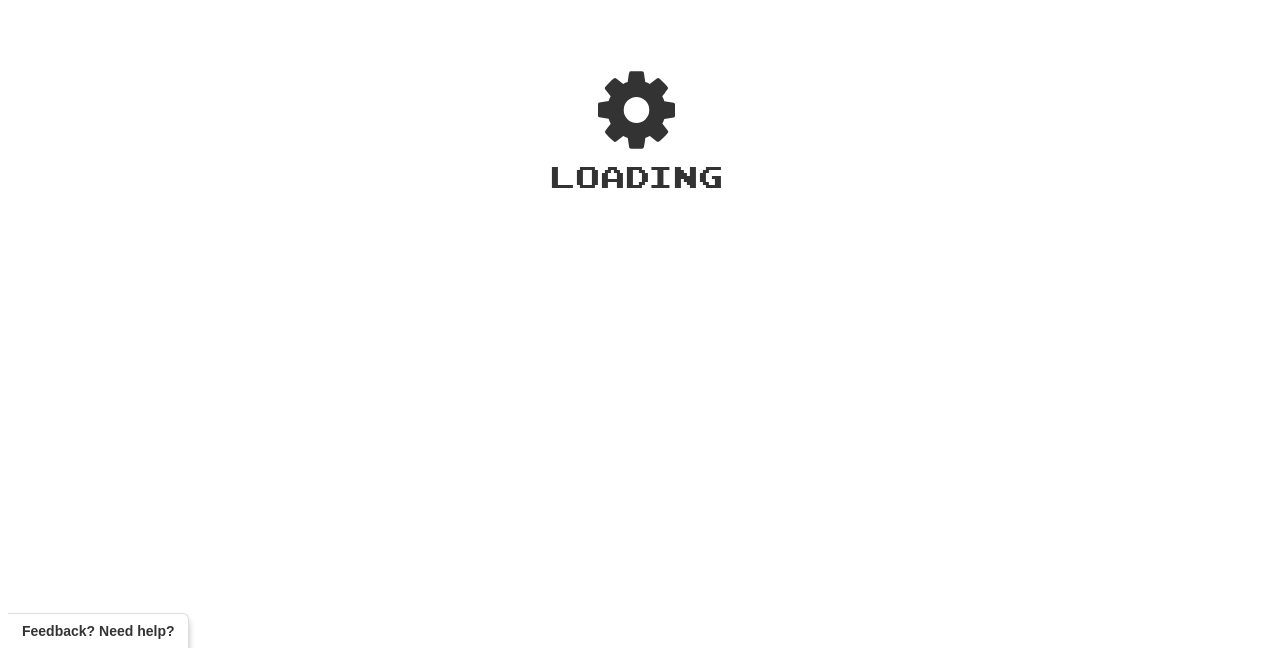 scroll, scrollTop: 0, scrollLeft: 0, axis: both 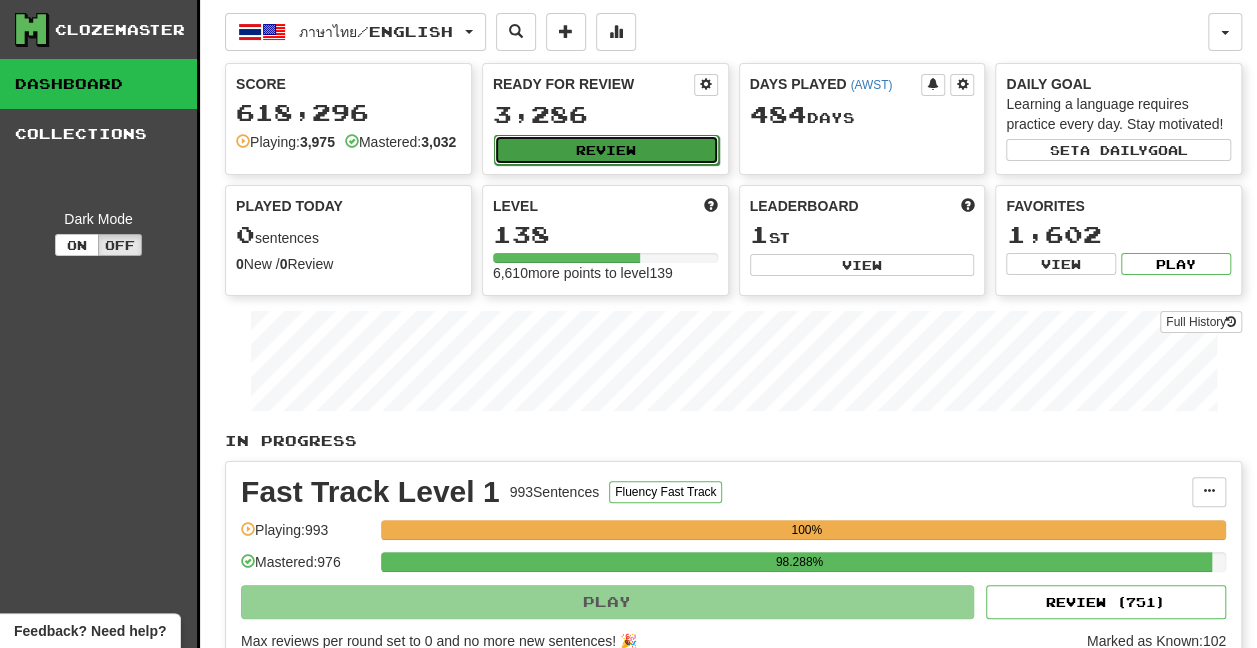 click on "Review" at bounding box center [606, 150] 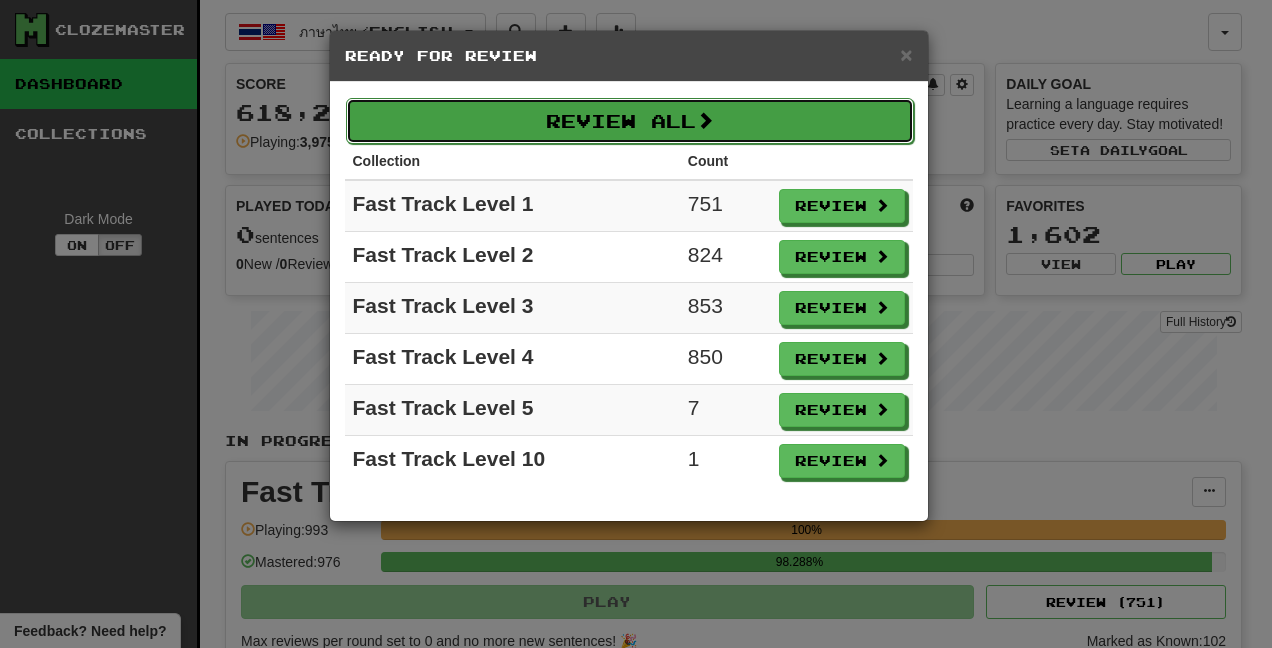click at bounding box center (705, 120) 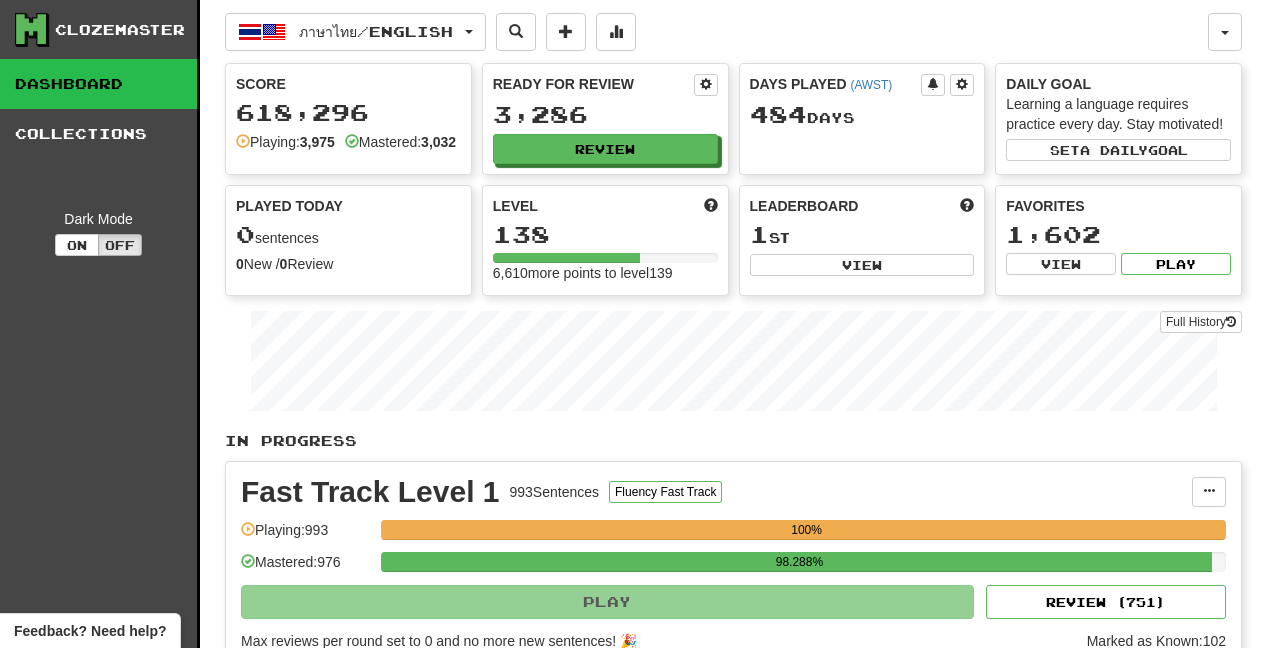 select on "***" 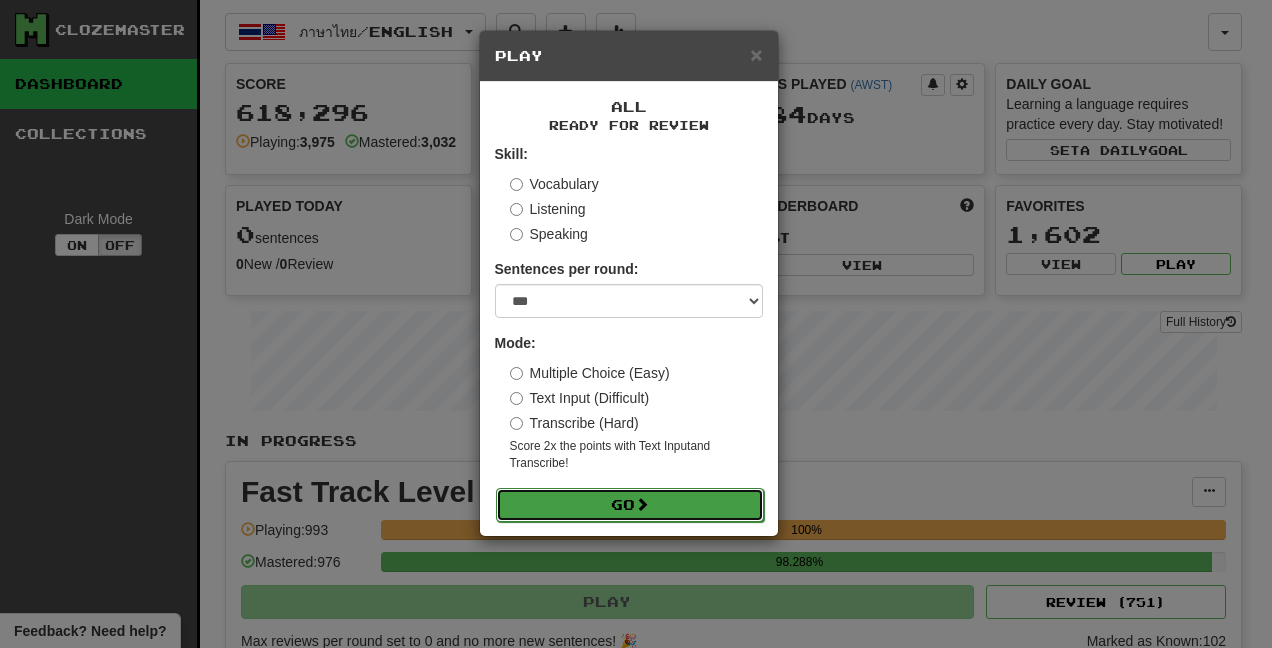click on "Go" at bounding box center (630, 505) 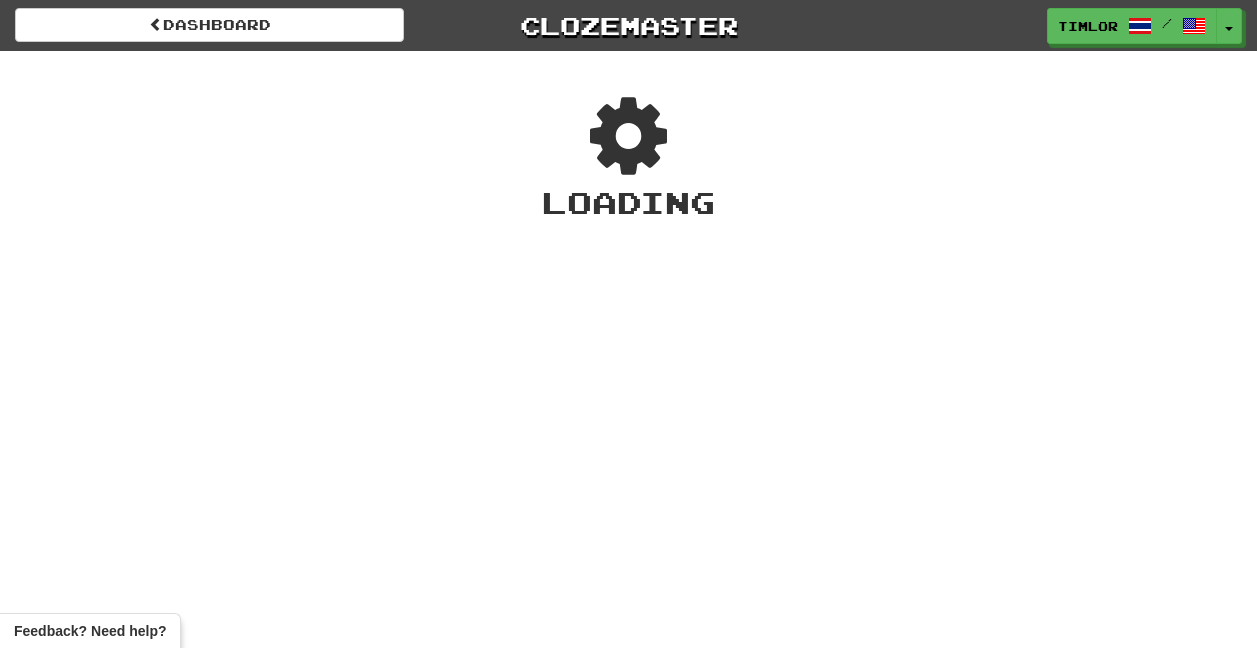 scroll, scrollTop: 0, scrollLeft: 0, axis: both 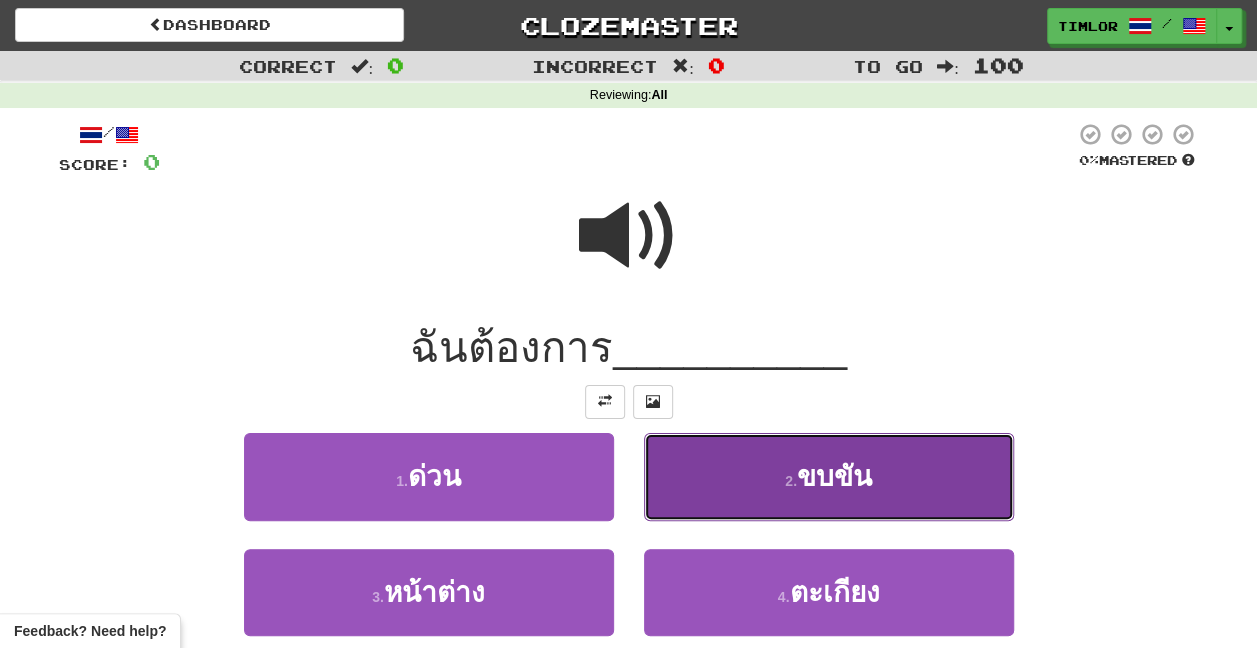 click on "2 .  ขบขัน" at bounding box center (829, 476) 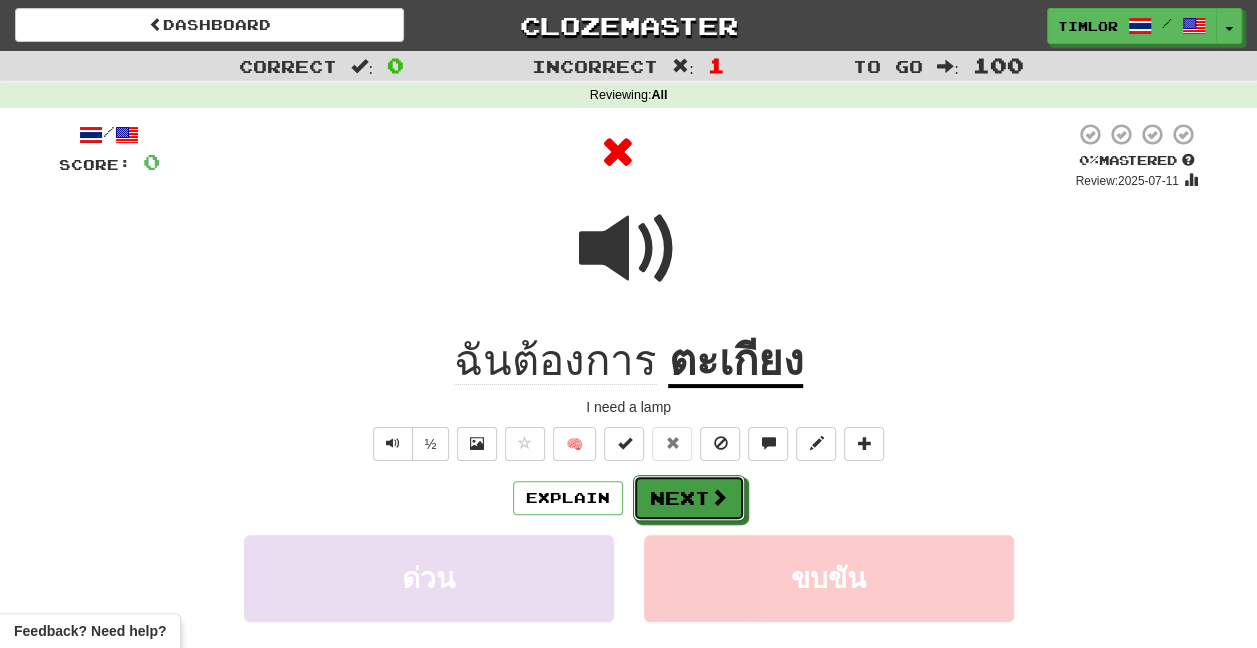 click on "Next" at bounding box center [689, 498] 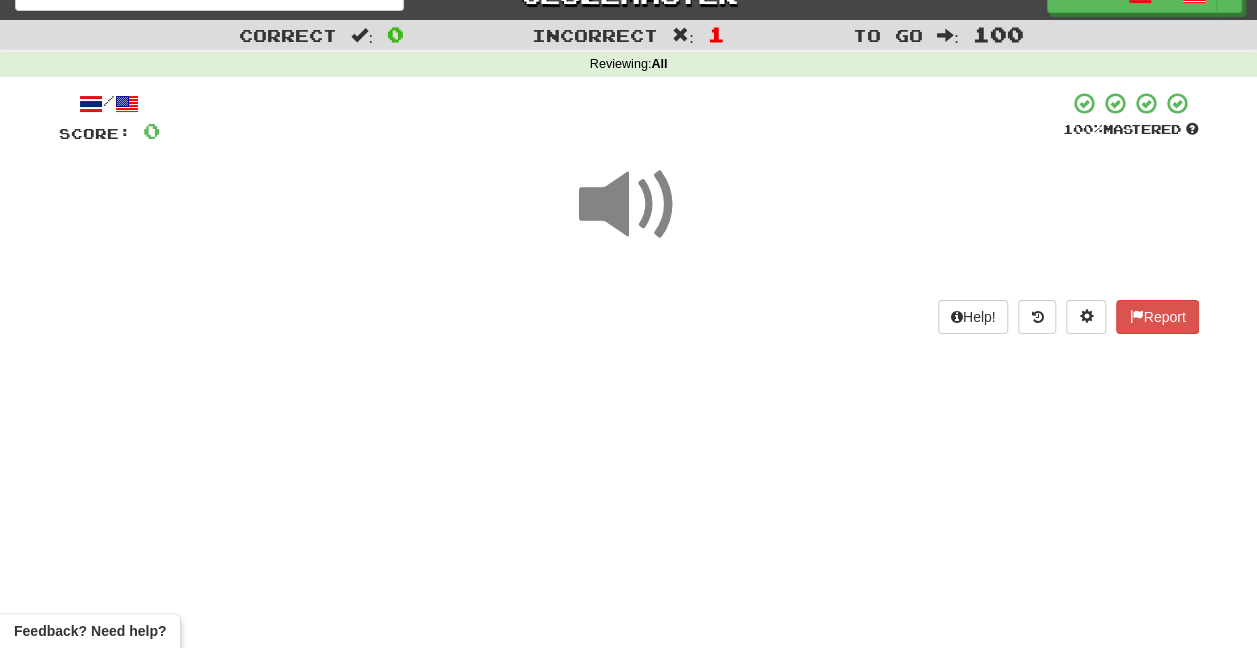 scroll, scrollTop: 0, scrollLeft: 0, axis: both 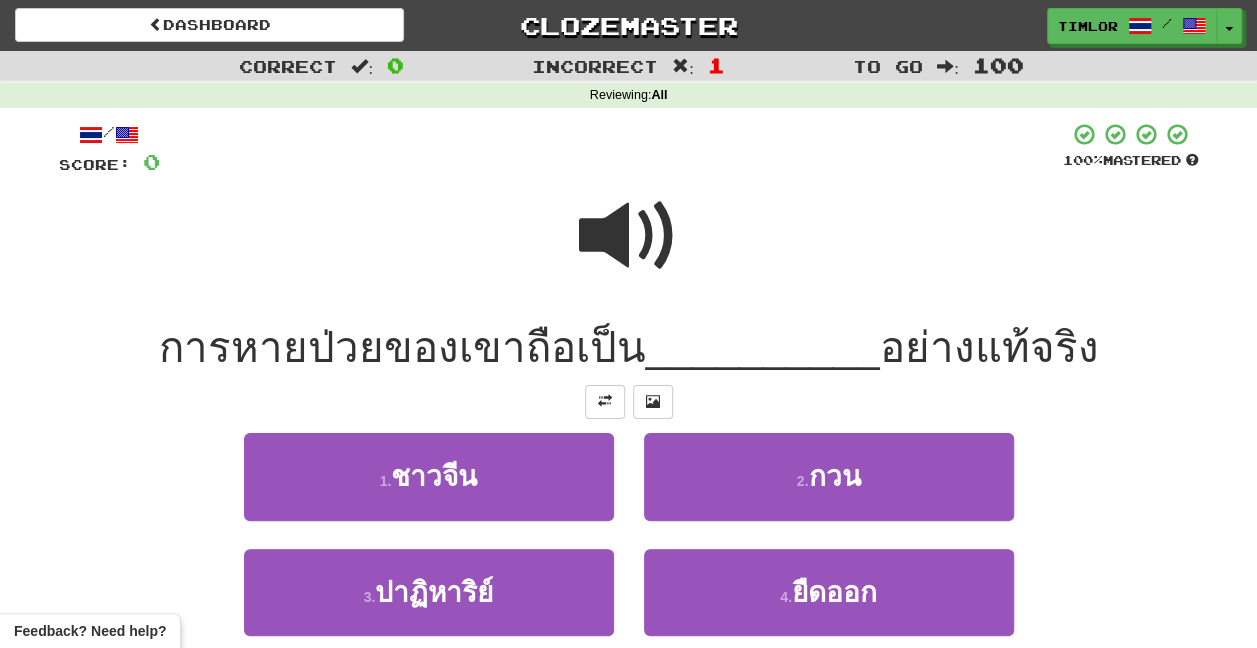 click at bounding box center [629, 236] 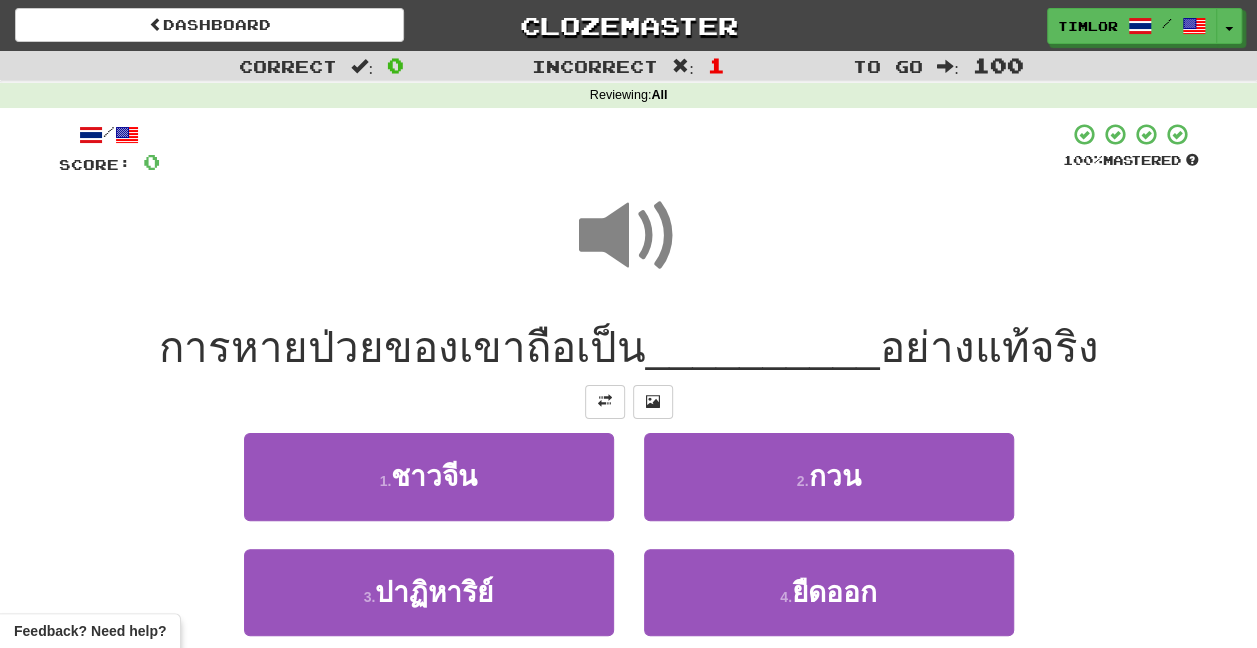 scroll, scrollTop: 100, scrollLeft: 0, axis: vertical 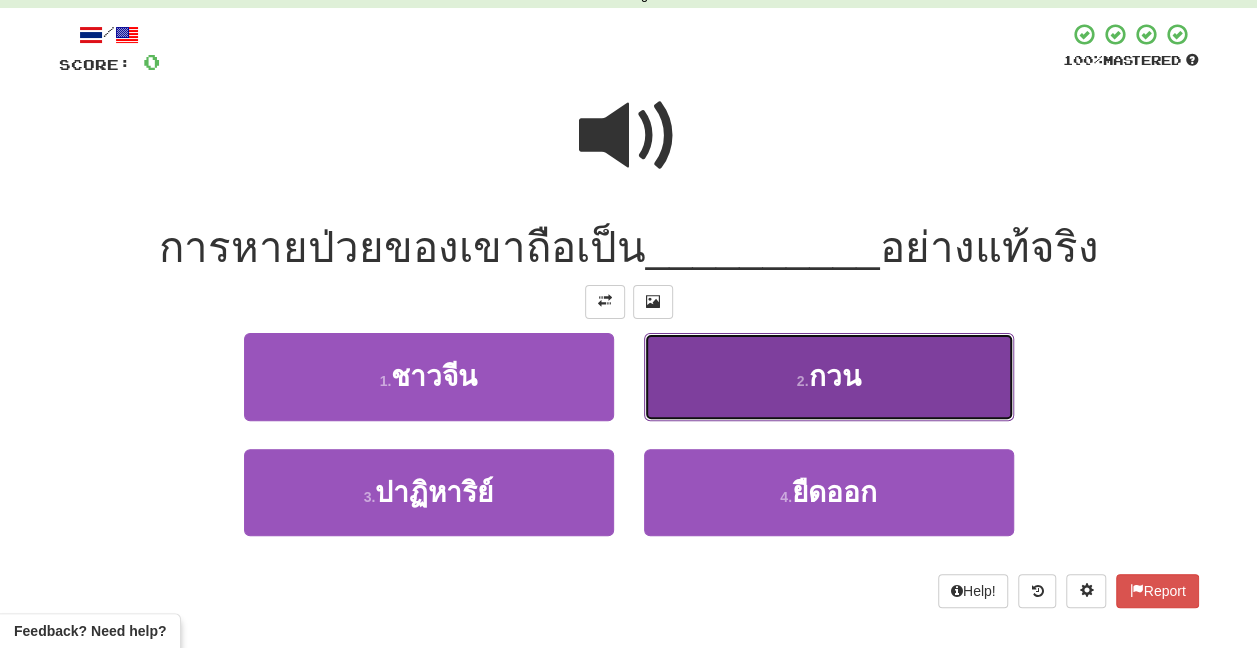 click on "2 .  กวน" at bounding box center (829, 376) 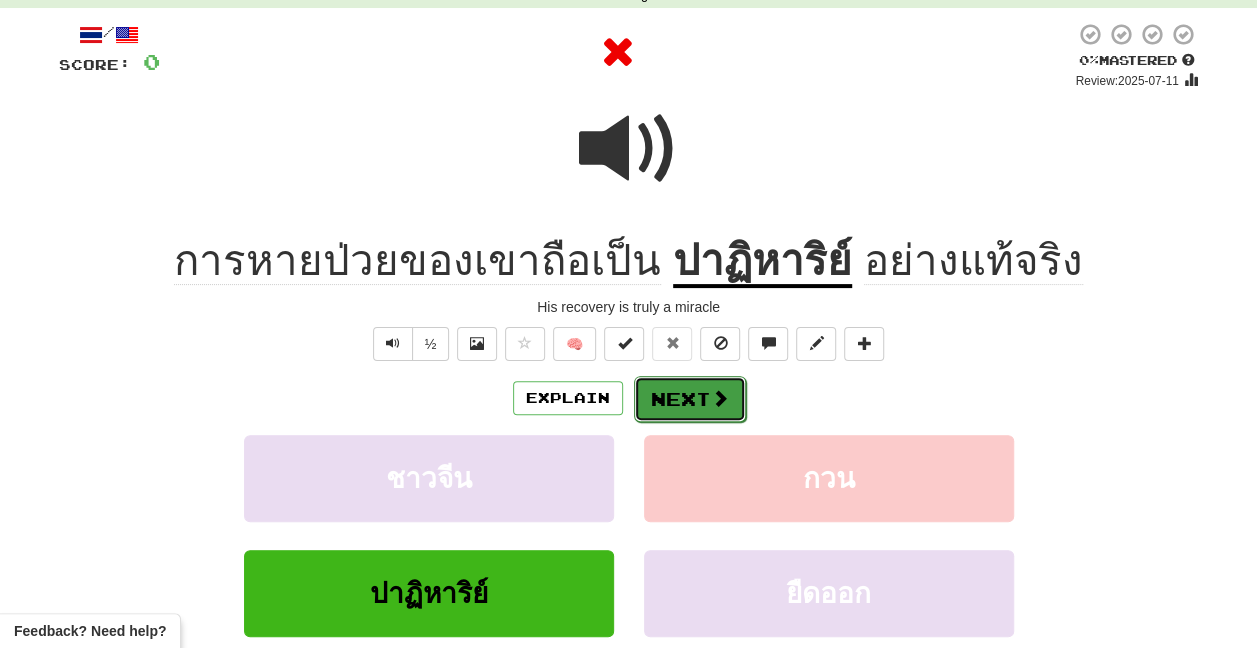 click at bounding box center (720, 398) 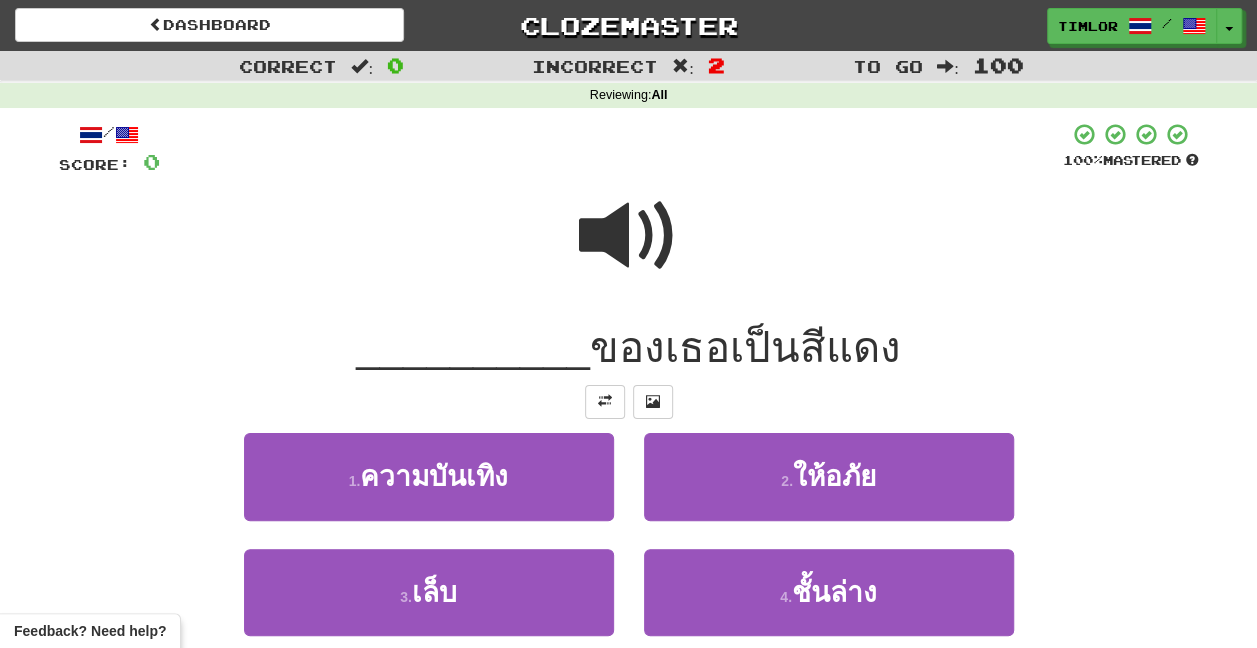 scroll, scrollTop: 0, scrollLeft: 0, axis: both 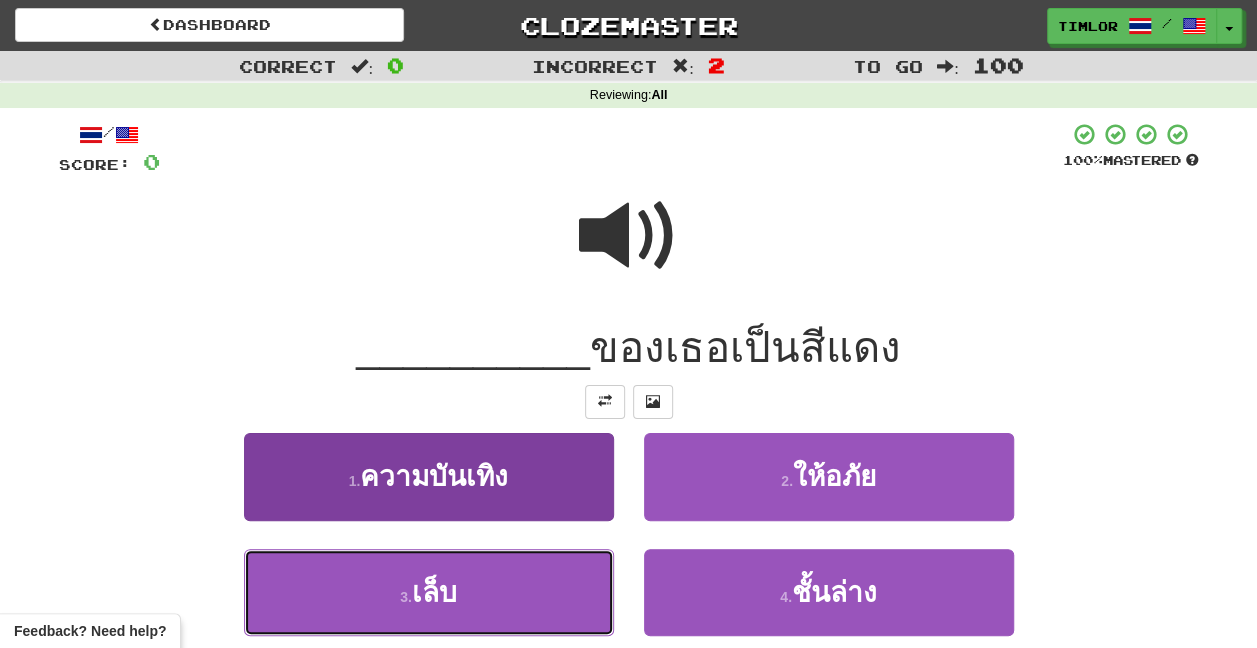 click on "3 .  เล็บ" at bounding box center (429, 592) 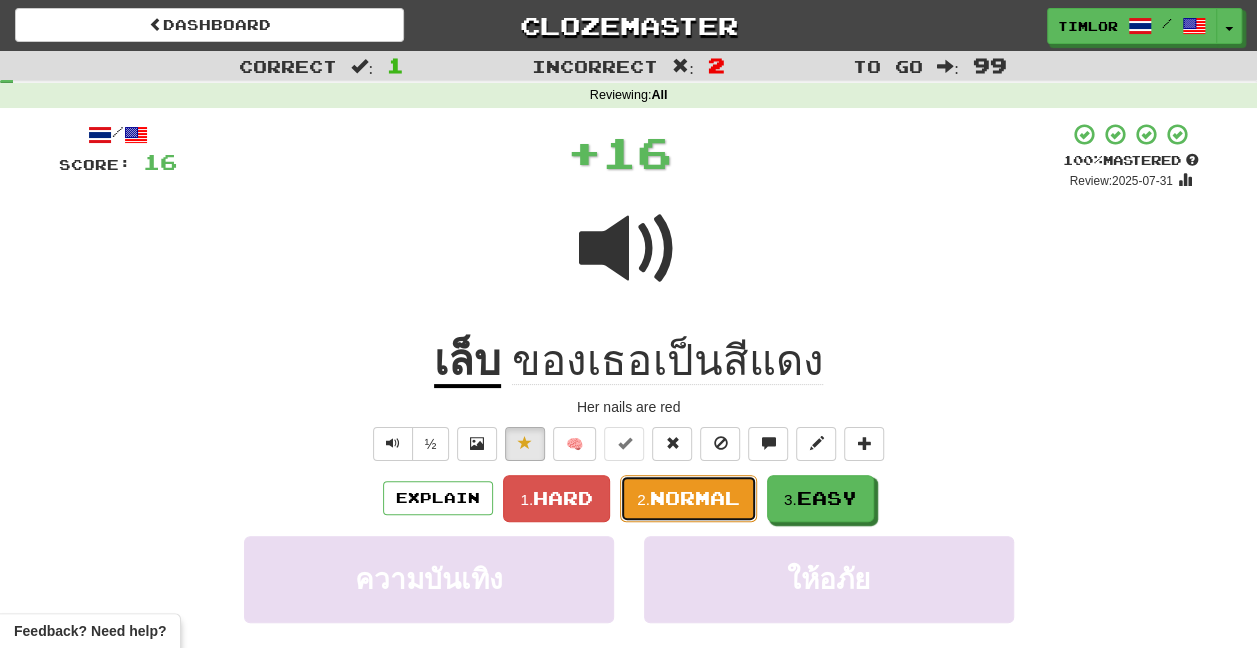 click on "Normal" at bounding box center (695, 498) 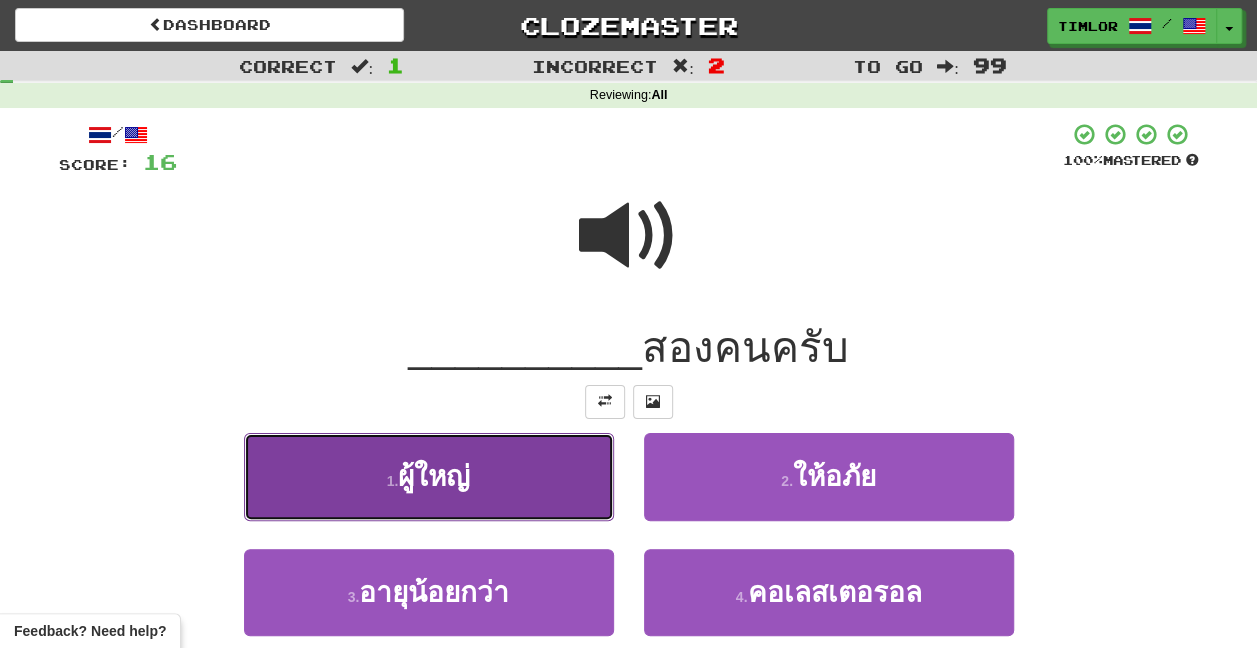 click on "1 .  ผู้ใหญ่" at bounding box center (429, 476) 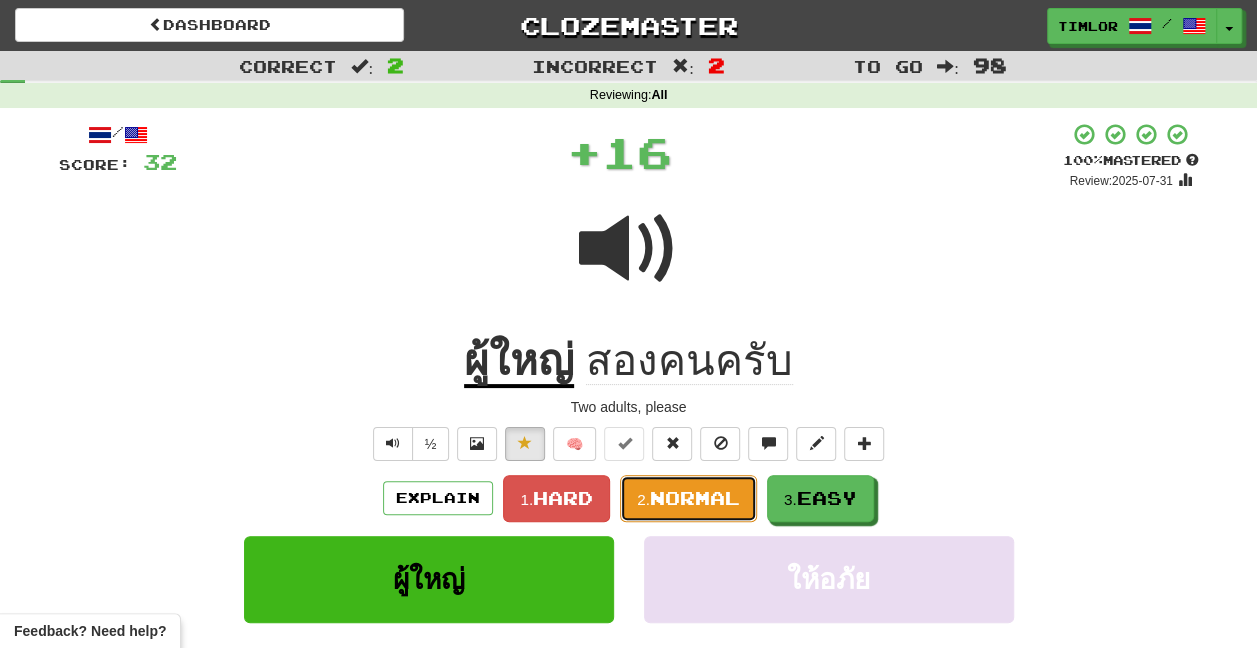click on "Normal" at bounding box center (695, 498) 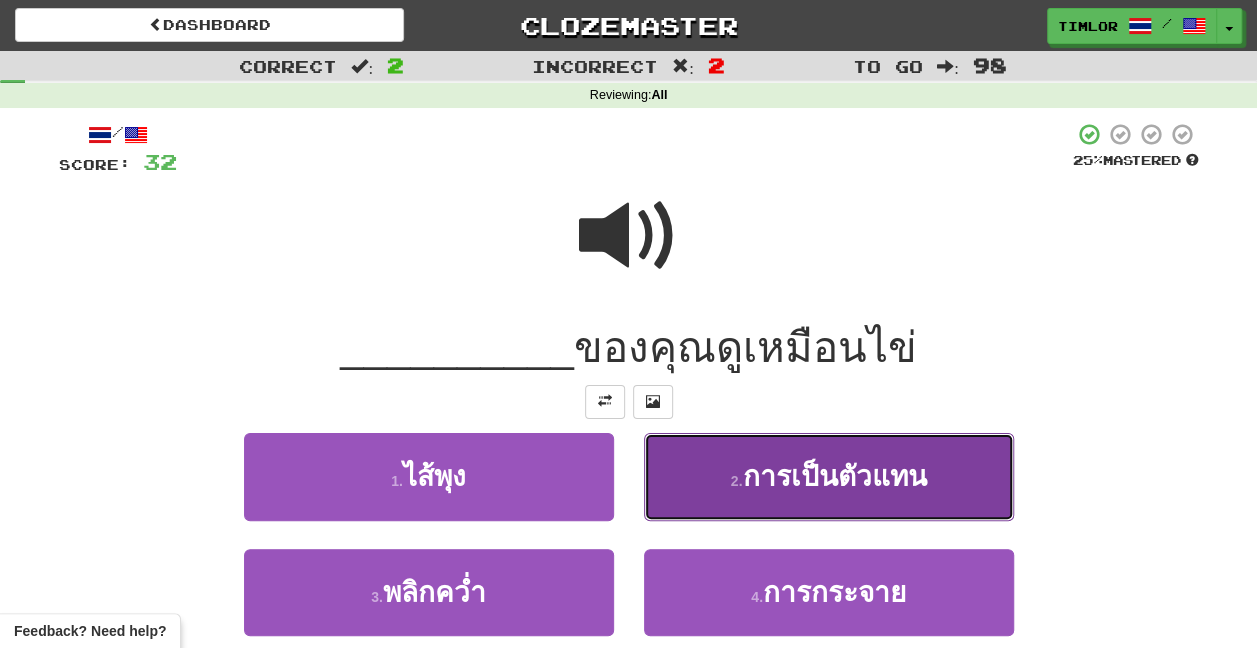 click on "การเป็นตัวแทน" at bounding box center (834, 476) 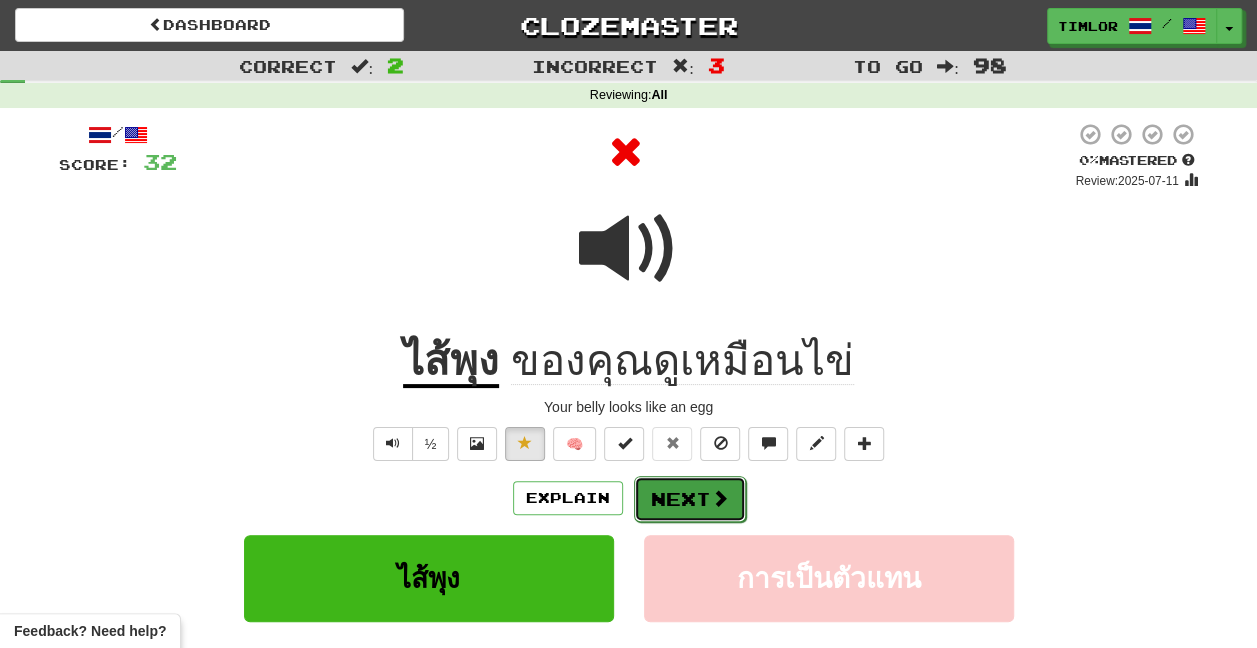 click on "Next" at bounding box center [690, 499] 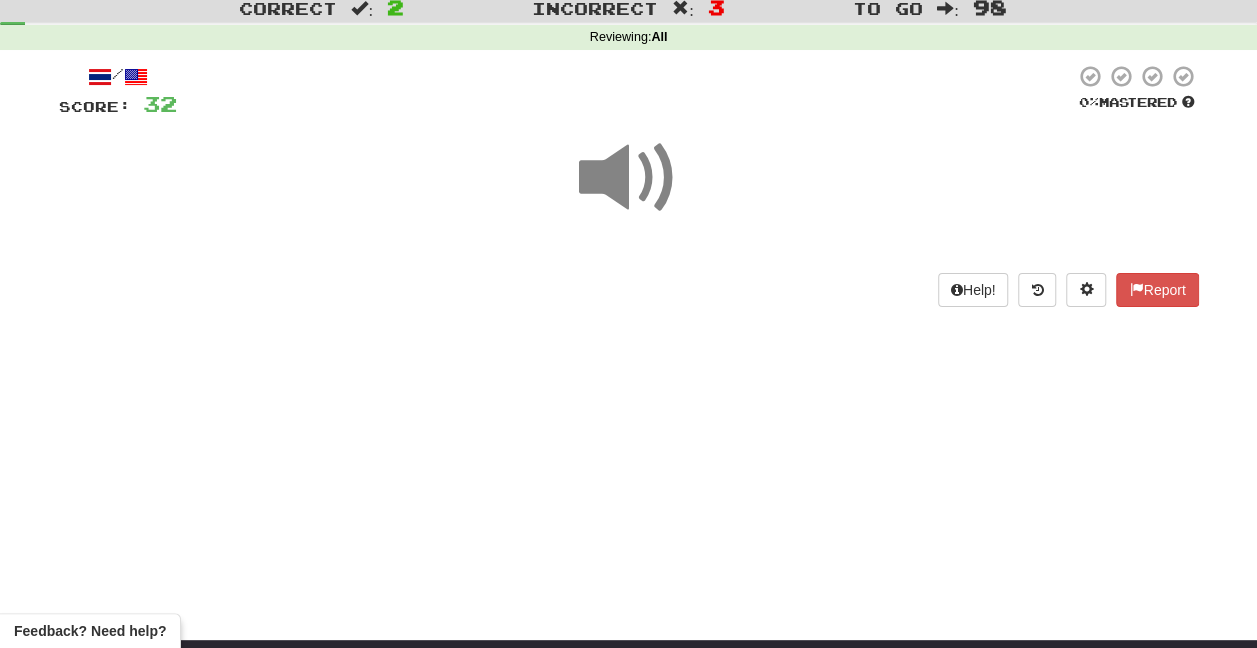 scroll, scrollTop: 100, scrollLeft: 0, axis: vertical 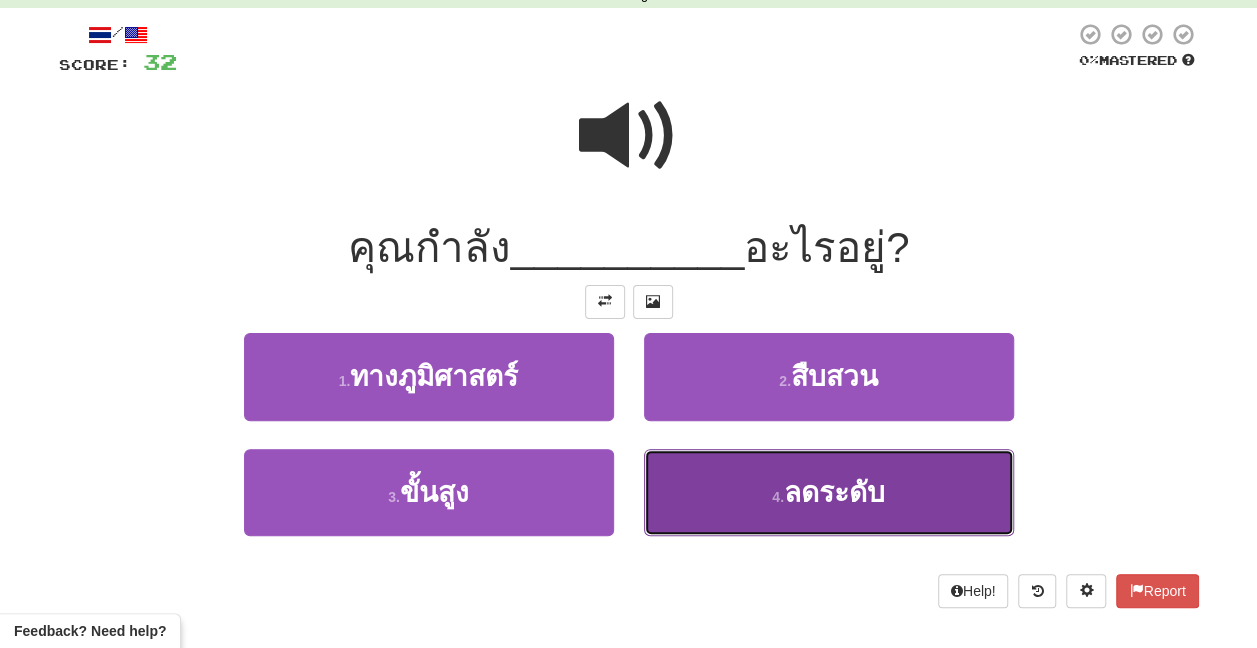 click on "4 .  ลดระดับ" at bounding box center [829, 492] 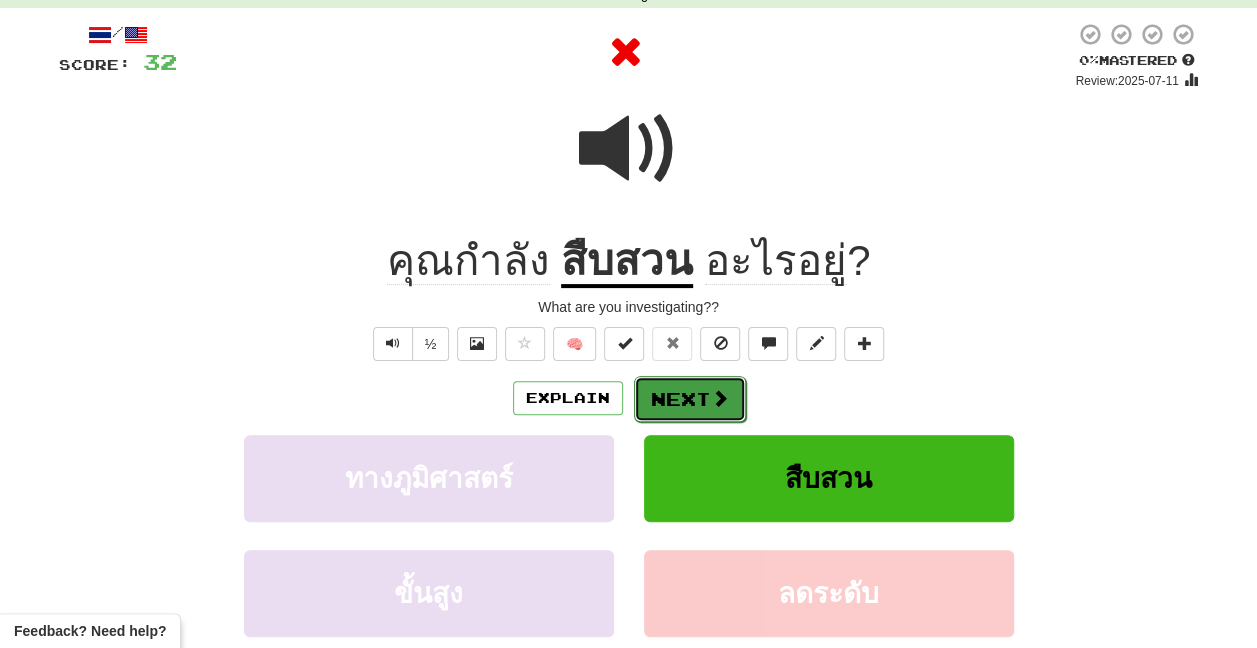 click at bounding box center (720, 398) 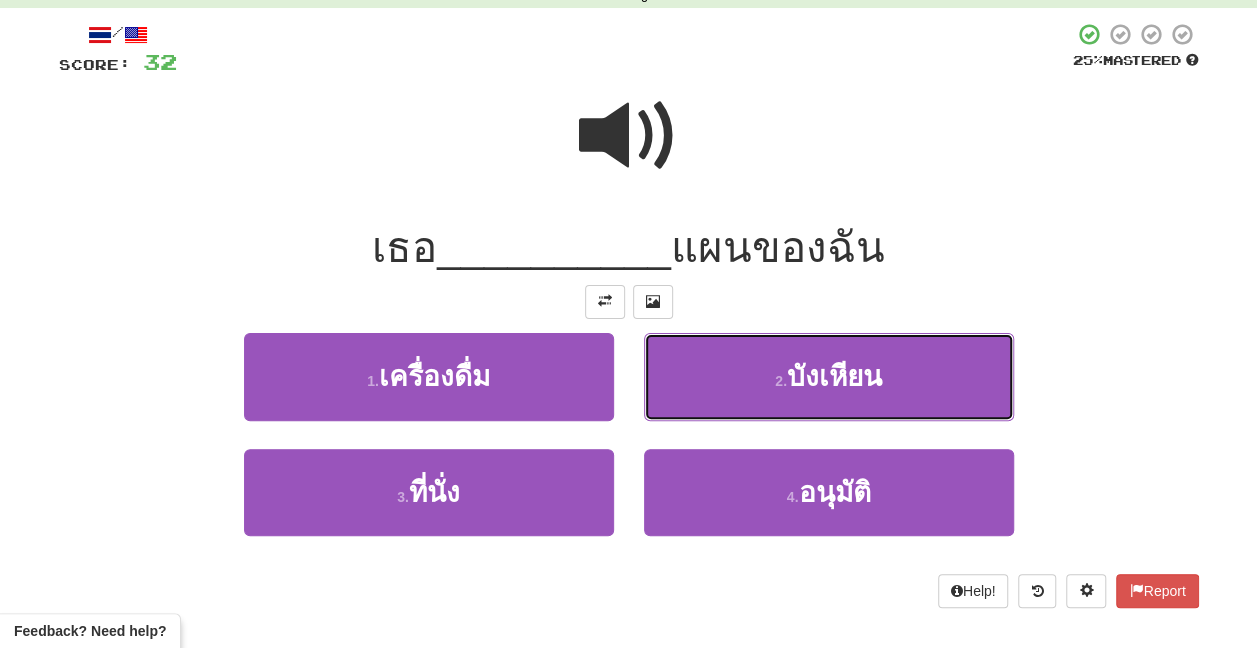click on "2 .  บังเหียน" at bounding box center [829, 376] 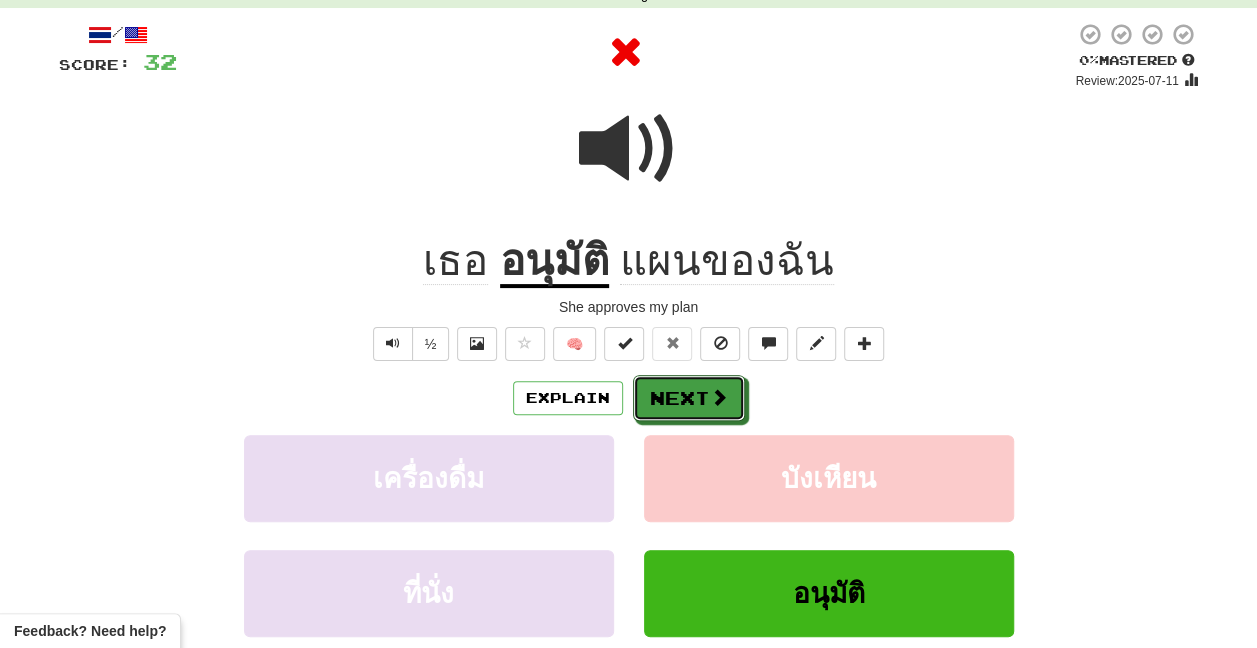click on "Next" at bounding box center (689, 398) 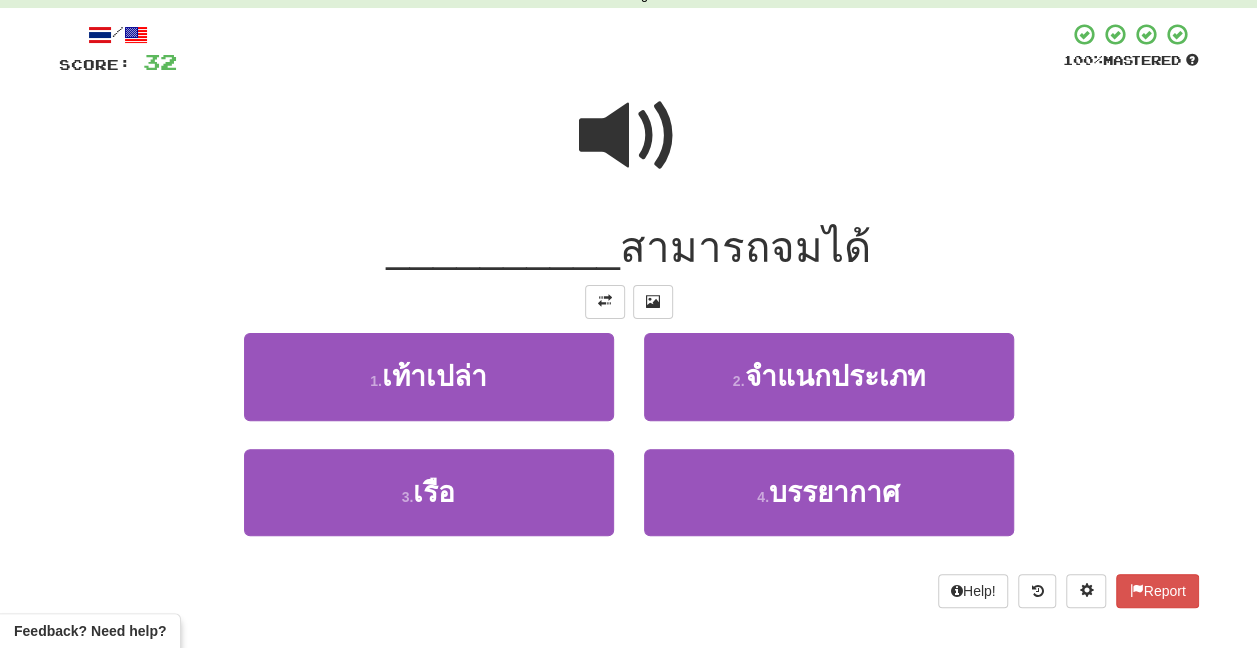 click on "1 .  เท้าเปล่า 2 .  จำแนกประเภท" at bounding box center [629, 390] 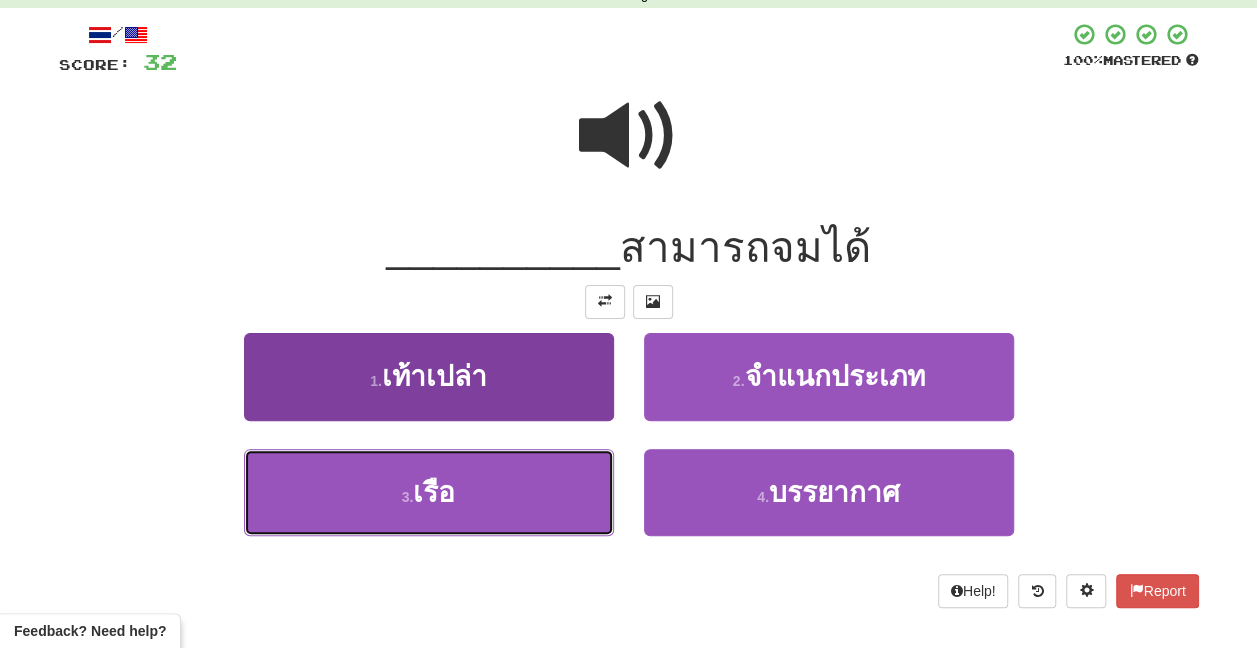 click on "3 .  เรือ" at bounding box center (429, 492) 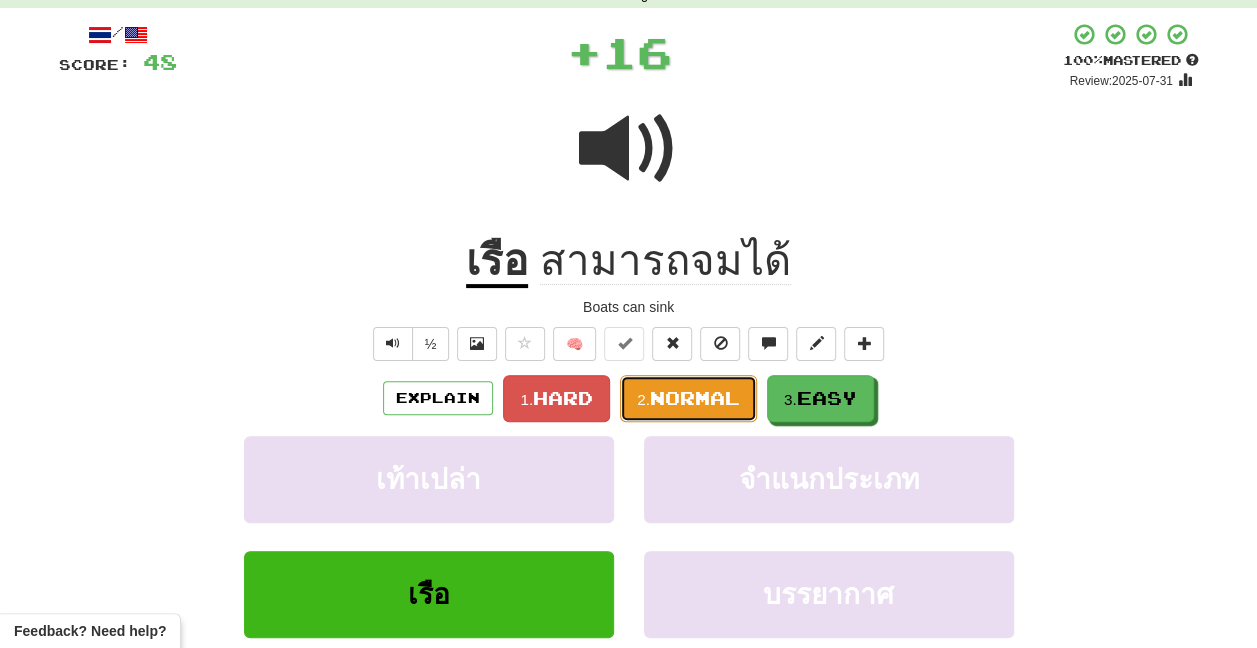 click on "Normal" at bounding box center [695, 398] 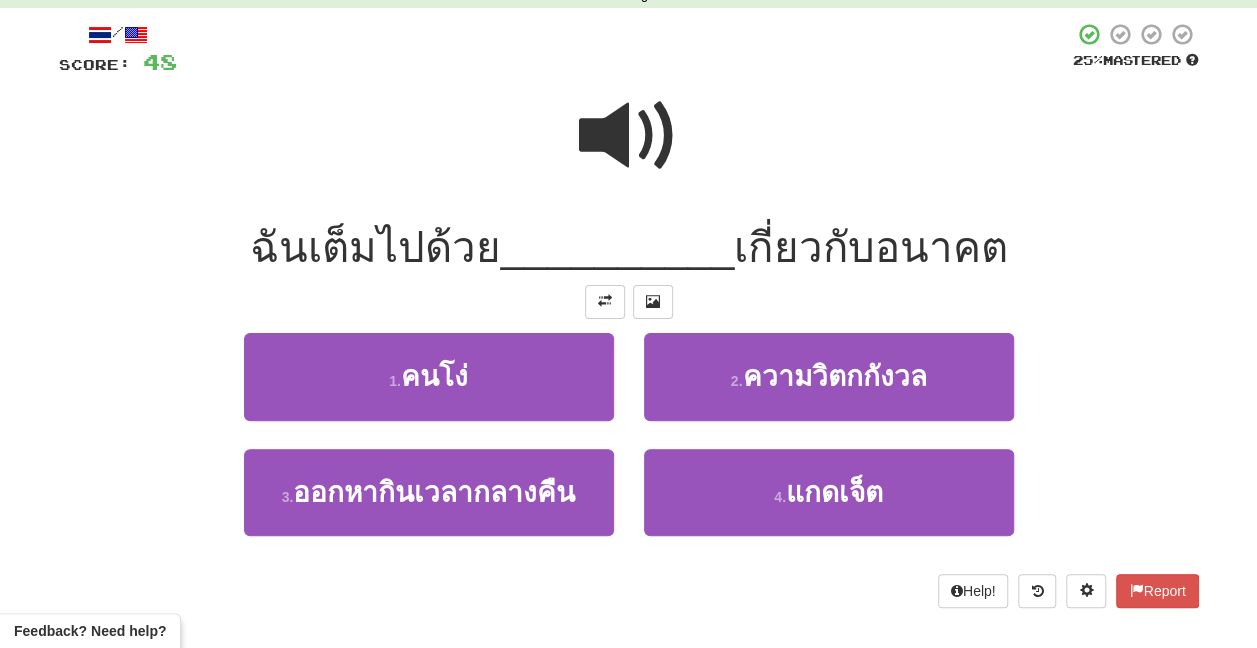 click at bounding box center [629, 136] 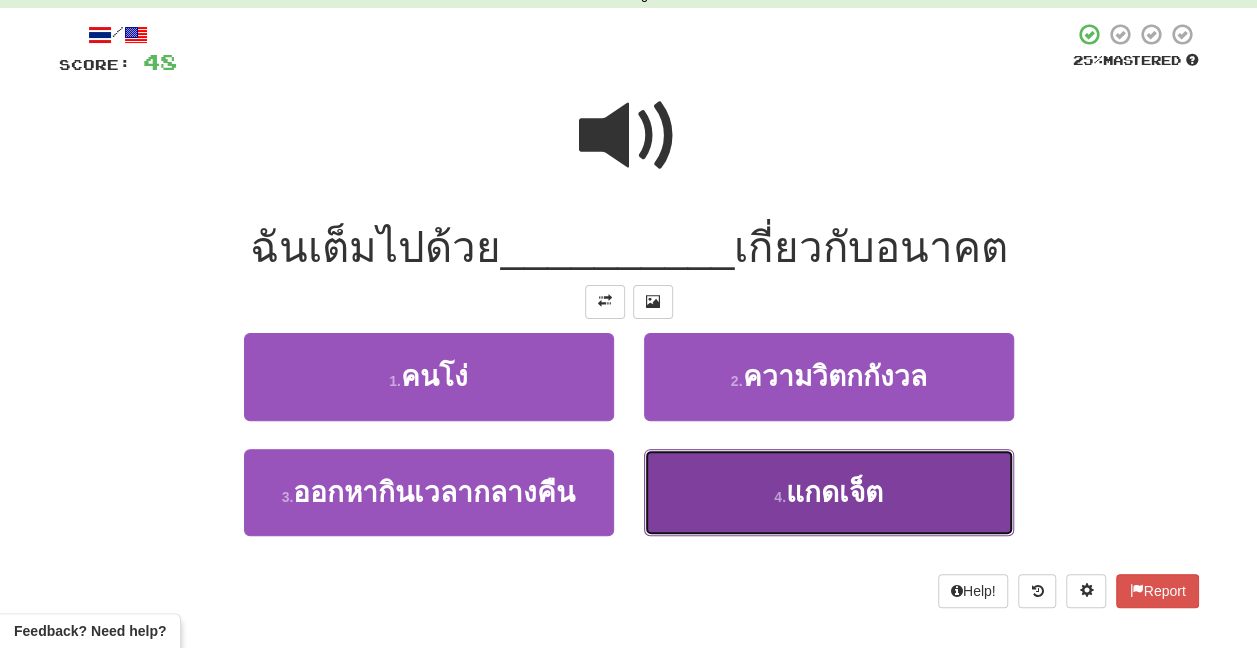 click on "4 .  แกดเจ็ต" at bounding box center [829, 492] 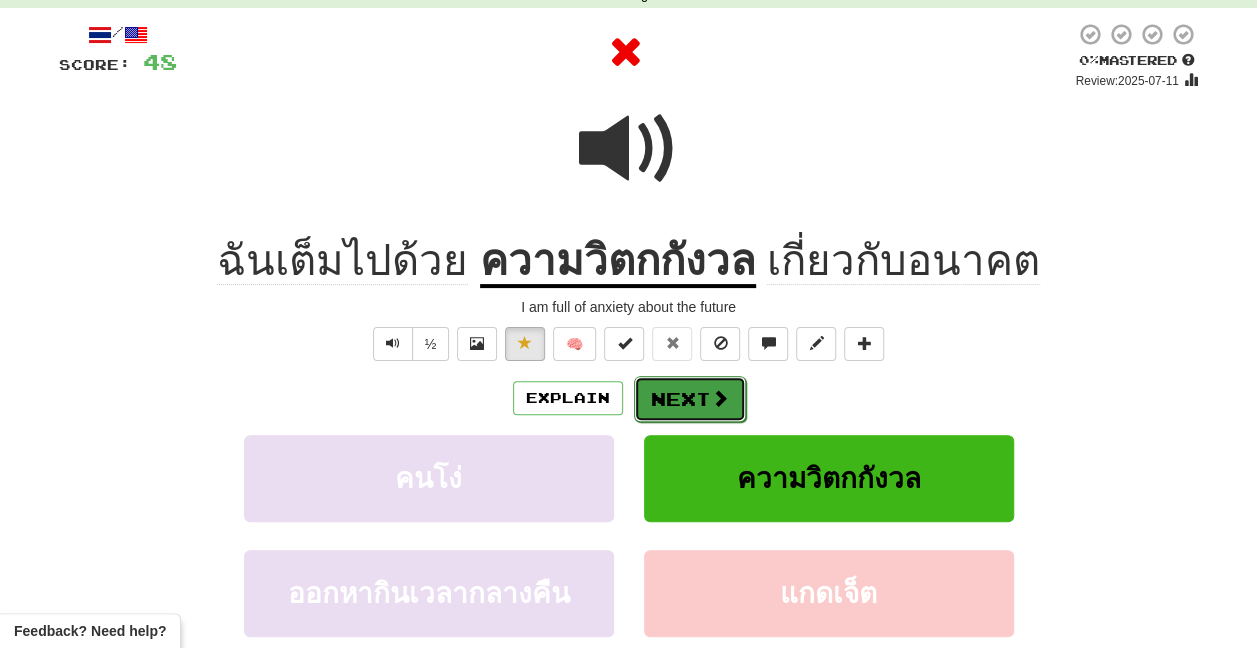 click on "Next" at bounding box center [690, 399] 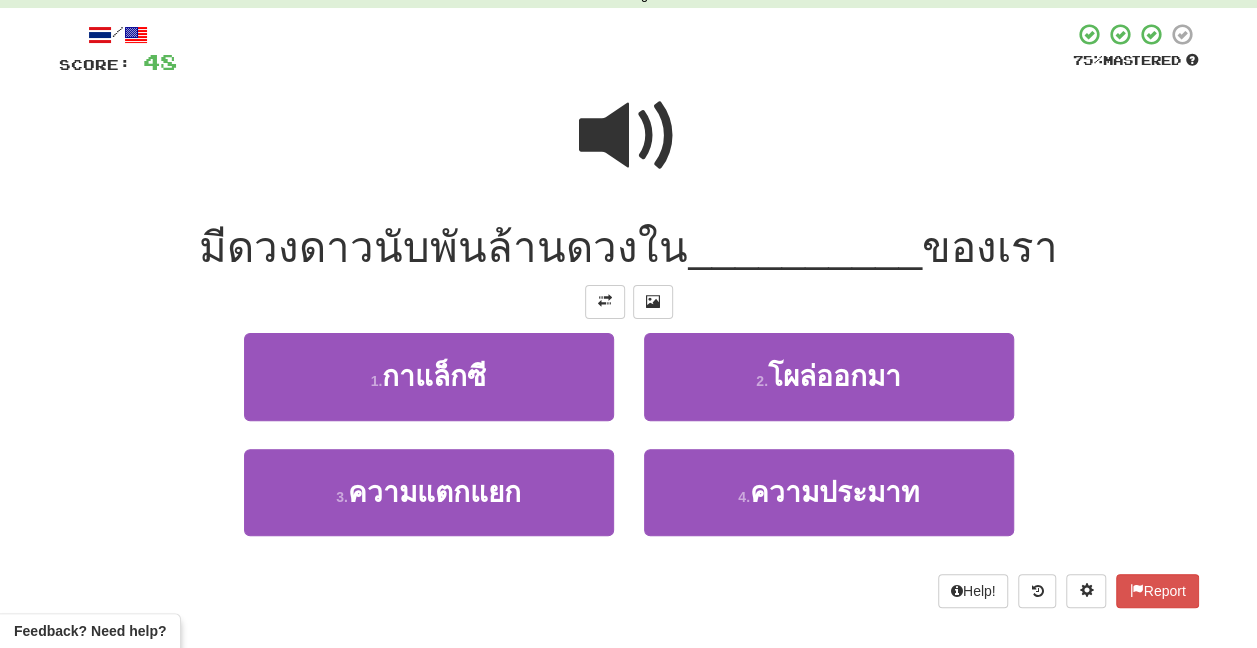 click at bounding box center [629, 136] 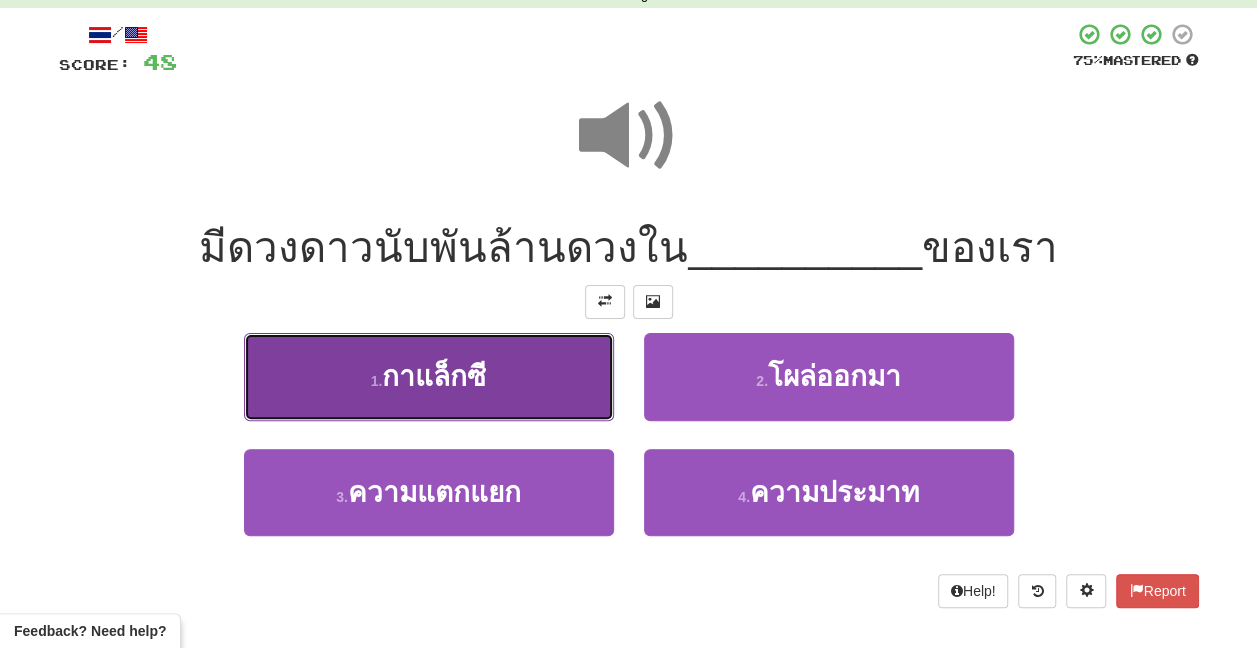 click on "1 .  กาแล็กซี" at bounding box center [429, 376] 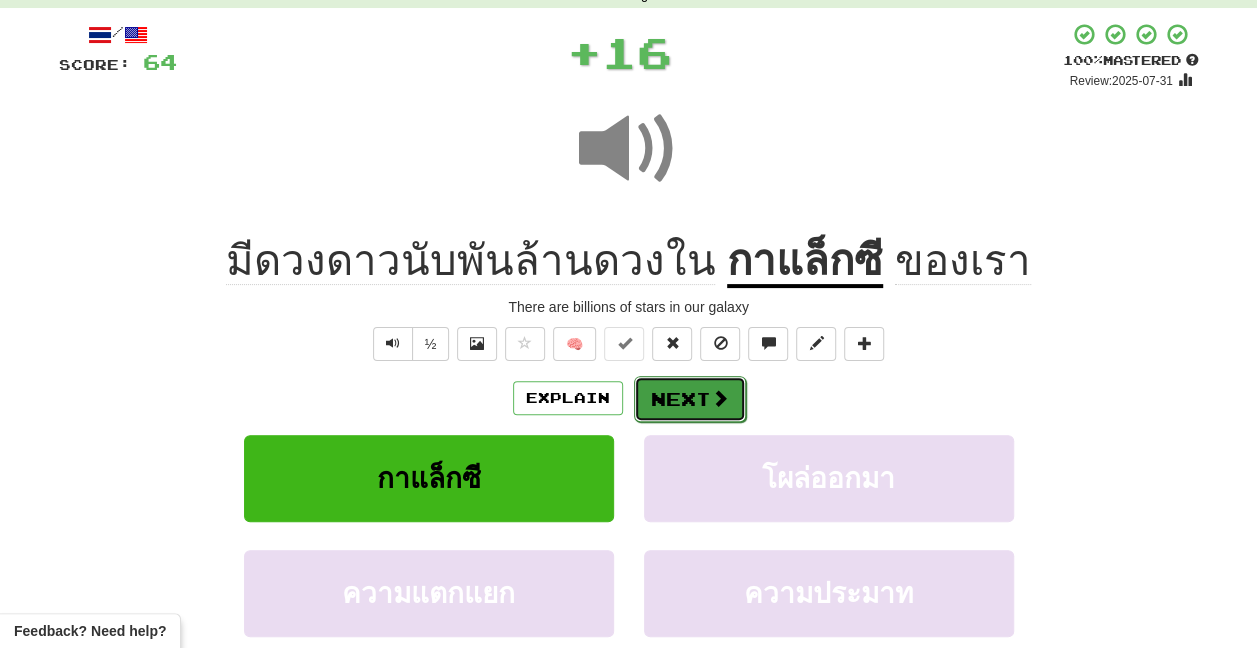 click on "Next" at bounding box center [690, 399] 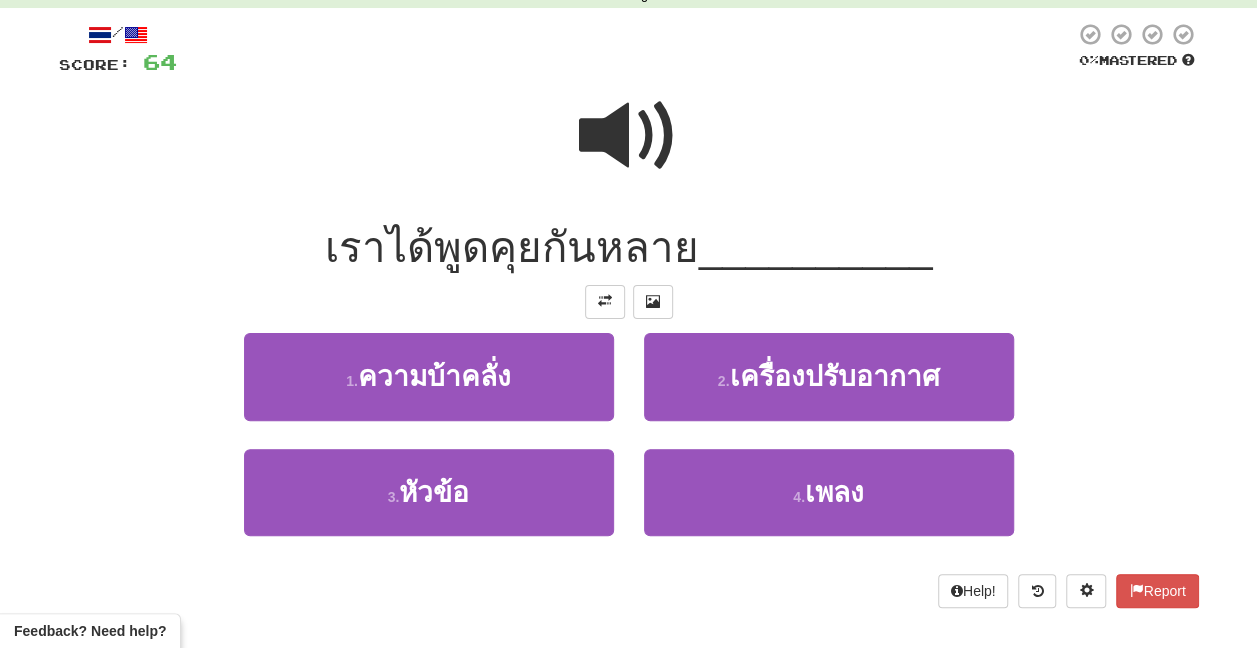 click at bounding box center (629, 136) 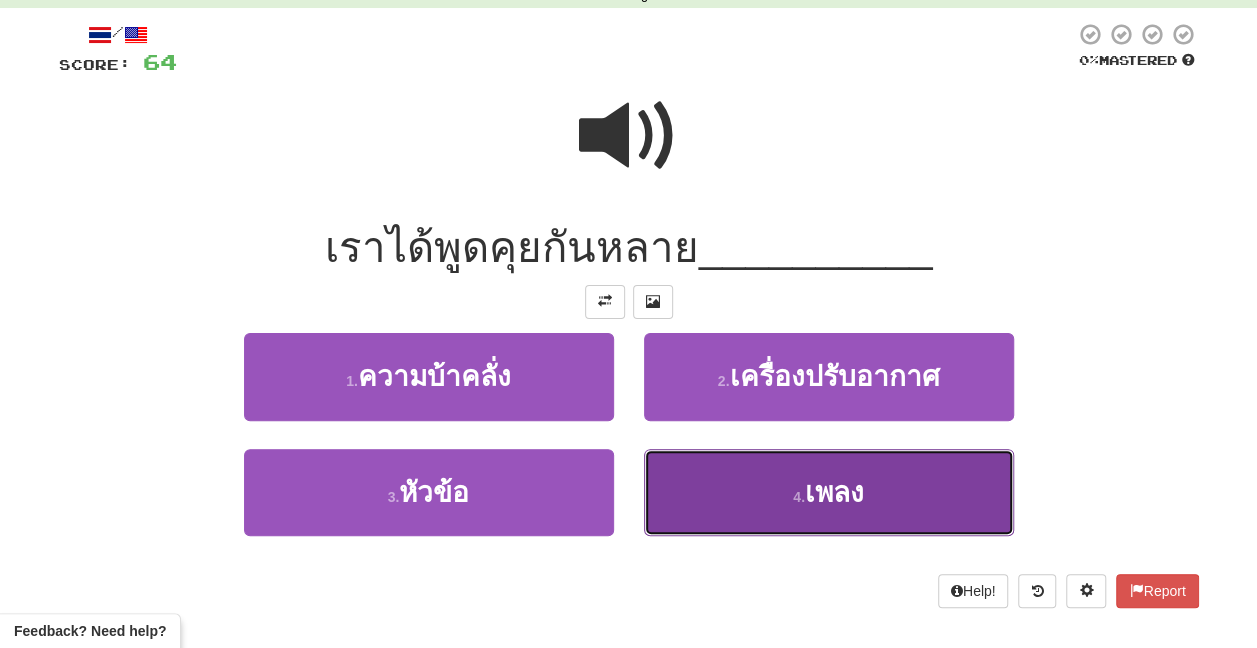 click on "4 .  เพลง" at bounding box center [829, 492] 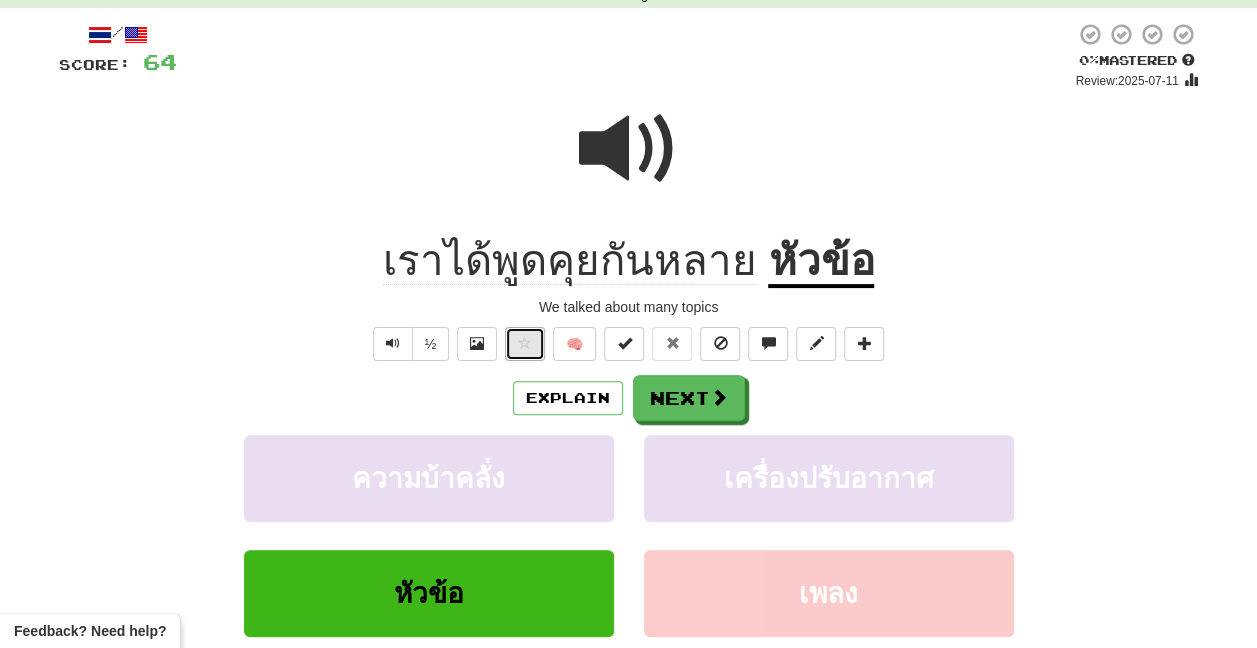 drag, startPoint x: 524, startPoint y: 342, endPoint x: 534, endPoint y: 356, distance: 17.20465 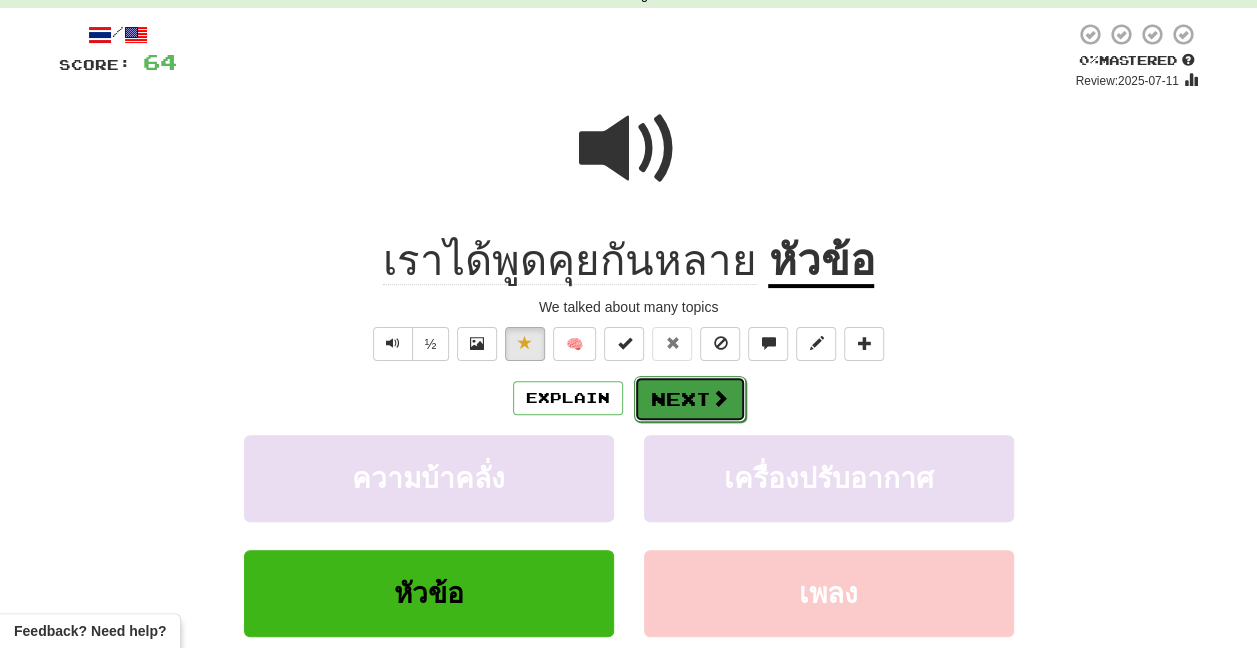 click on "Next" at bounding box center (690, 399) 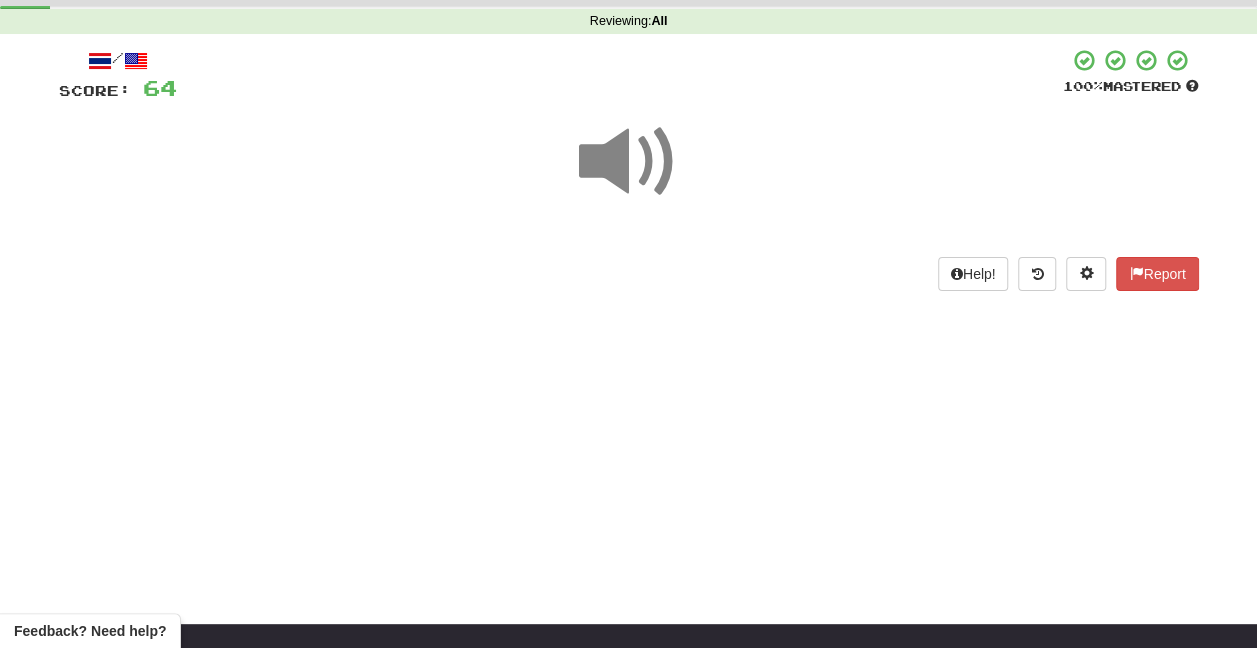 scroll, scrollTop: 100, scrollLeft: 0, axis: vertical 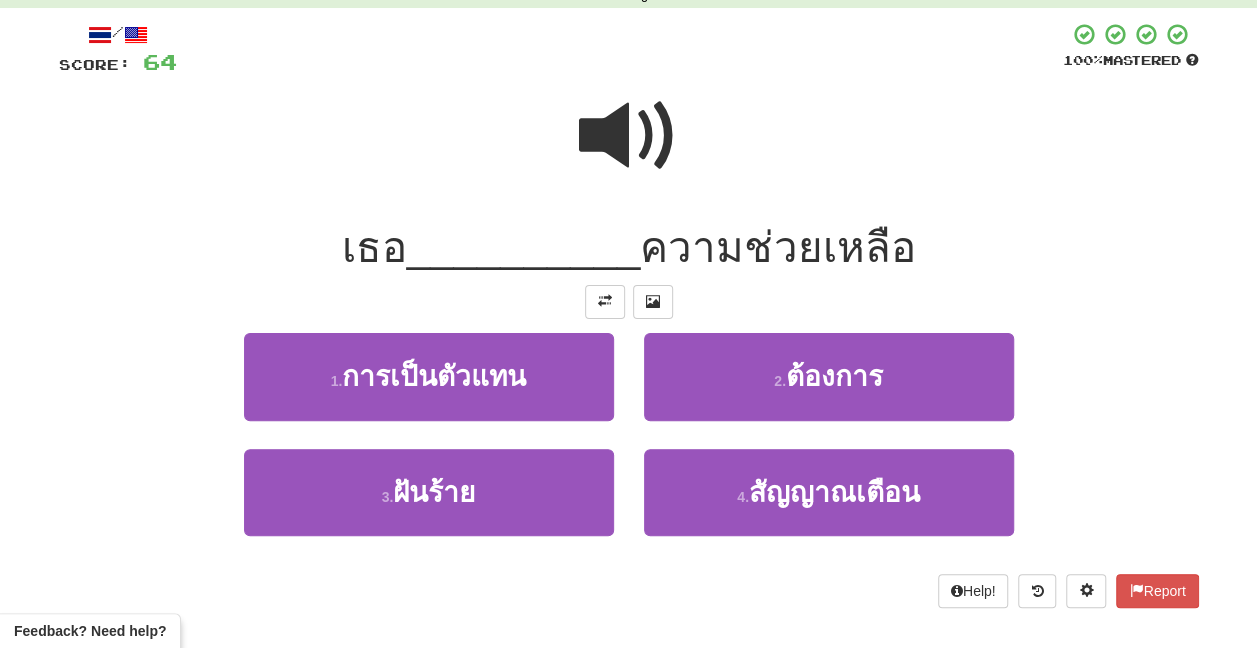 click at bounding box center [629, 136] 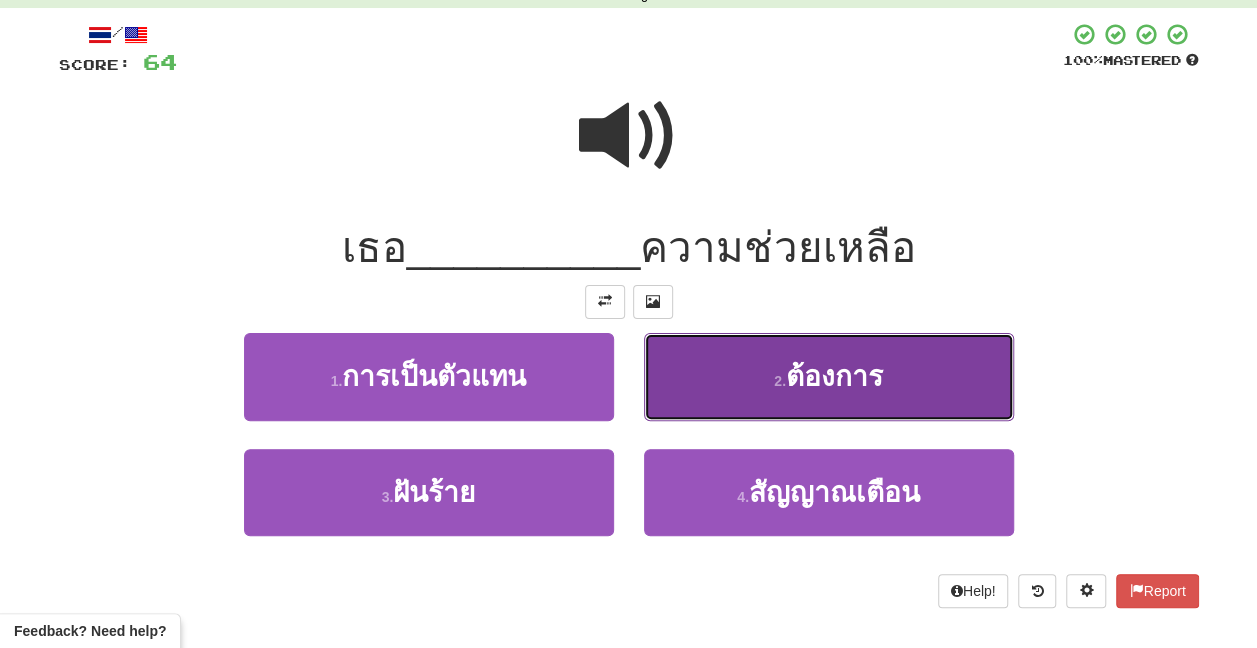 click on "2 .  ต้องการ" at bounding box center [829, 376] 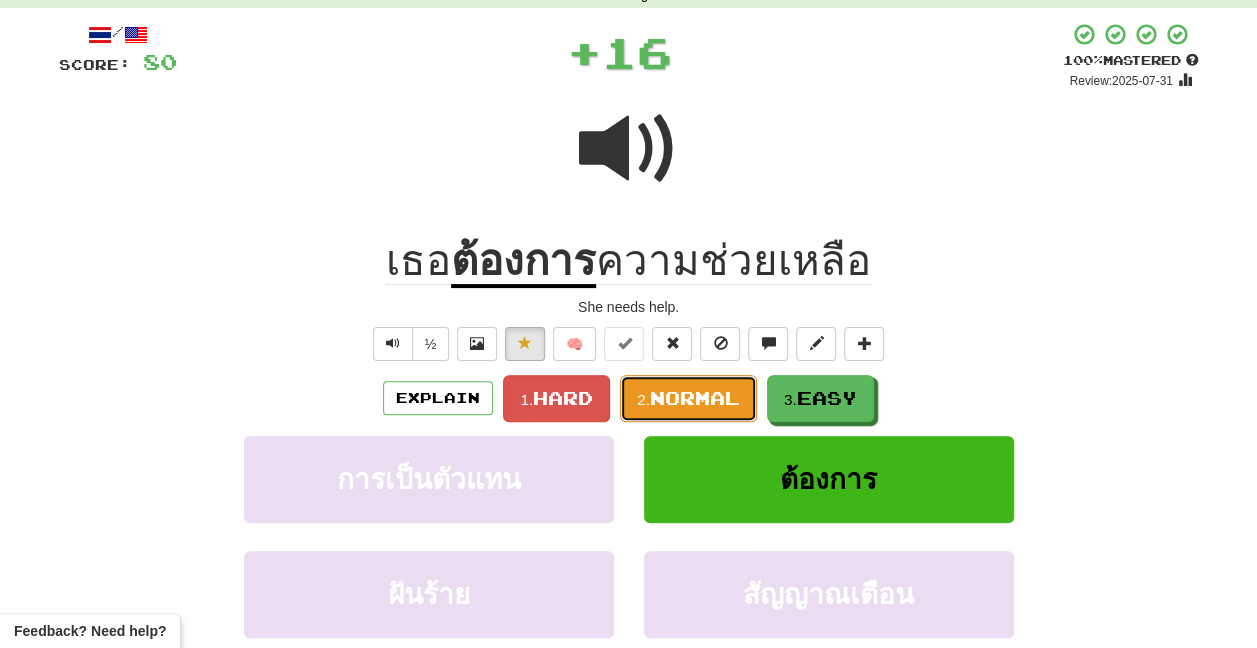 click on "Normal" at bounding box center [695, 398] 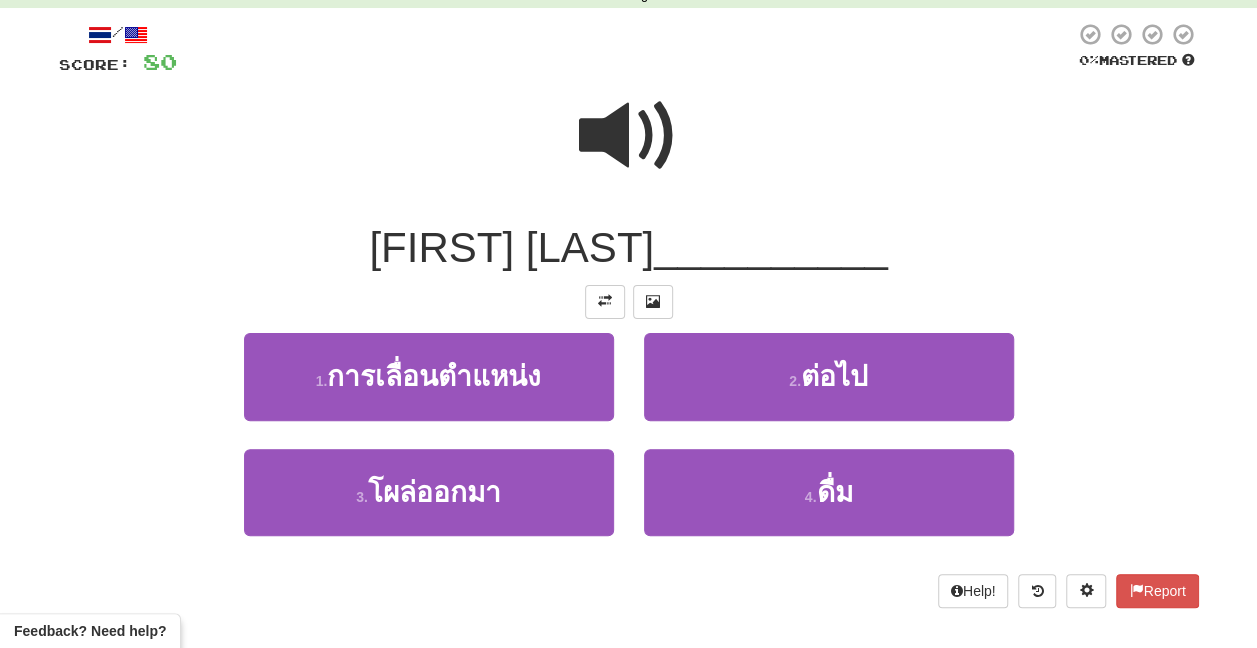 click at bounding box center [629, 136] 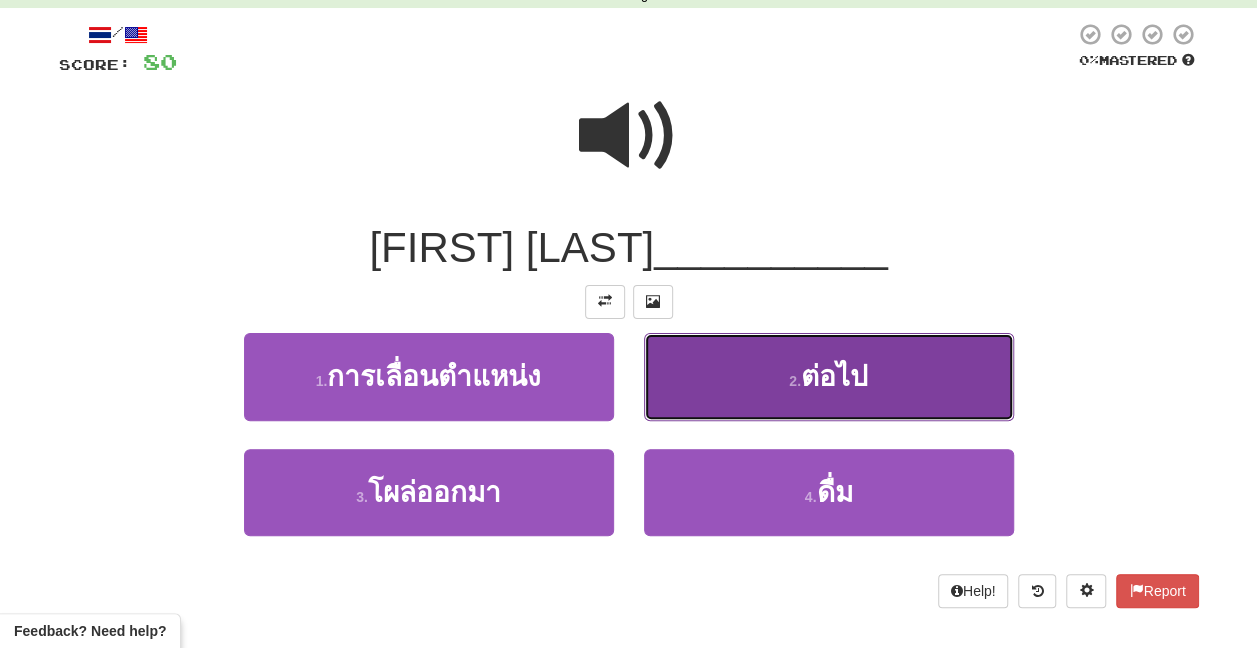 click on "2 .  ต่อไป" at bounding box center [829, 376] 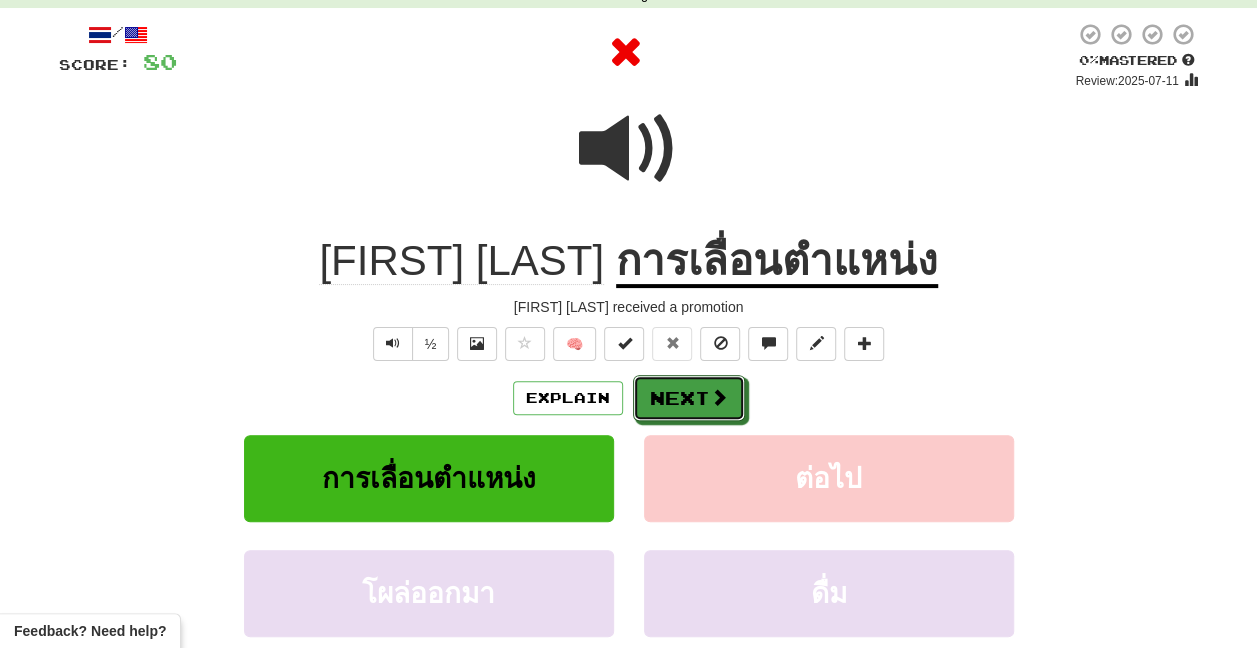 click at bounding box center (719, 397) 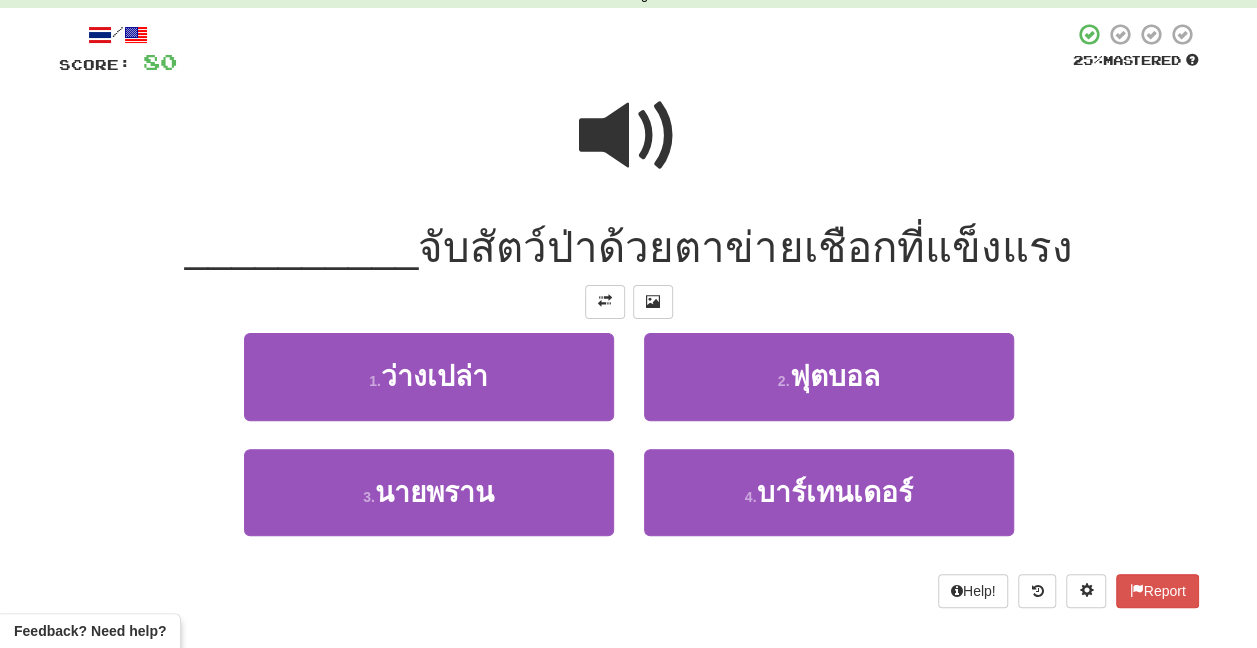 click at bounding box center (629, 136) 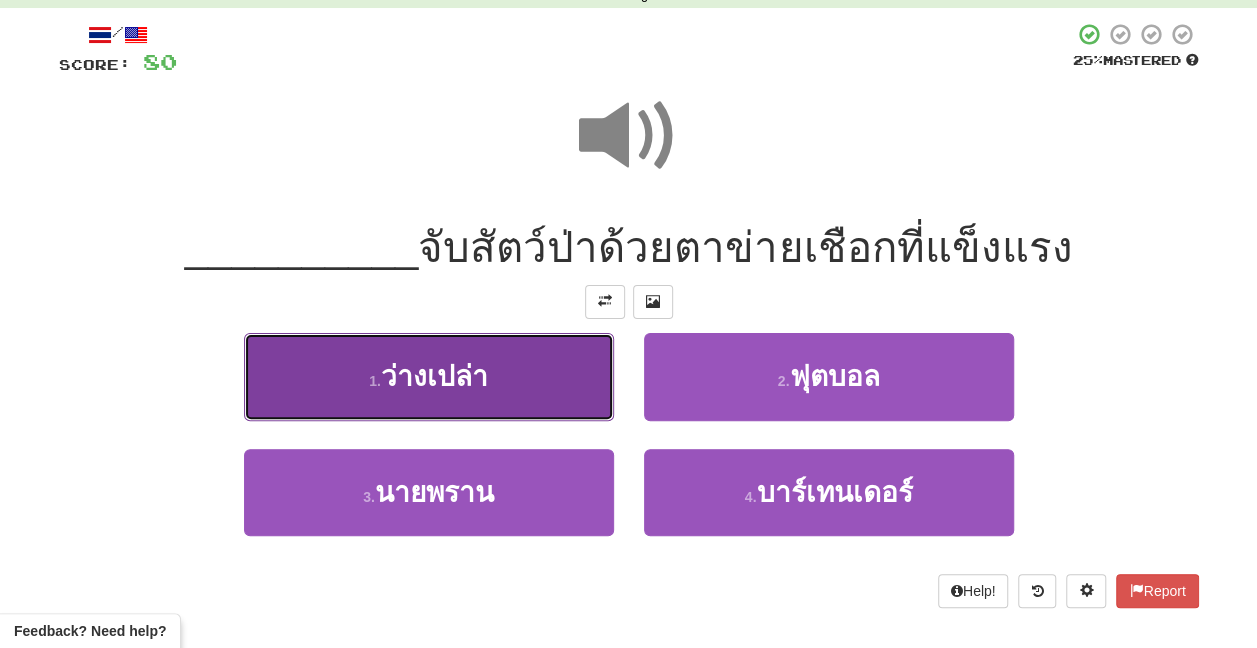 click on "1 .  ว่างเปล่า" at bounding box center [429, 376] 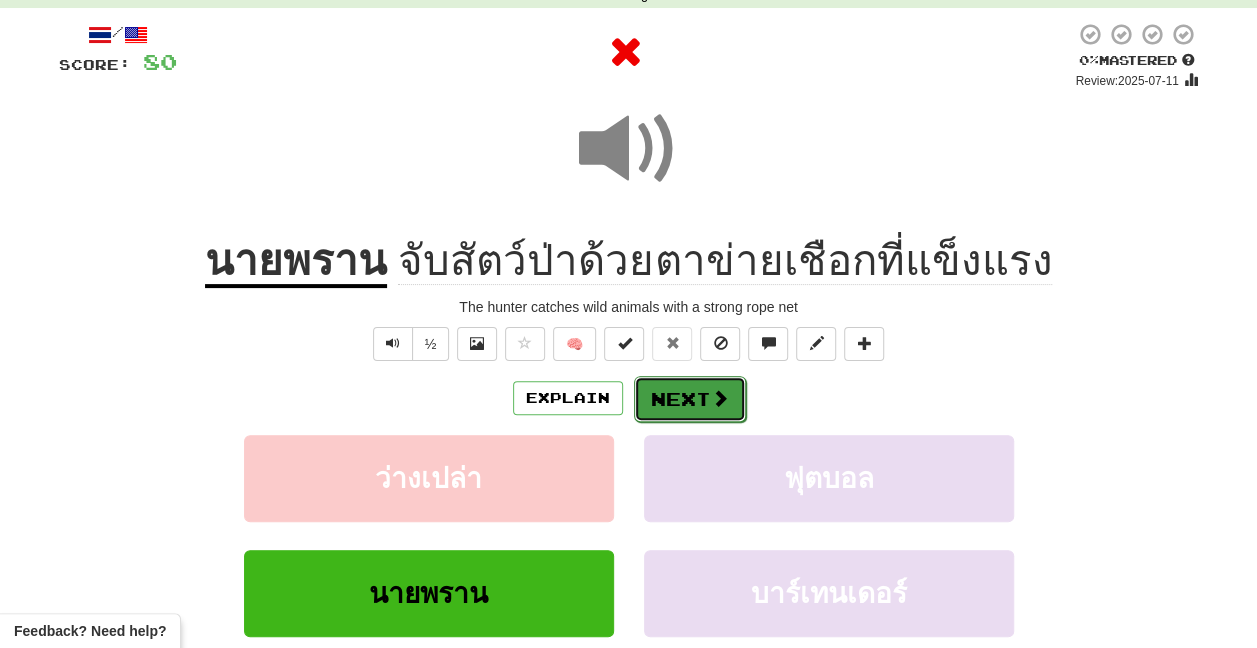 click on "Next" at bounding box center (690, 399) 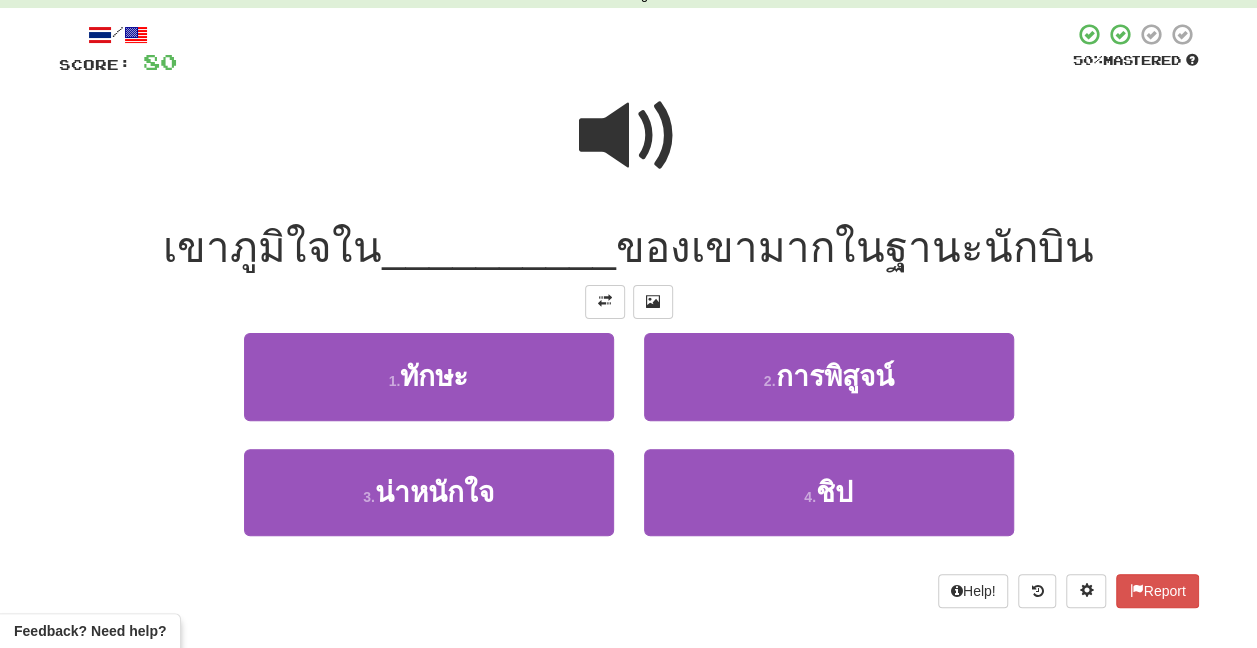 click at bounding box center (629, 136) 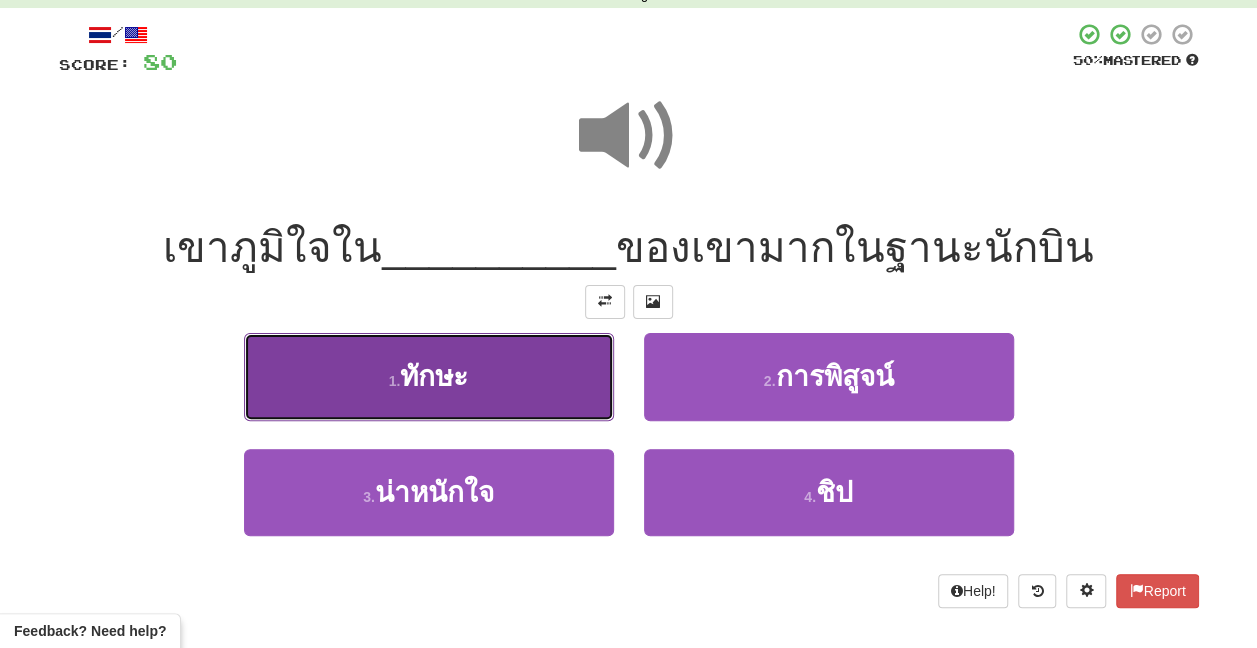click on "1 .  ทักษะ" at bounding box center [429, 376] 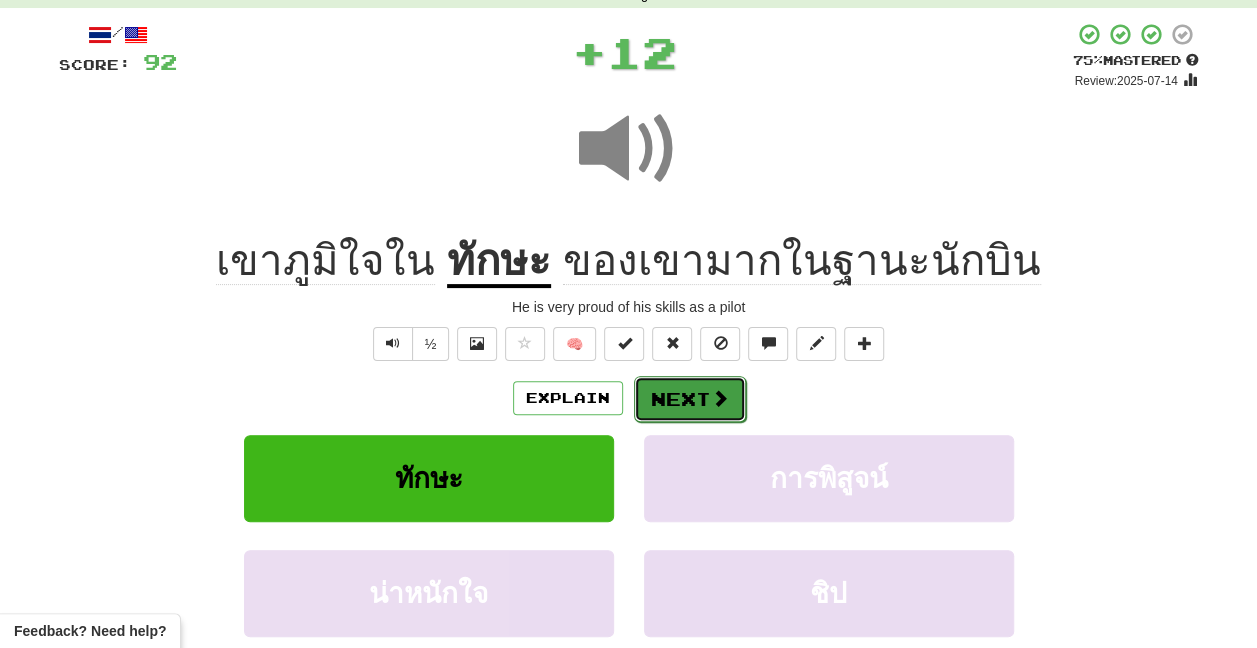 click on "Next" at bounding box center (690, 399) 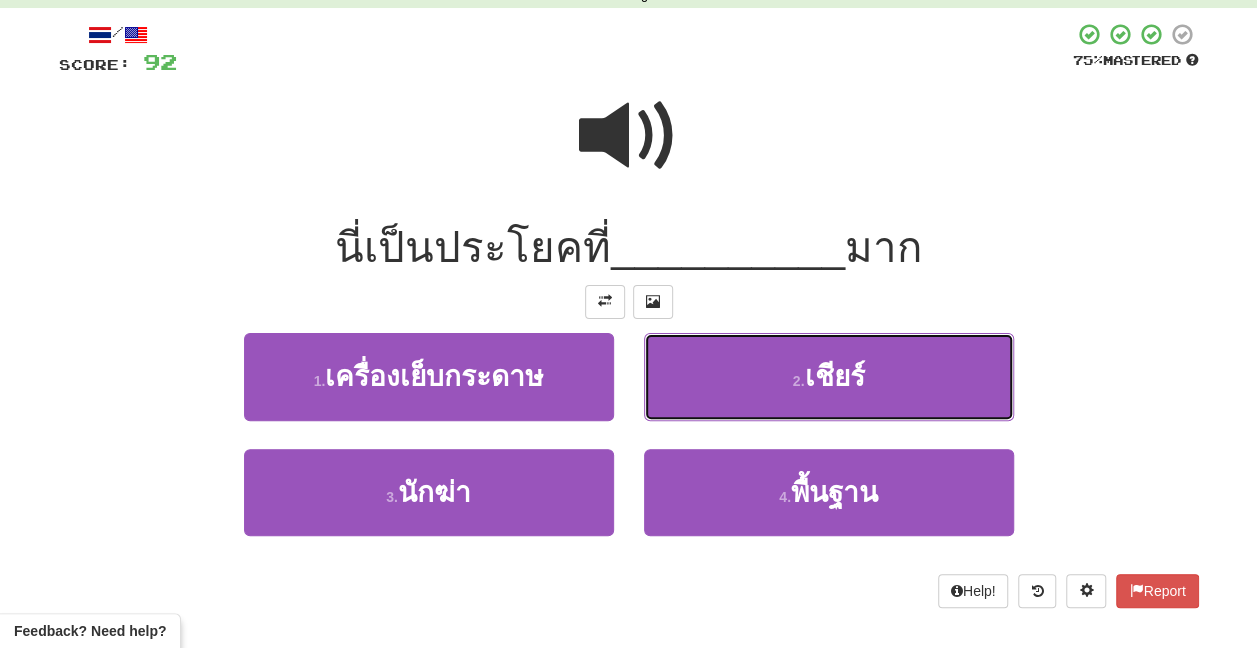 click on "2 .  เชียร์" at bounding box center [829, 376] 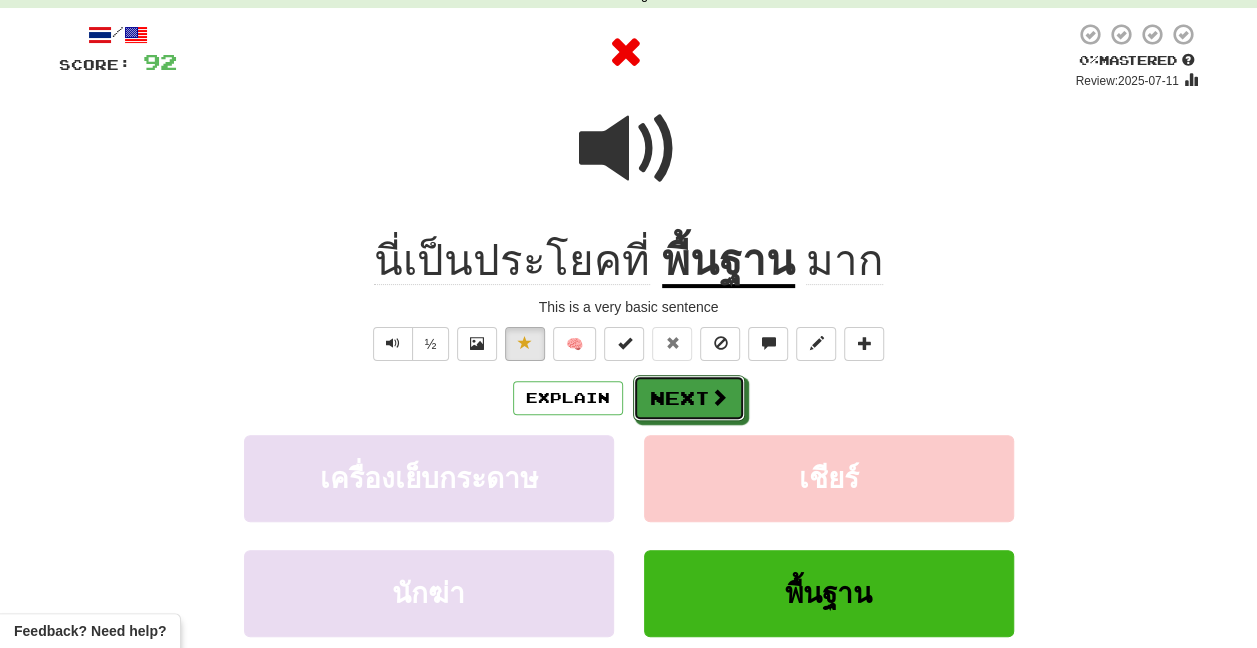 click on "Next" at bounding box center [689, 398] 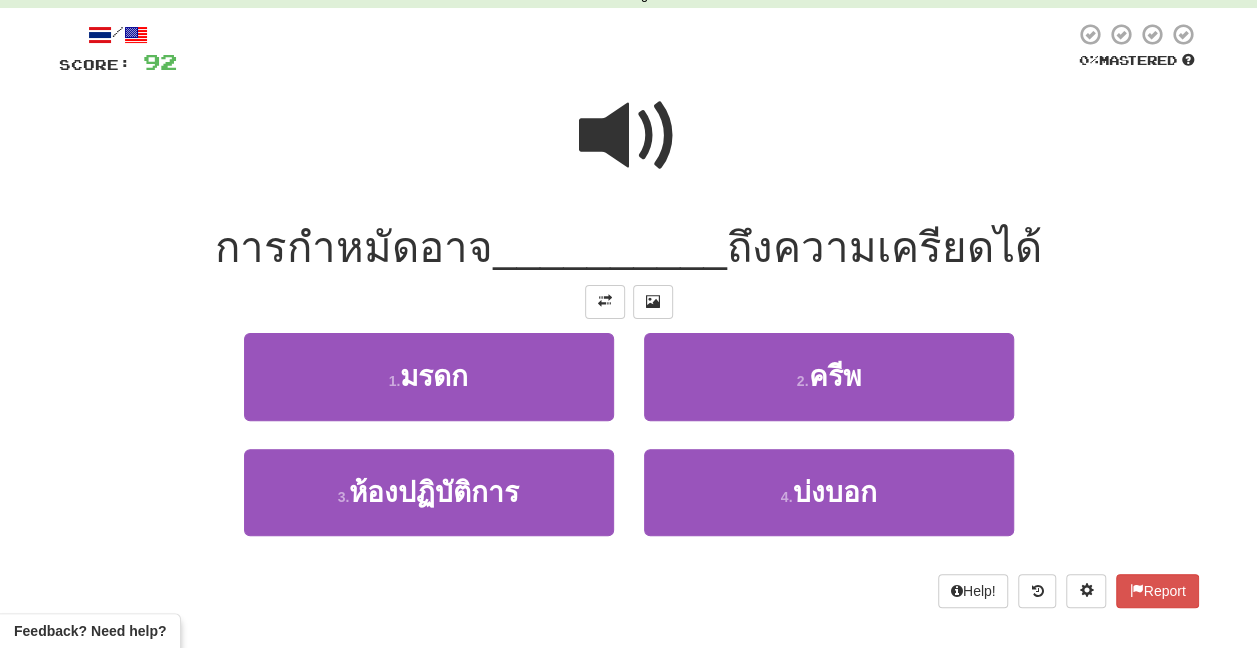 click at bounding box center [629, 149] 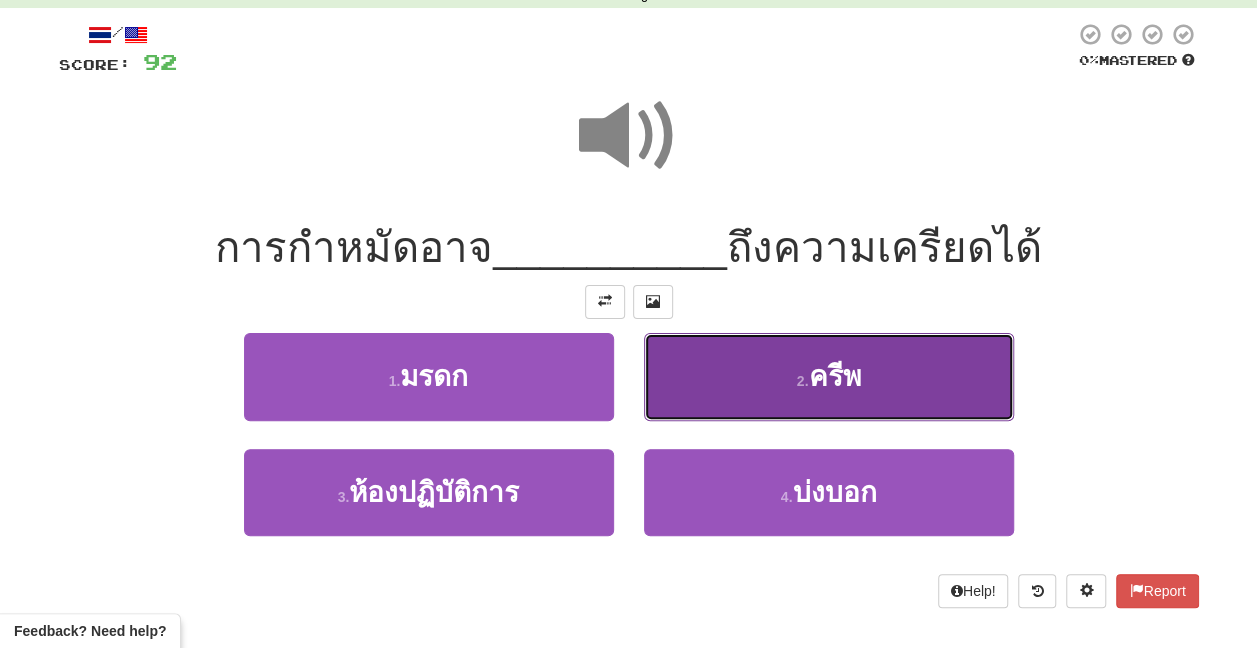 click on "2 .  ครีพ" at bounding box center (829, 376) 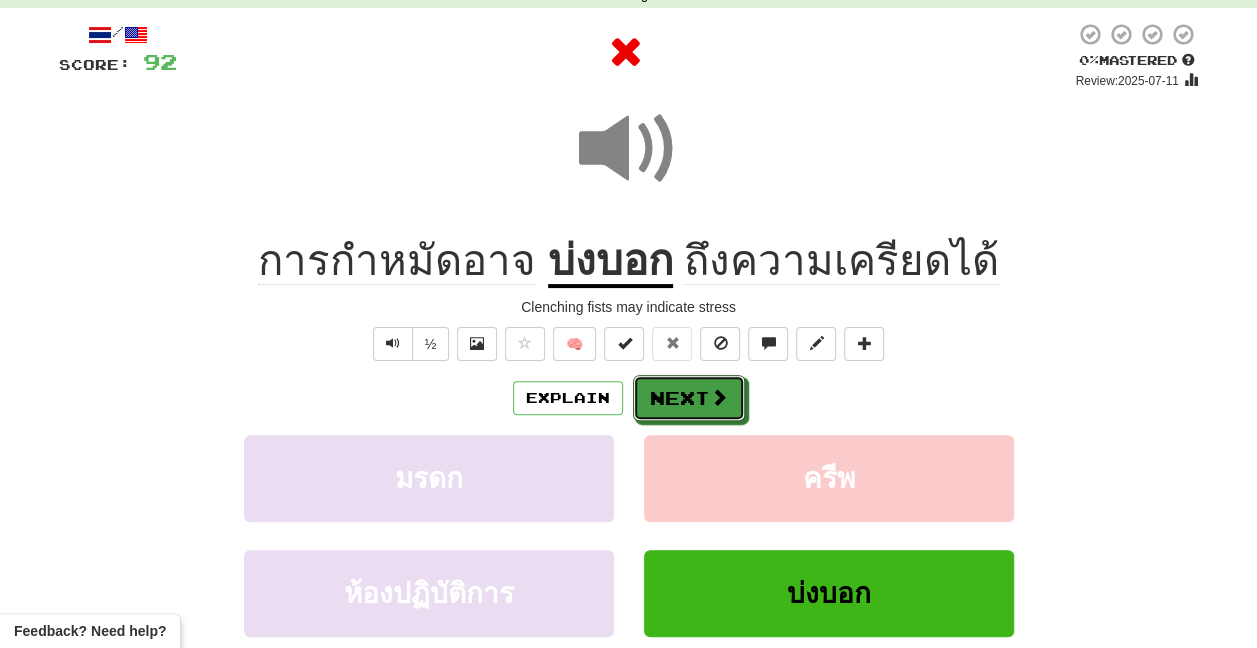 click at bounding box center (719, 397) 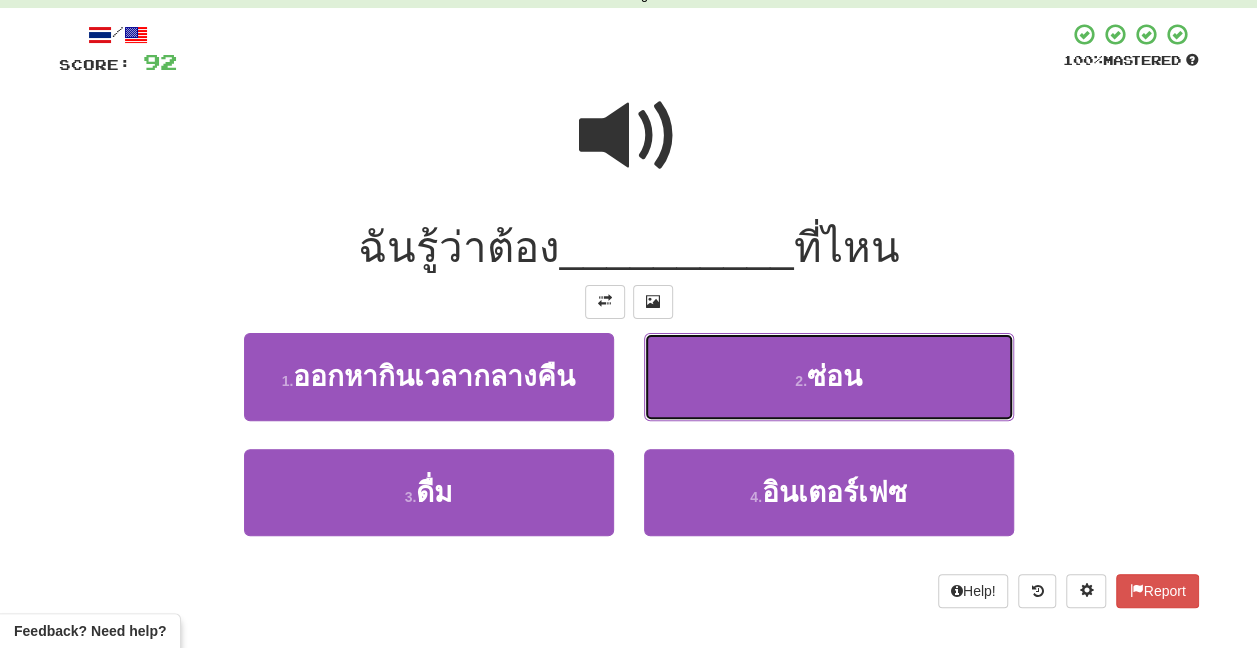 click on "2 .  ซ่อน" at bounding box center (829, 376) 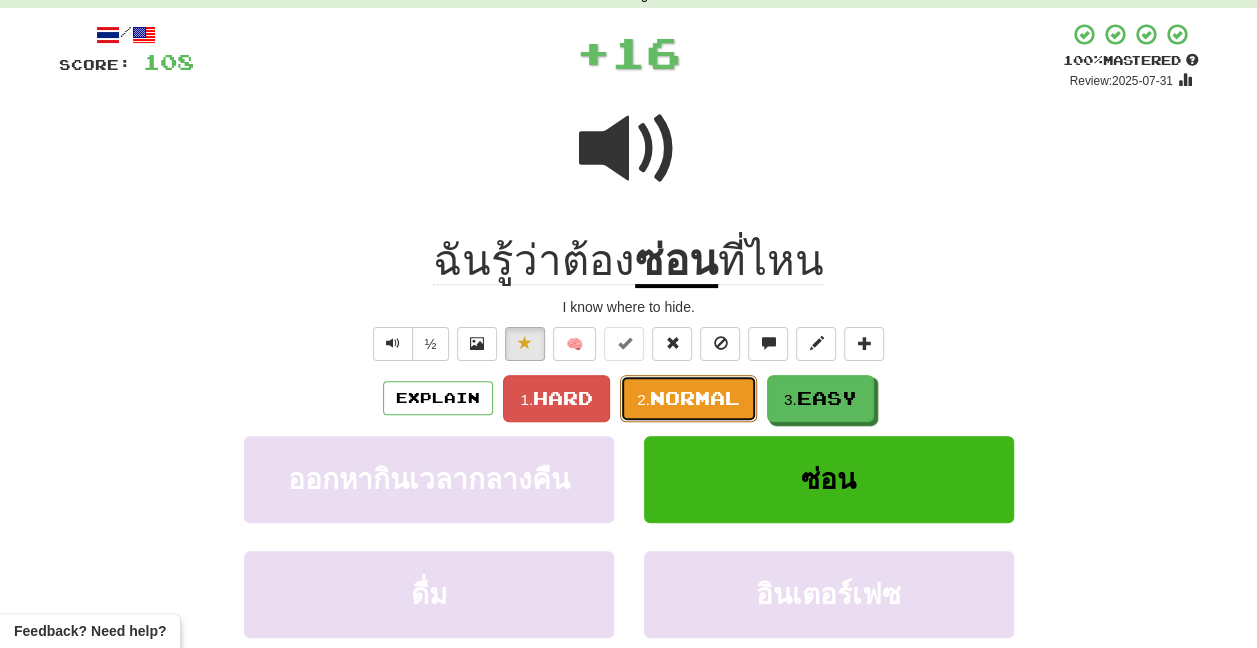 click on "Normal" at bounding box center (695, 398) 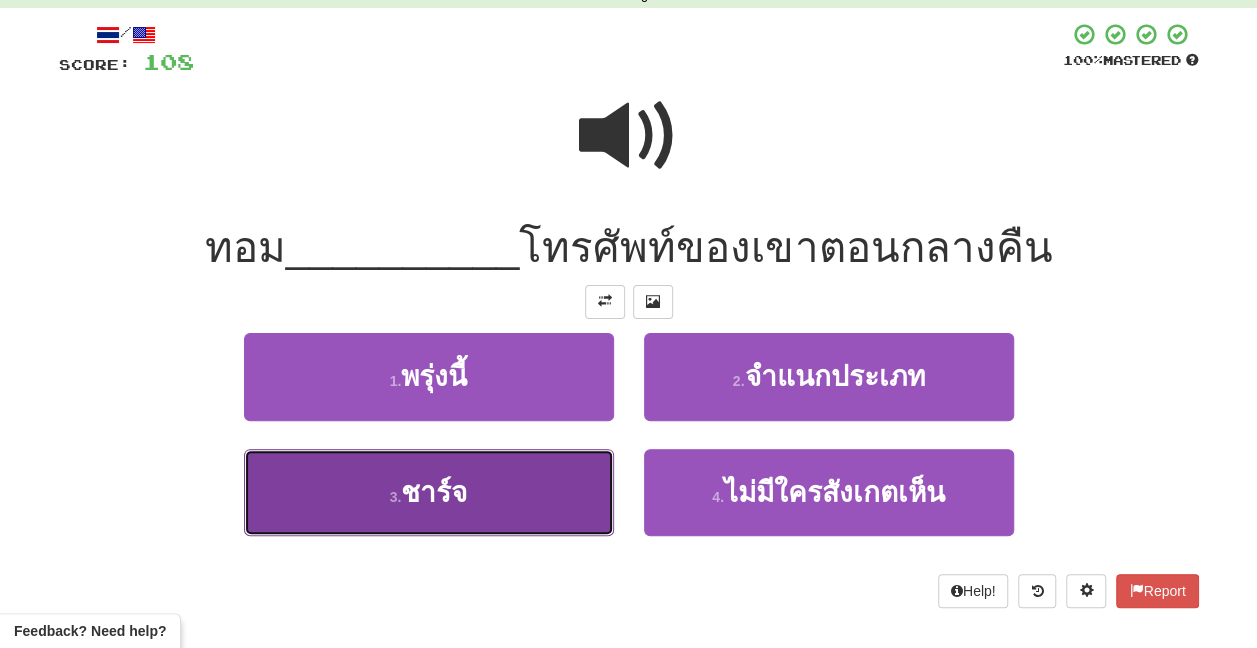 click on "3 .  ชาร์จ" at bounding box center (429, 492) 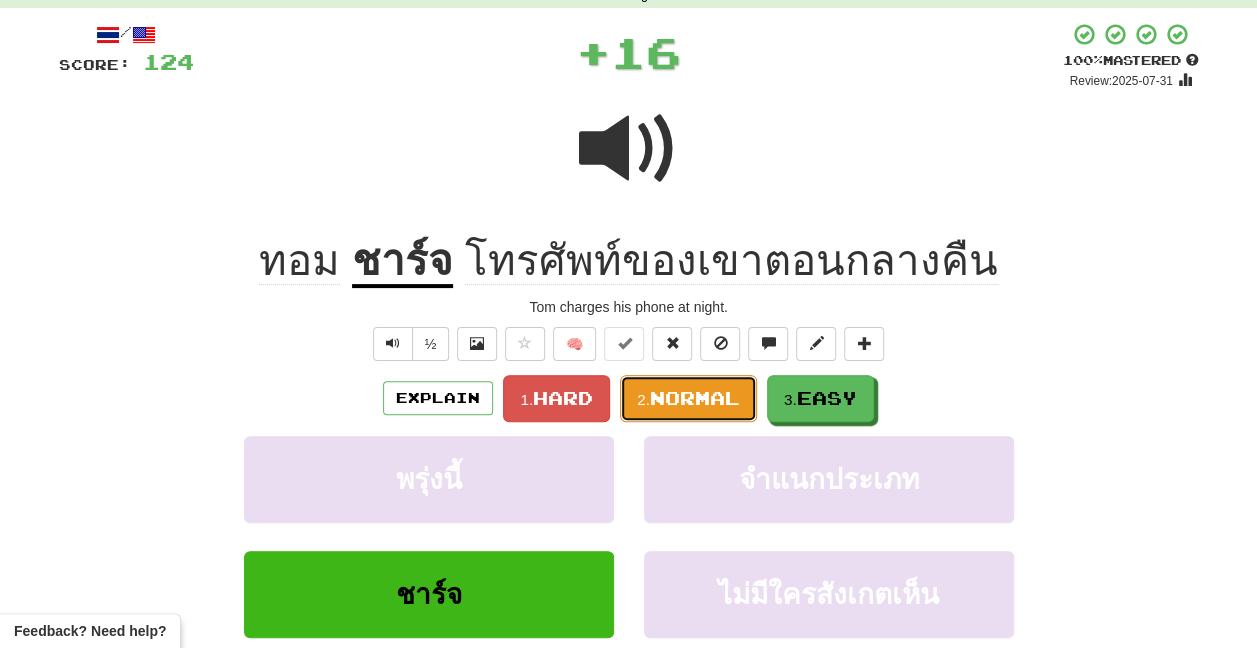 click on "Normal" at bounding box center [695, 398] 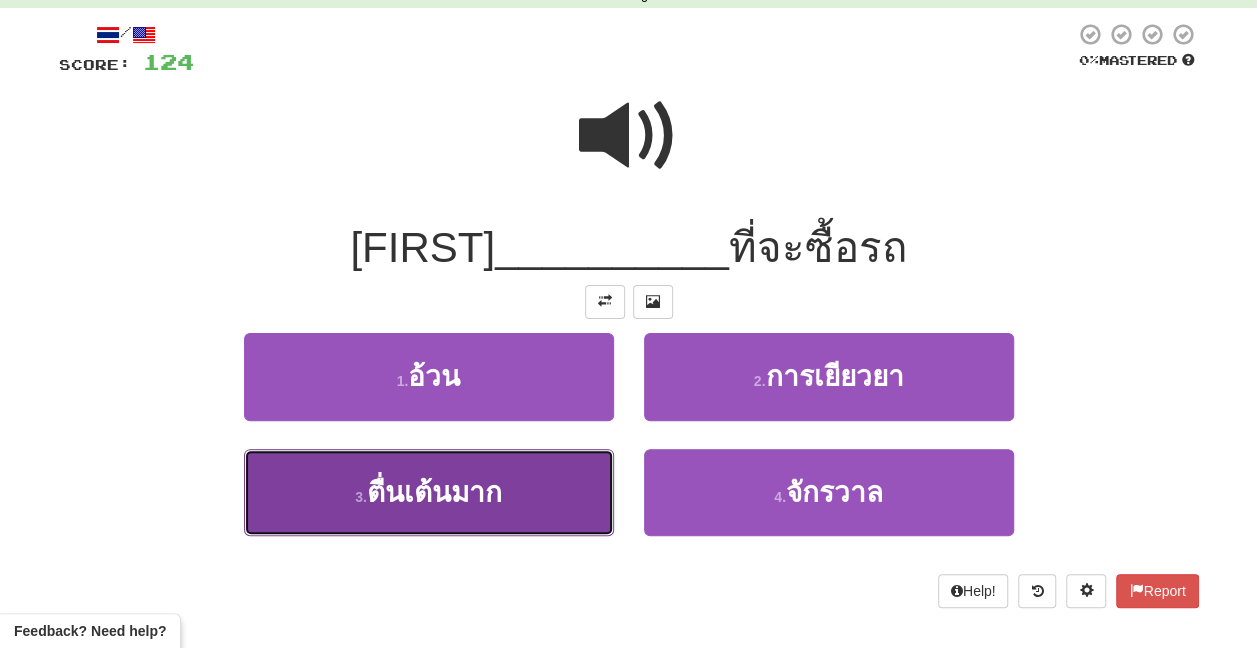 click on "3 .  ตื่นเต้นมาก" at bounding box center (429, 492) 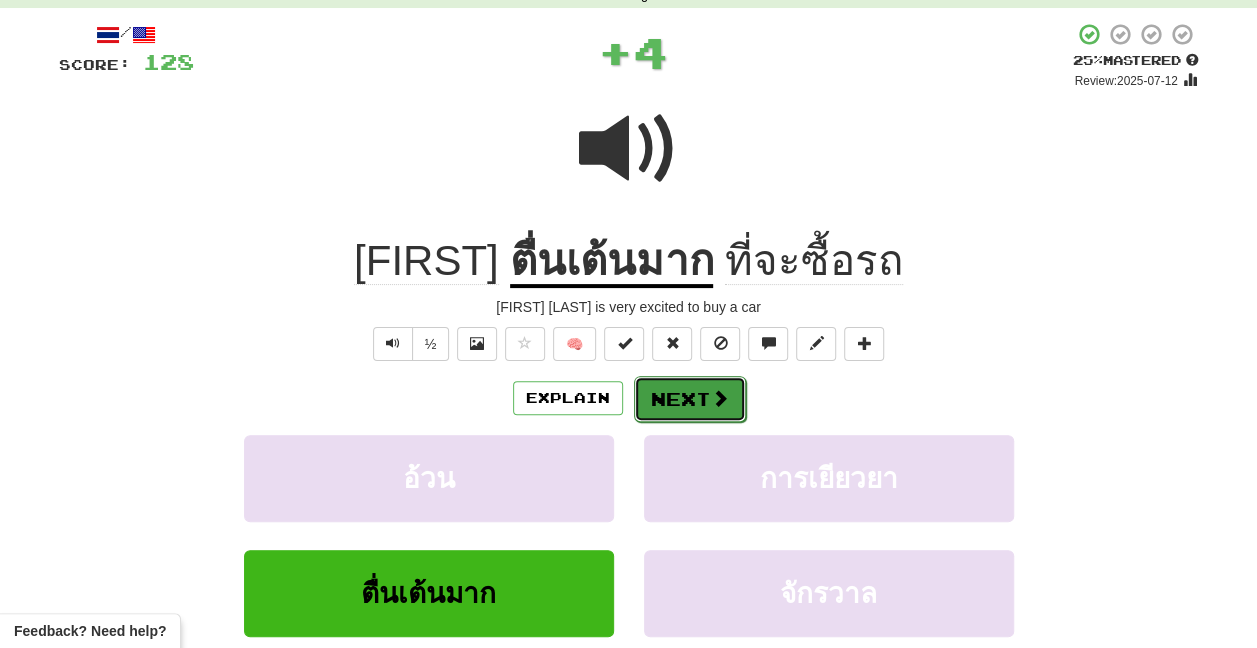click on "Next" at bounding box center [690, 399] 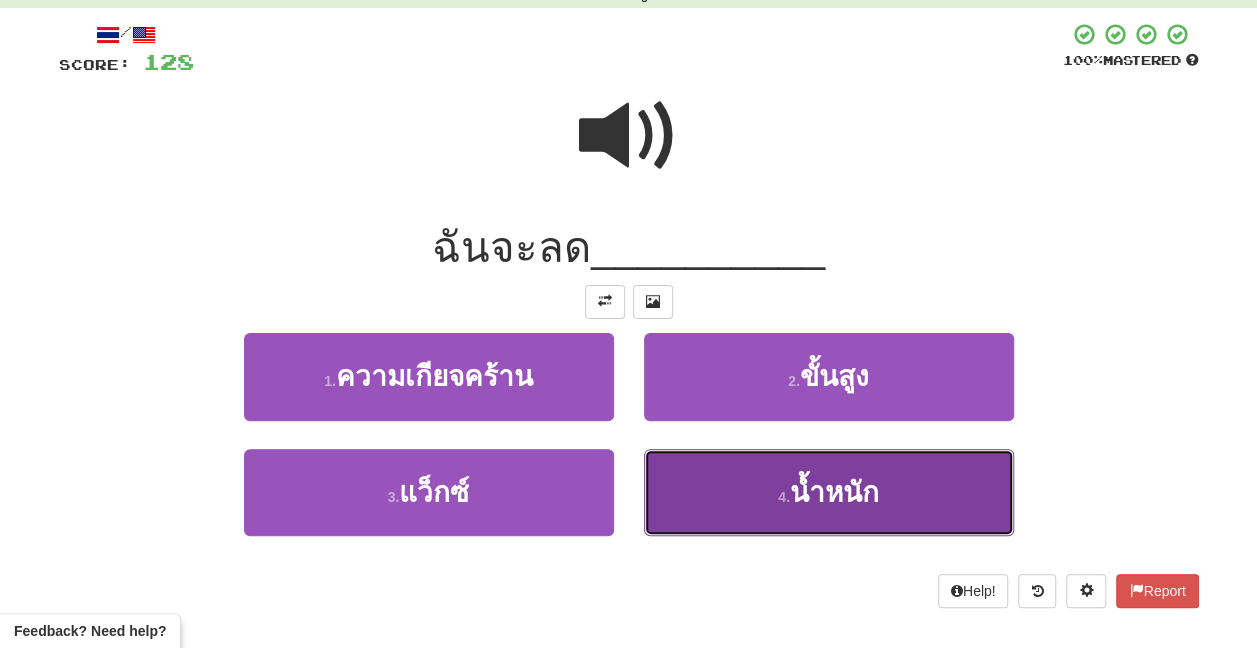 click on "4 .  น้ำหนัก" at bounding box center [829, 492] 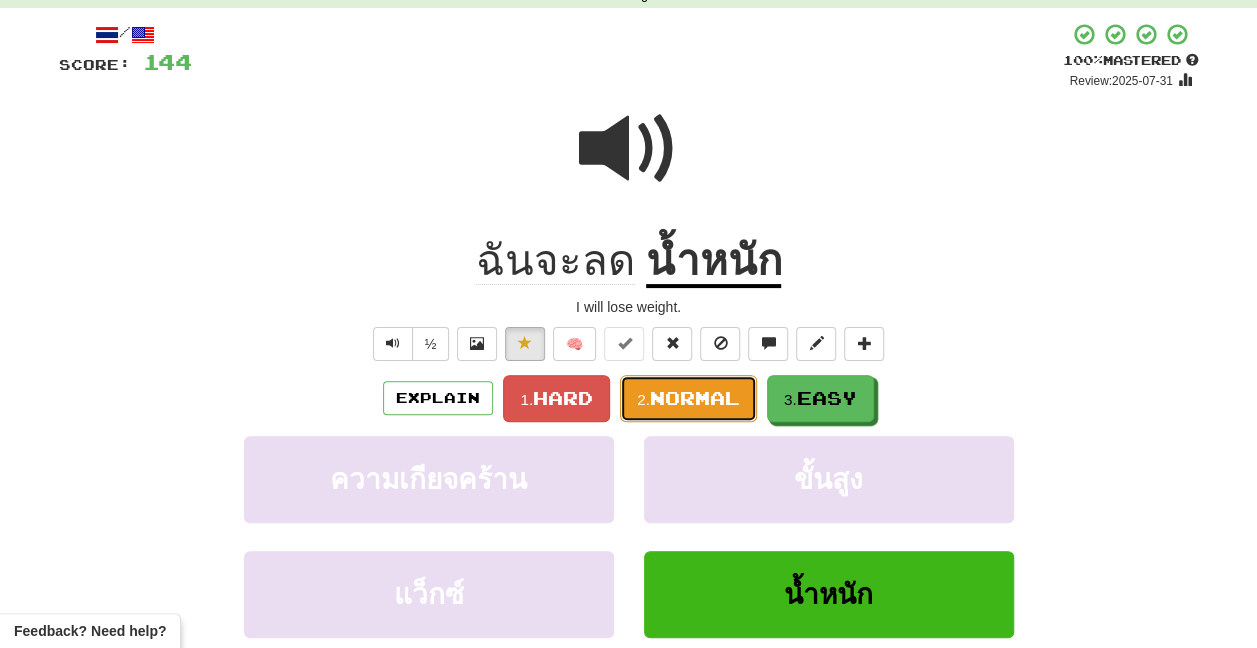 drag, startPoint x: 709, startPoint y: 398, endPoint x: 686, endPoint y: 407, distance: 24.698177 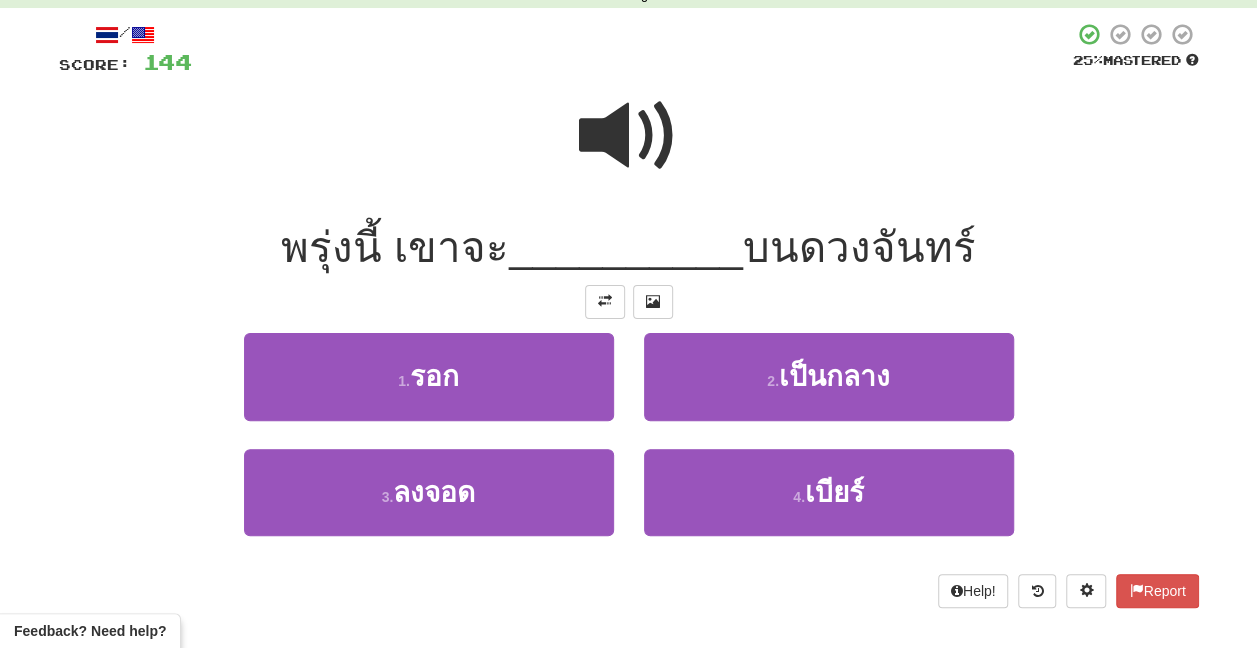 click at bounding box center [629, 136] 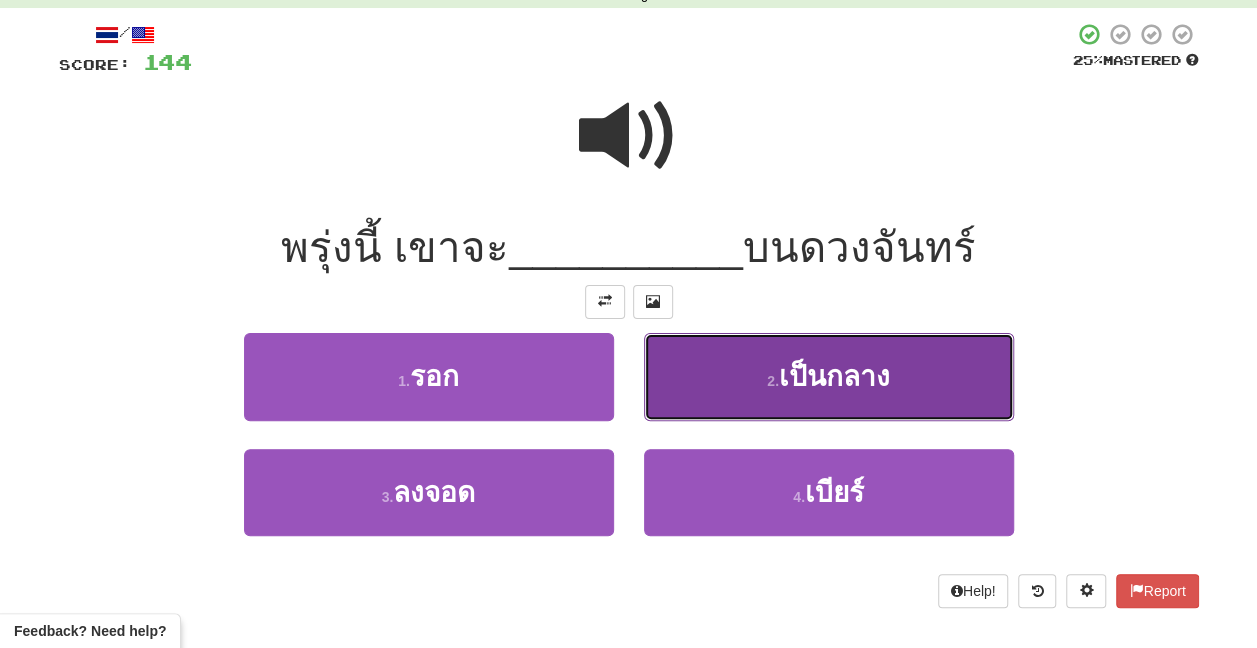 click on "2 .  เป็นกลาง" at bounding box center [829, 376] 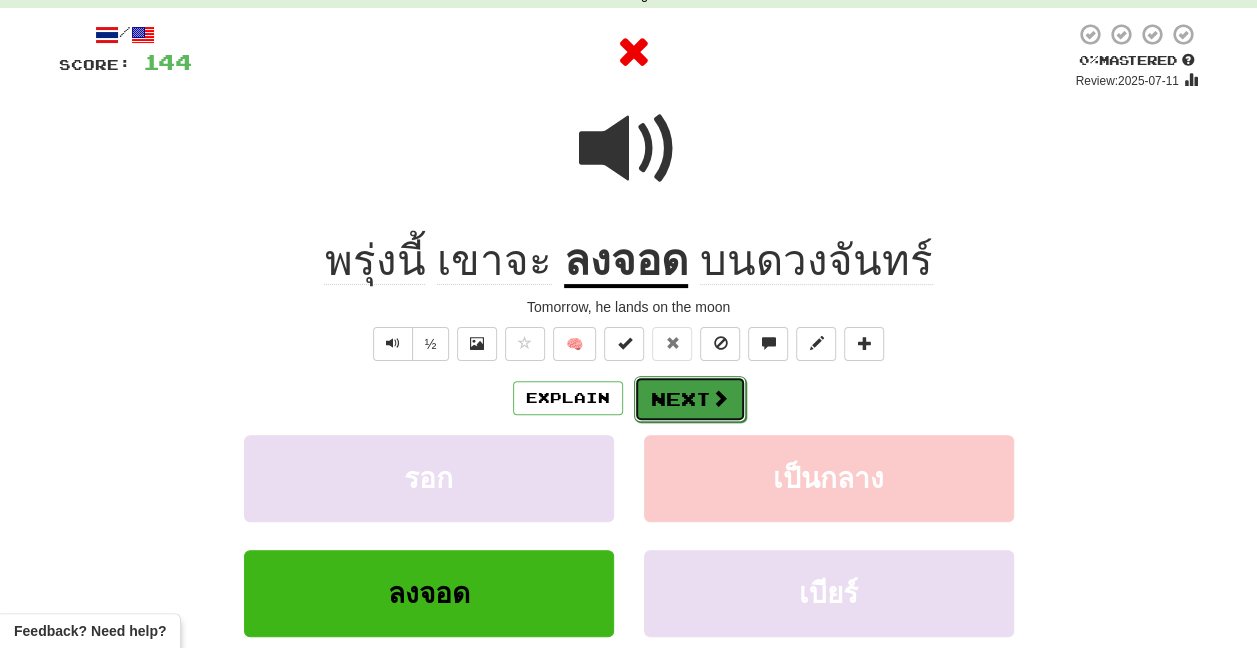 click on "Next" at bounding box center [690, 399] 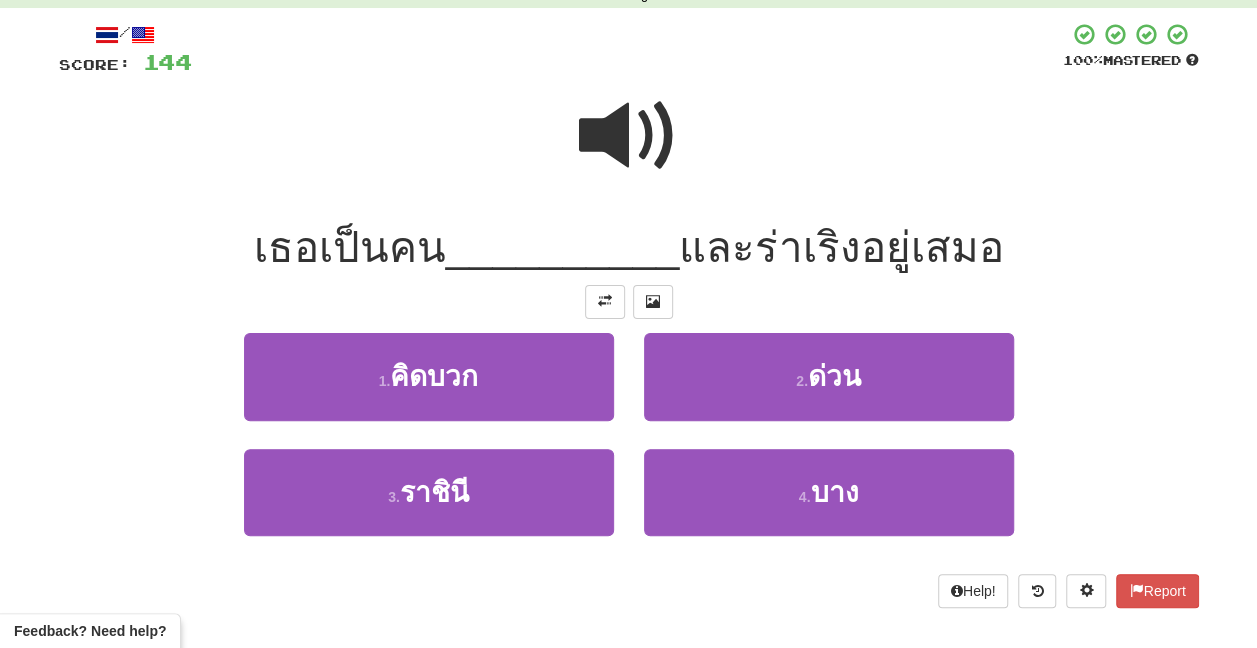 click at bounding box center [629, 136] 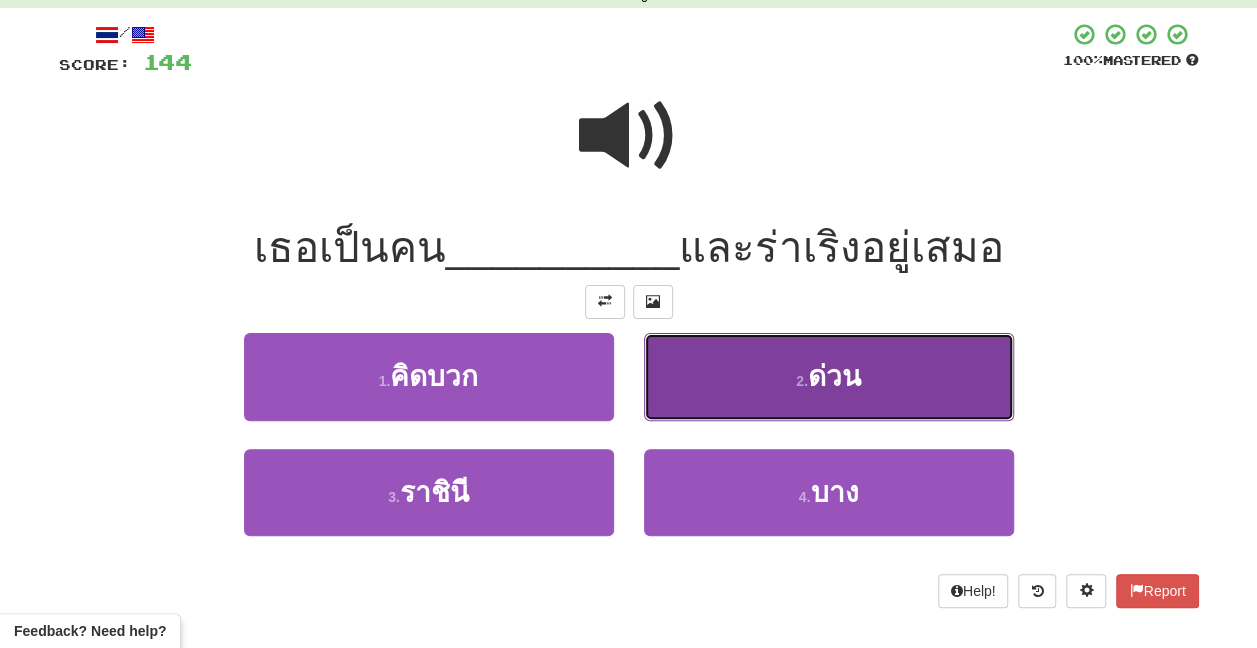 click on "2 .  ด่วน" at bounding box center (829, 376) 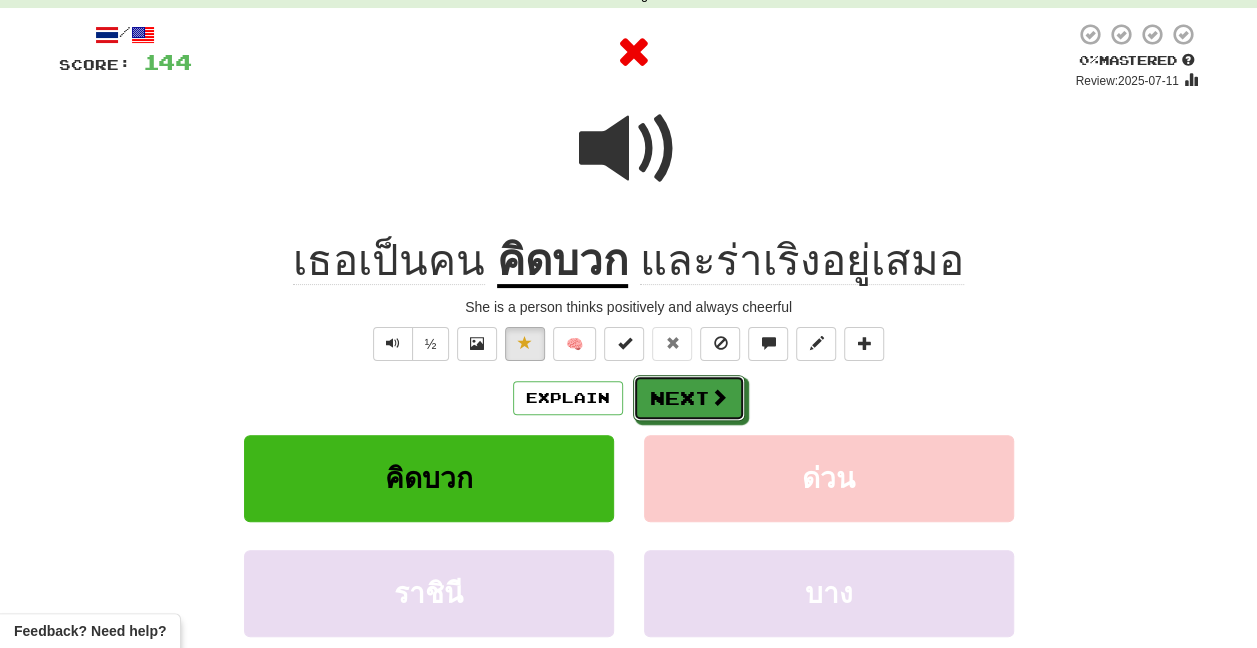 click on "Next" at bounding box center [689, 398] 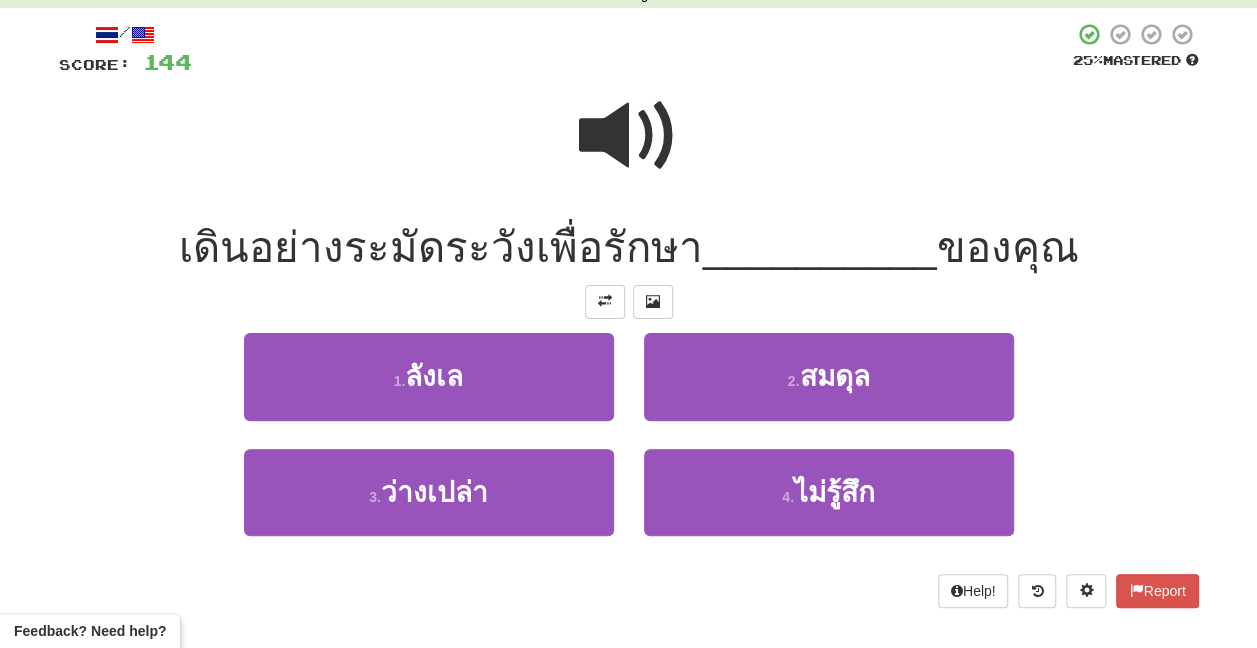 click at bounding box center [629, 136] 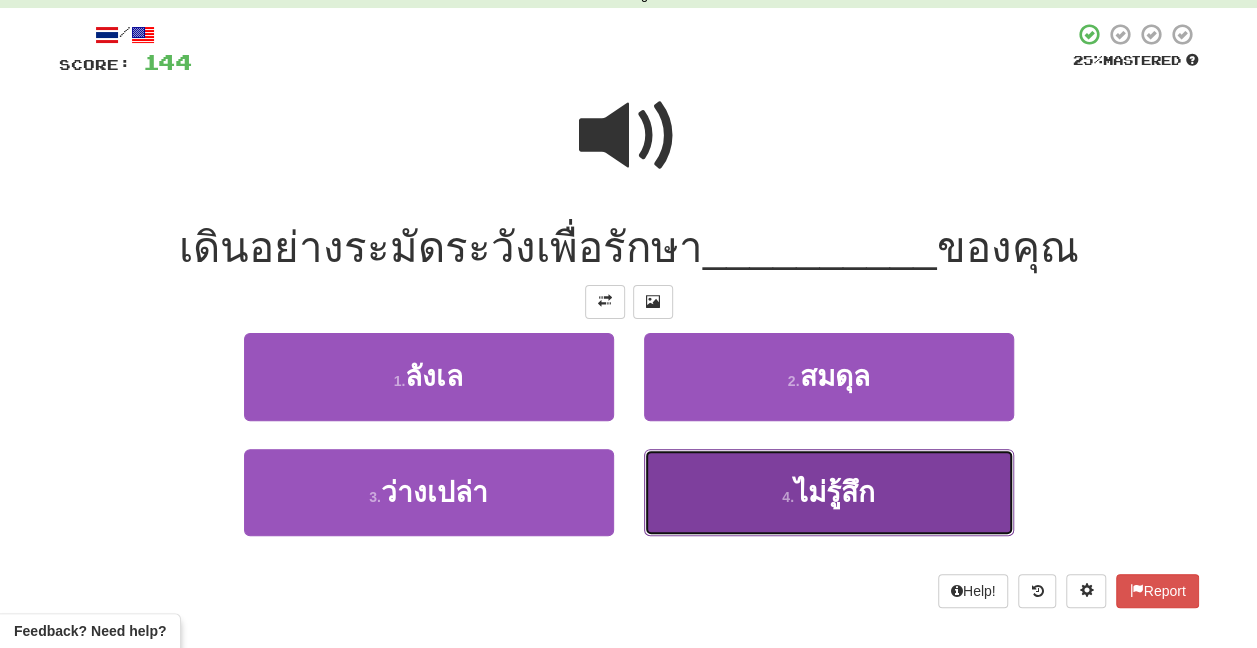 click on "4 .  ไม่รู้สึก" at bounding box center [829, 492] 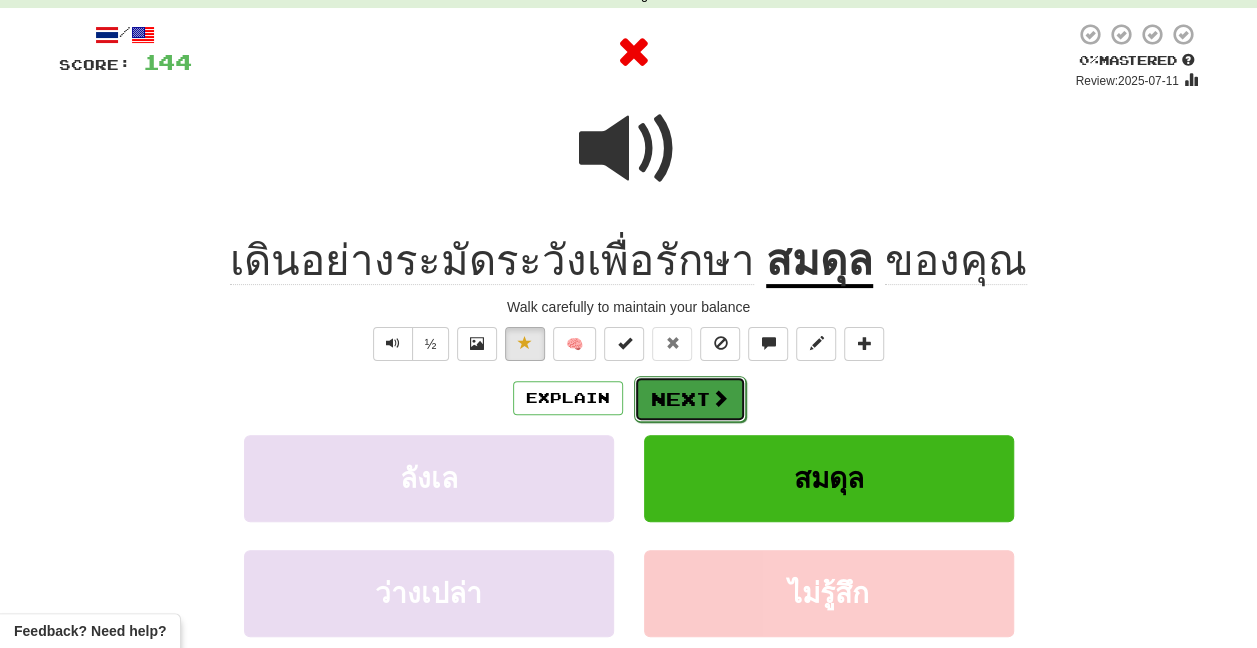 click on "Next" at bounding box center (690, 399) 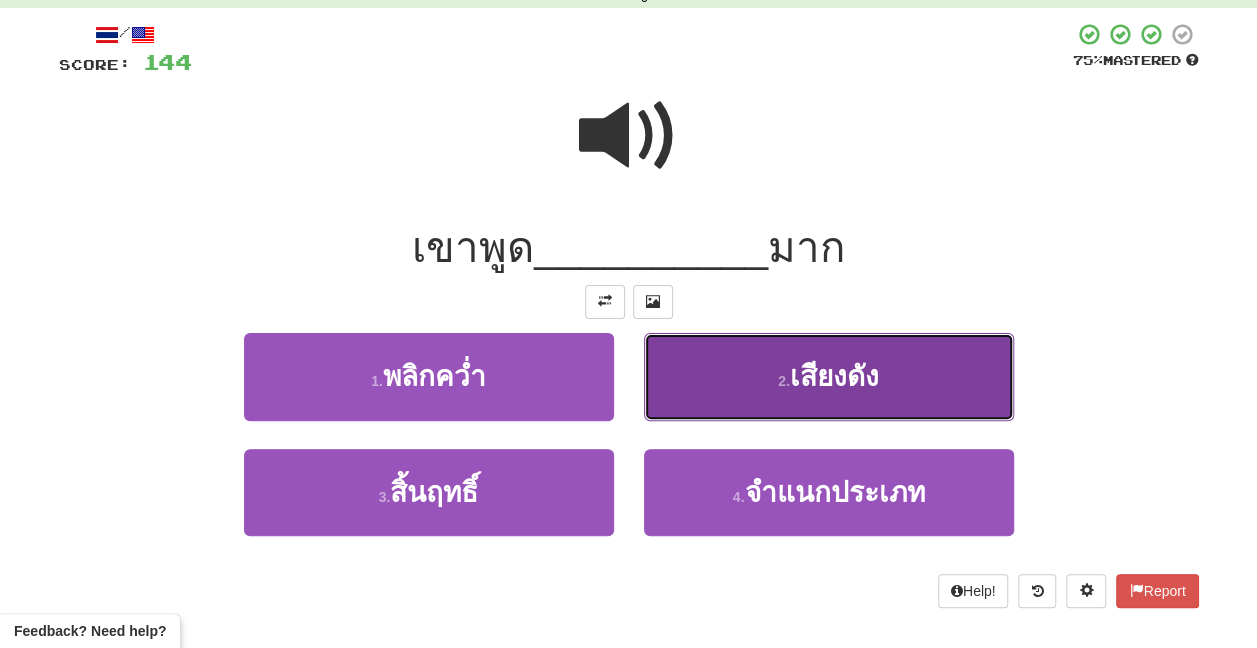 click on "2 .  เสียงดัง" at bounding box center (829, 376) 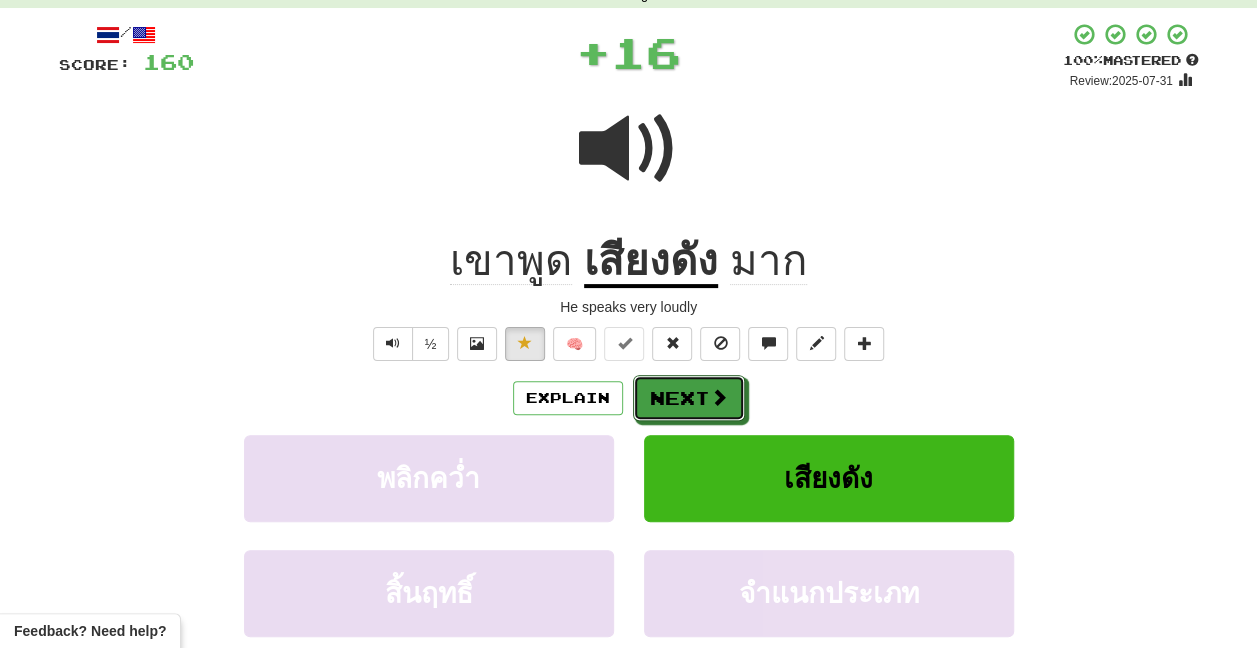 click at bounding box center [719, 397] 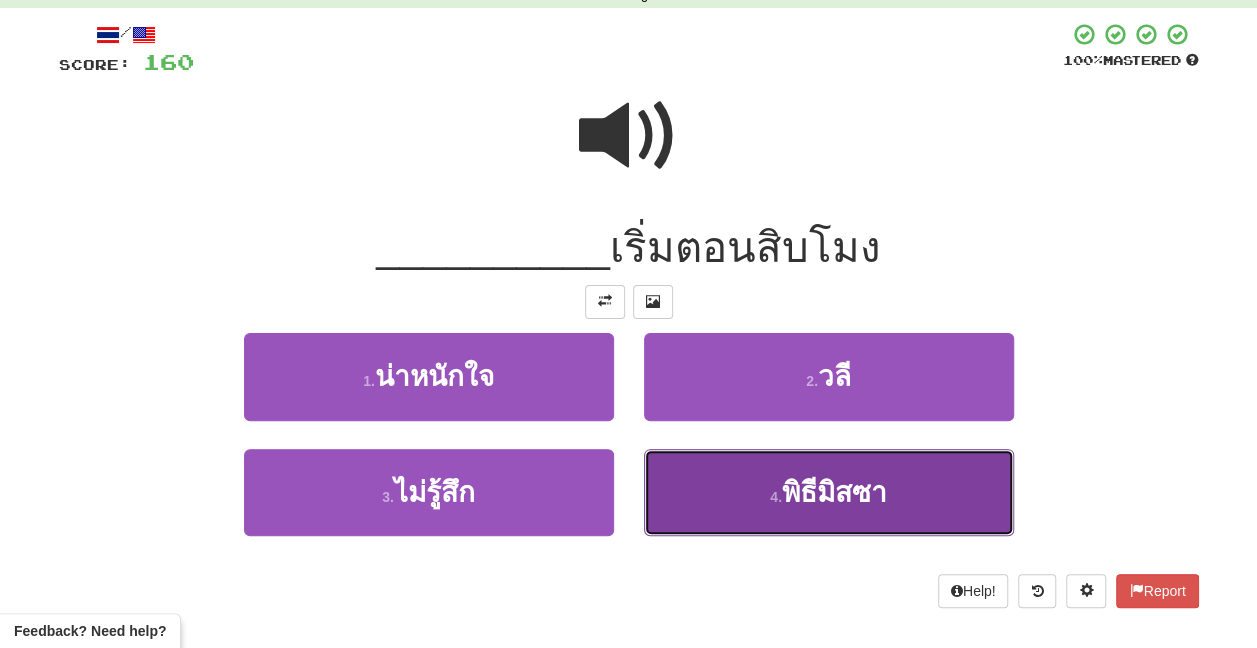 click on "4 .  พิธีมิสซา" at bounding box center [829, 492] 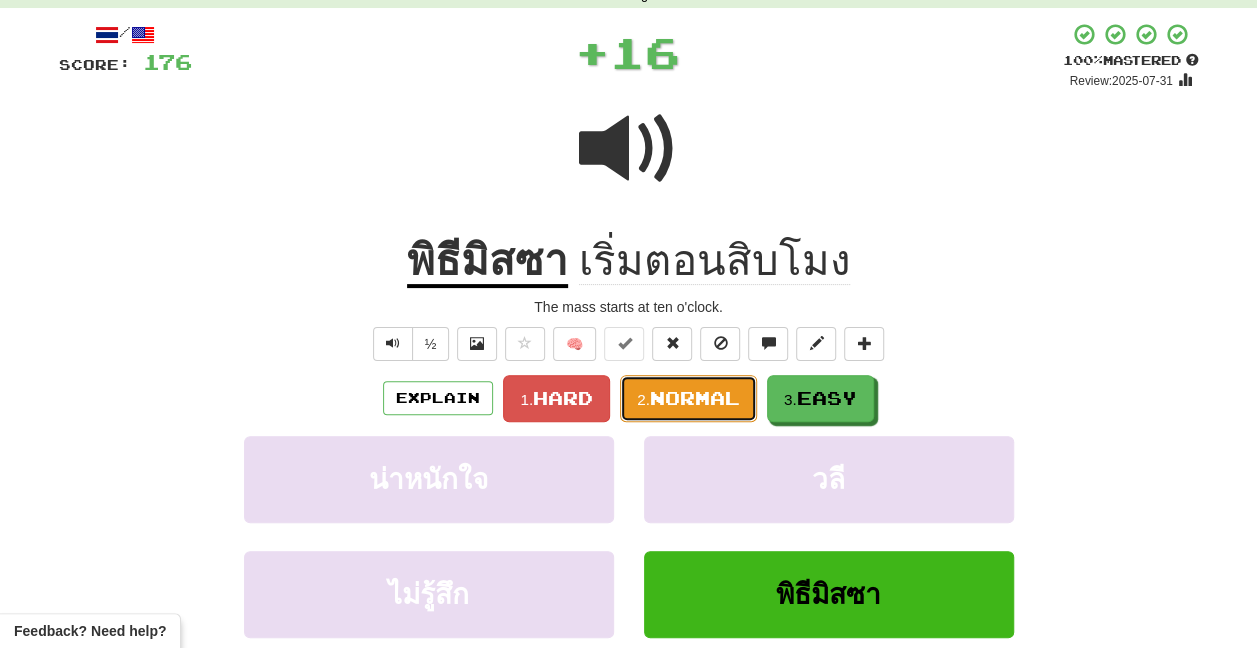 click on "Normal" at bounding box center (695, 398) 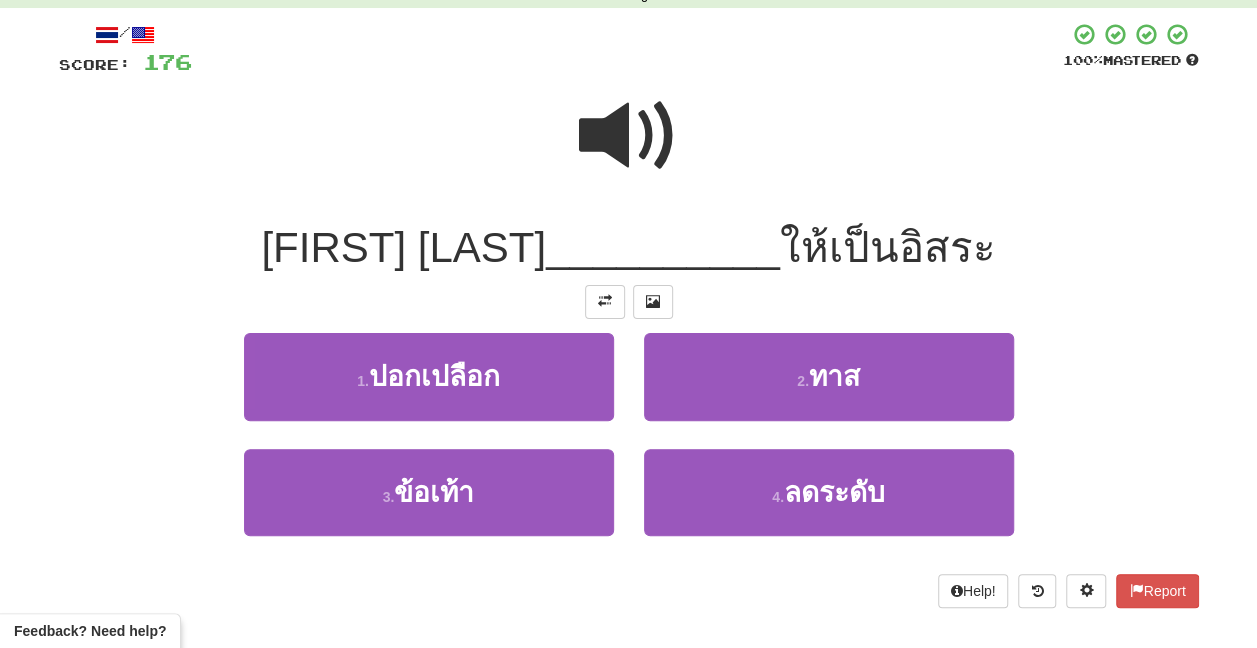 scroll, scrollTop: 0, scrollLeft: 0, axis: both 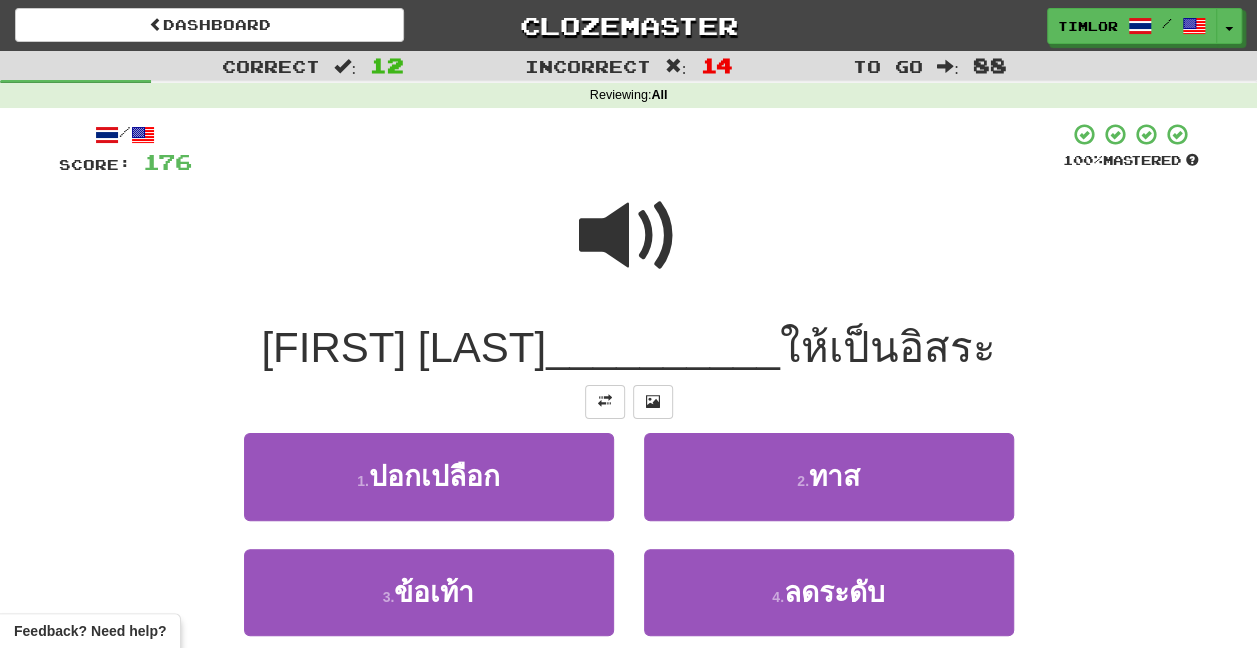 click at bounding box center [629, 236] 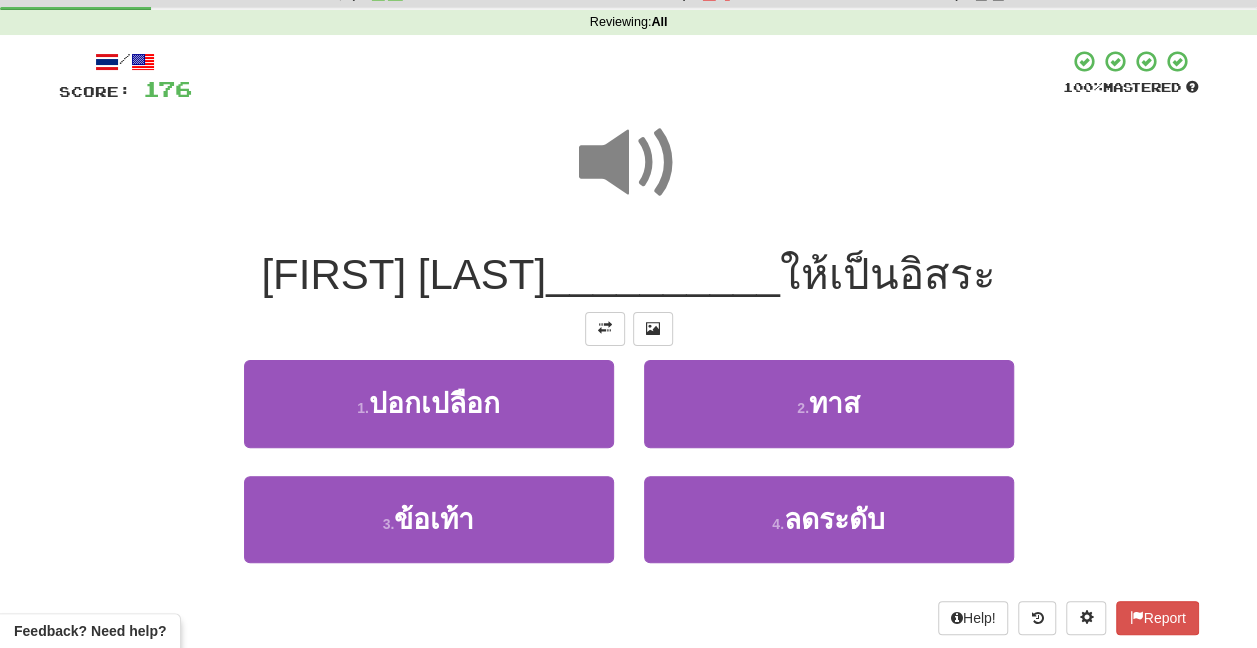 scroll, scrollTop: 100, scrollLeft: 0, axis: vertical 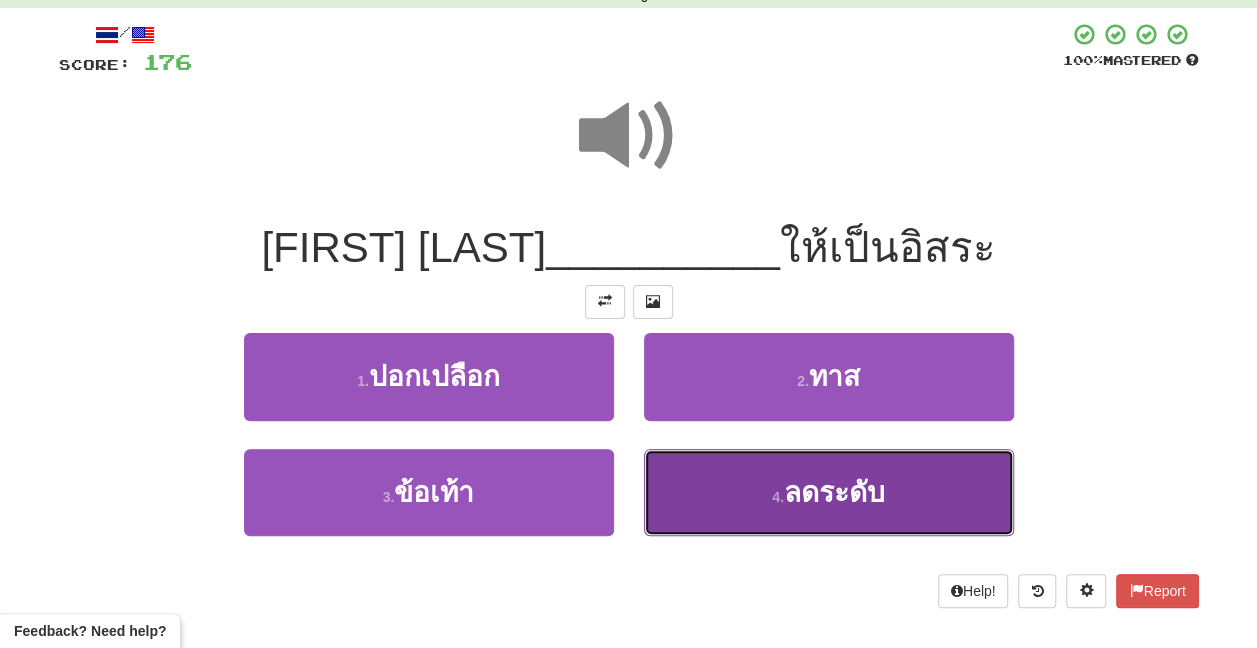 click on "4 .  ลดระดับ" at bounding box center [829, 492] 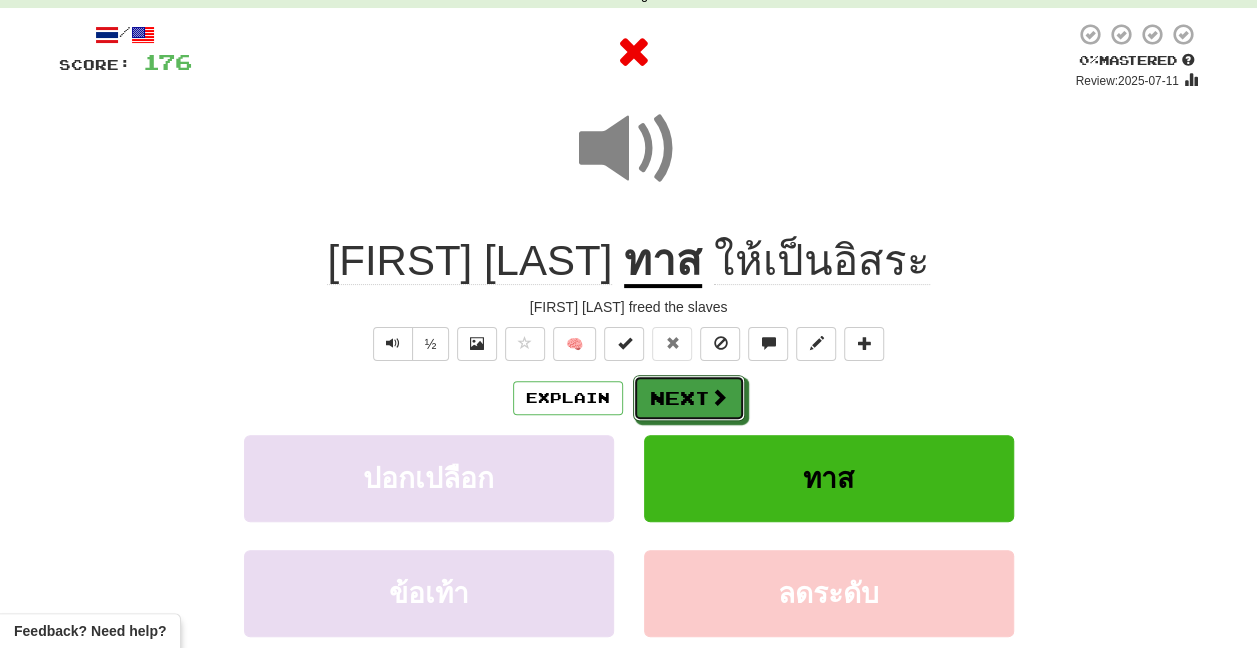 click on "Next" at bounding box center [689, 398] 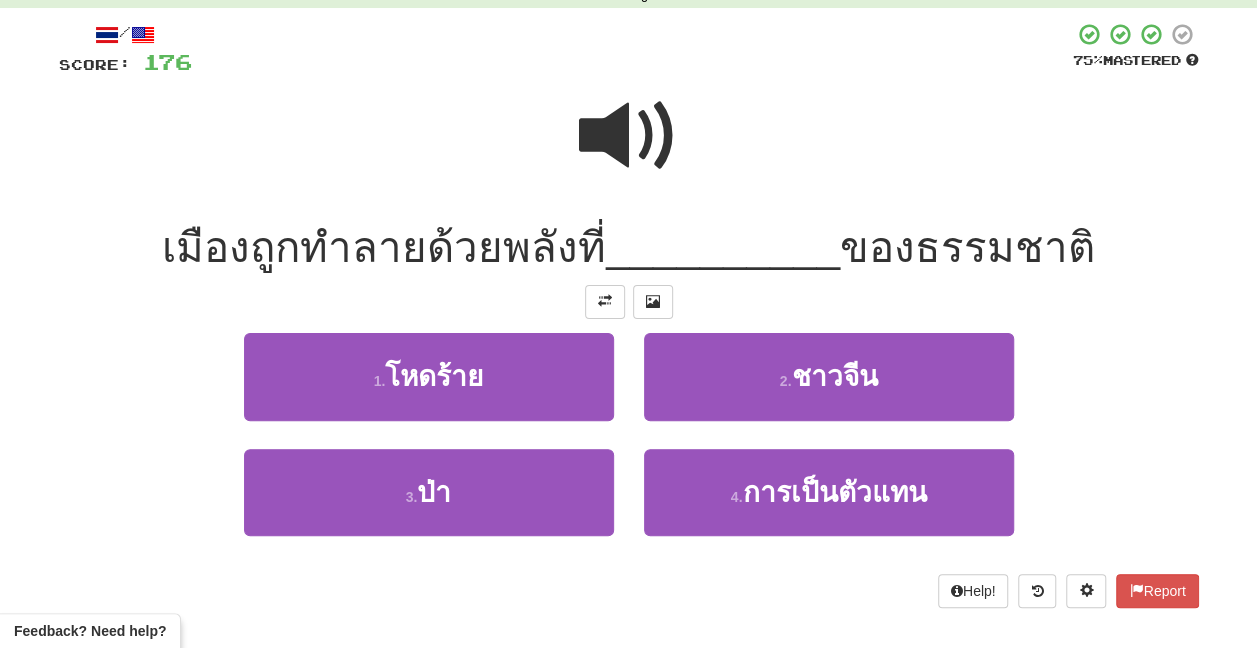 click at bounding box center (629, 149) 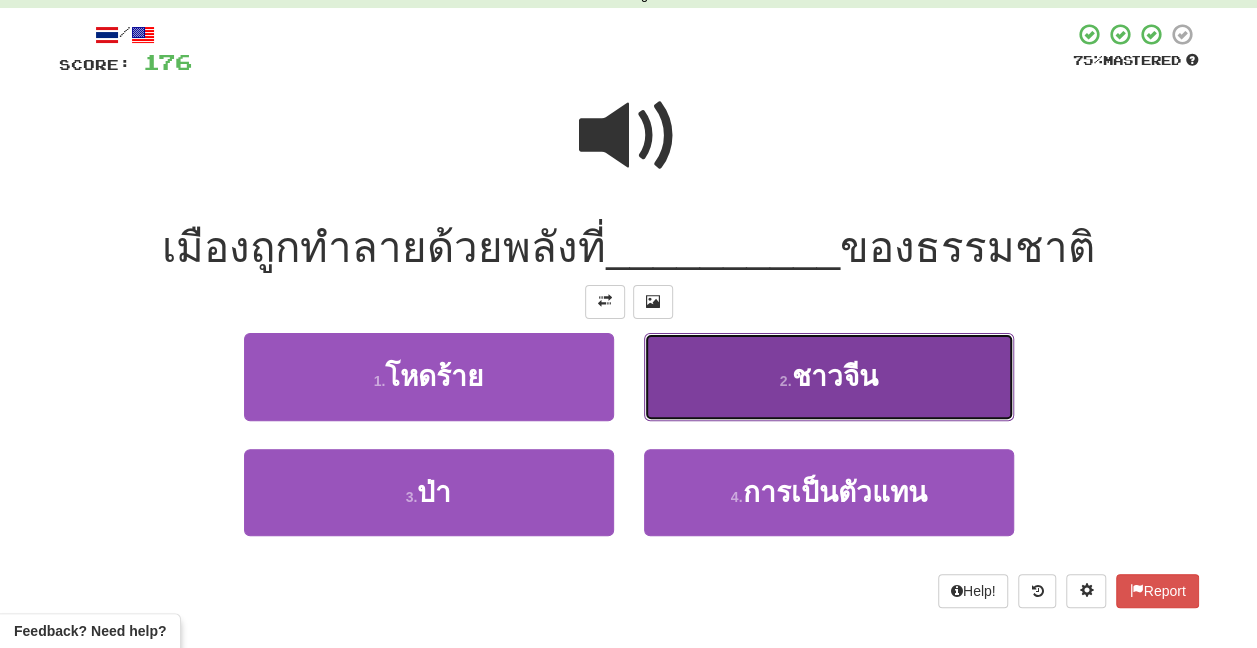 click on "2 .  ชาวจีน" at bounding box center [829, 376] 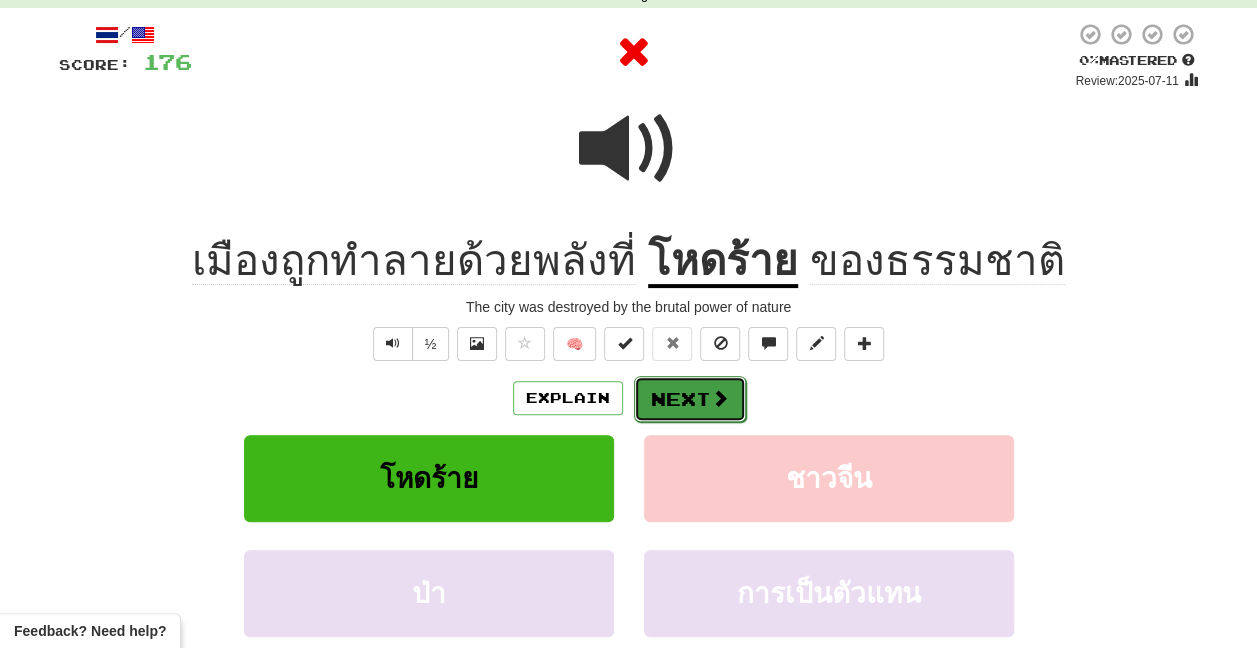 click at bounding box center [720, 398] 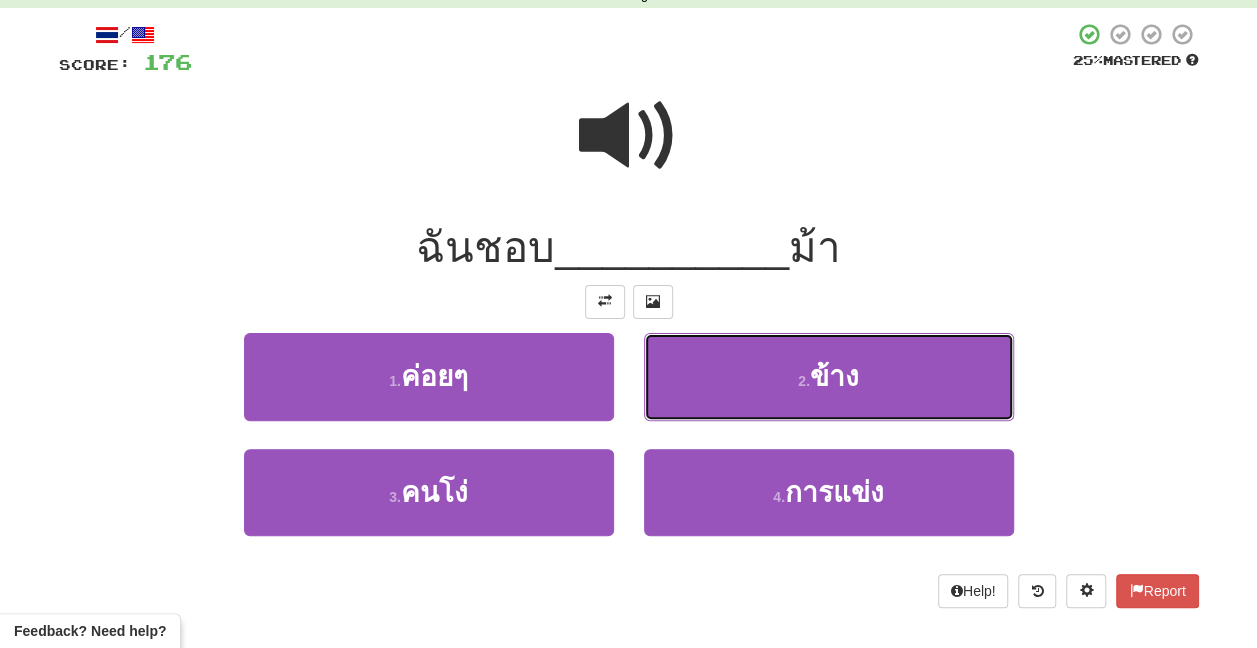 click on "2 .  ข้าง" at bounding box center [829, 376] 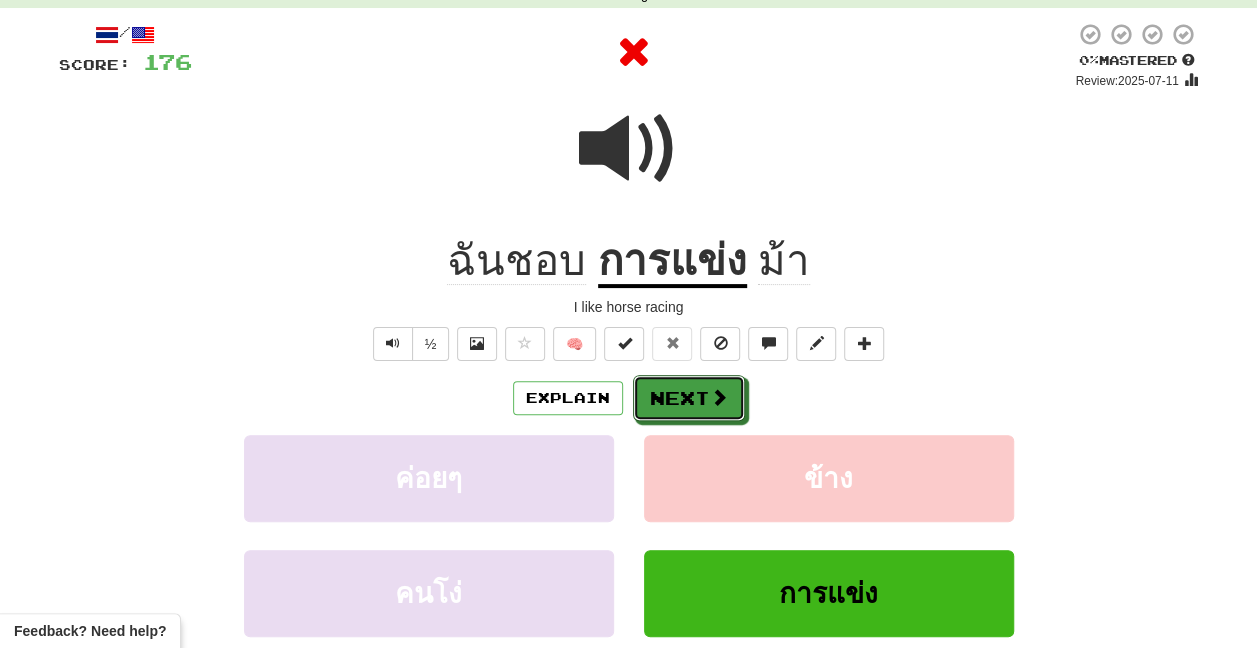 click at bounding box center (719, 397) 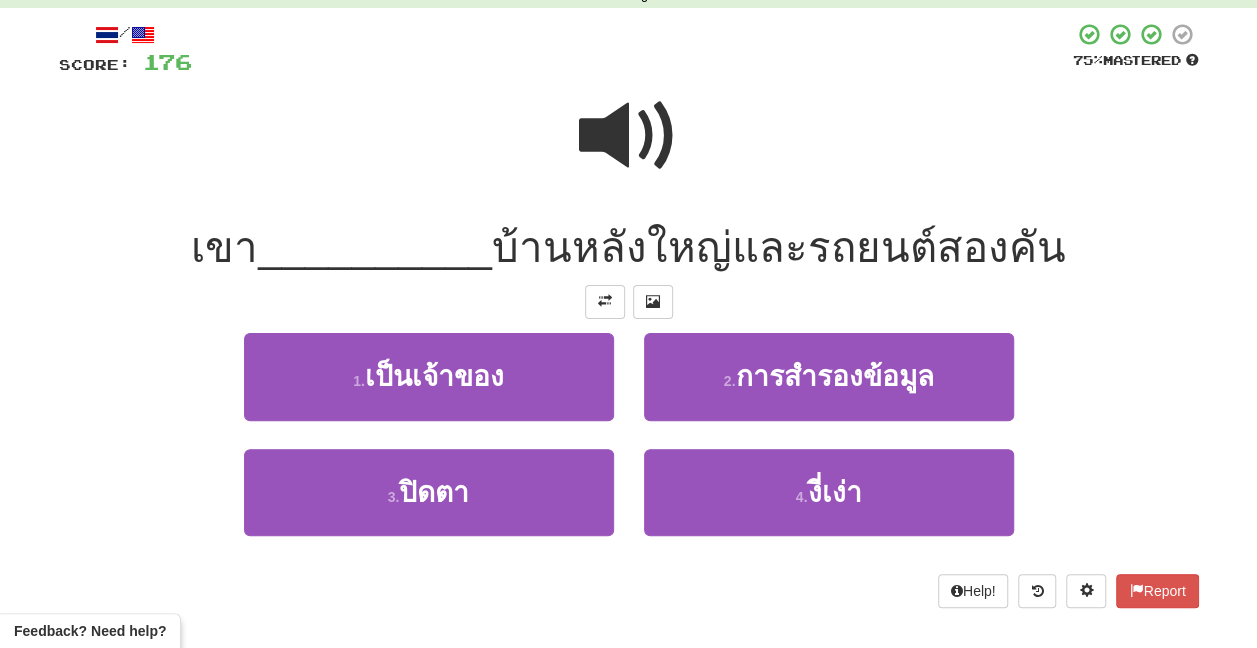 click at bounding box center [629, 136] 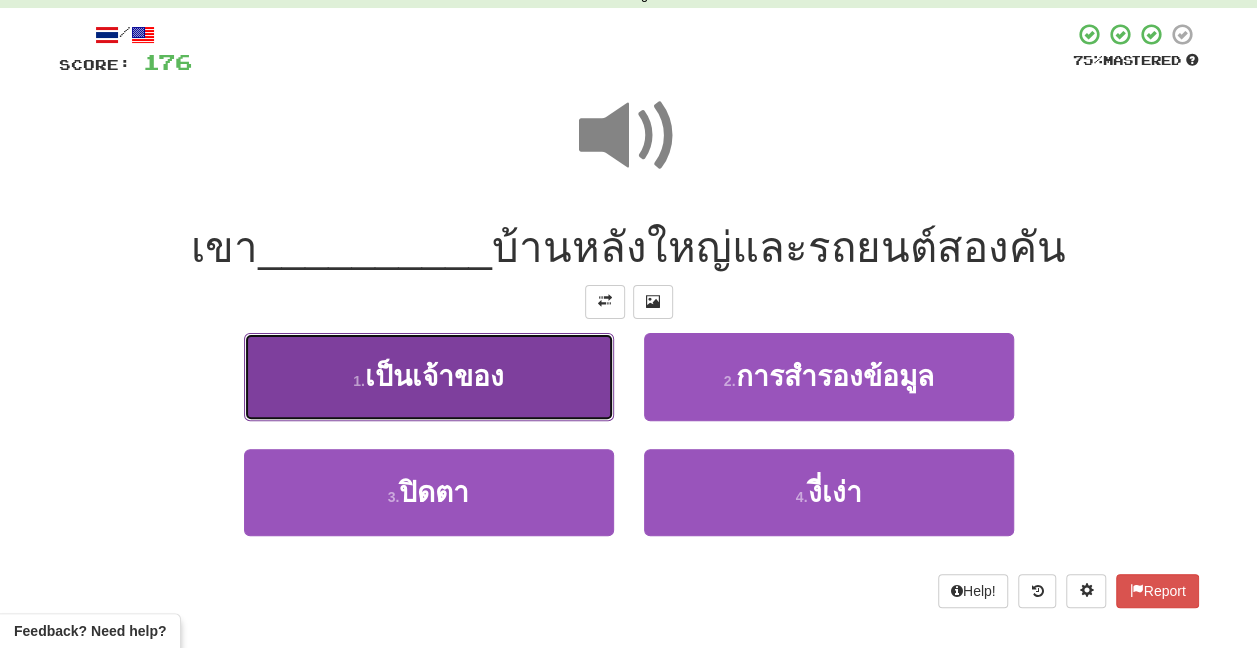 click on "1 .  เป็นเจ้าของ" at bounding box center (429, 376) 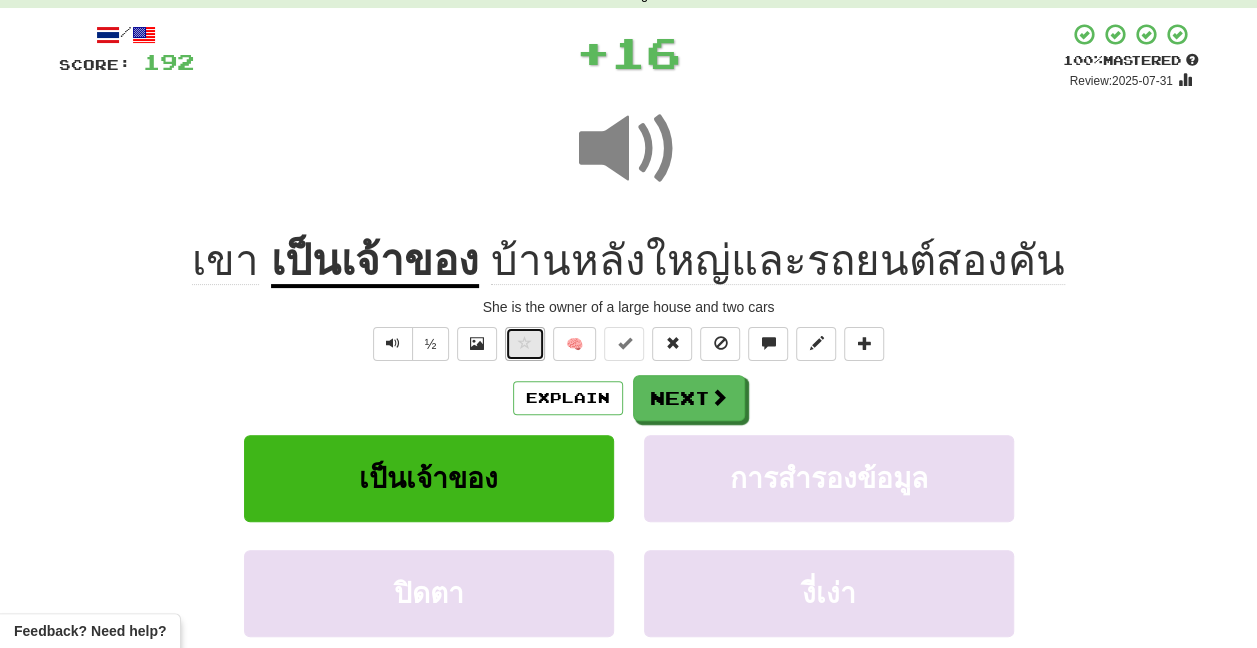click at bounding box center [525, 344] 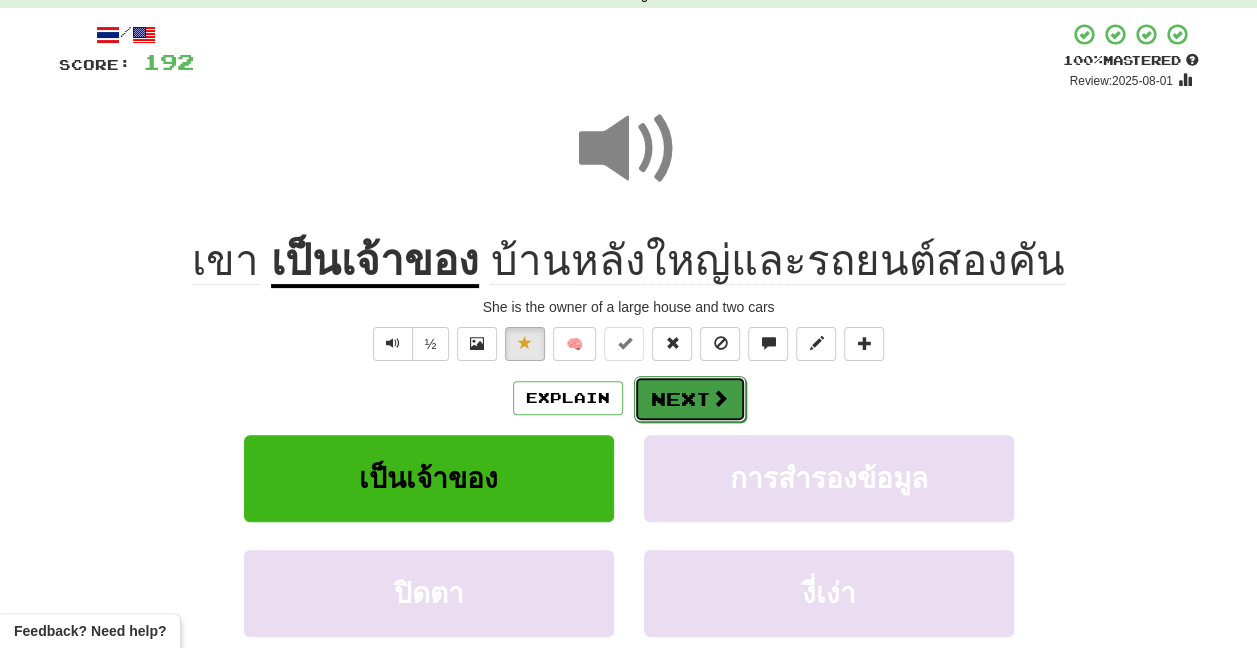 click on "Next" at bounding box center [690, 399] 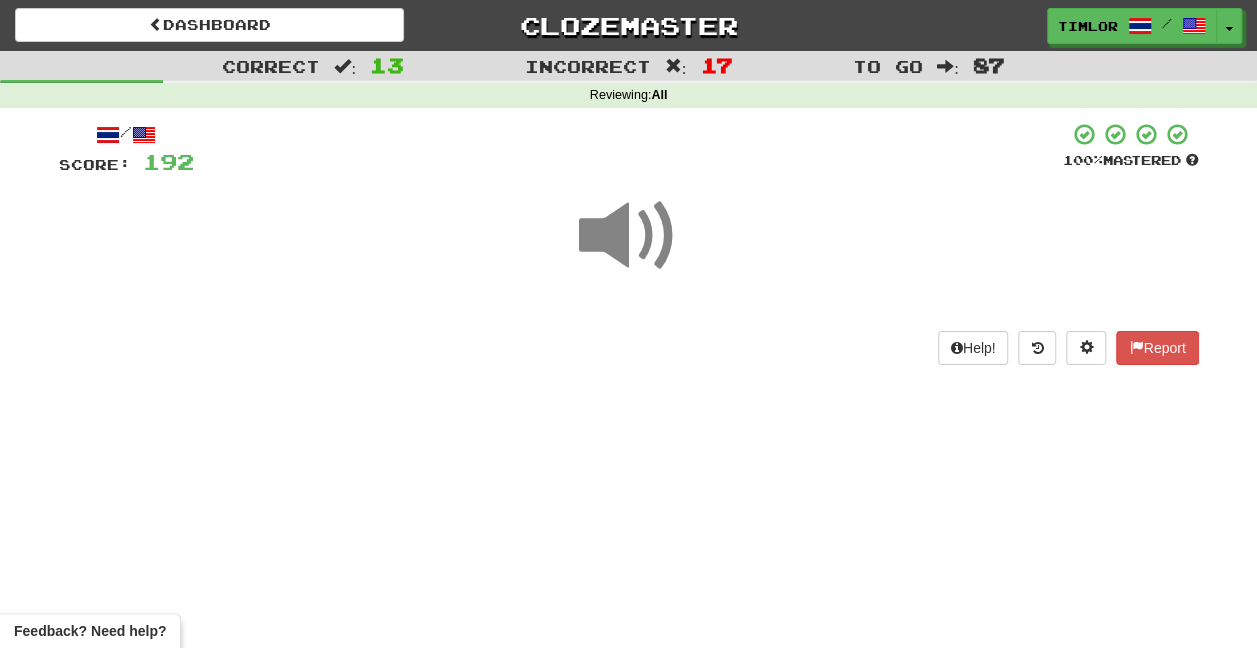 scroll, scrollTop: 100, scrollLeft: 0, axis: vertical 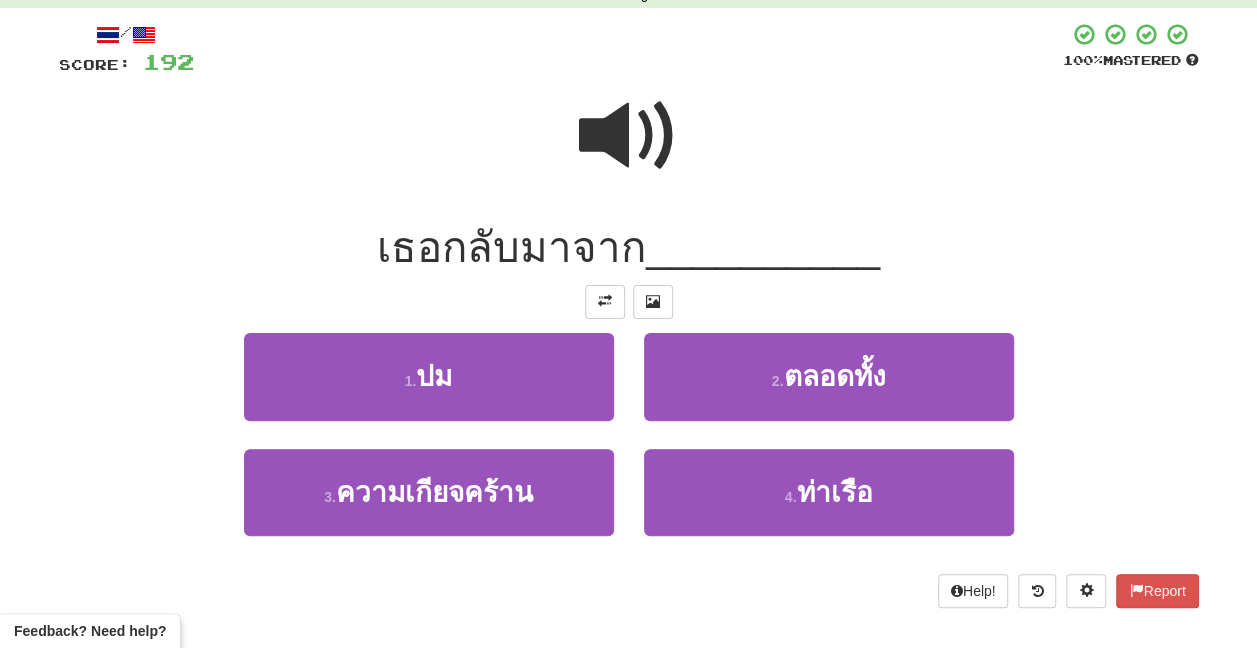 click at bounding box center (629, 136) 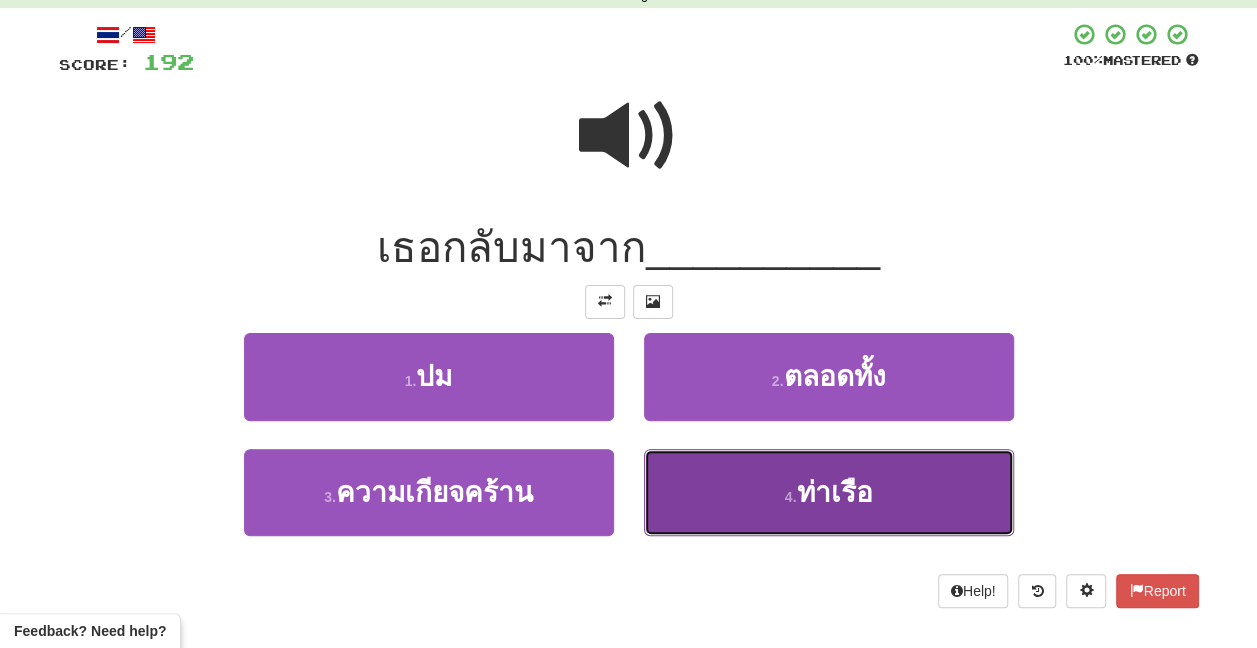 click on "4 .  ท่าเรือ" at bounding box center [829, 492] 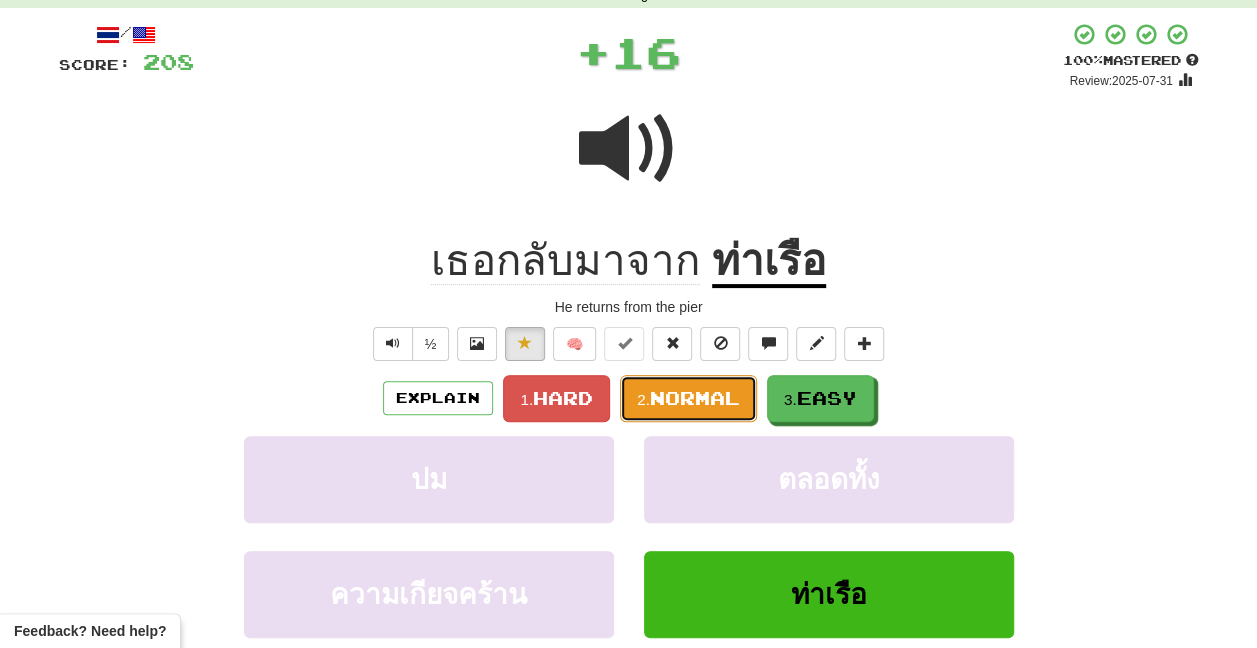click on "2.  Normal" at bounding box center (688, 398) 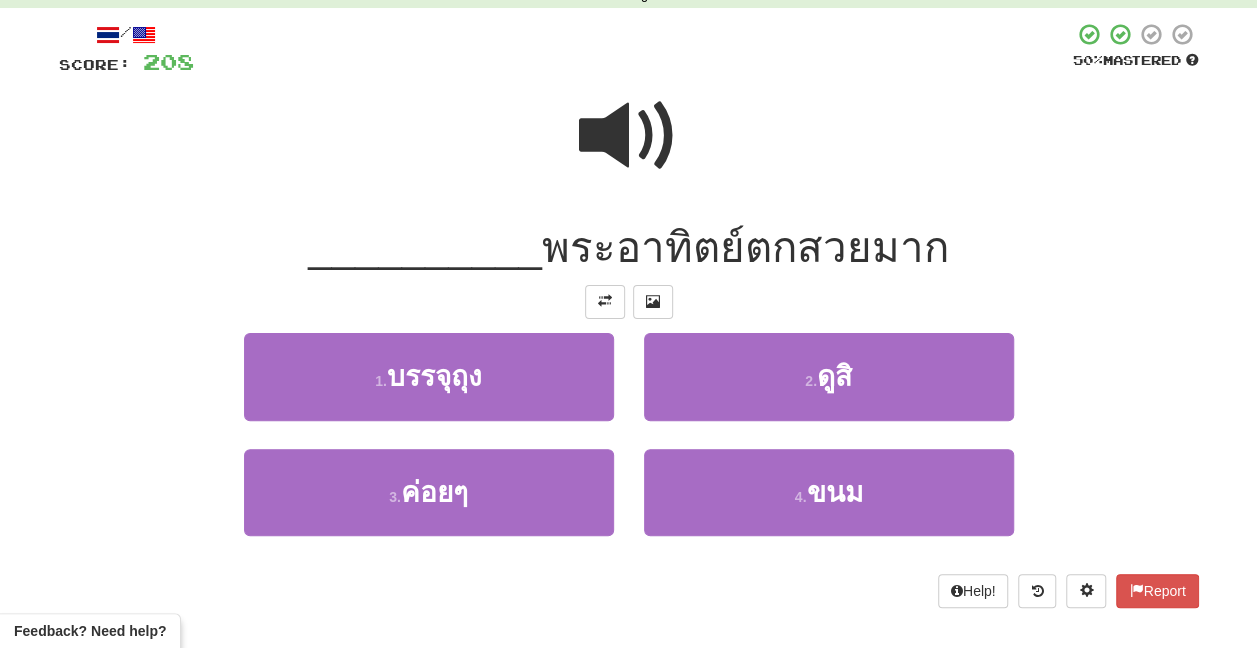 click at bounding box center (629, 136) 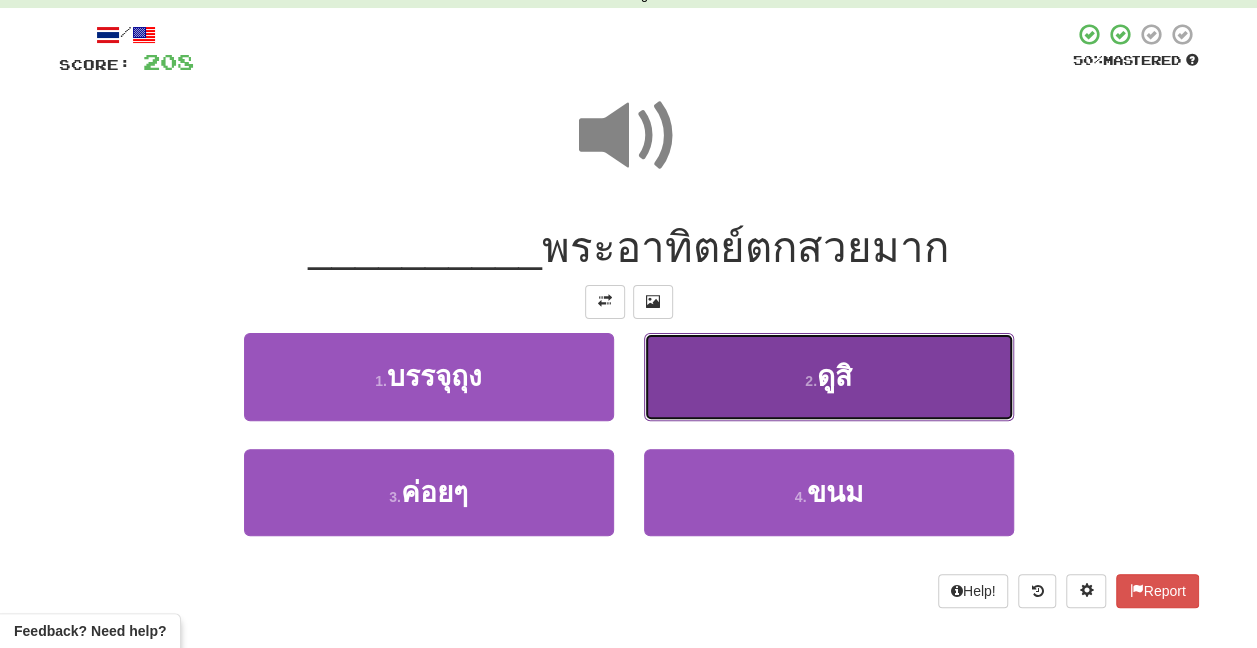 click on "2 .  ดูสิ" at bounding box center [829, 376] 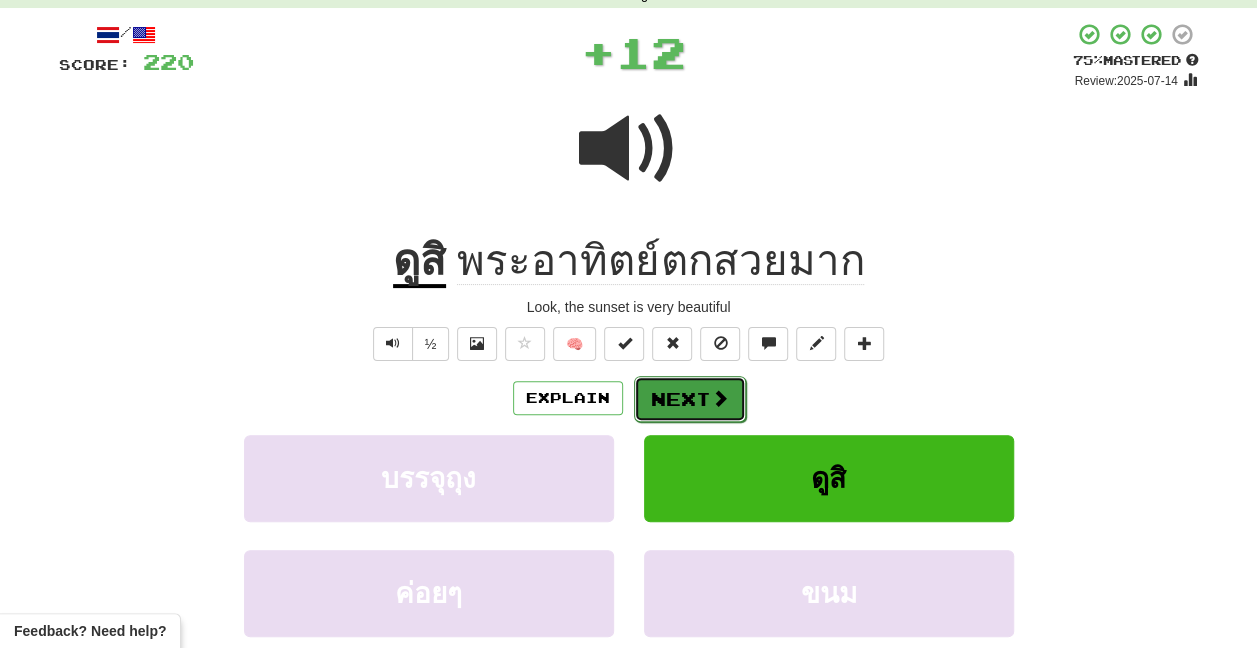 click at bounding box center (720, 398) 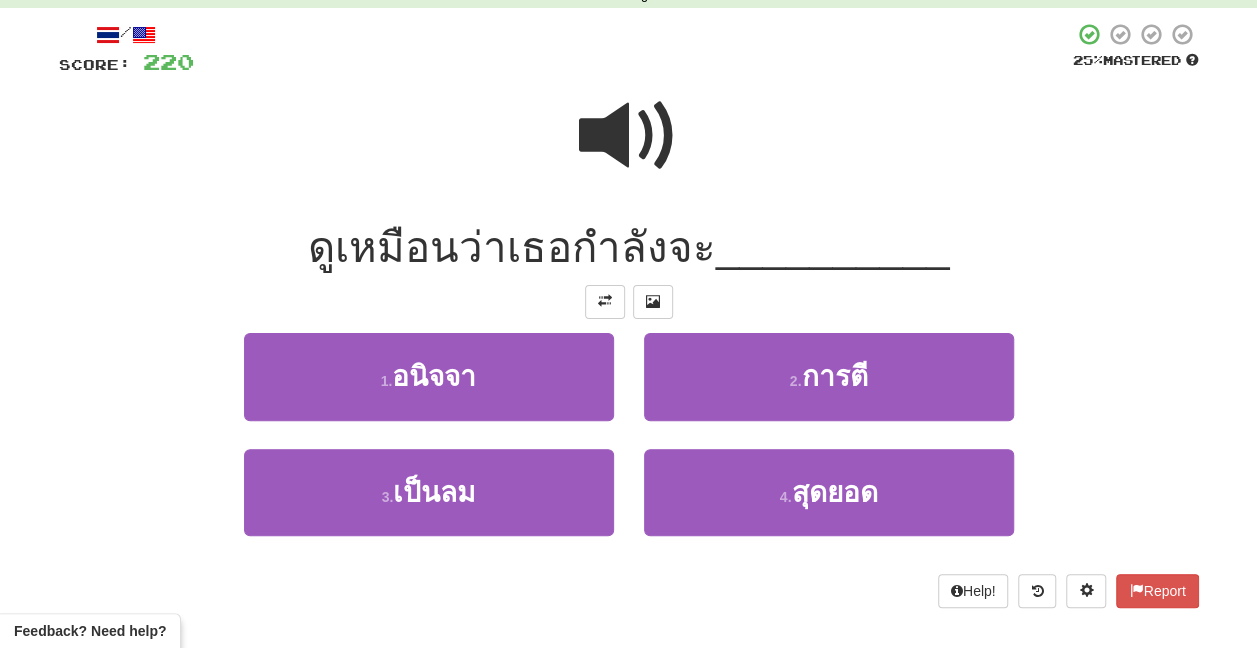 click at bounding box center (629, 136) 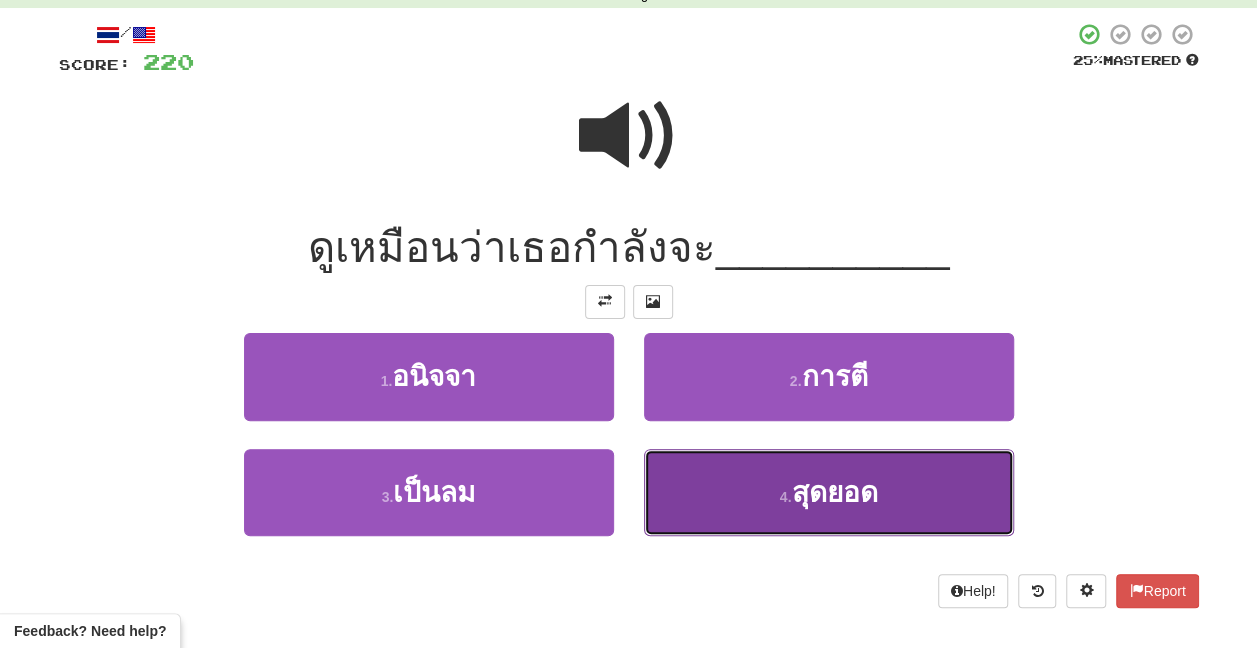 click on "4 .  สุดยอด" at bounding box center (829, 492) 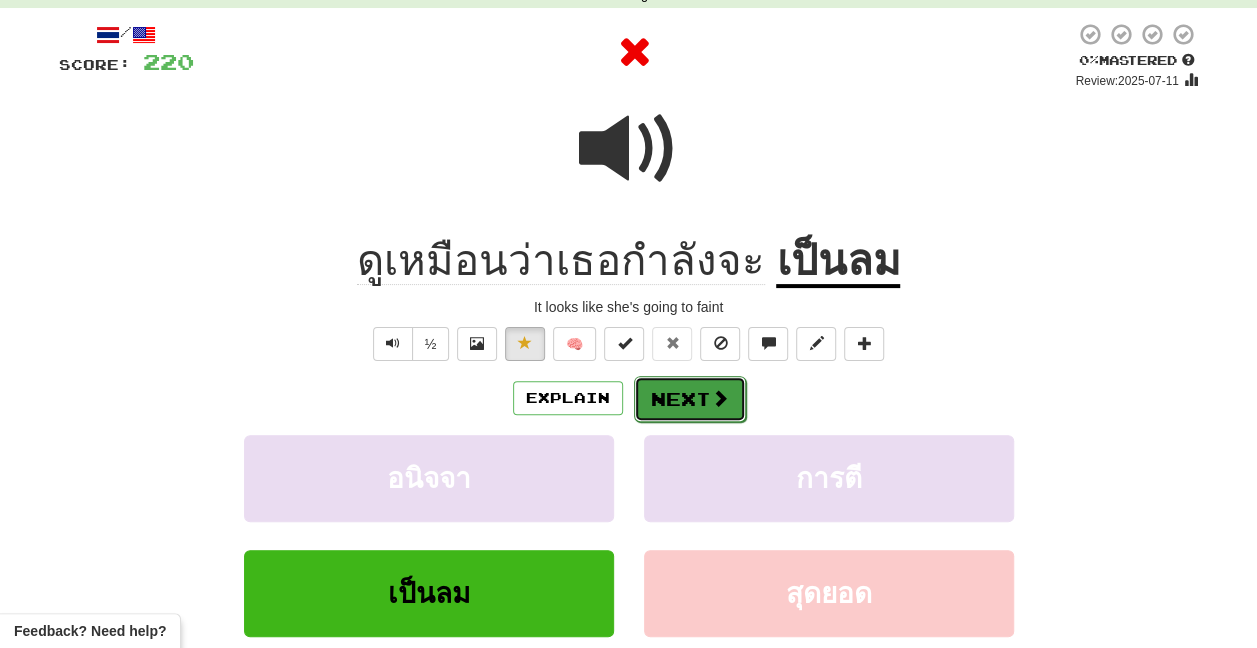 click on "Next" at bounding box center (690, 399) 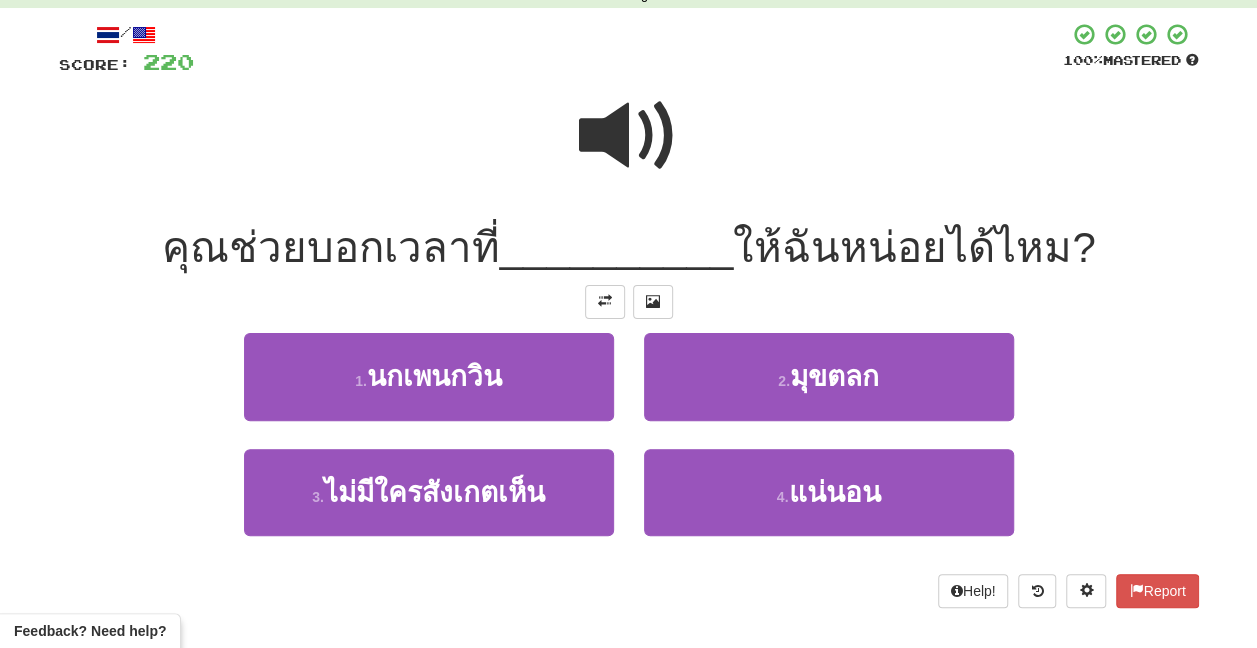 click at bounding box center [629, 136] 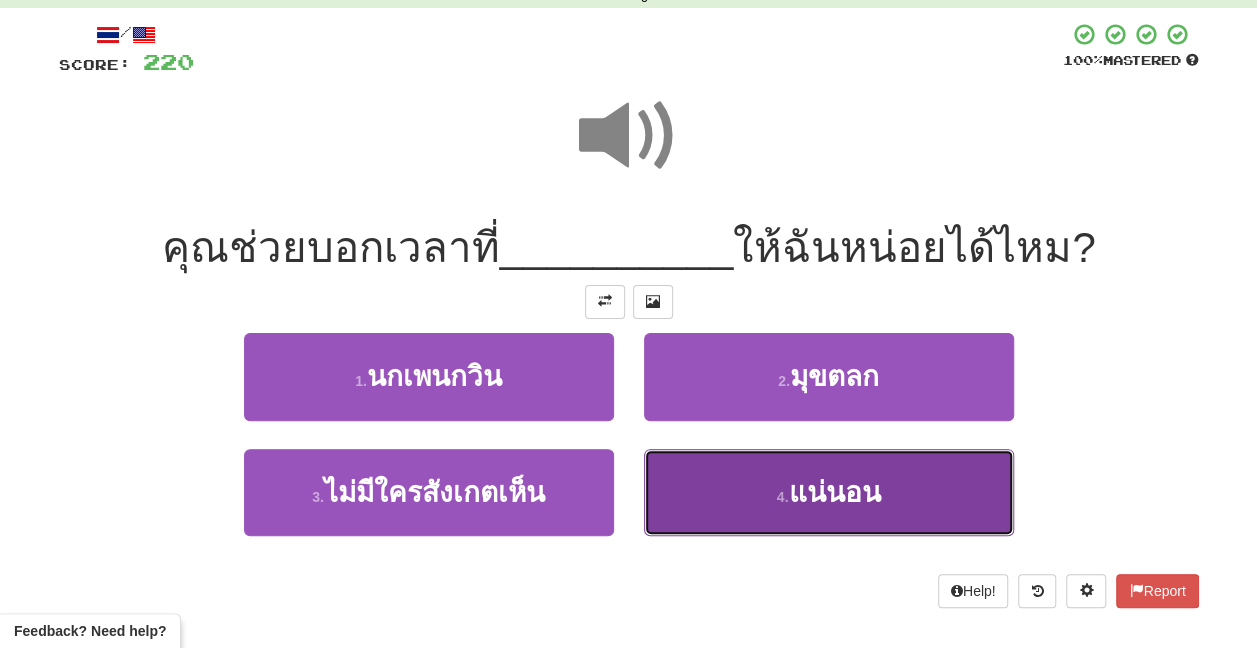 click on "4 .  แน่นอน" at bounding box center [829, 492] 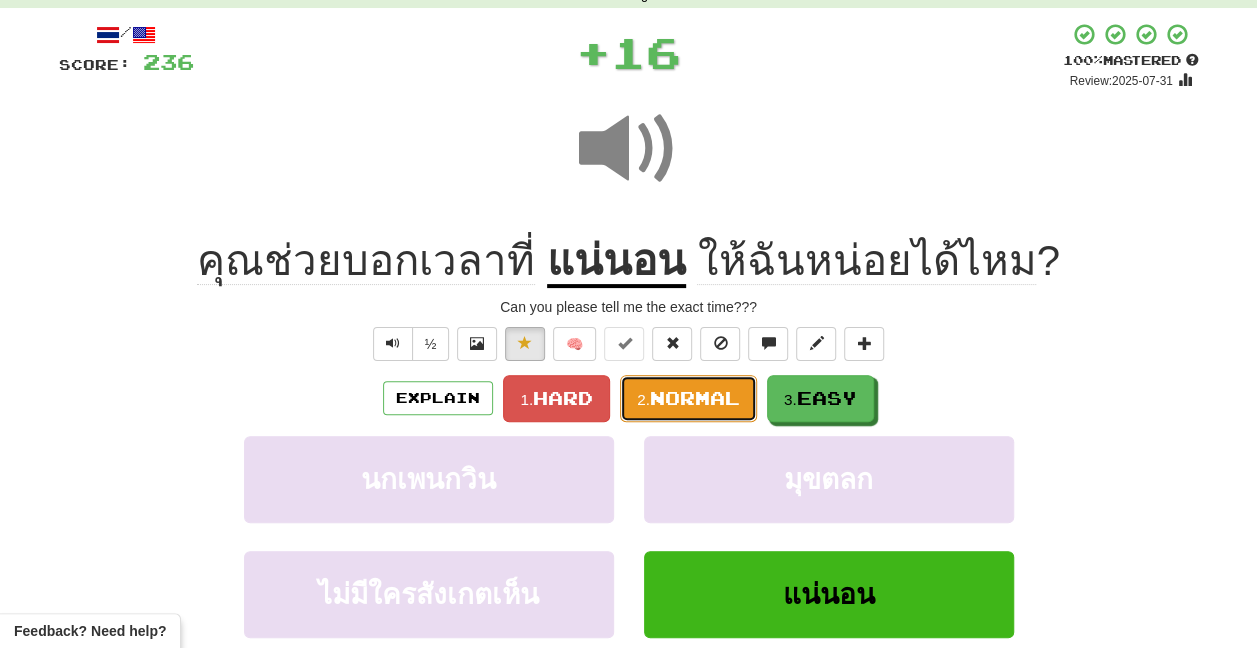 click on "2.  Normal" at bounding box center (688, 398) 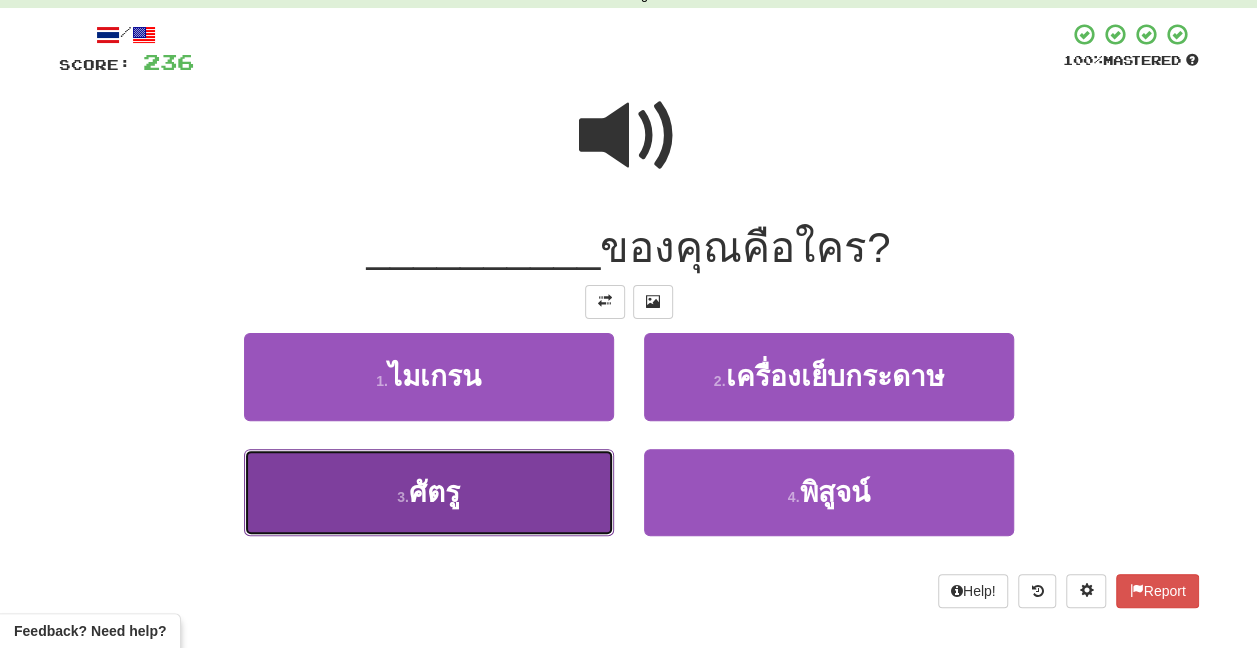 click on "3 .  ศัตรู" at bounding box center [429, 492] 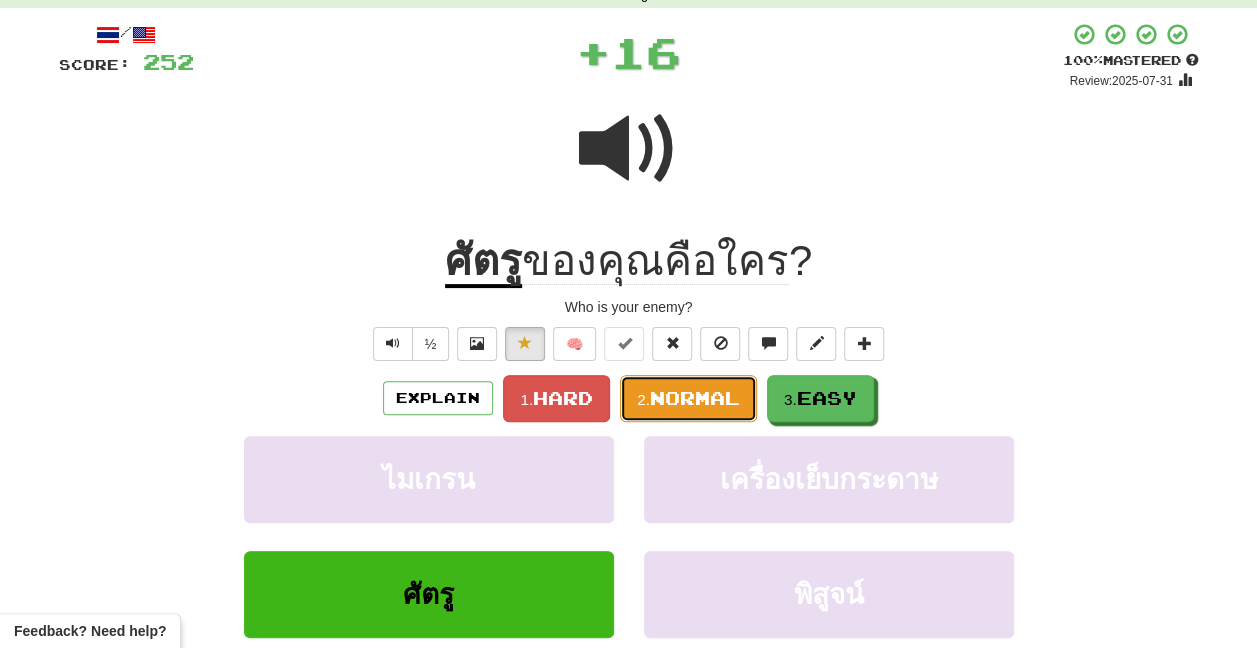 click on "2.  Normal" at bounding box center [688, 398] 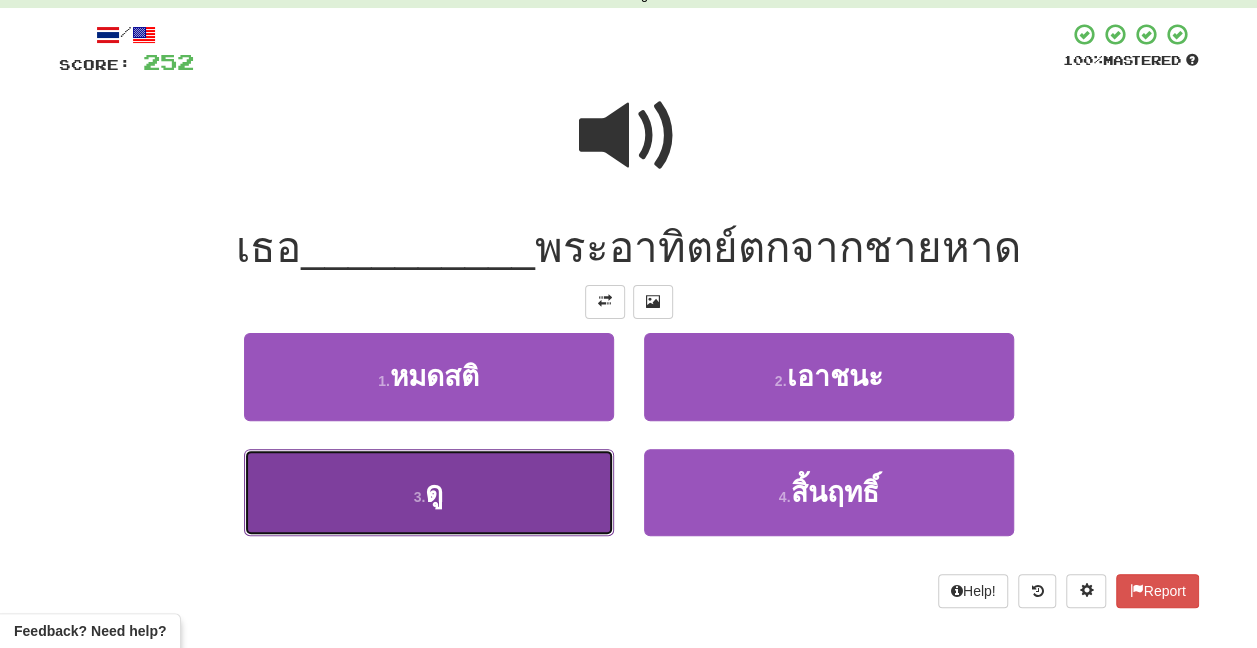 click on "3 .  ดู" at bounding box center [429, 492] 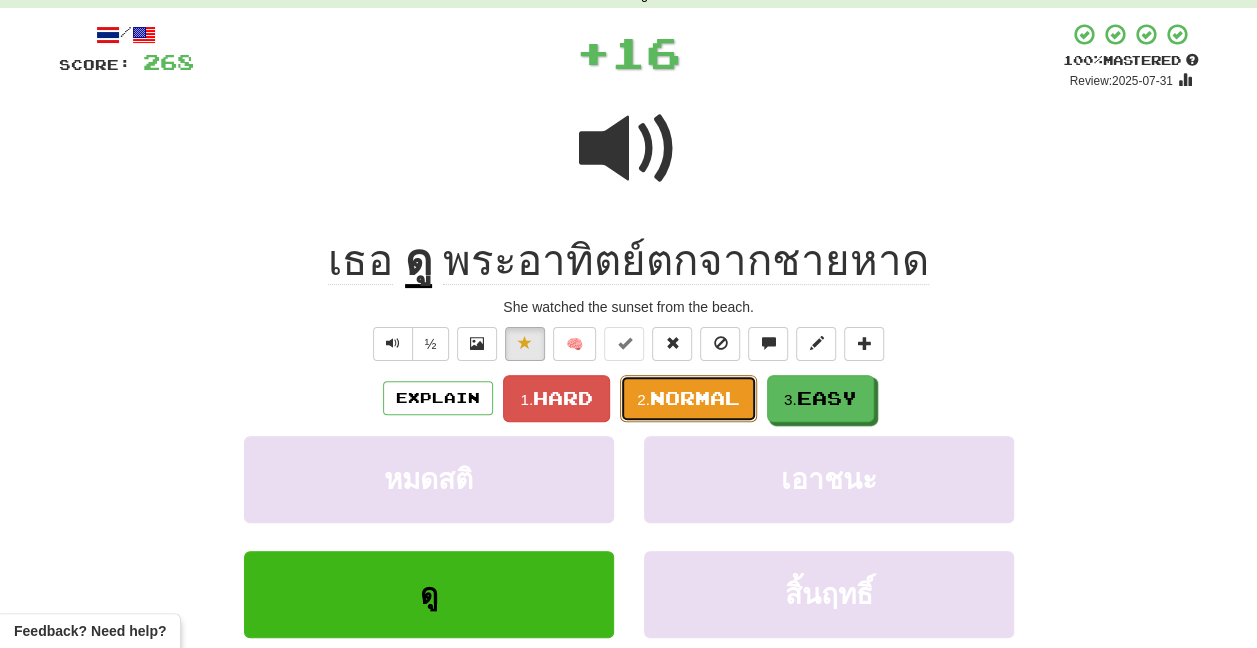 click on "Normal" at bounding box center [695, 398] 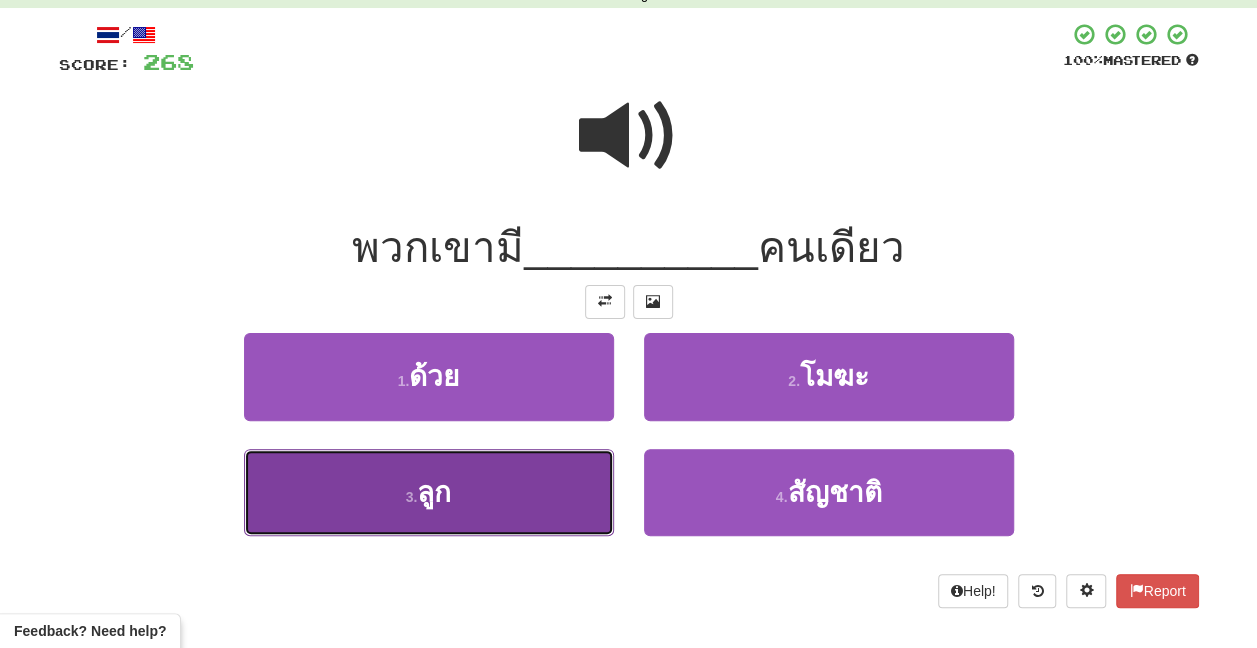 click on "3 .  ลูก" at bounding box center (429, 492) 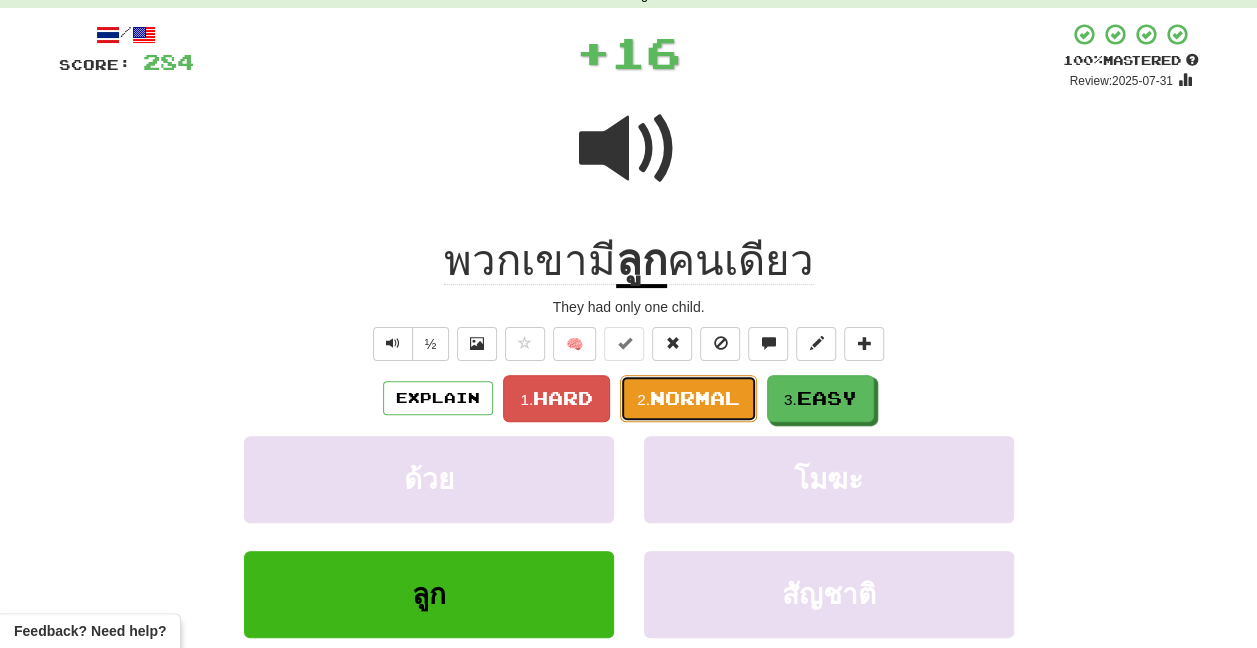 click on "2.  Normal" at bounding box center (688, 398) 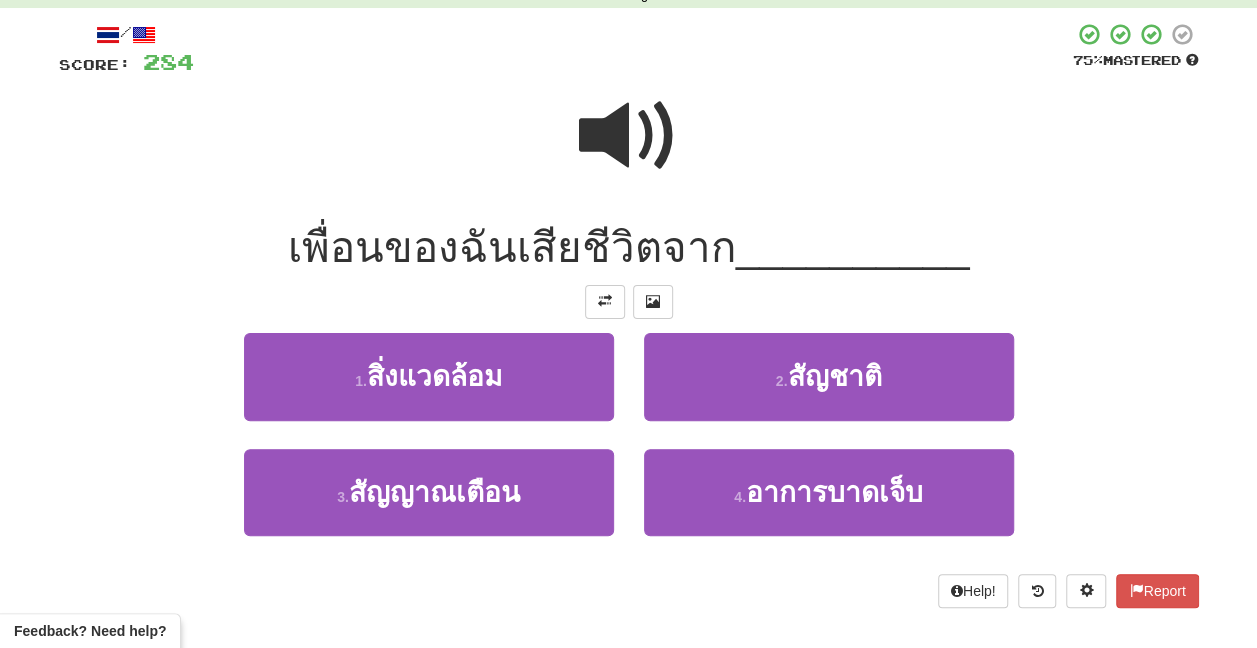 click at bounding box center [629, 136] 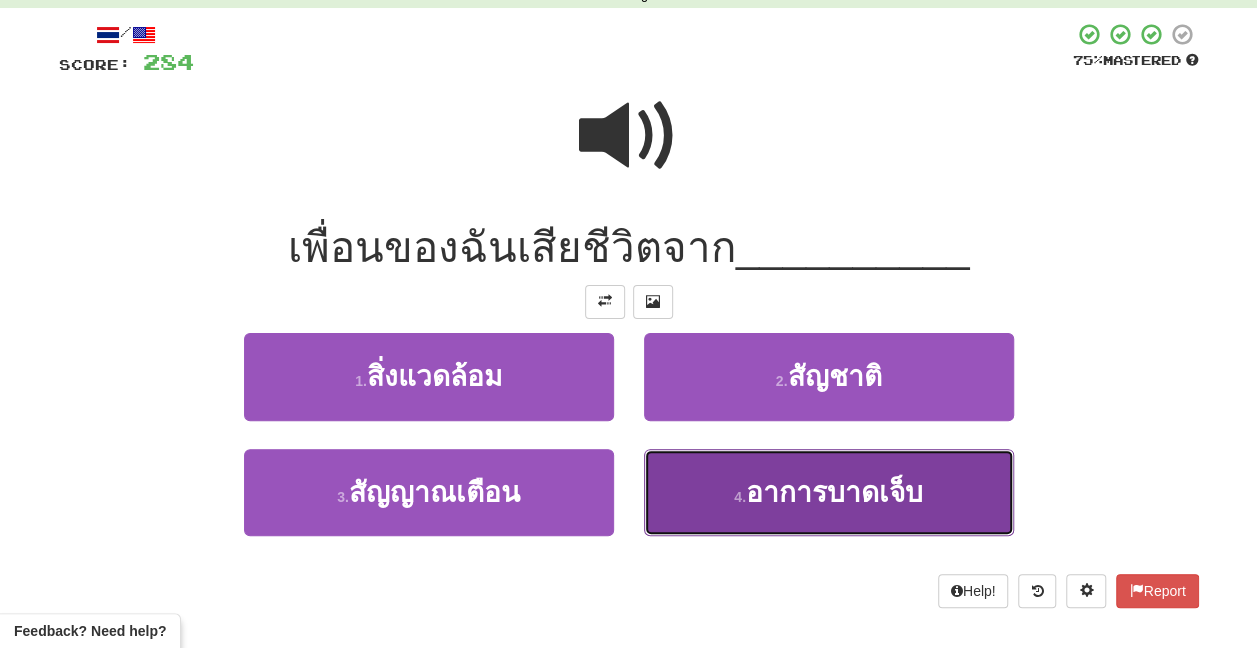 click on "4 .  อาการบาดเจ็บ" at bounding box center (829, 492) 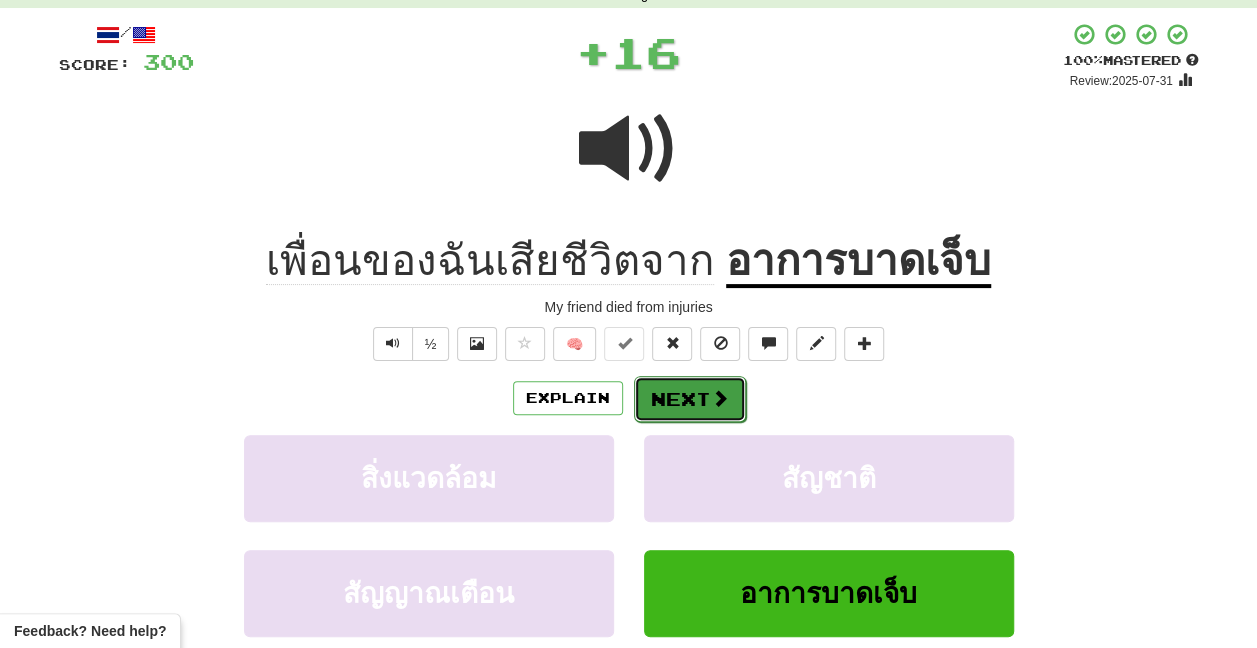 click on "Next" at bounding box center [690, 399] 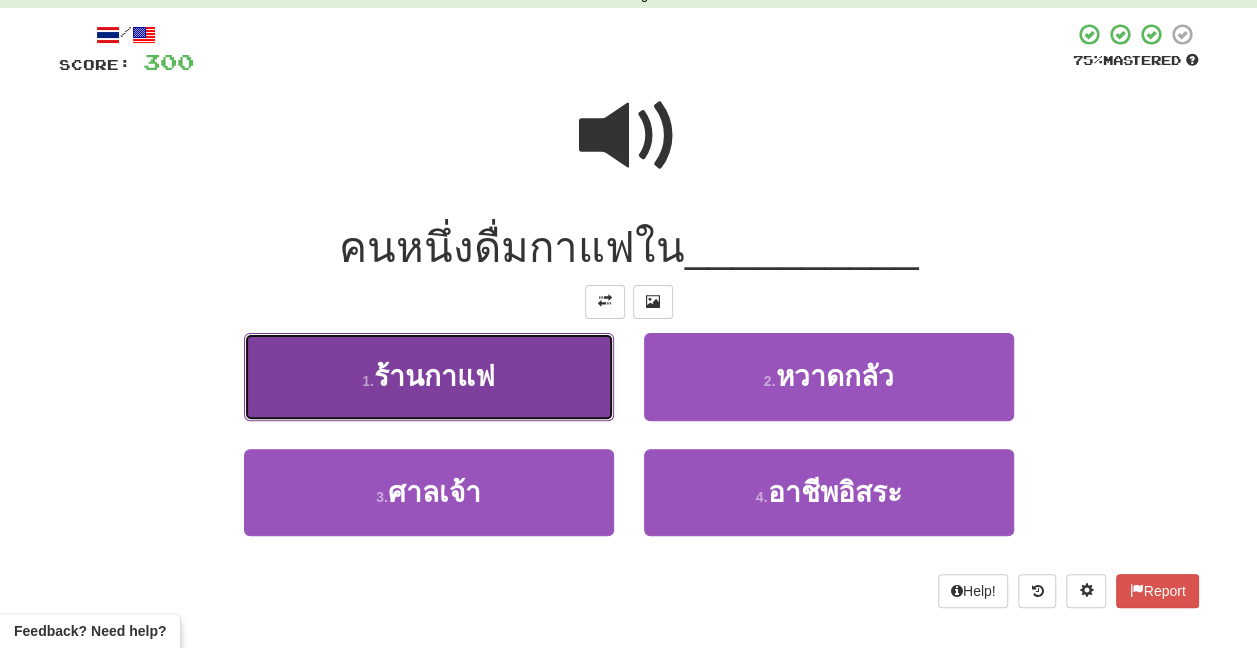 click on "1 .  ร้านกาแฟ" at bounding box center (429, 376) 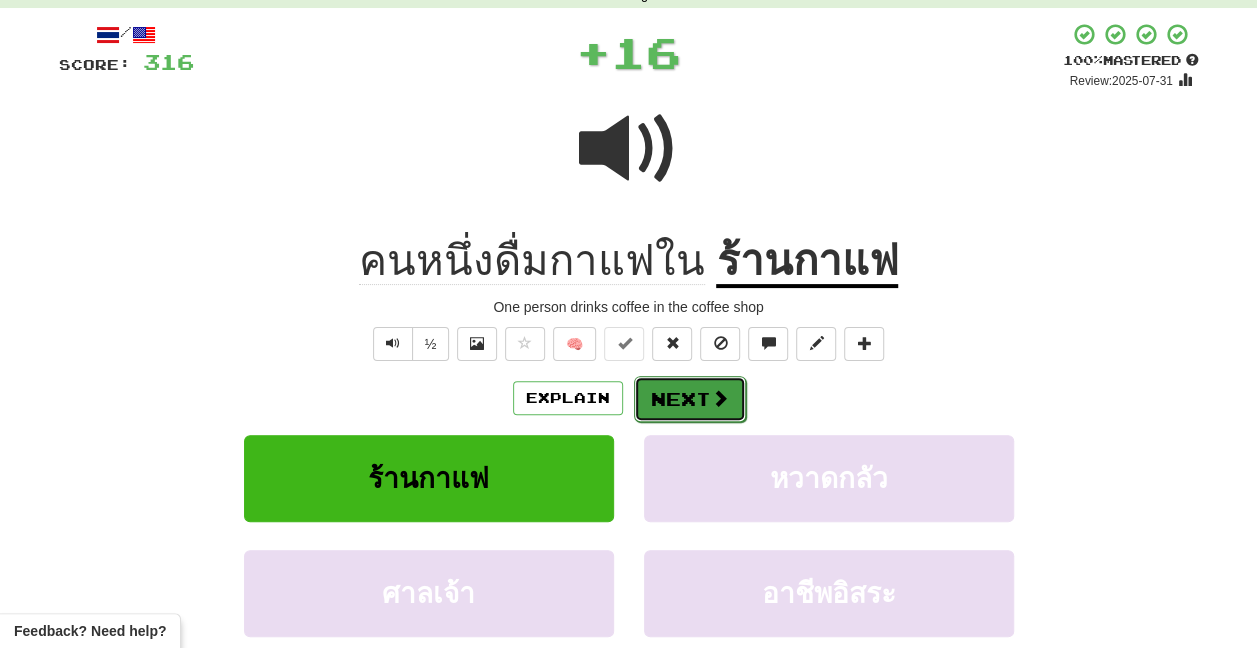 click on "Next" at bounding box center (690, 399) 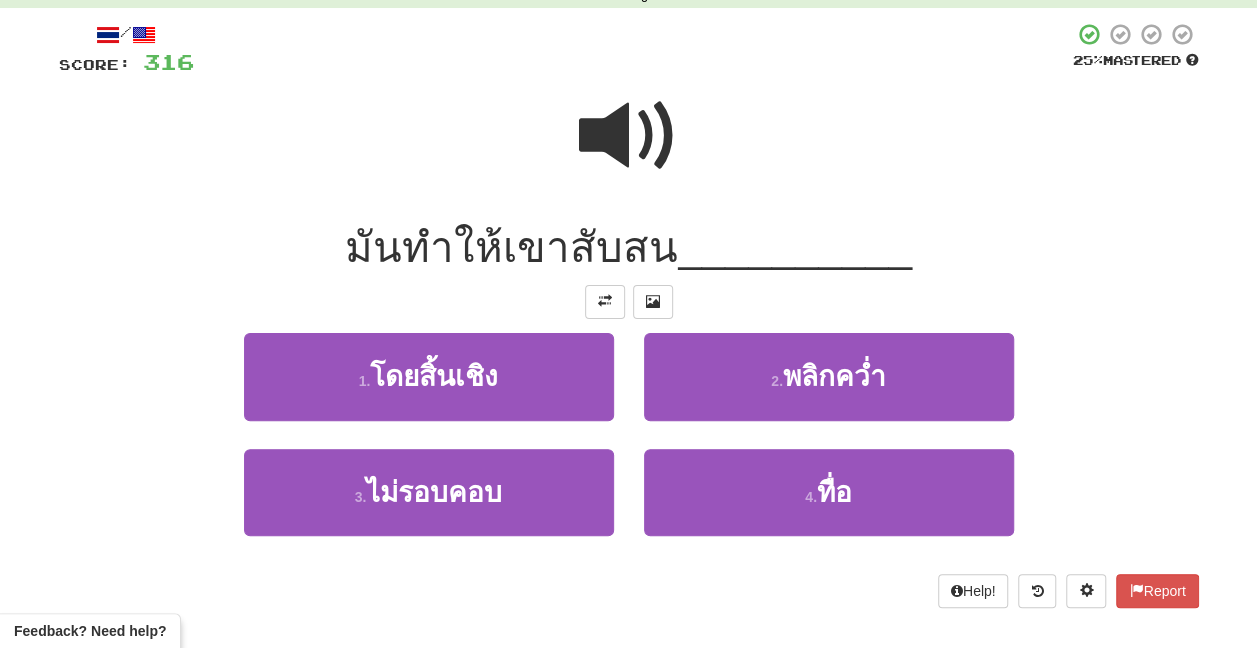 click at bounding box center [629, 136] 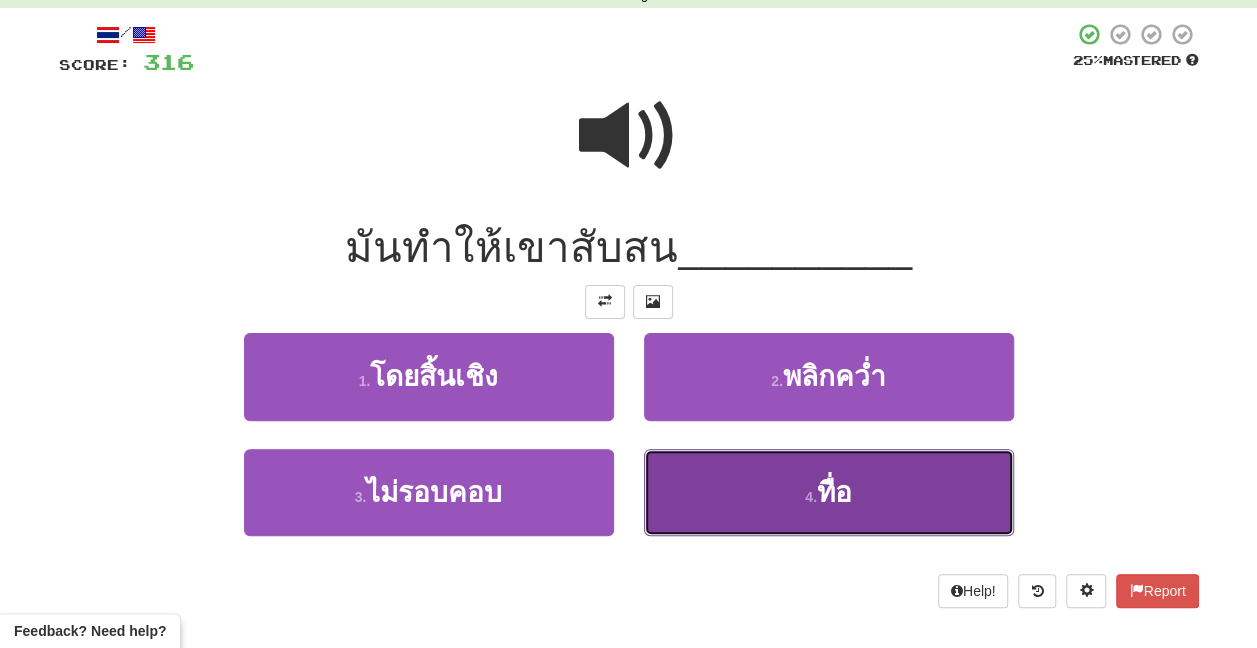 click on "4 .  ทื่อ" at bounding box center [829, 492] 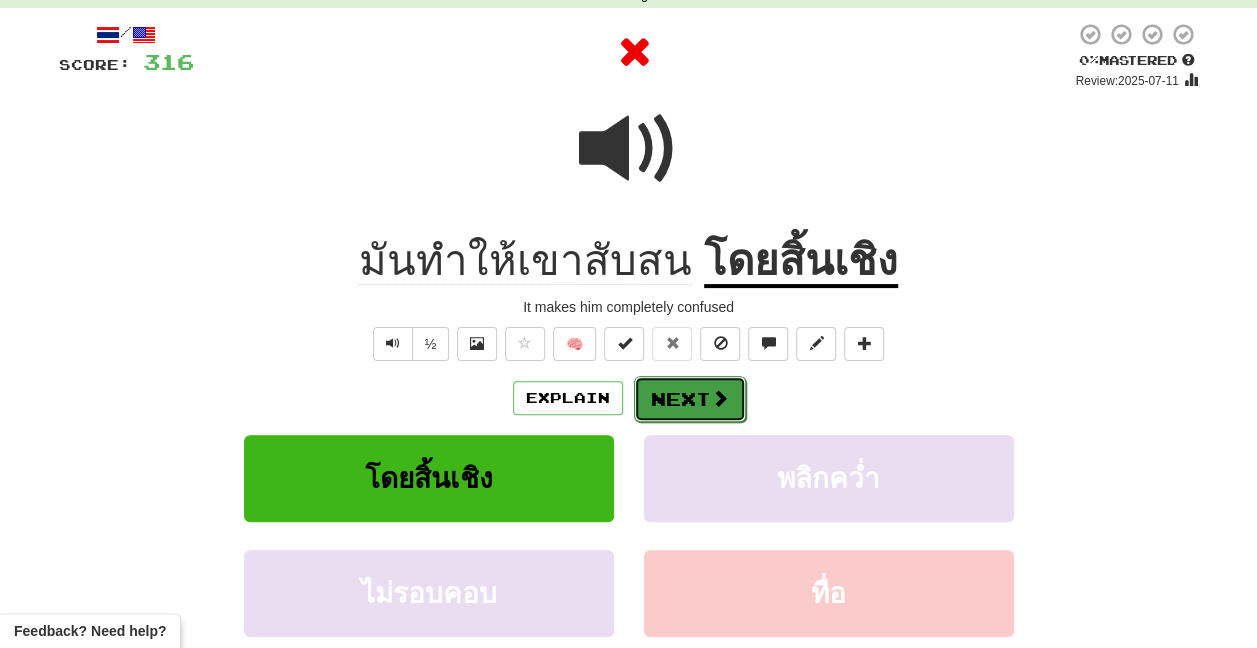click on "Next" at bounding box center [690, 399] 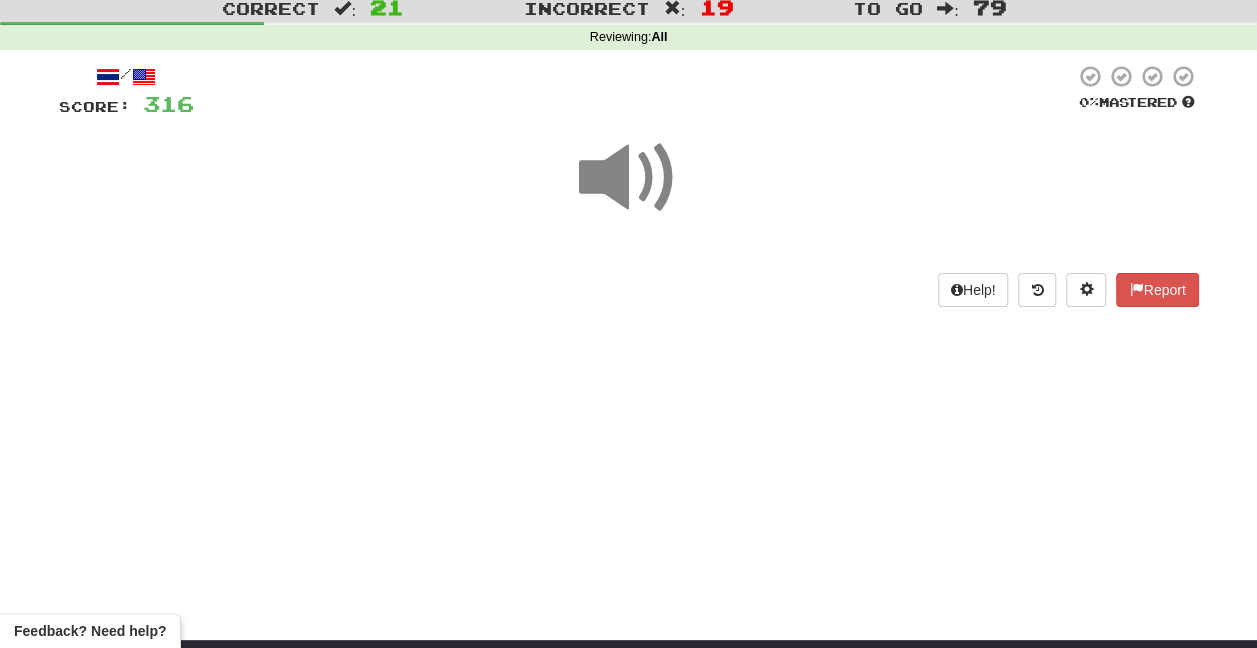 scroll, scrollTop: 100, scrollLeft: 0, axis: vertical 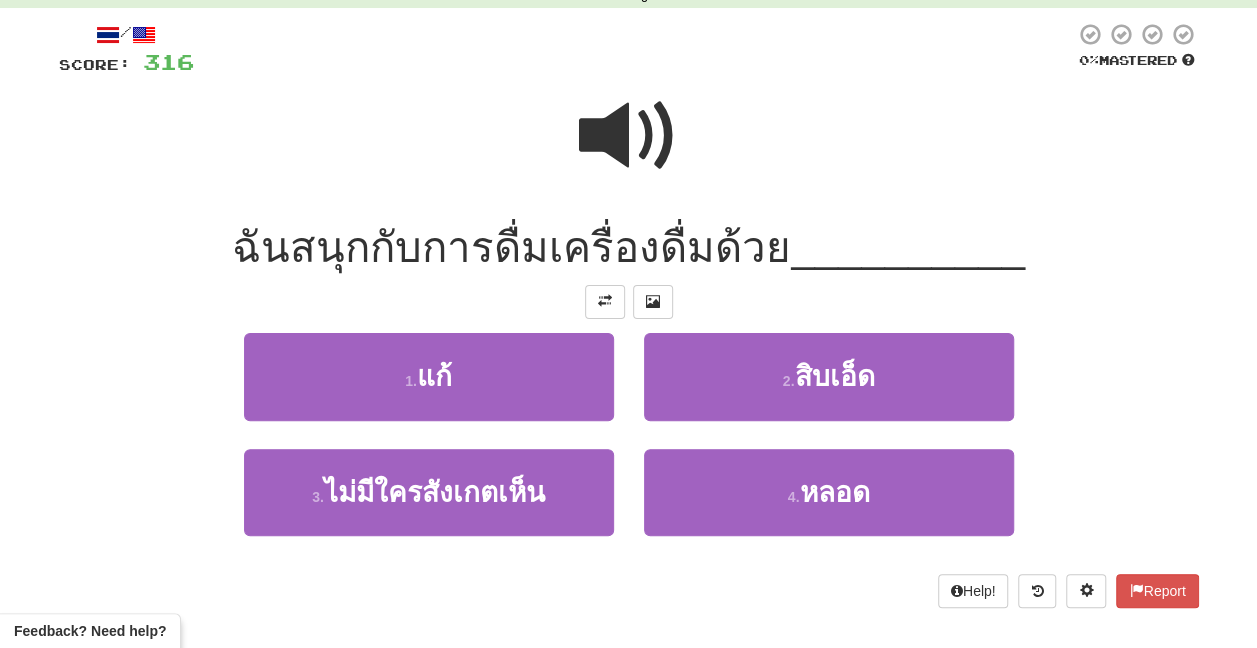 click at bounding box center (629, 149) 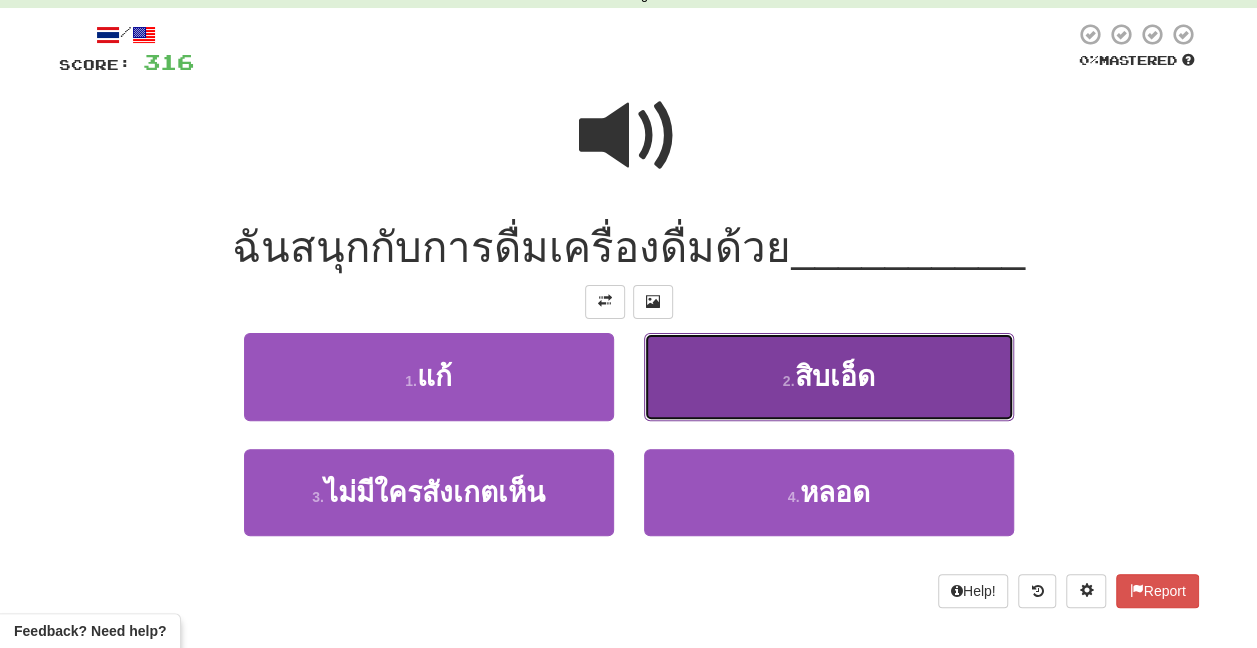 click on "2 .  สิบเอ็ด" at bounding box center [829, 376] 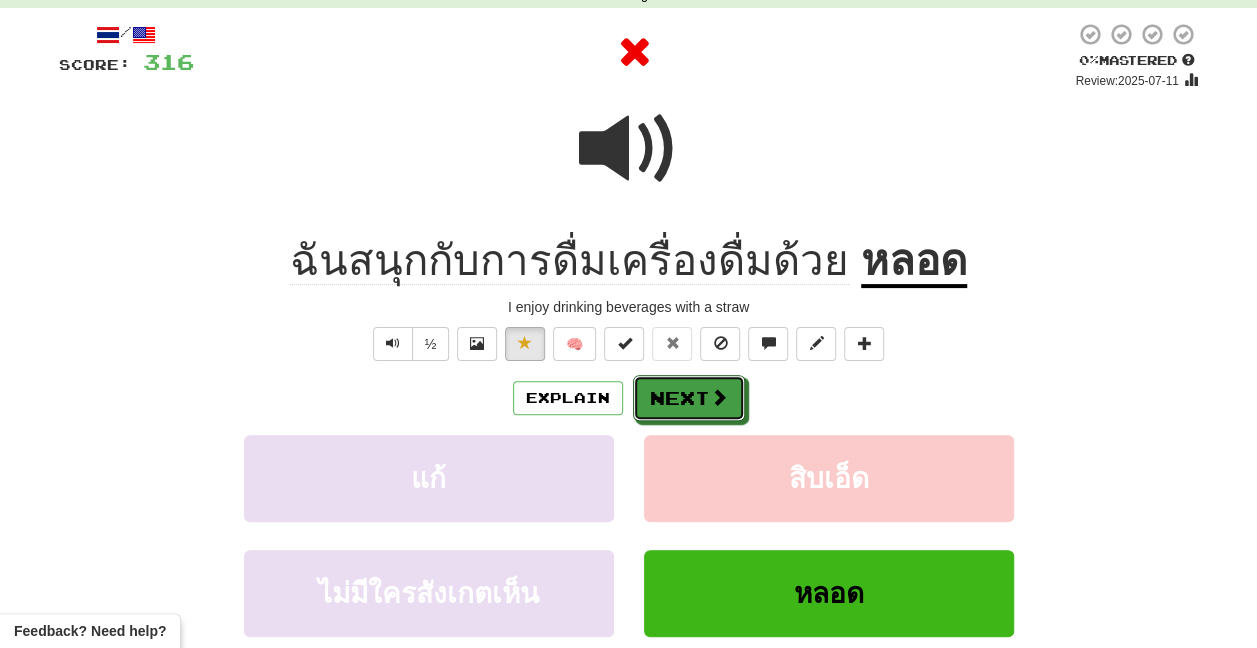 click on "Next" at bounding box center [689, 398] 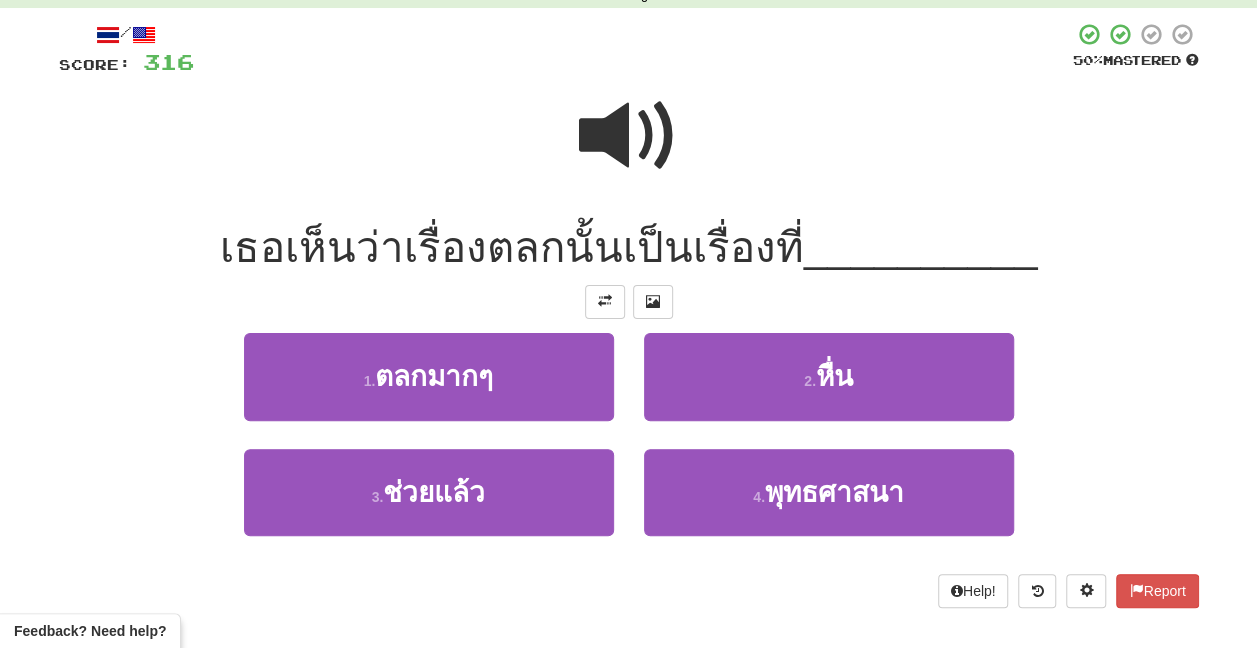 click at bounding box center [629, 149] 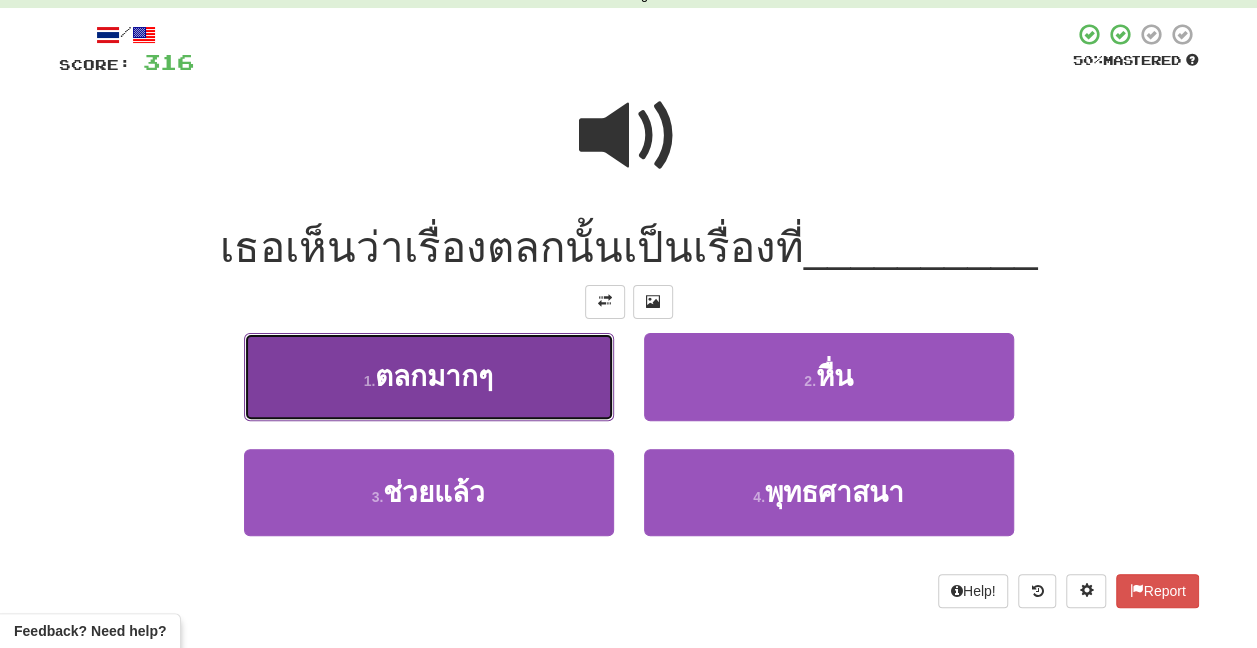 click on "1 .  ตลกมากๆ" at bounding box center [429, 376] 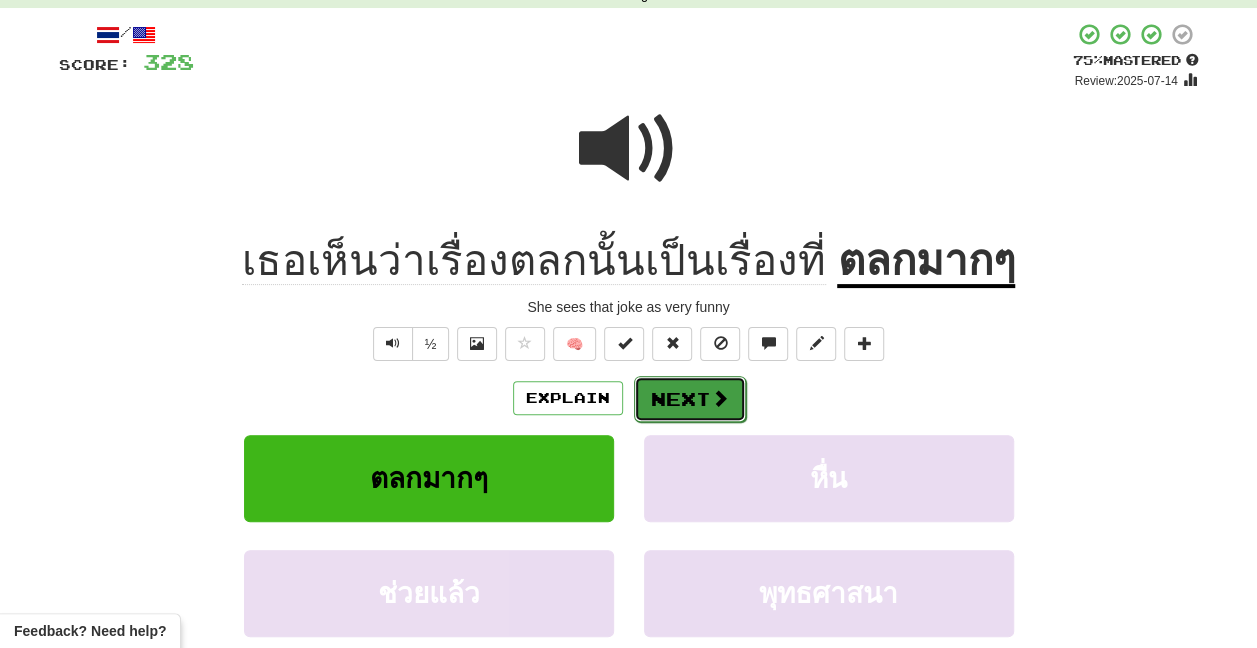 click on "Next" at bounding box center (690, 399) 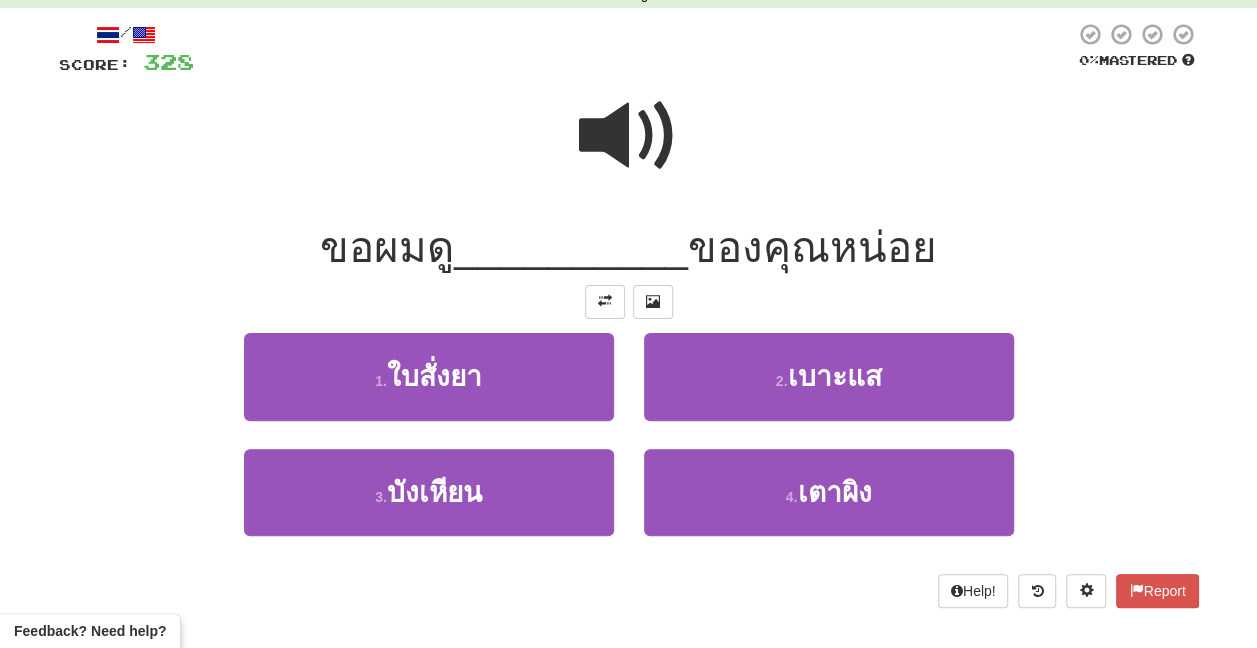click at bounding box center (629, 136) 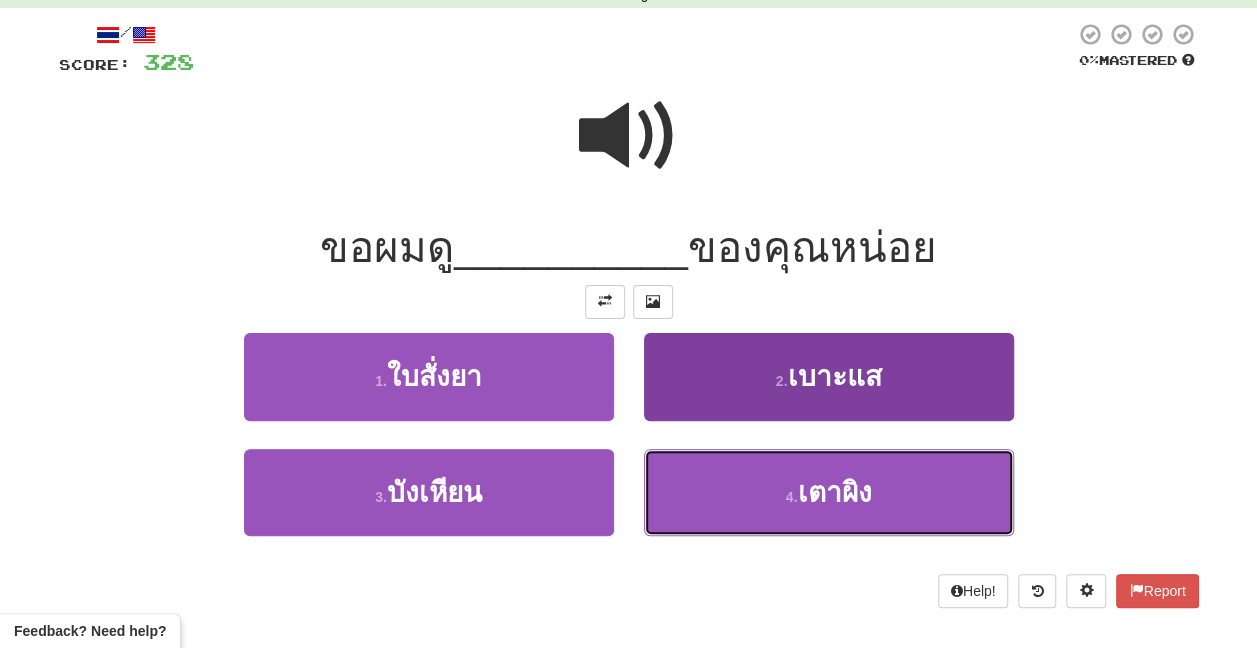click on "4 .  เตาผิง" at bounding box center (829, 492) 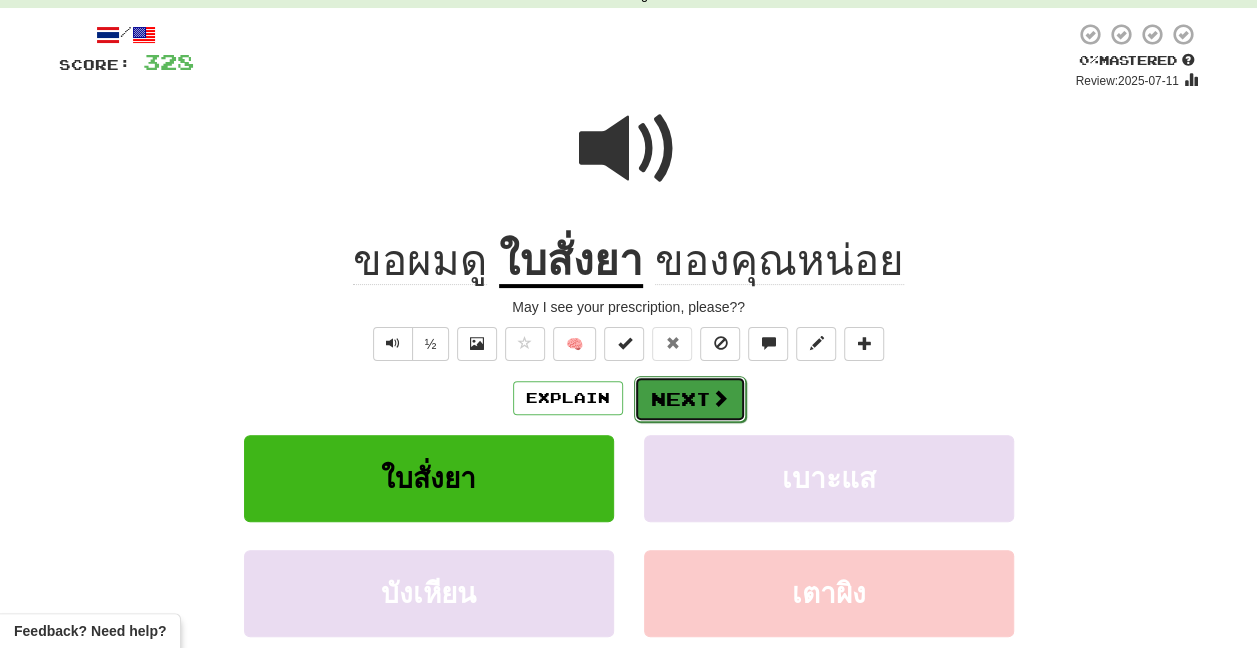 click on "Next" at bounding box center (690, 399) 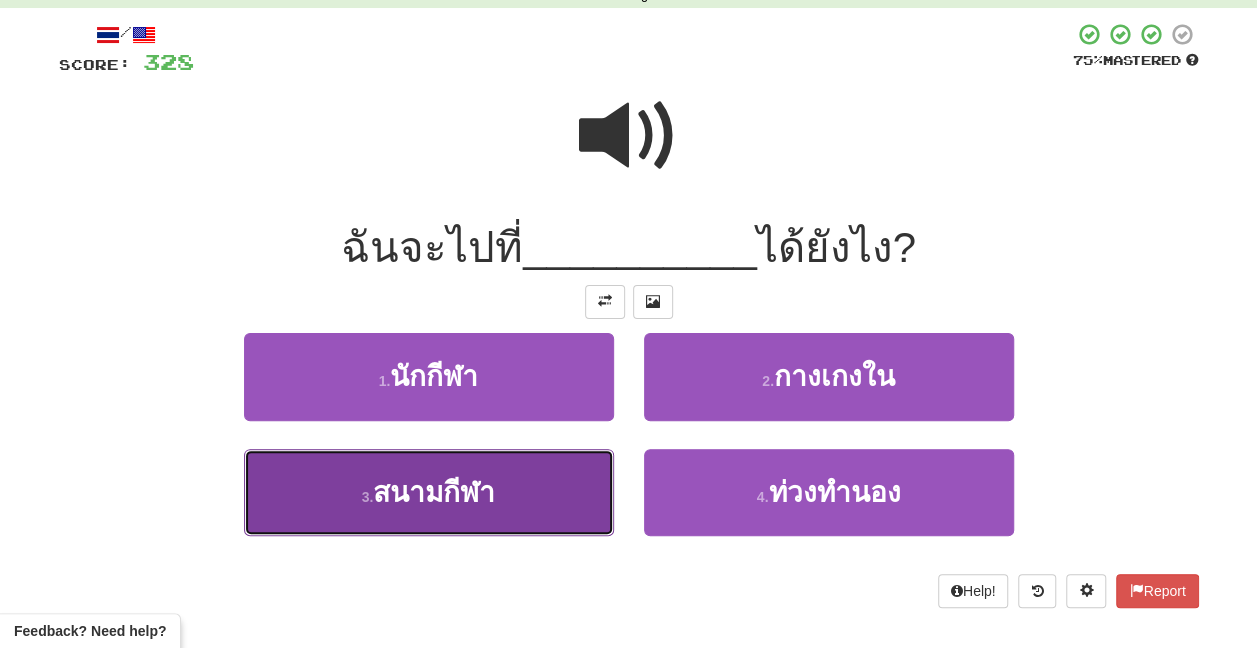 click on "3 .  สนามกีฬา" at bounding box center [429, 492] 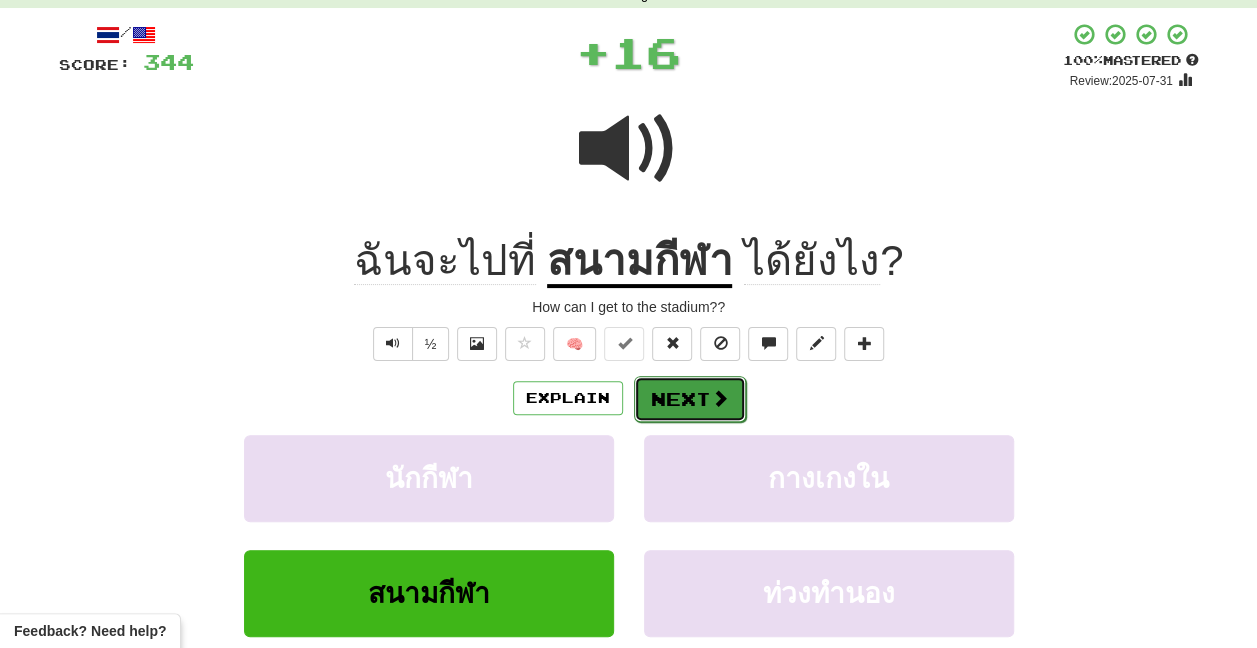 click on "Next" at bounding box center (690, 399) 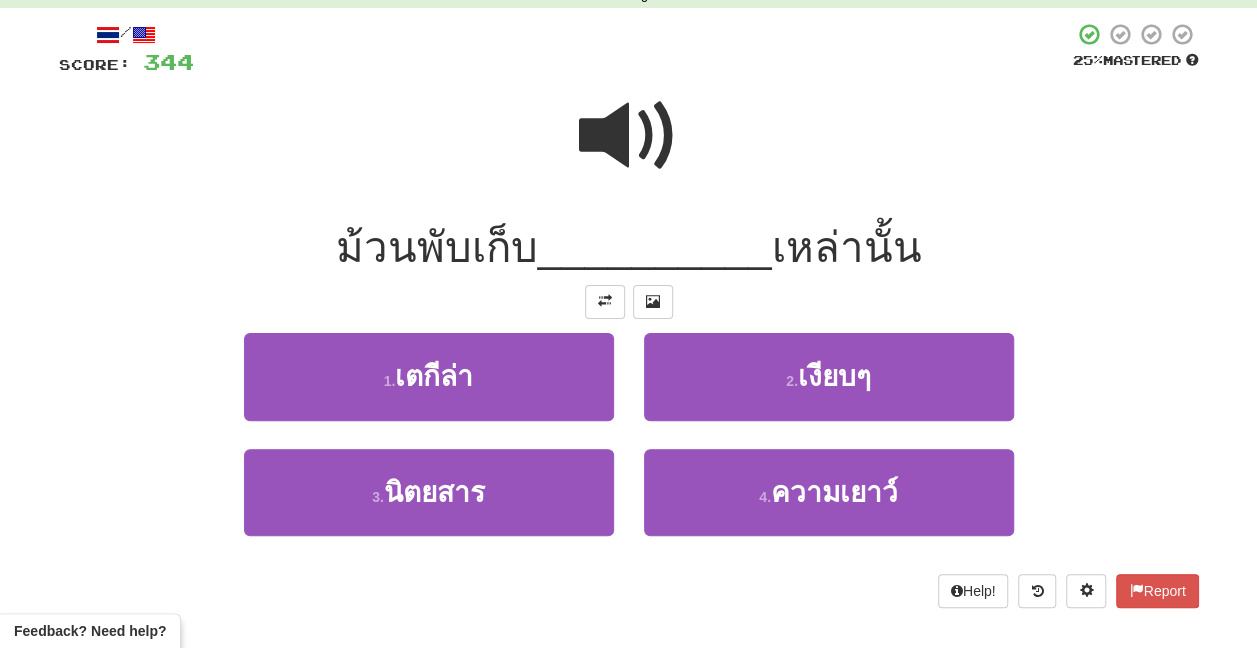 click at bounding box center [629, 136] 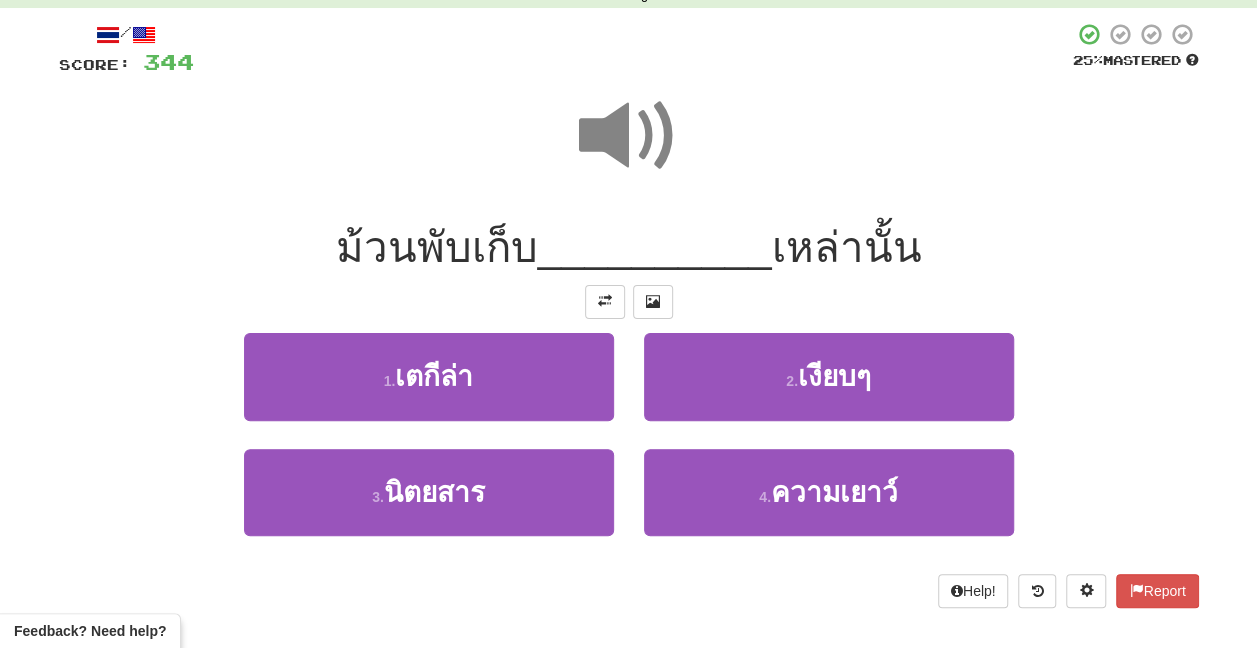 drag, startPoint x: 672, startPoint y: 93, endPoint x: 102, endPoint y: 242, distance: 589.1528 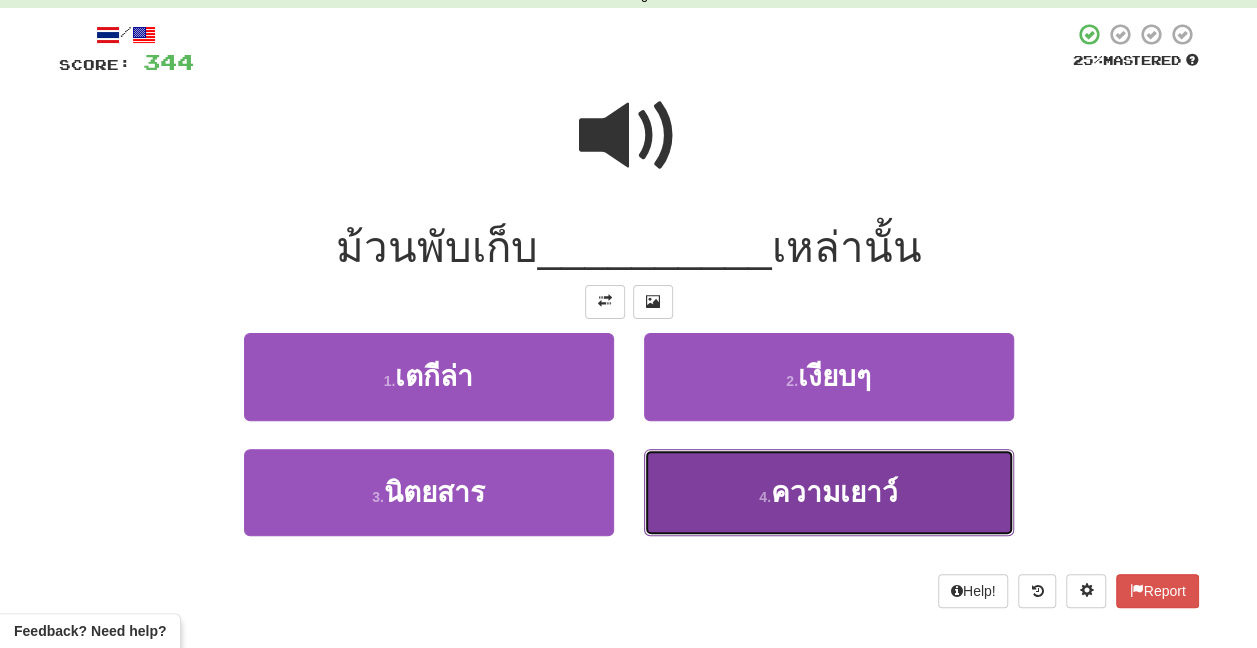 click on "4 .  ความเยาว์" at bounding box center (829, 492) 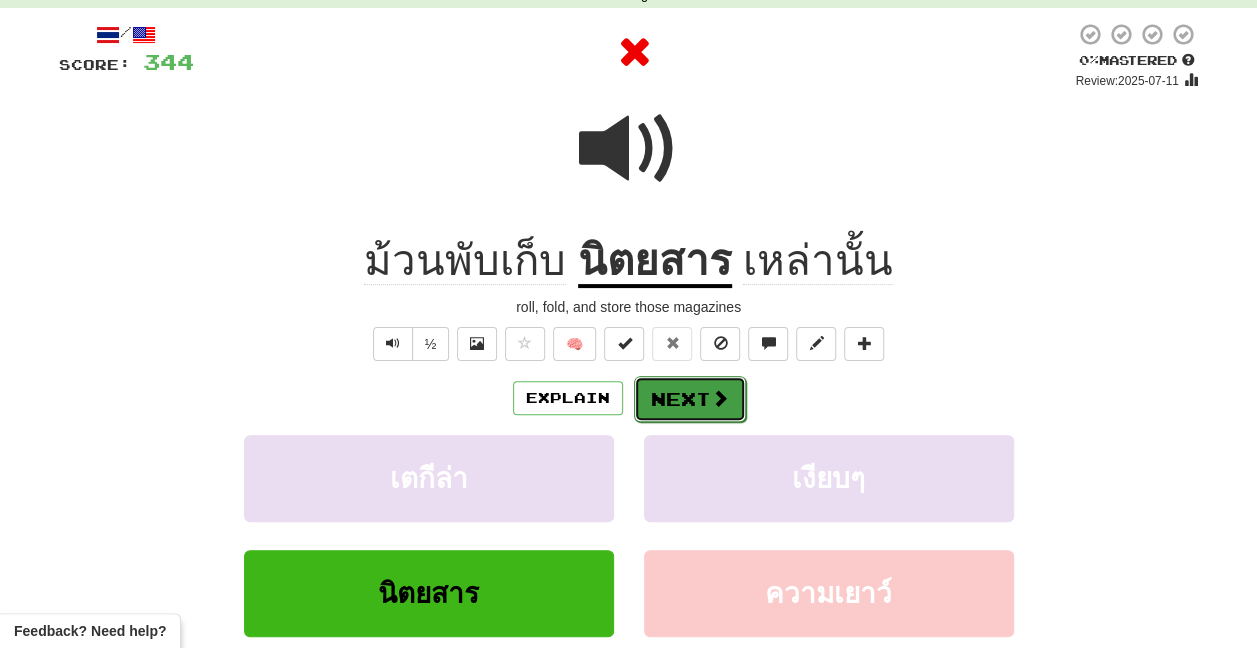 click on "Next" at bounding box center (690, 399) 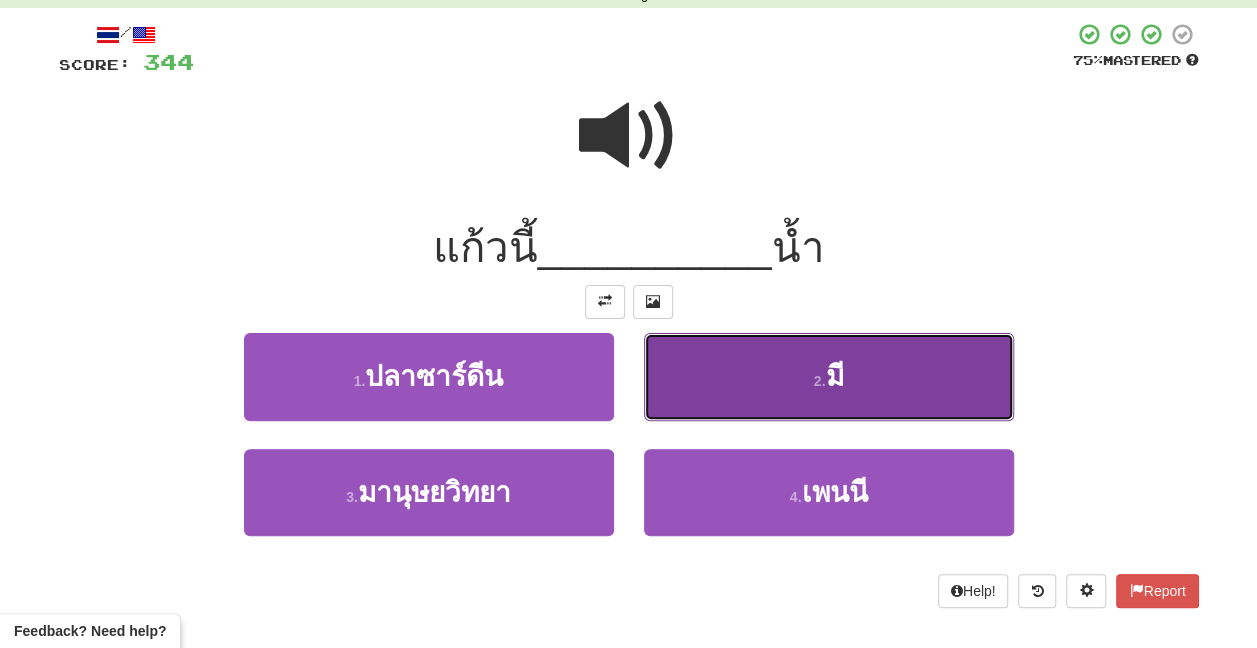 click on "2 .  มี" at bounding box center [829, 376] 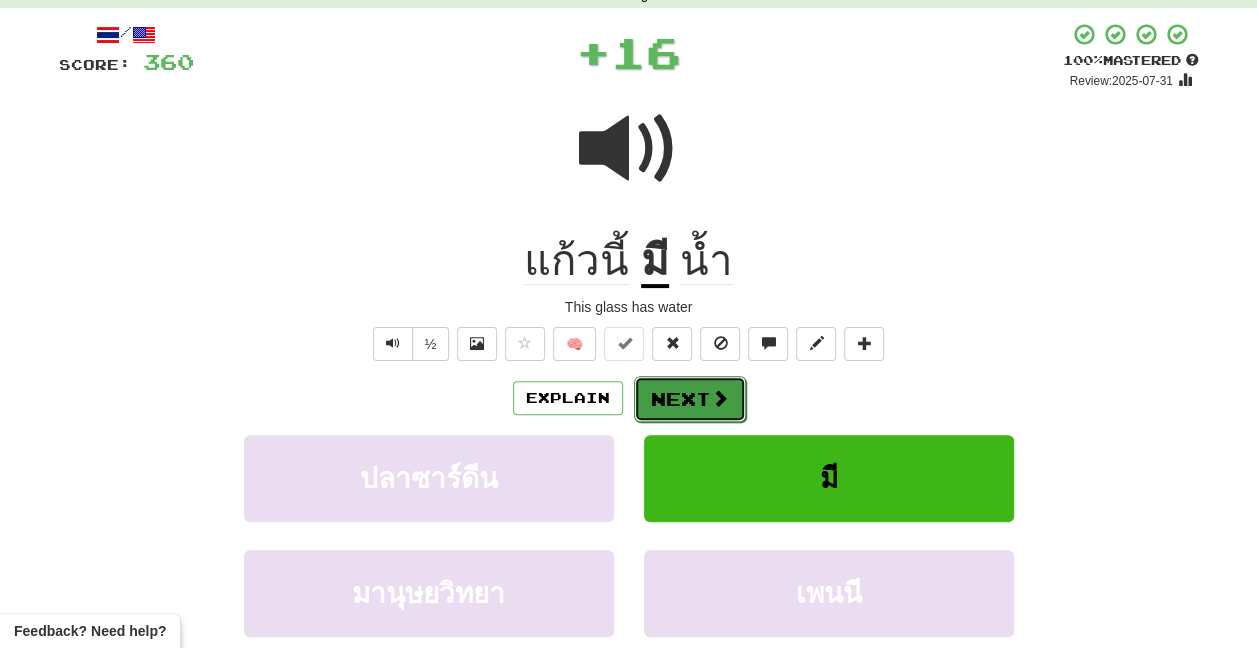 click on "Next" at bounding box center [690, 399] 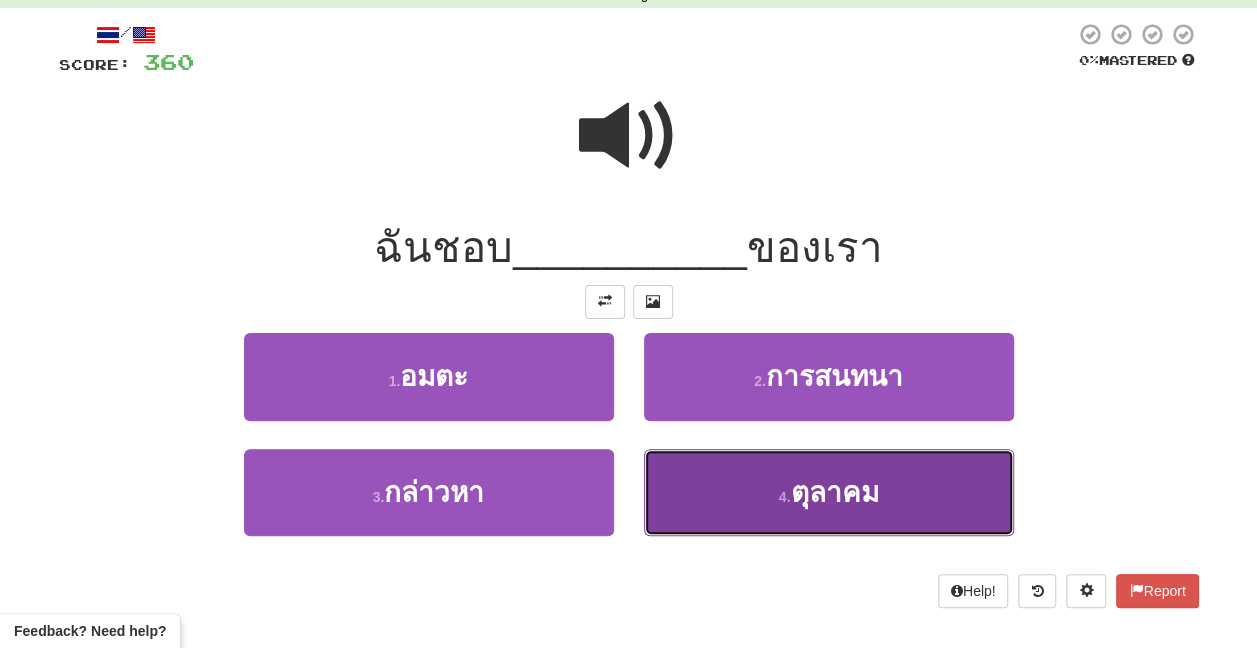 click on "4 .  ตุลาคม" at bounding box center [829, 492] 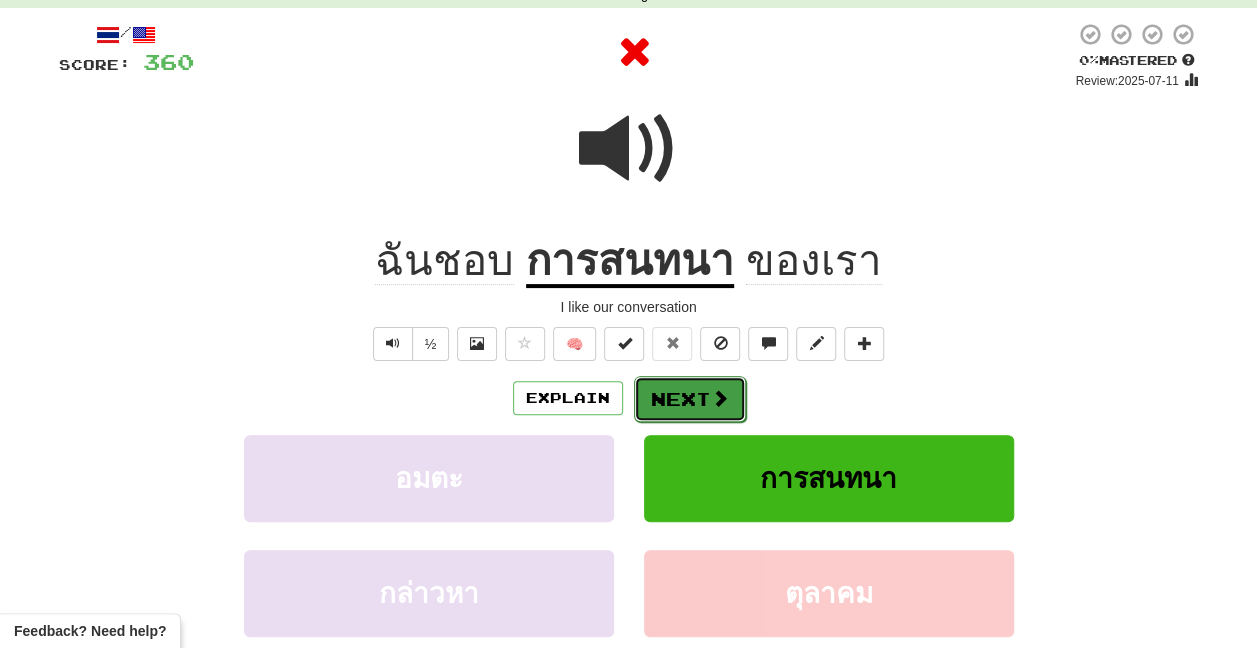 click at bounding box center [720, 398] 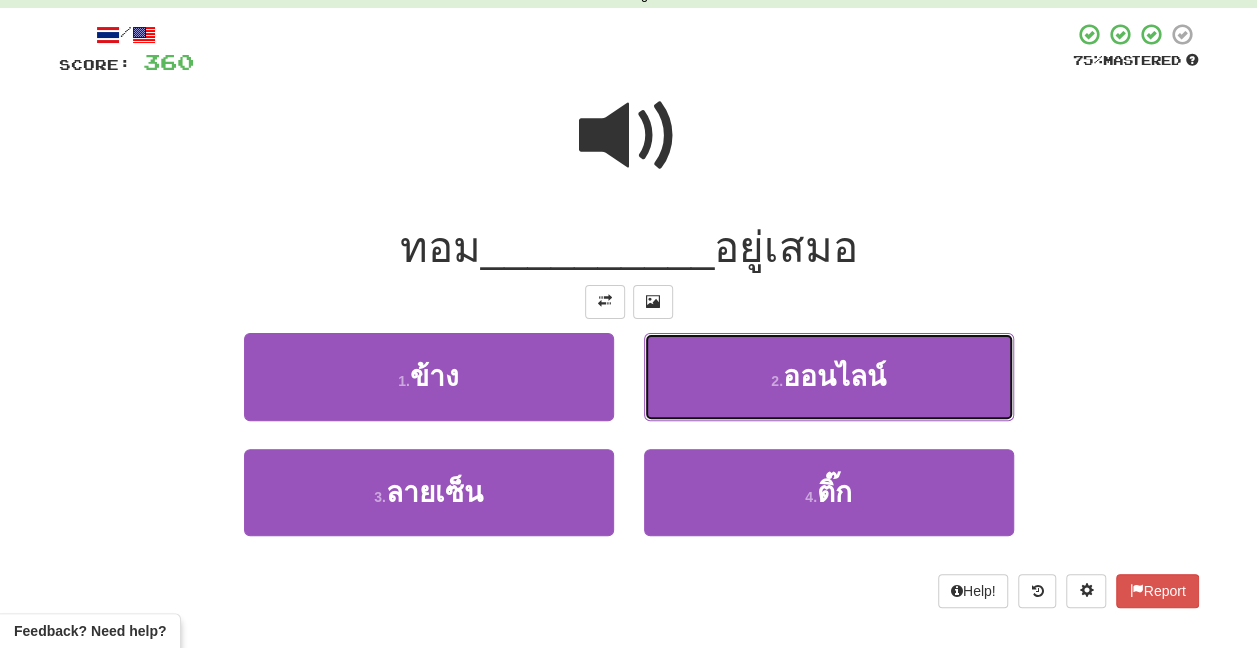 click on "2 .  ออนไลน์" at bounding box center [829, 376] 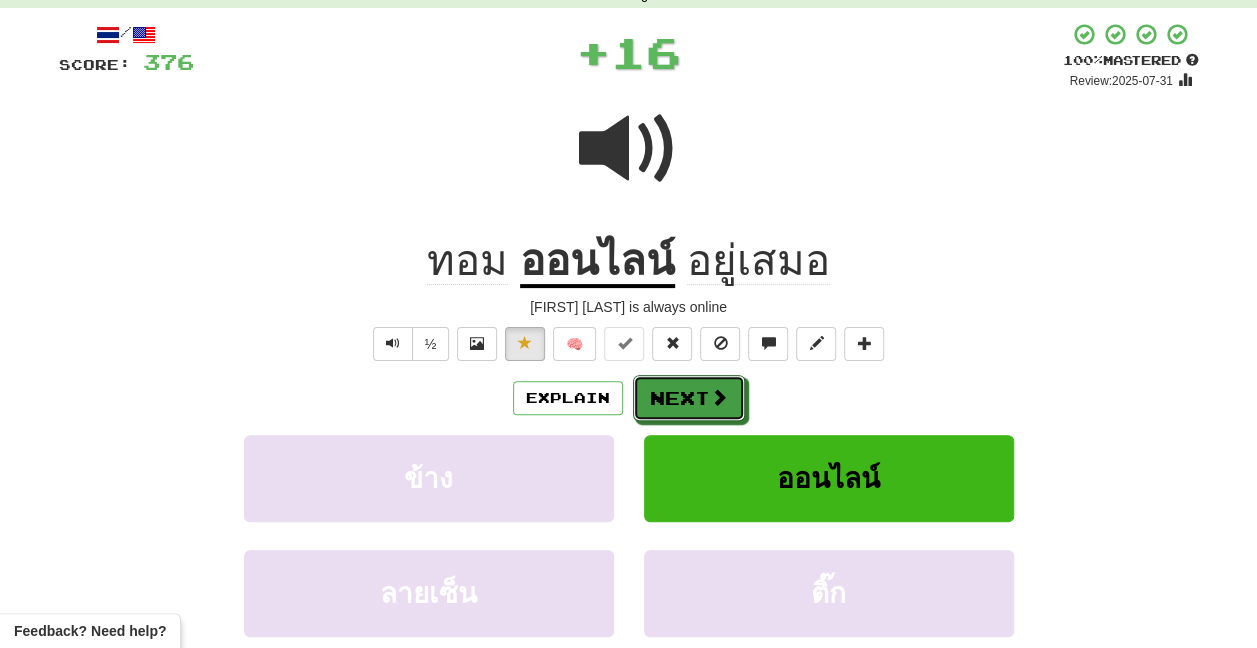 click at bounding box center (719, 397) 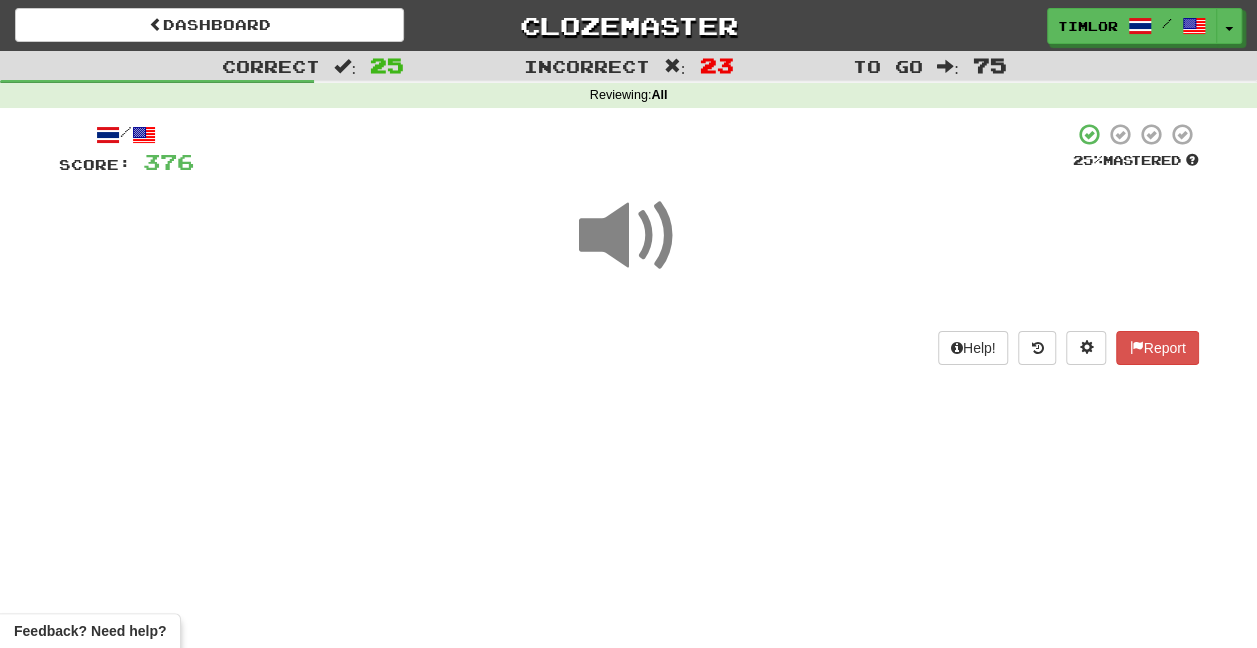 scroll, scrollTop: 100, scrollLeft: 0, axis: vertical 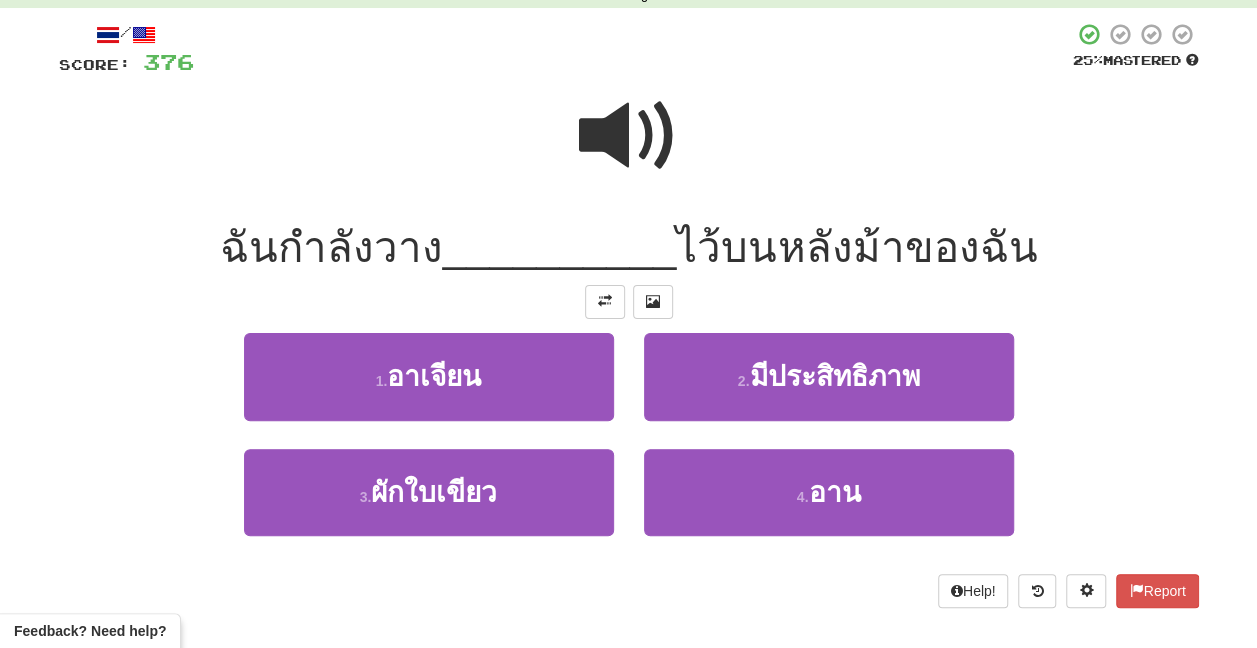 click at bounding box center (629, 136) 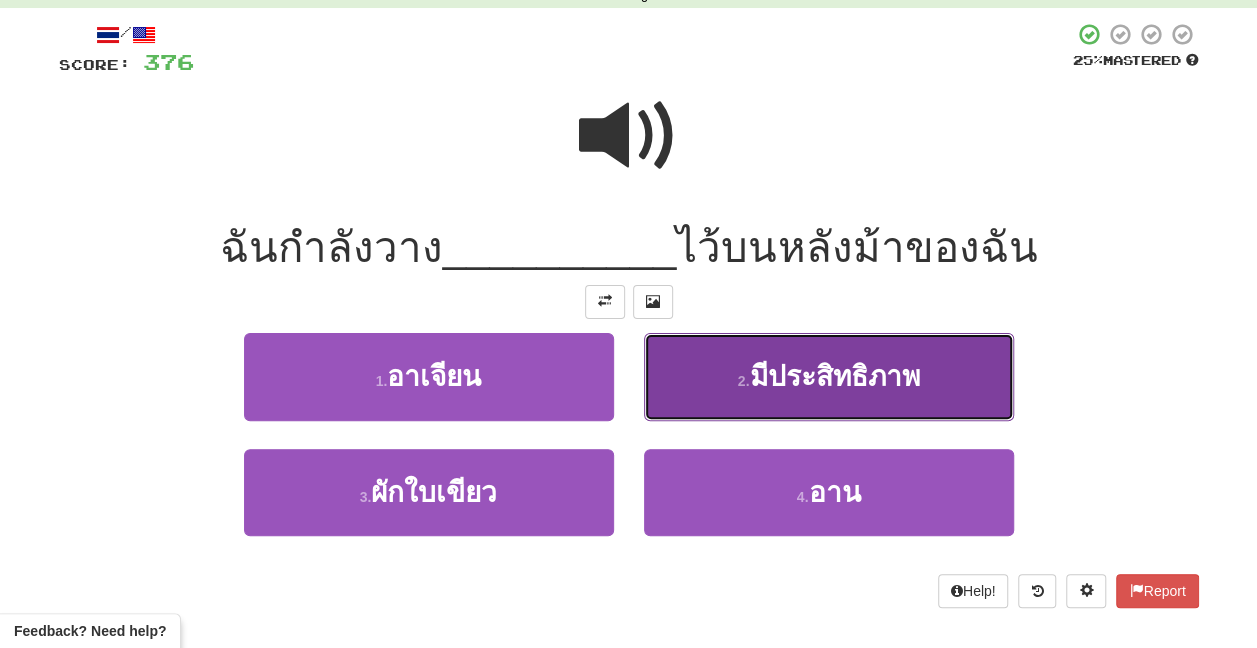 click on "มีประสิทธิภาพ" at bounding box center [834, 376] 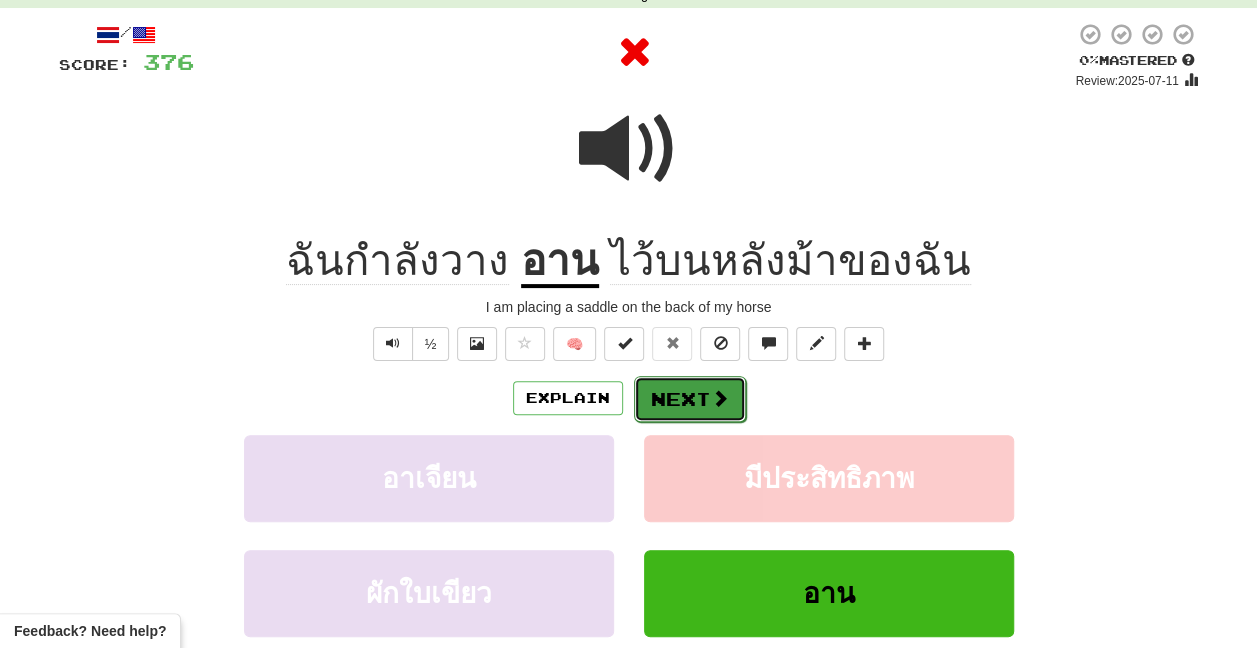 click on "Next" at bounding box center (690, 399) 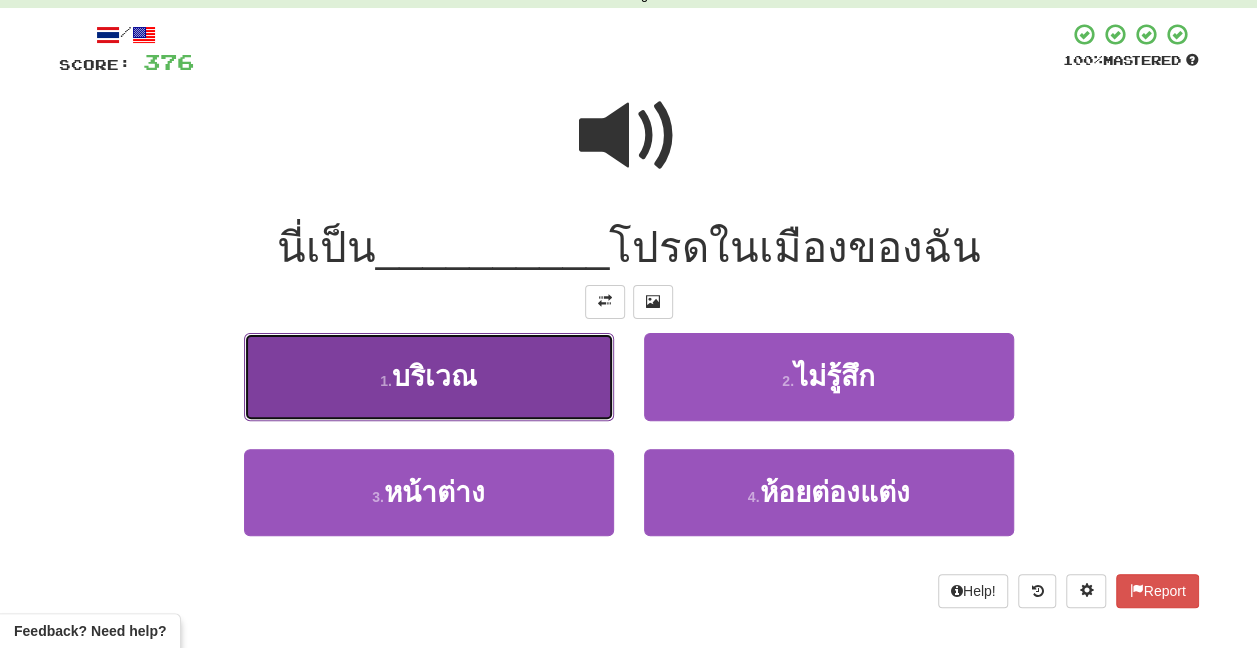 click on "1 .  บริเวณ" at bounding box center (429, 376) 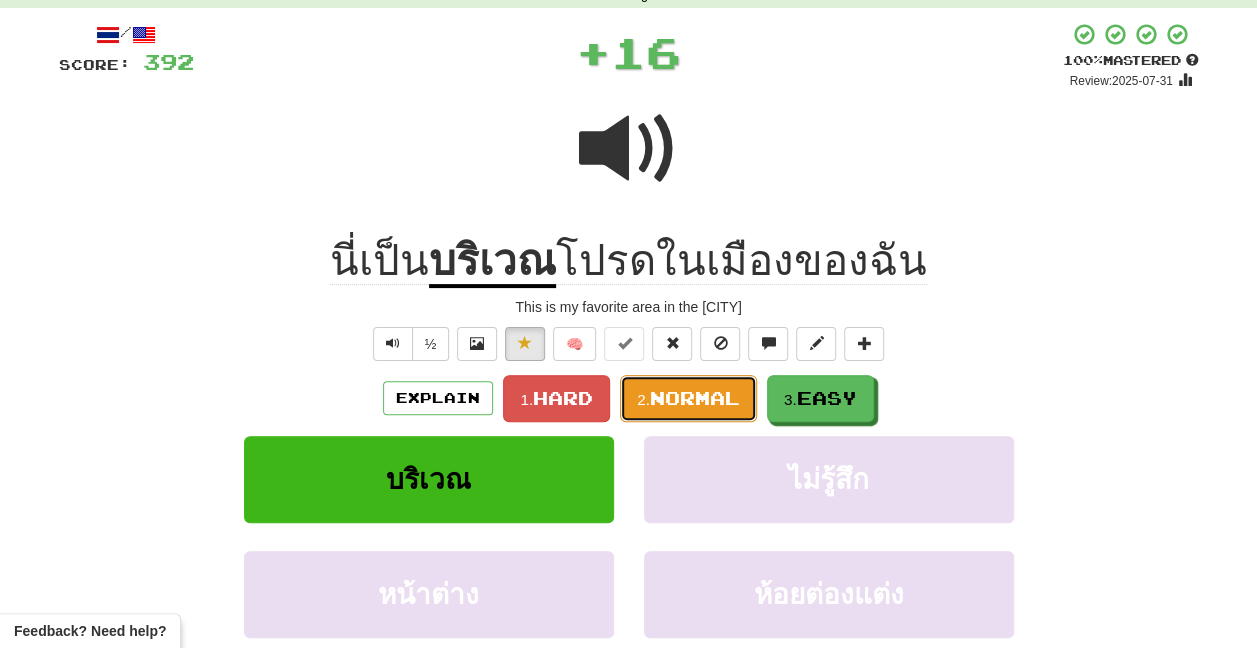 click on "Normal" at bounding box center (695, 398) 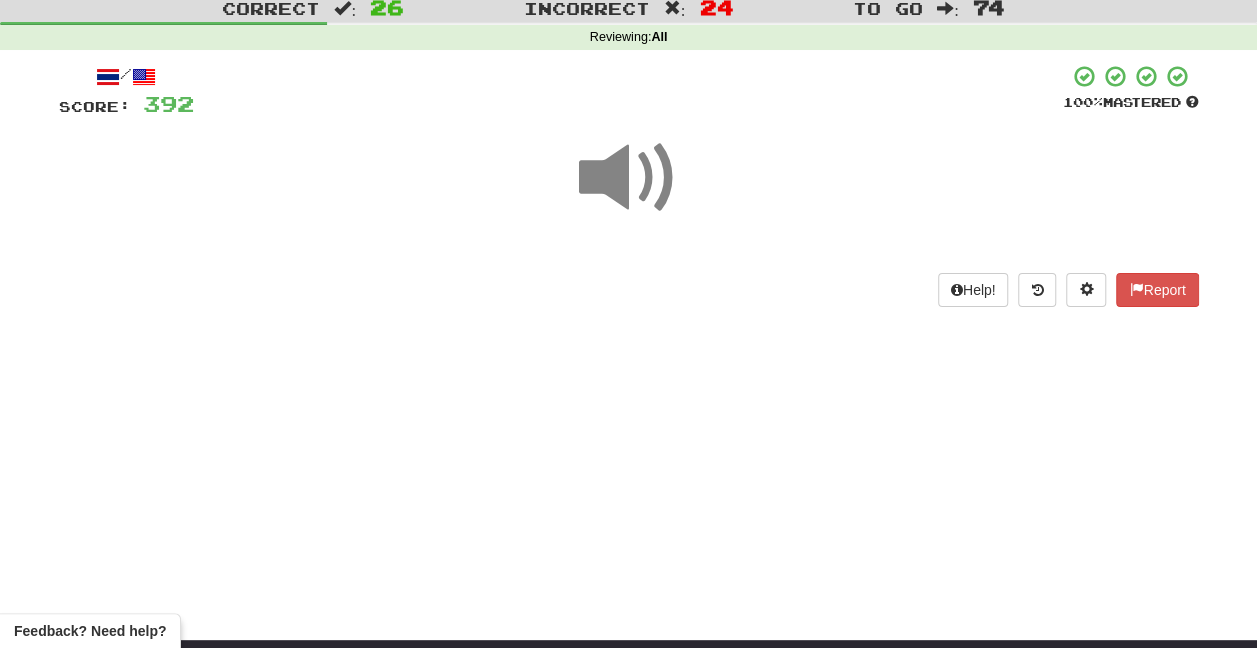 scroll, scrollTop: 100, scrollLeft: 0, axis: vertical 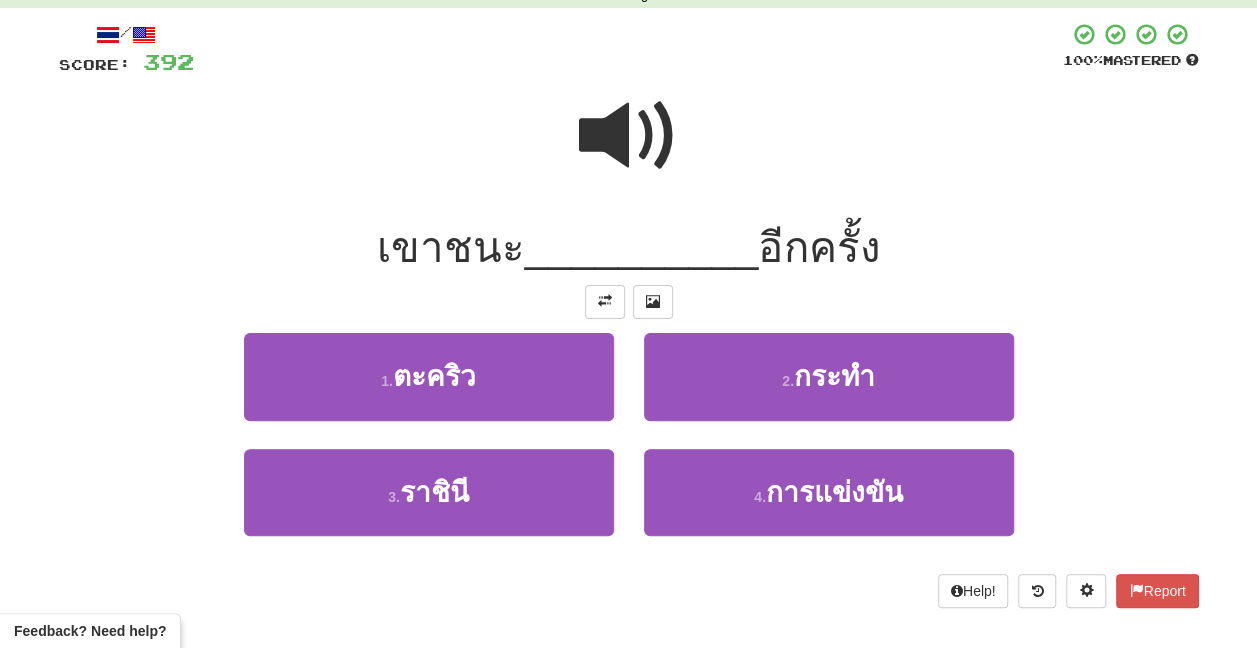 click at bounding box center (629, 136) 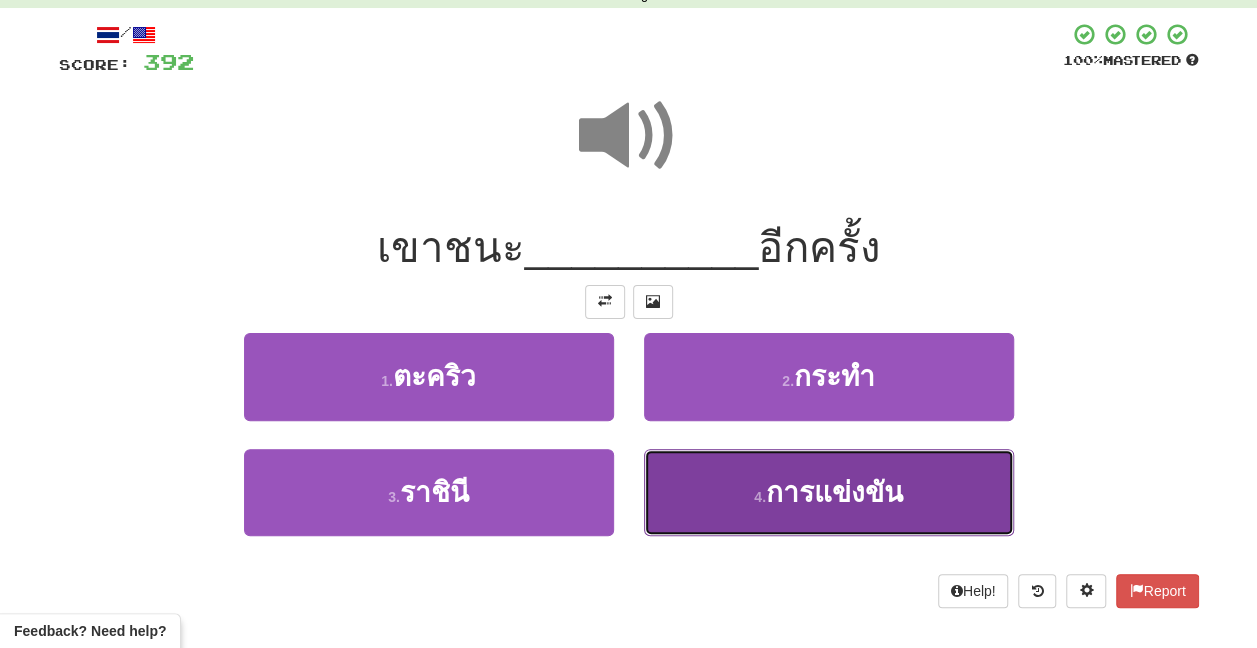 click on "4 .  การแข่งขัน" at bounding box center [829, 492] 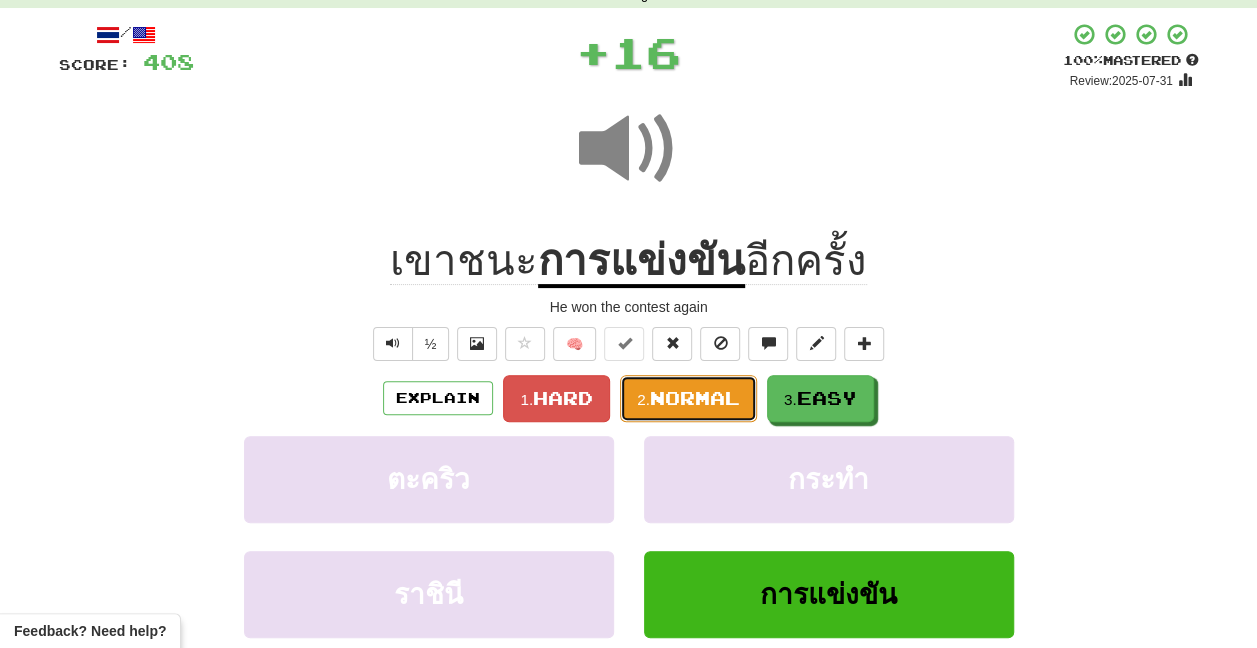 click on "Normal" at bounding box center (695, 398) 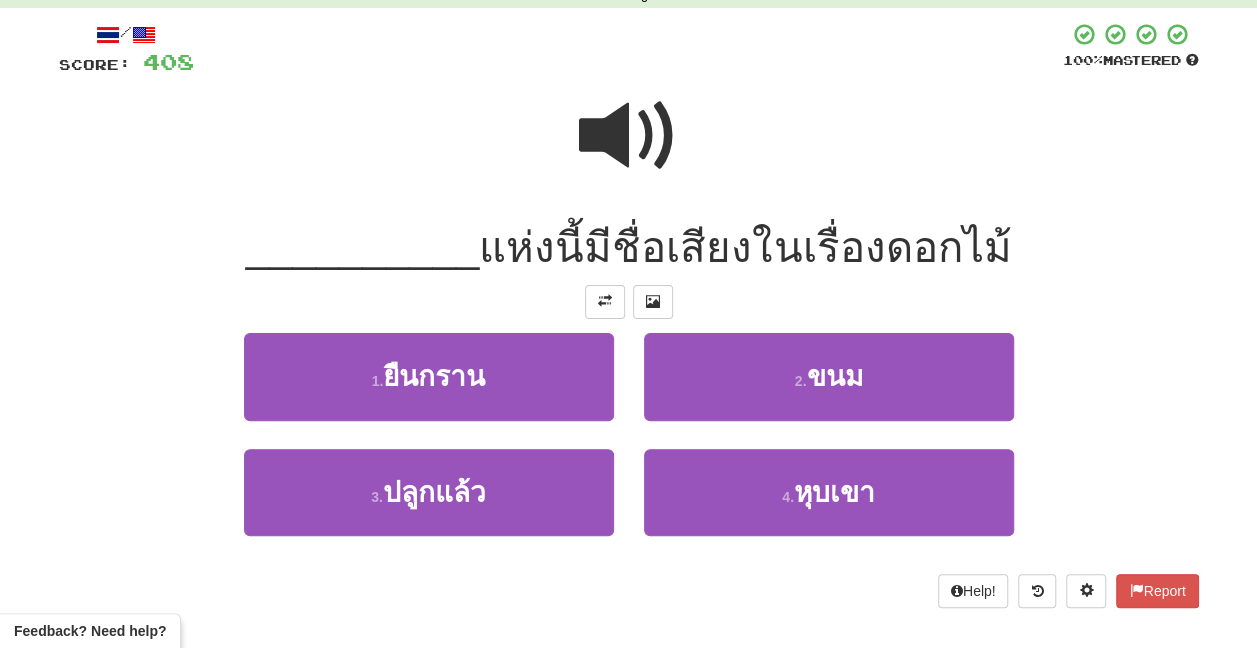 click at bounding box center [629, 136] 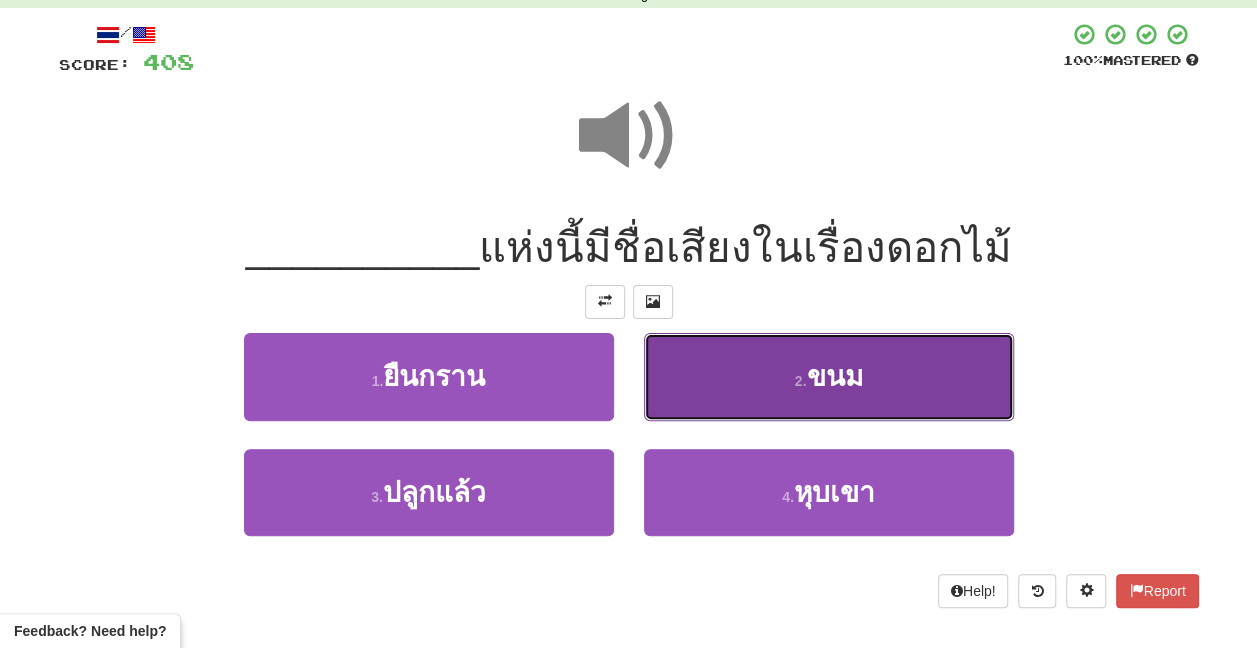 click on "2 .  ขนม" at bounding box center [829, 376] 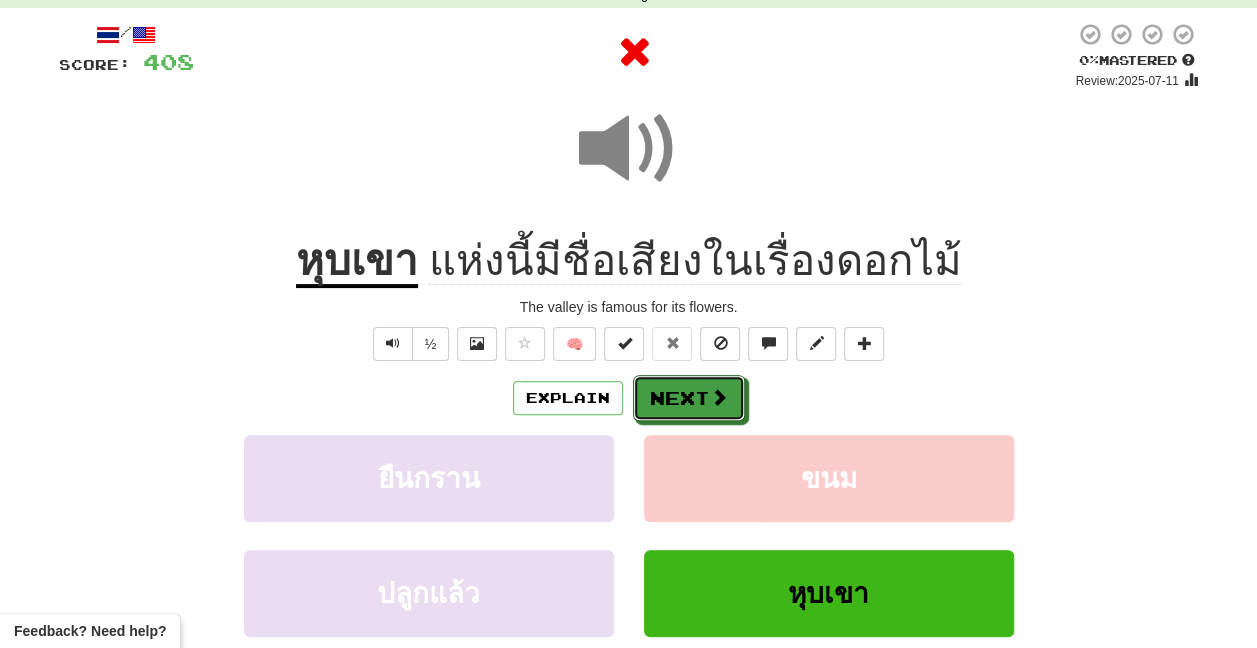 click at bounding box center (719, 397) 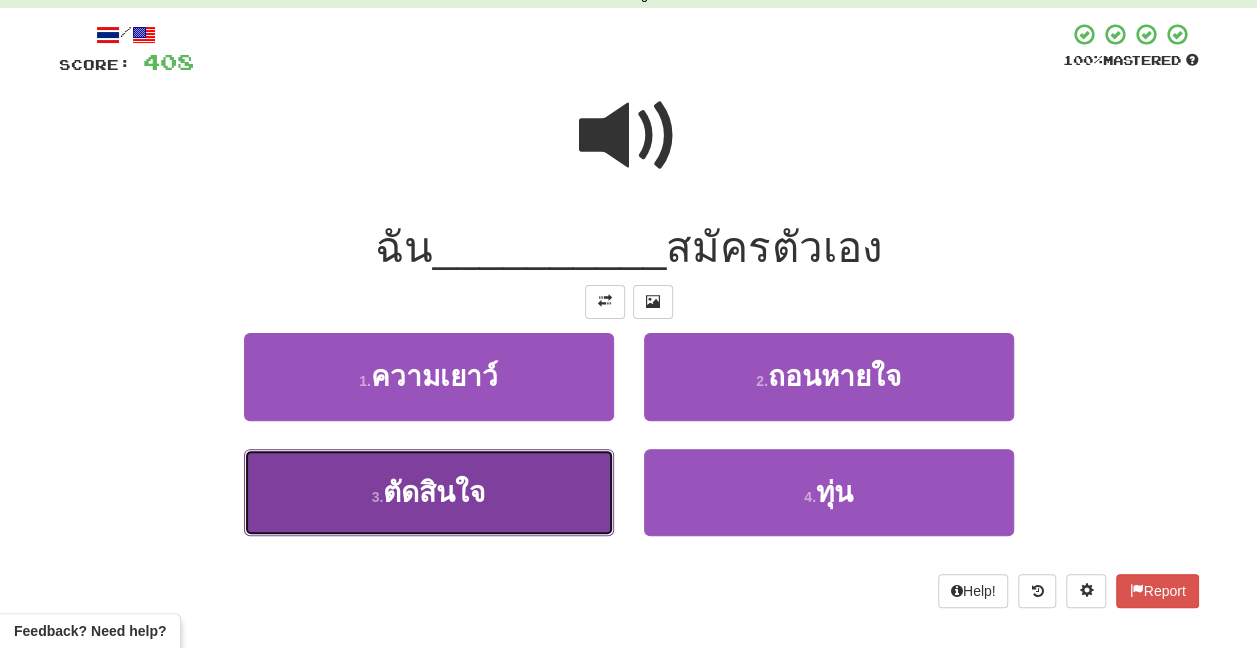 click on "3 .  ตัดสินใจ" at bounding box center (429, 492) 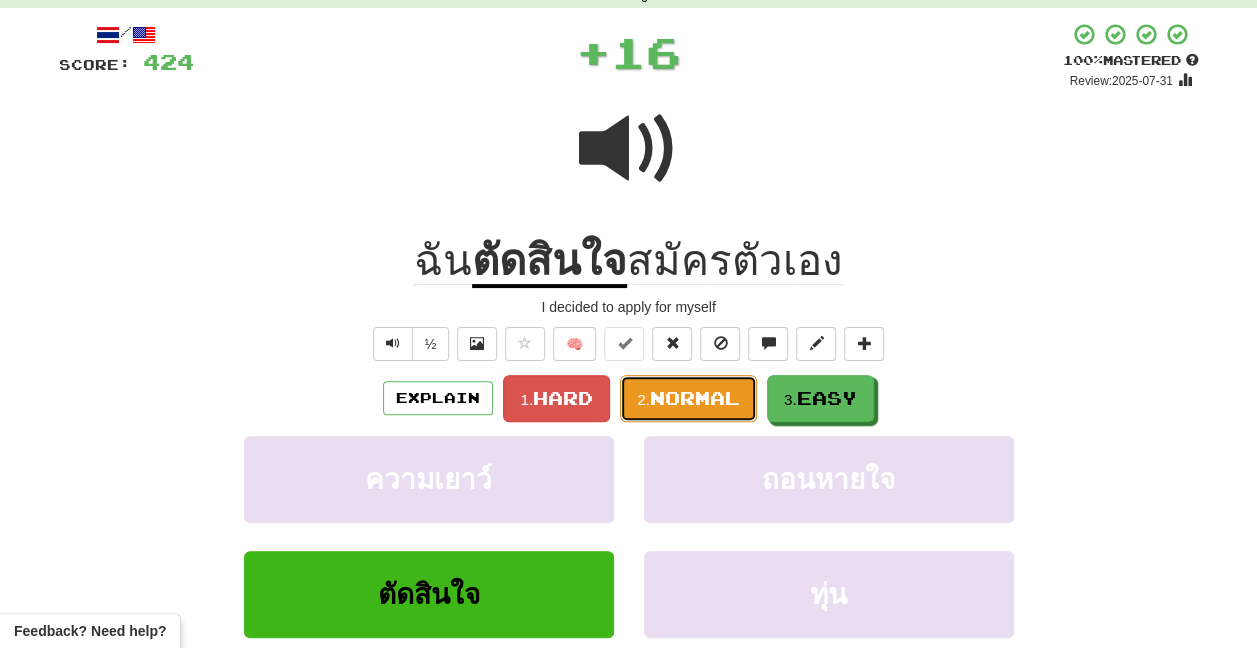 click on "Normal" at bounding box center (695, 398) 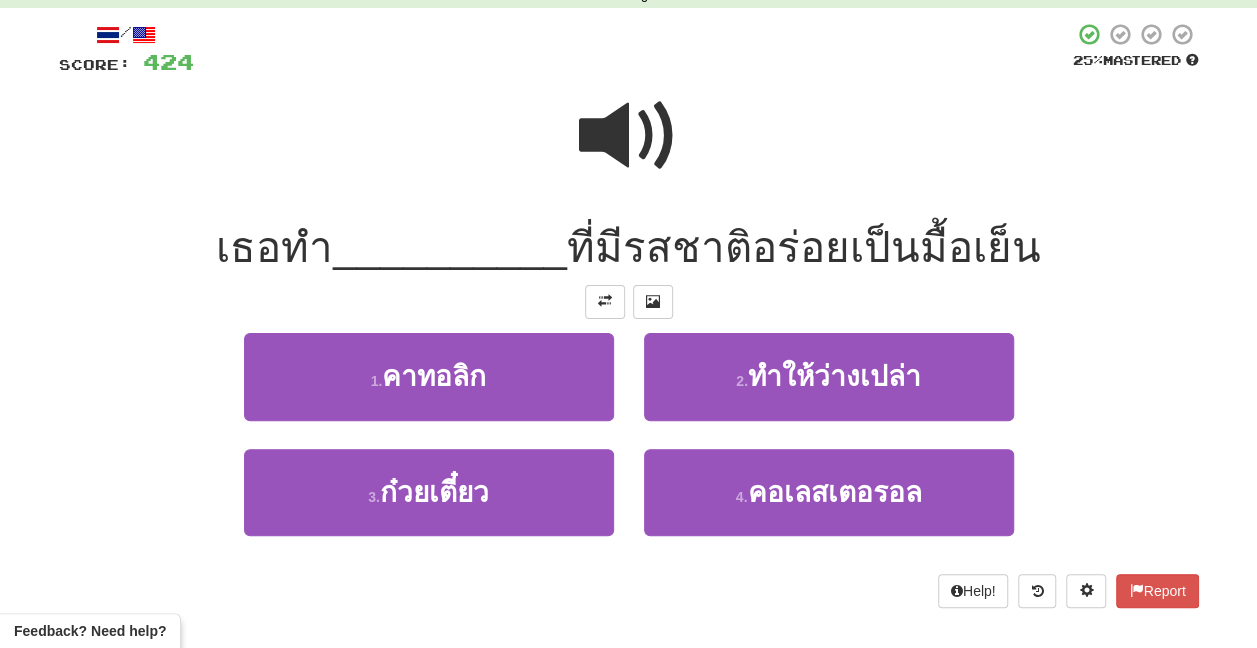 click at bounding box center (629, 136) 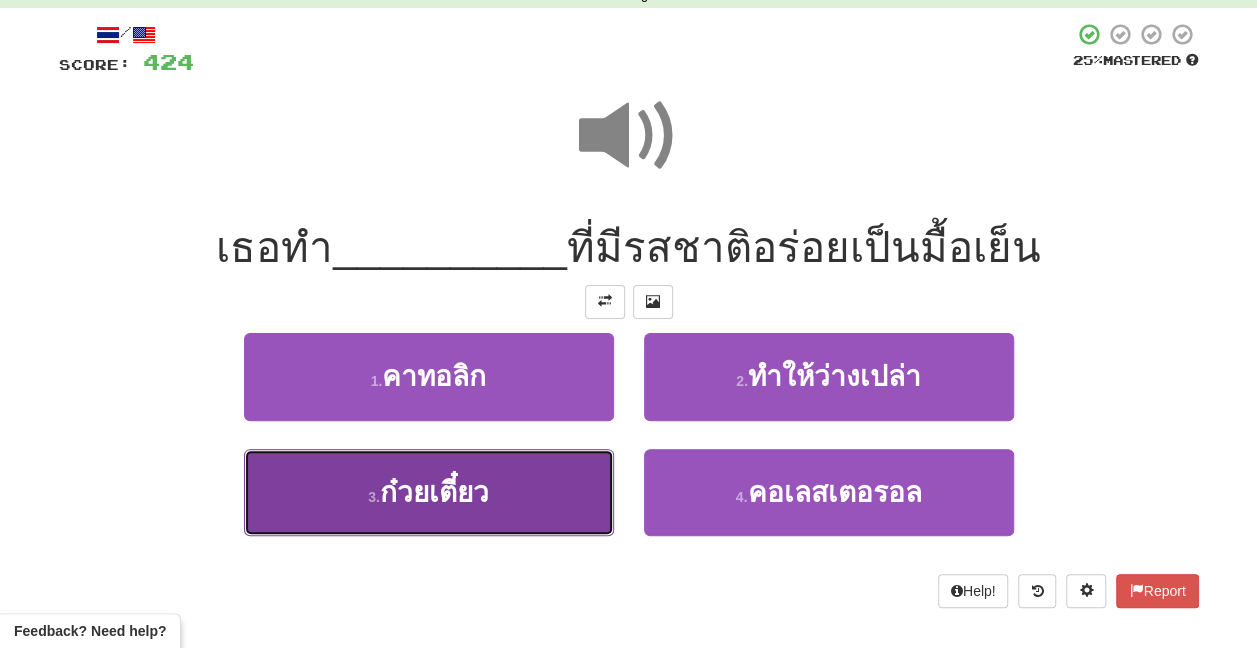 click on "3 .  ก๋วยเตี๋ยว" at bounding box center [429, 492] 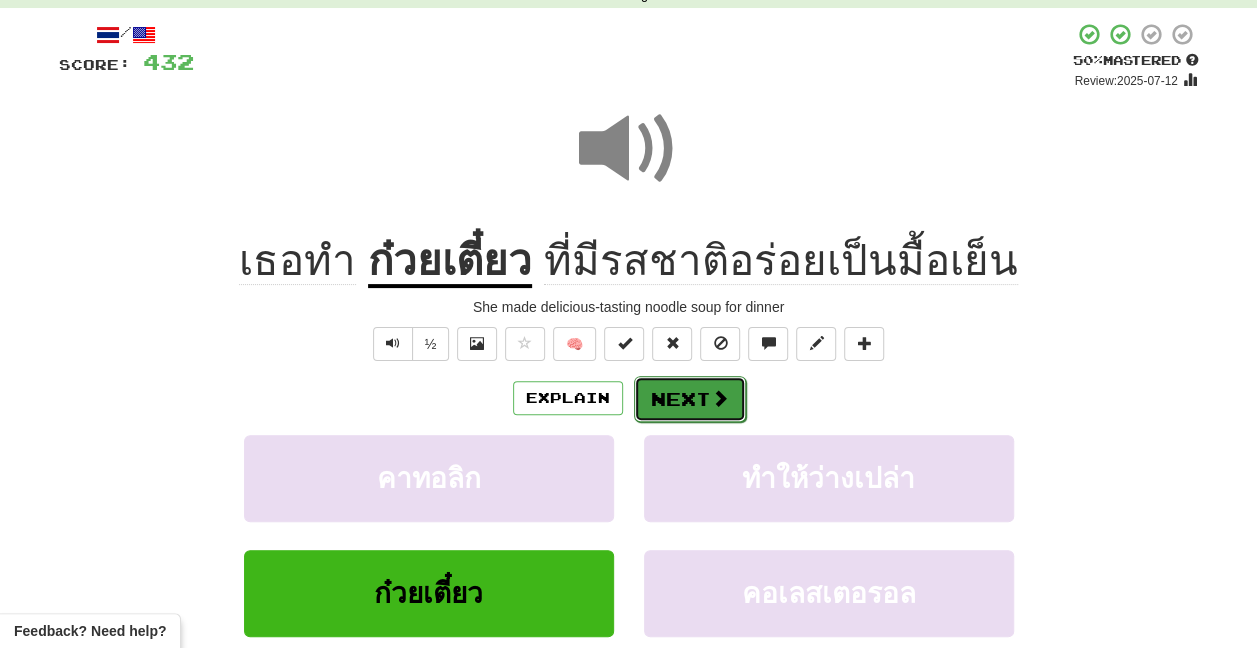 click on "Next" at bounding box center [690, 399] 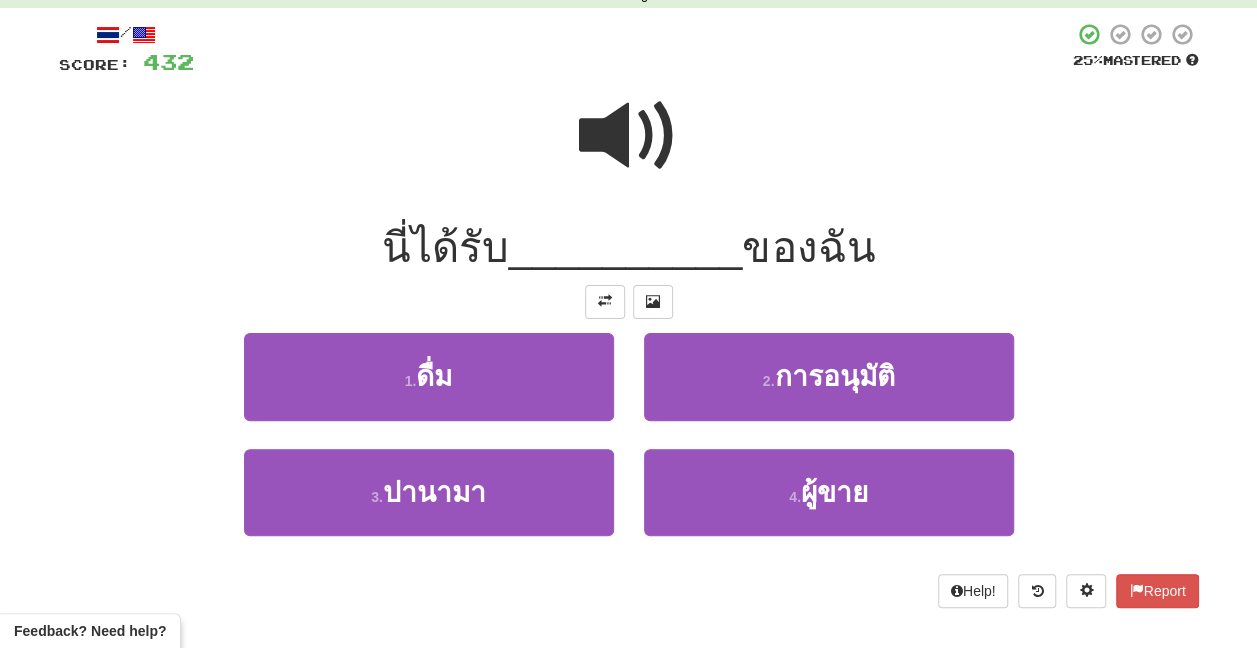 click at bounding box center (629, 136) 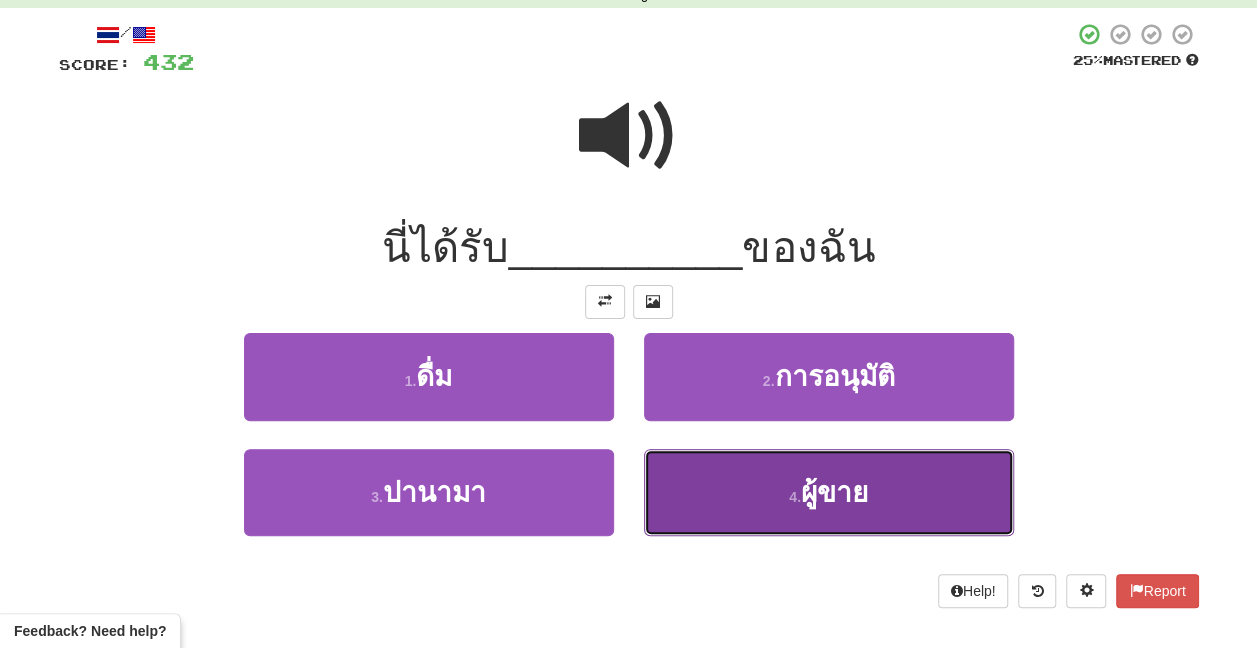 click on "4 .  ผู้ขาย" at bounding box center [829, 492] 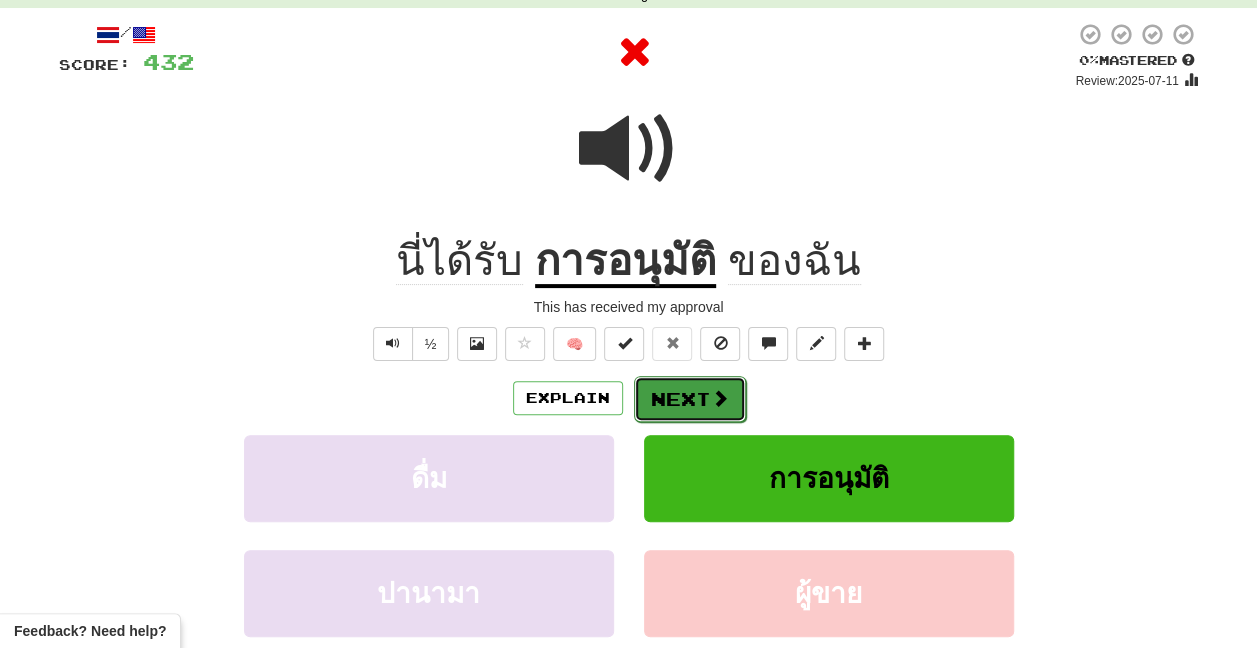 click on "Next" at bounding box center [690, 399] 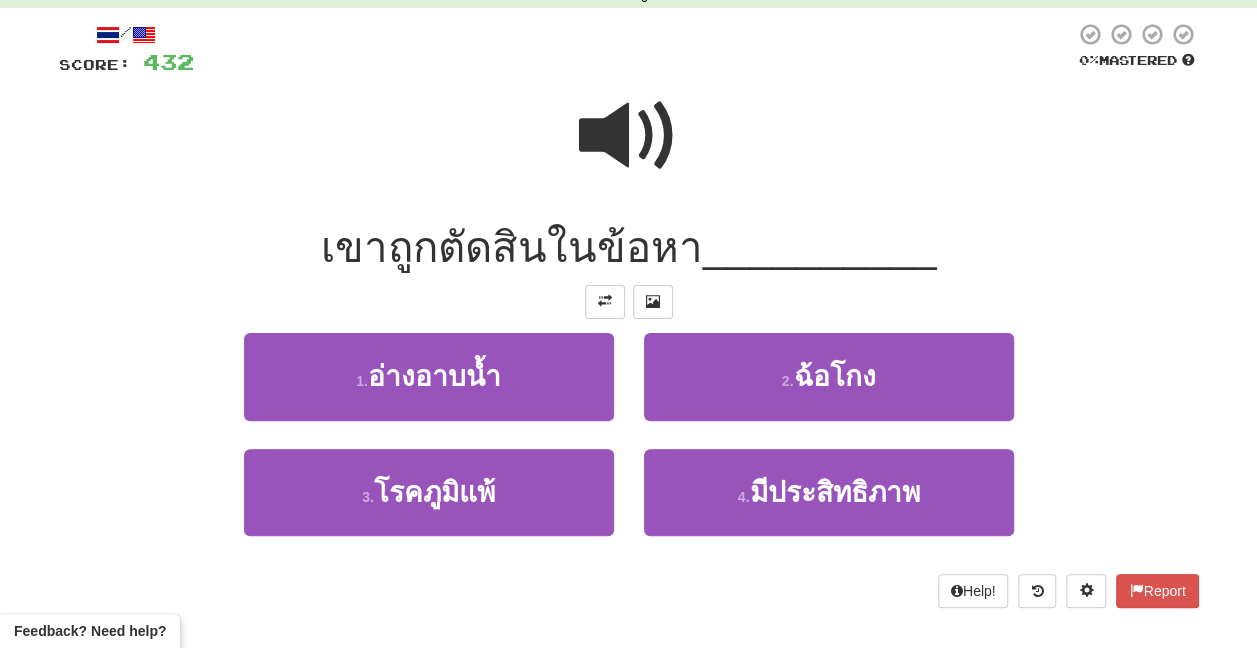 click at bounding box center [629, 136] 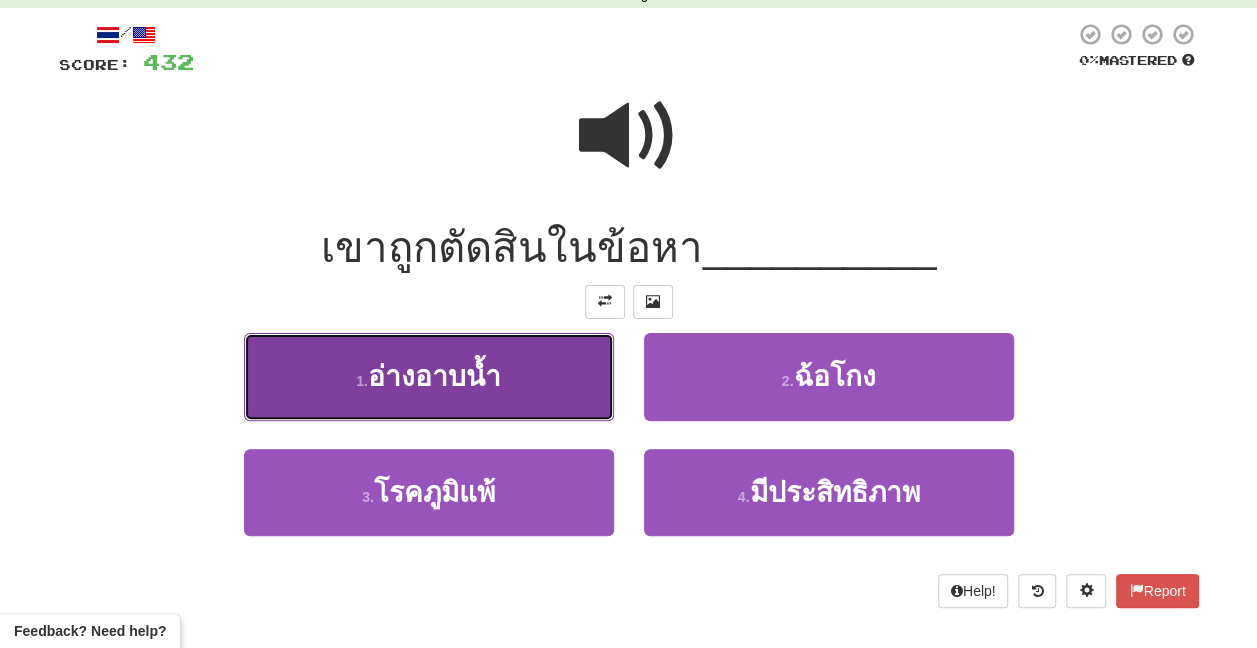 click on "1 .  อ่างอาบน้ำ" at bounding box center (429, 376) 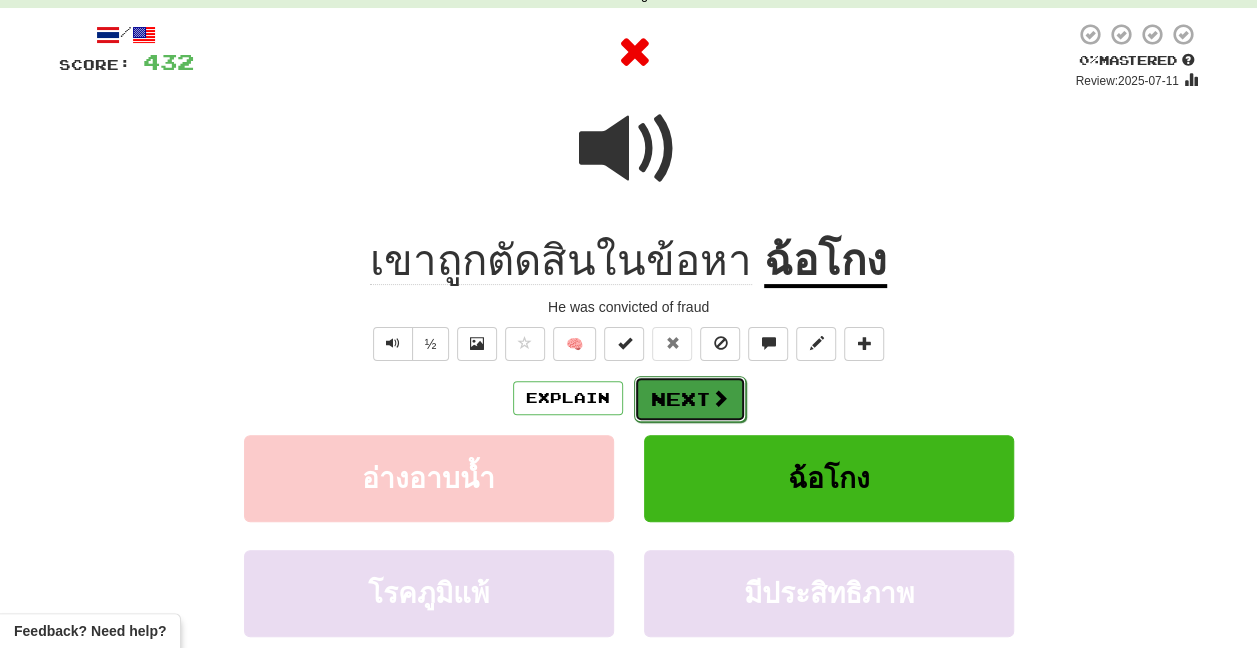 click on "Next" at bounding box center (690, 399) 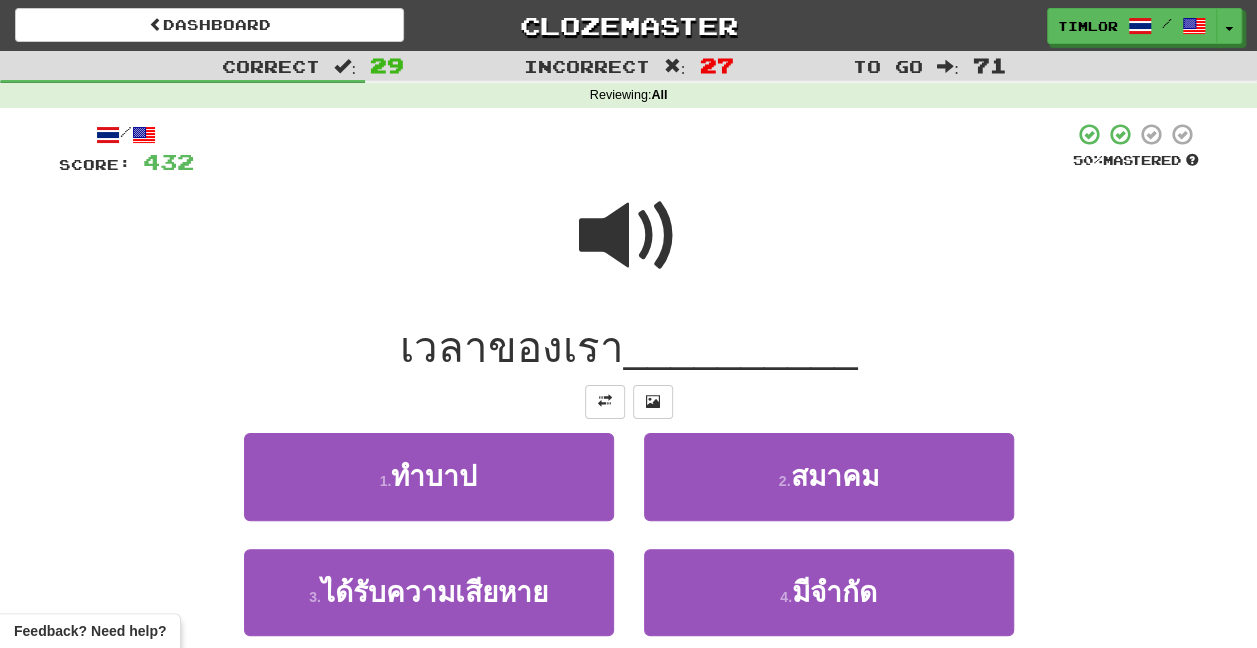 scroll, scrollTop: 100, scrollLeft: 0, axis: vertical 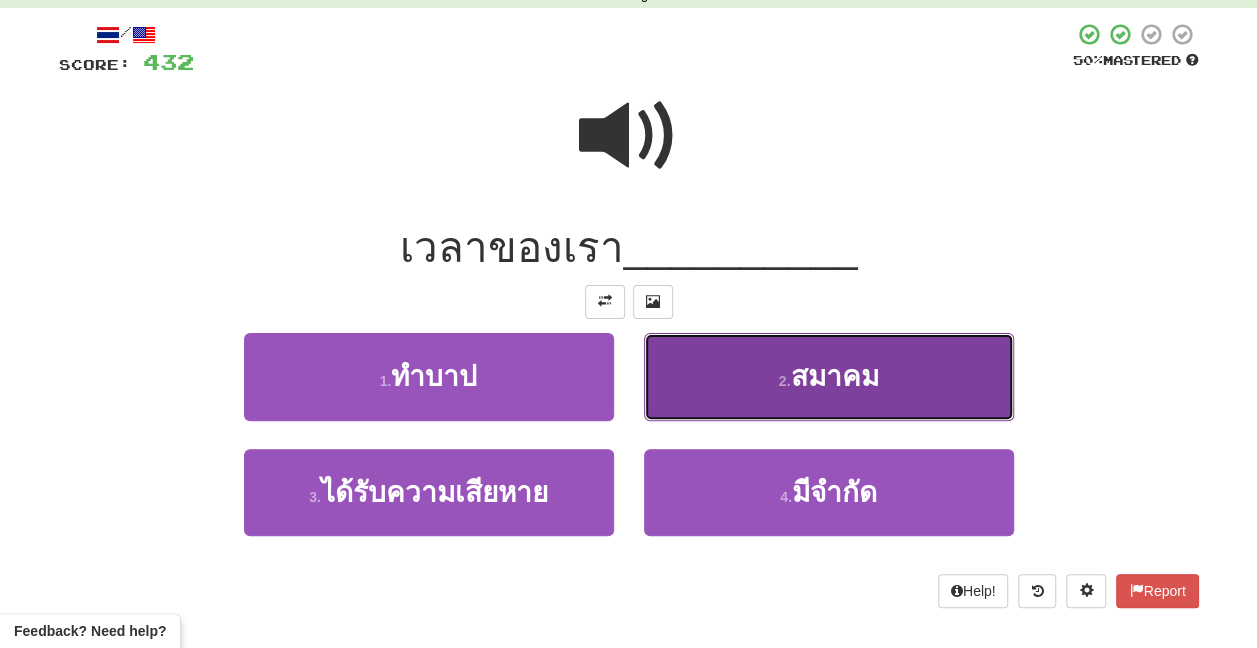 click on "2 .  สมาคม" at bounding box center (829, 376) 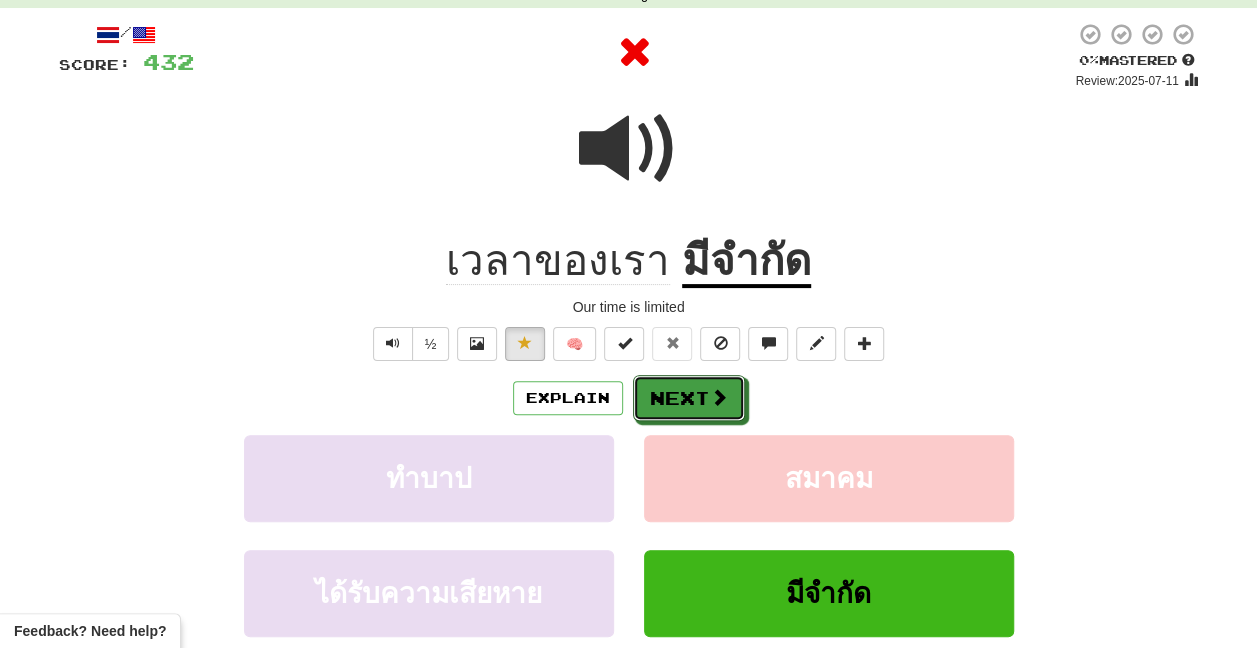 click on "Next" at bounding box center (689, 398) 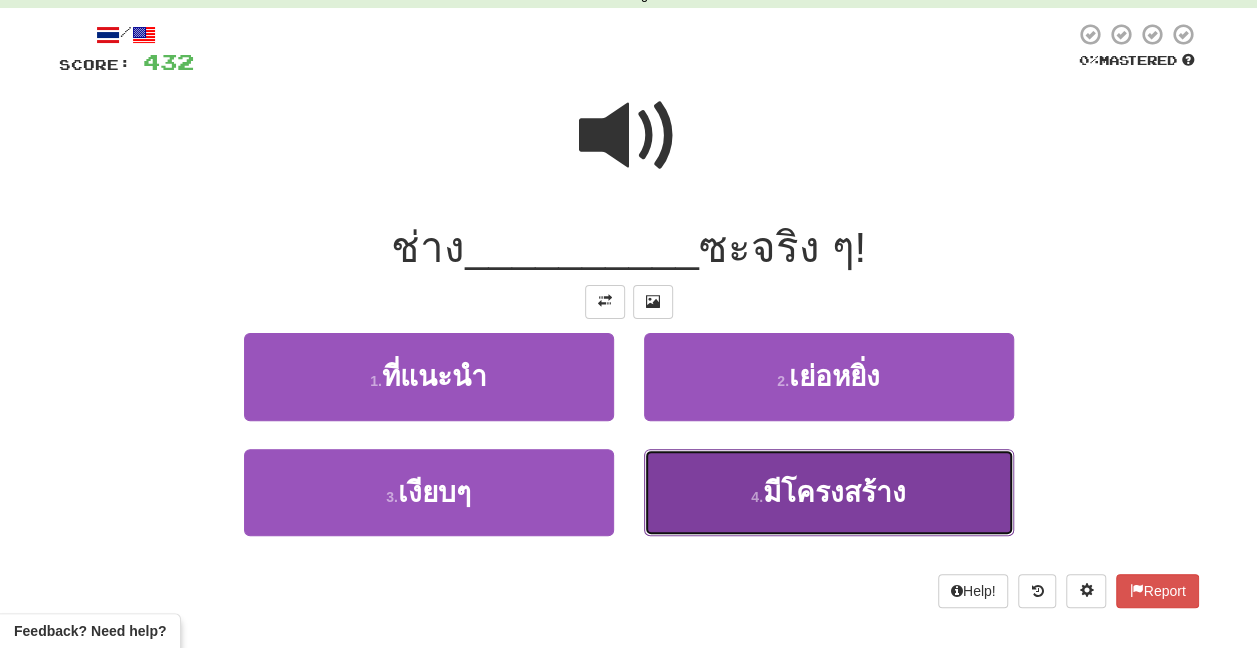 click on "4 .  มีโครงสร้าง" at bounding box center (829, 492) 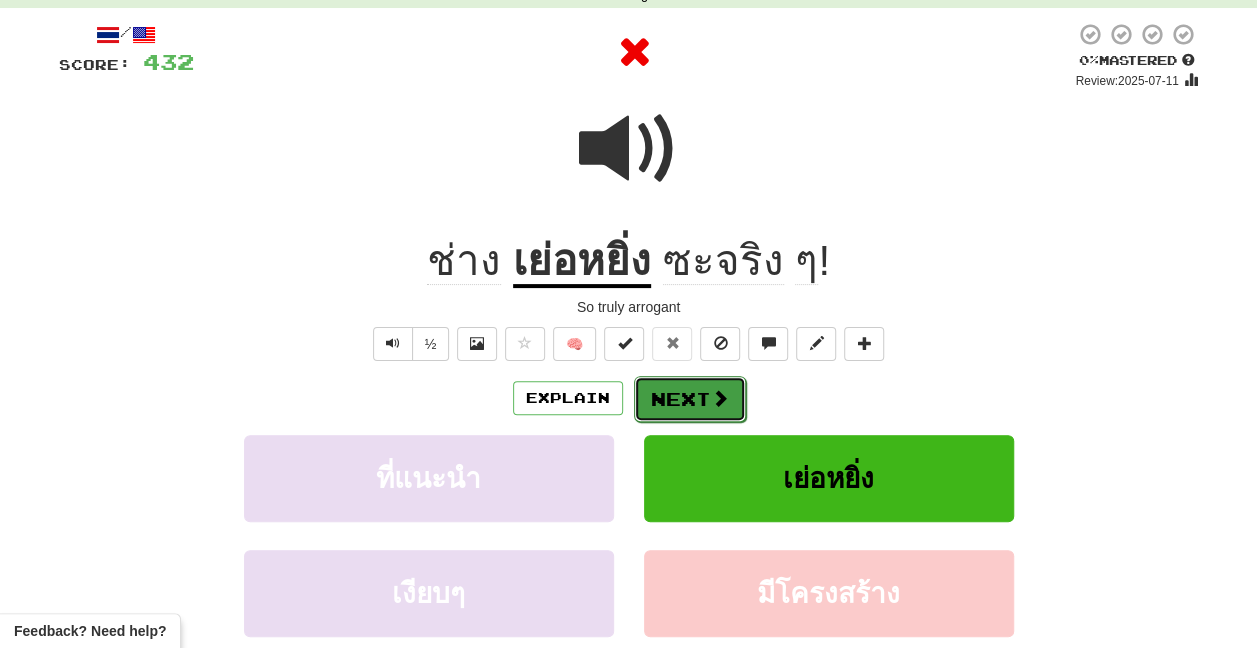 click on "Next" at bounding box center (690, 399) 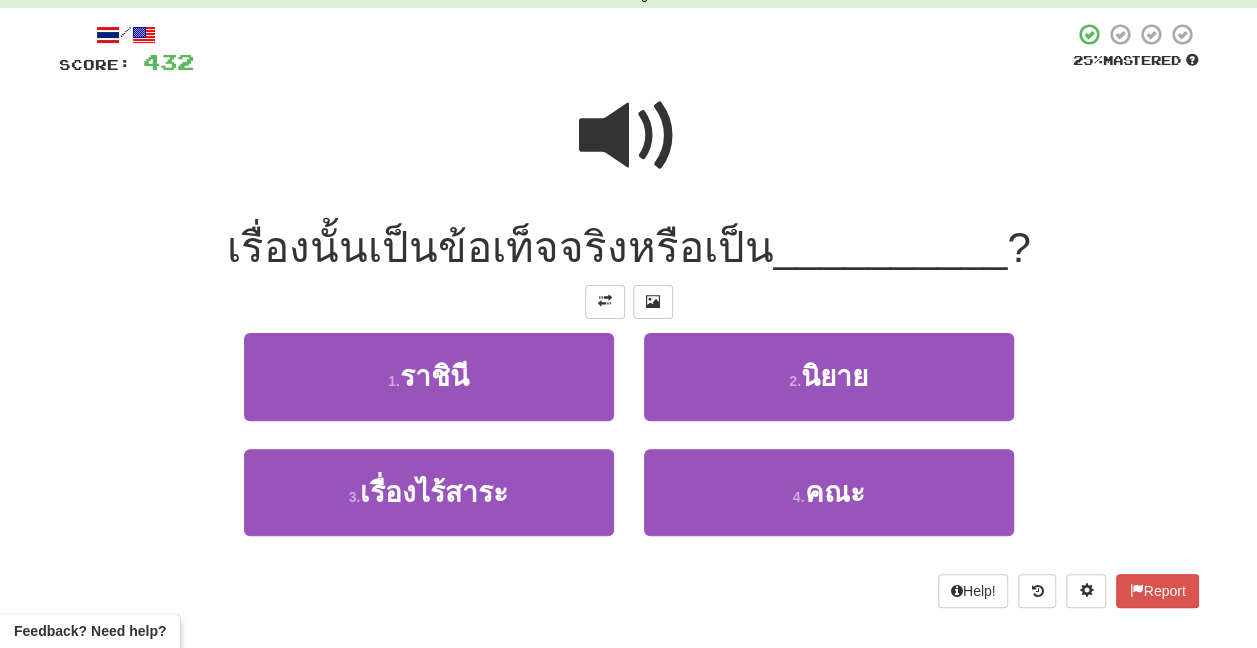 click at bounding box center [629, 136] 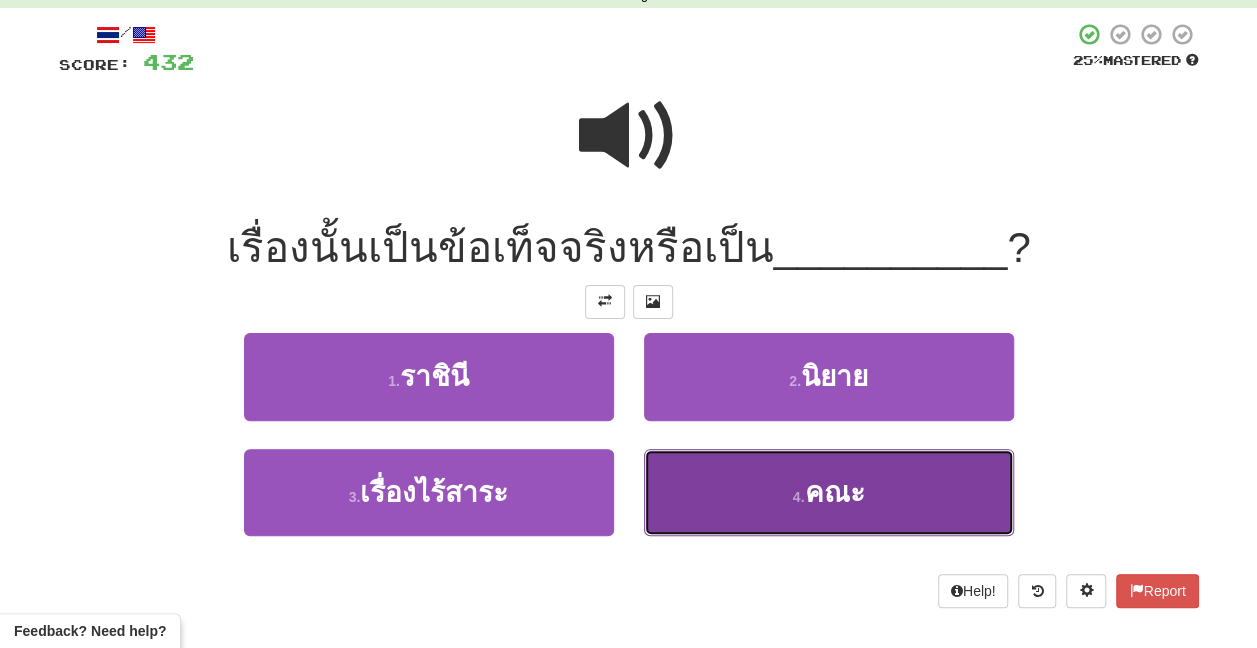 click on "4 .  คณะ" at bounding box center (829, 492) 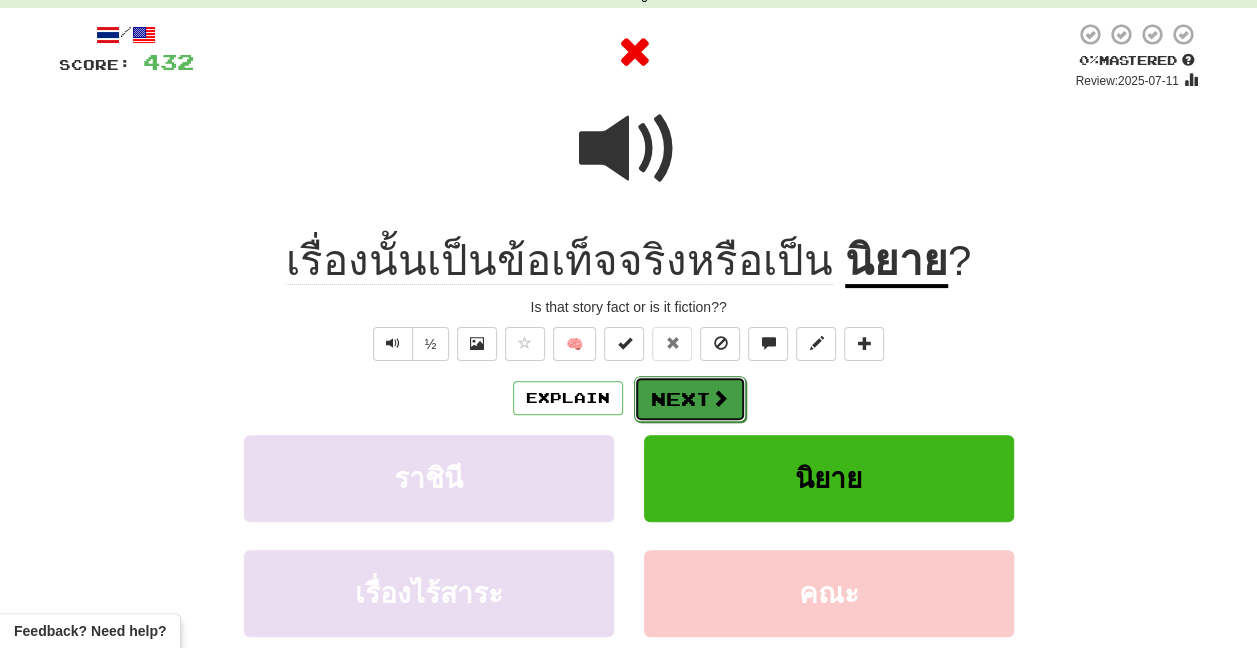 click at bounding box center (720, 398) 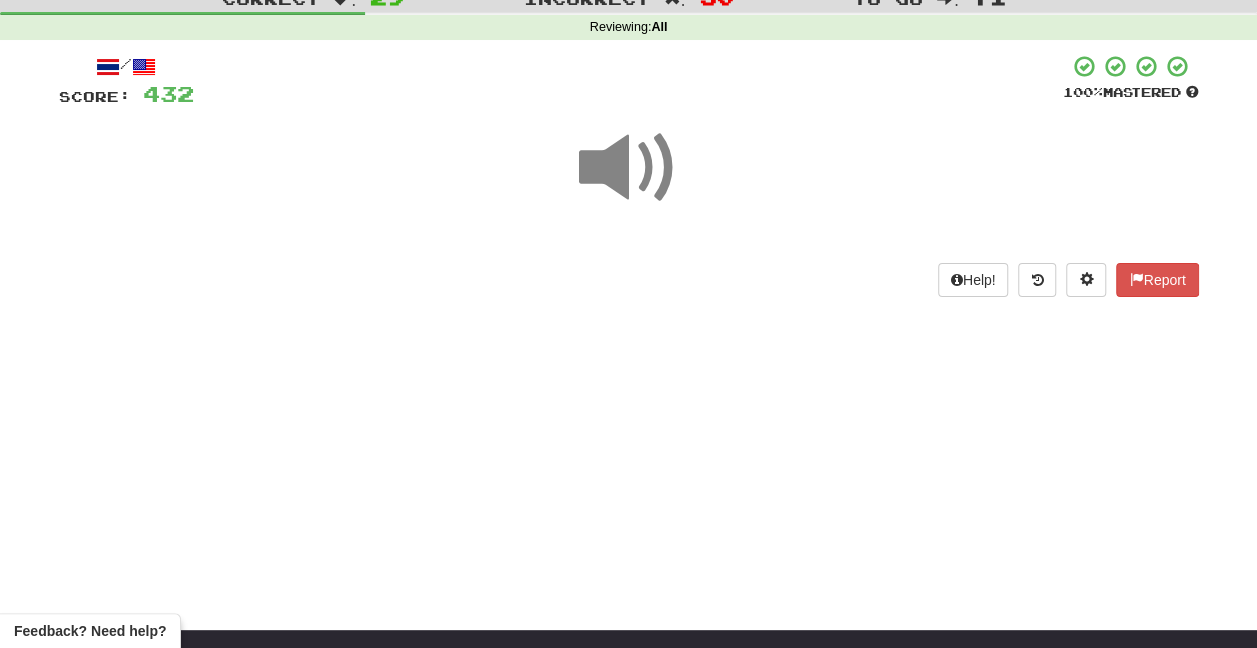 scroll, scrollTop: 100, scrollLeft: 0, axis: vertical 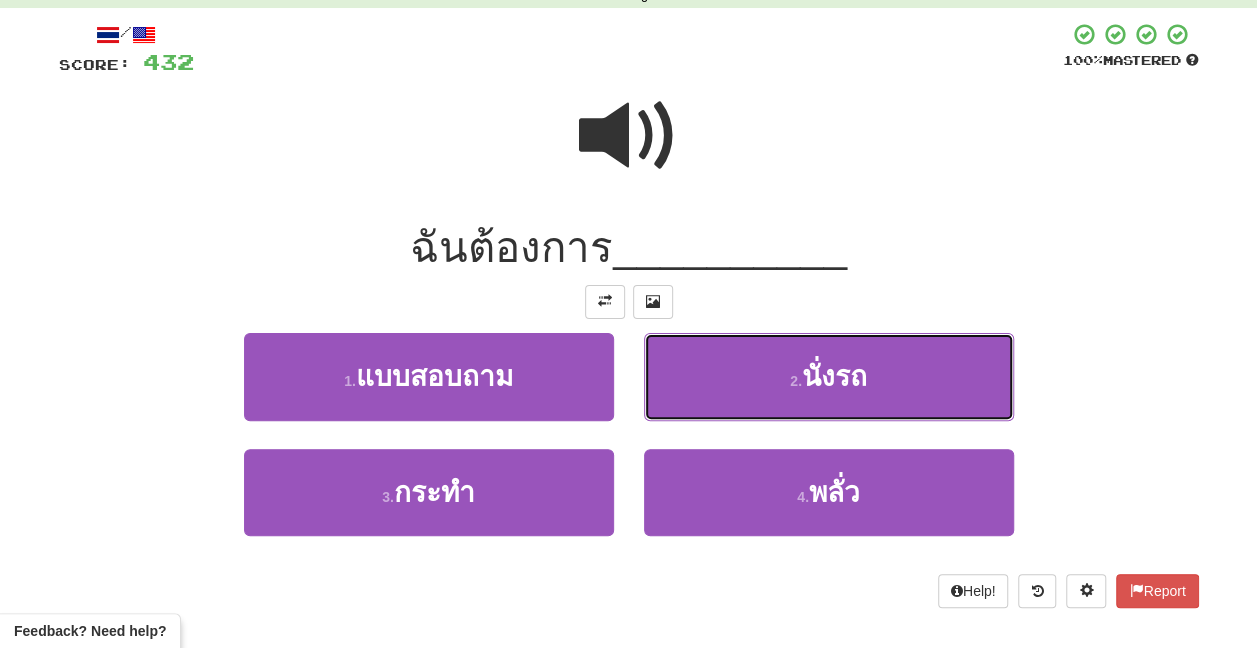 click on "2 .  นั่งรถ" at bounding box center (829, 376) 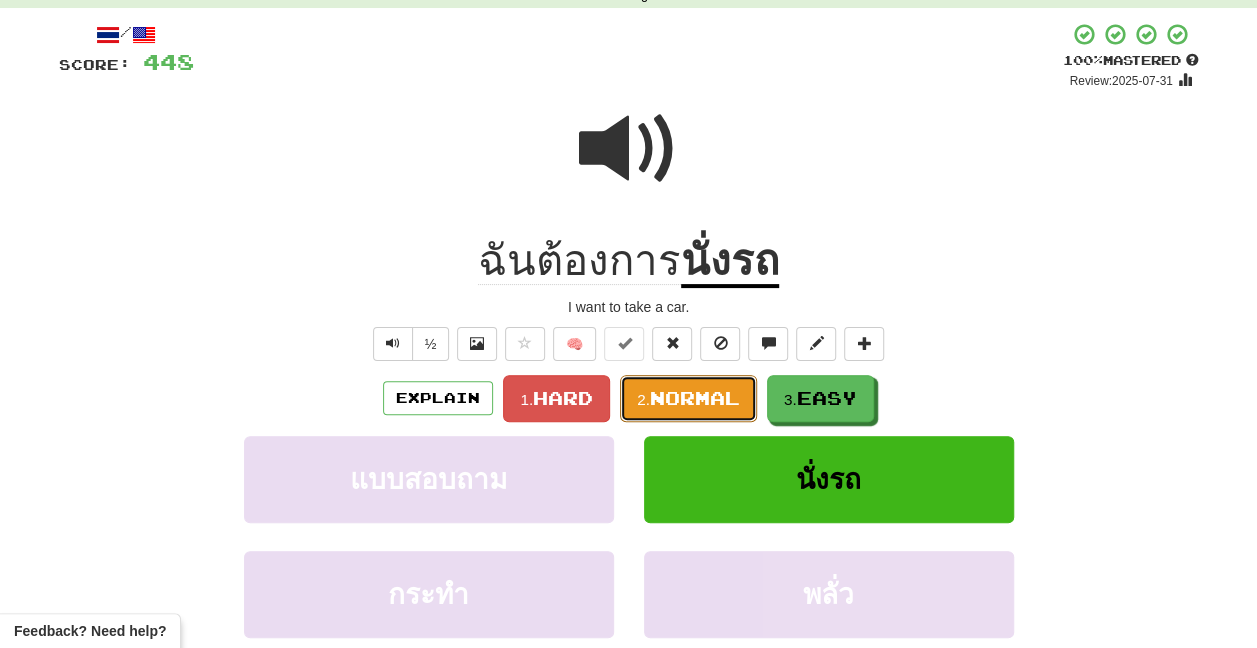 click on "Normal" at bounding box center (695, 398) 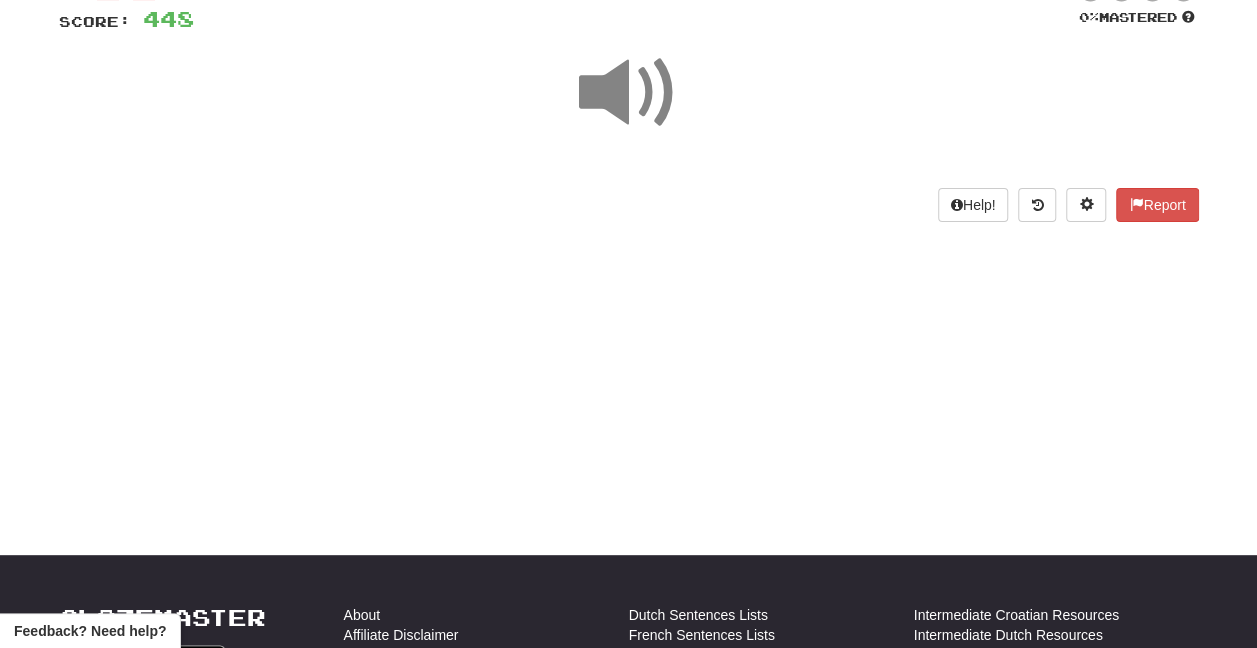 scroll, scrollTop: 100, scrollLeft: 0, axis: vertical 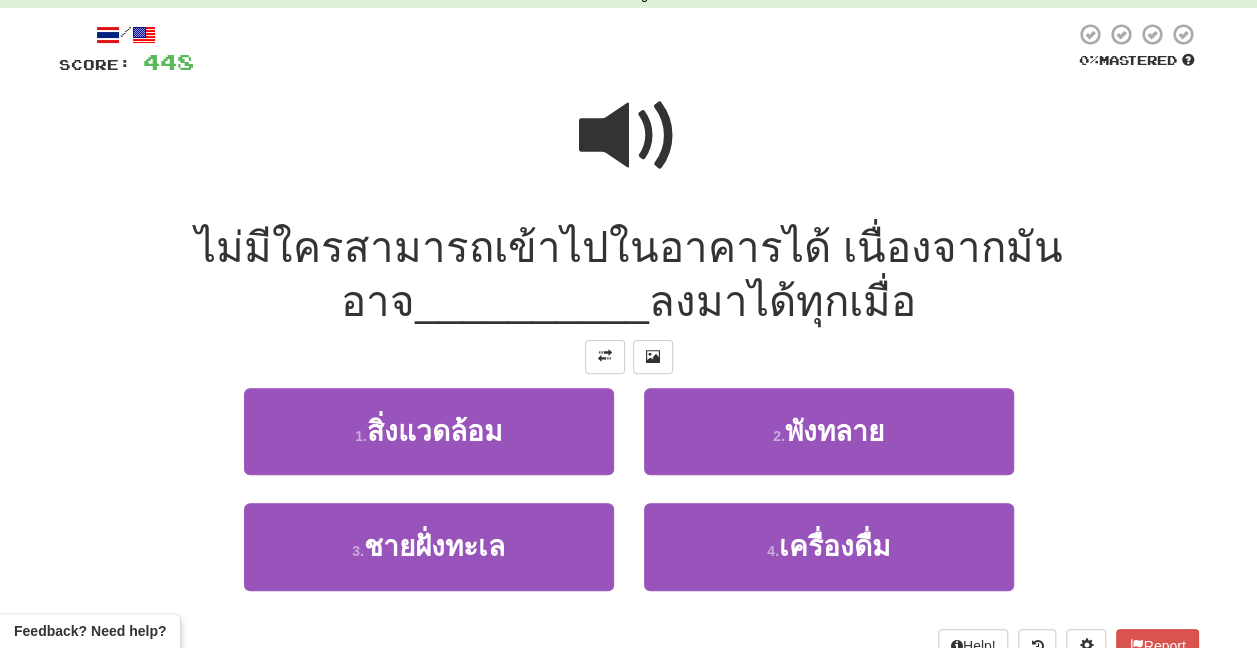 click at bounding box center [629, 136] 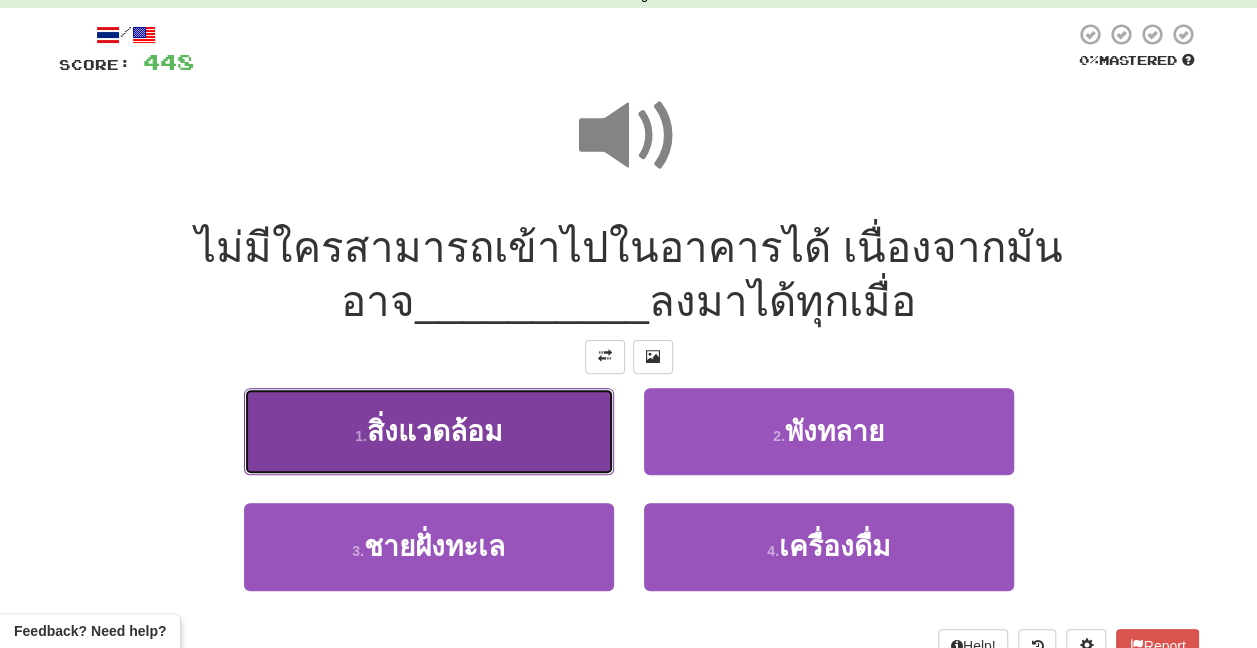 click on "1 .  สิ่งแวดล้อม" at bounding box center (429, 431) 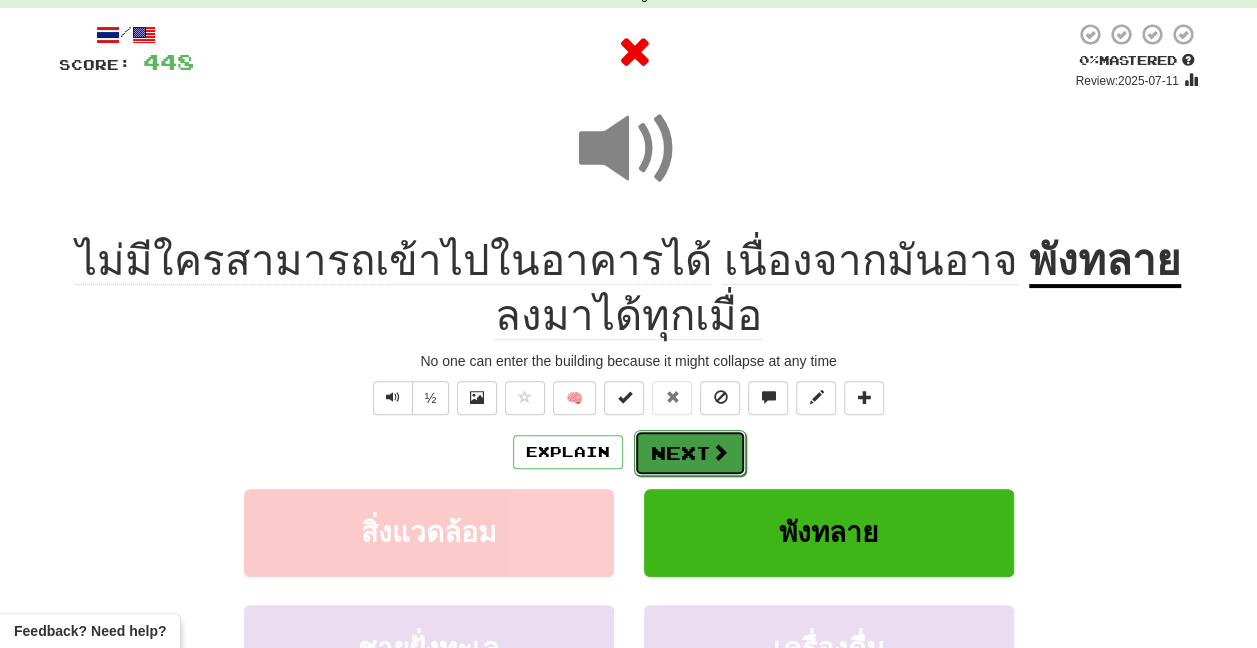 click on "Next" at bounding box center [690, 453] 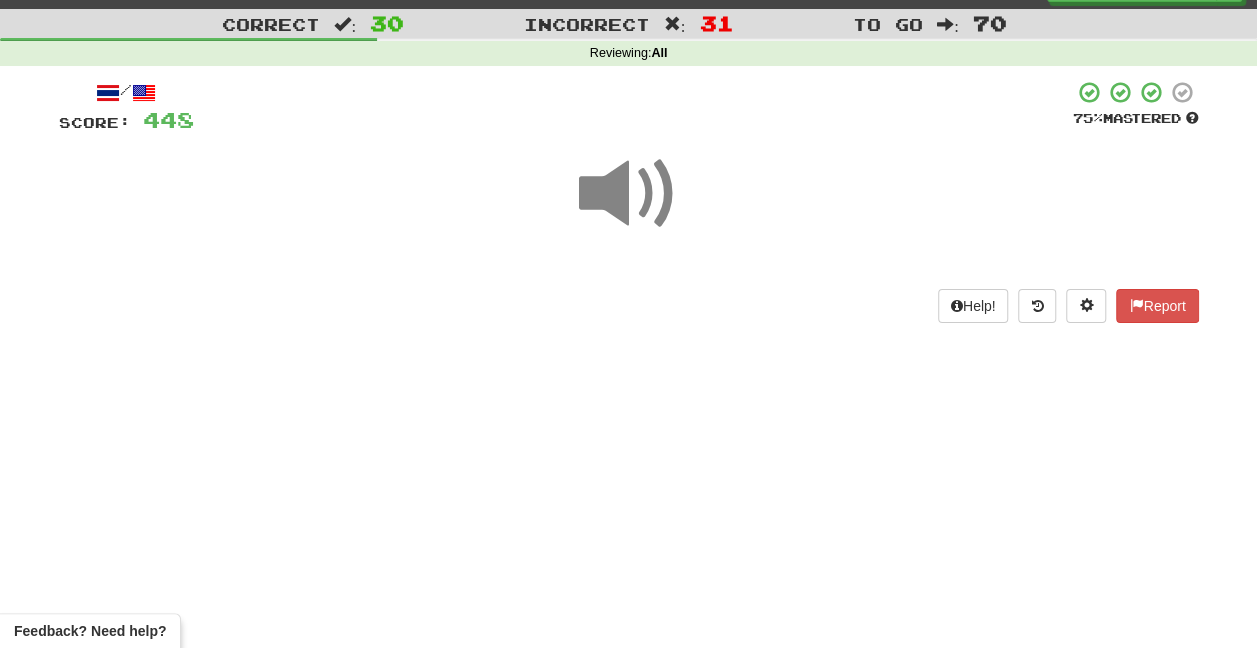 scroll, scrollTop: 0, scrollLeft: 0, axis: both 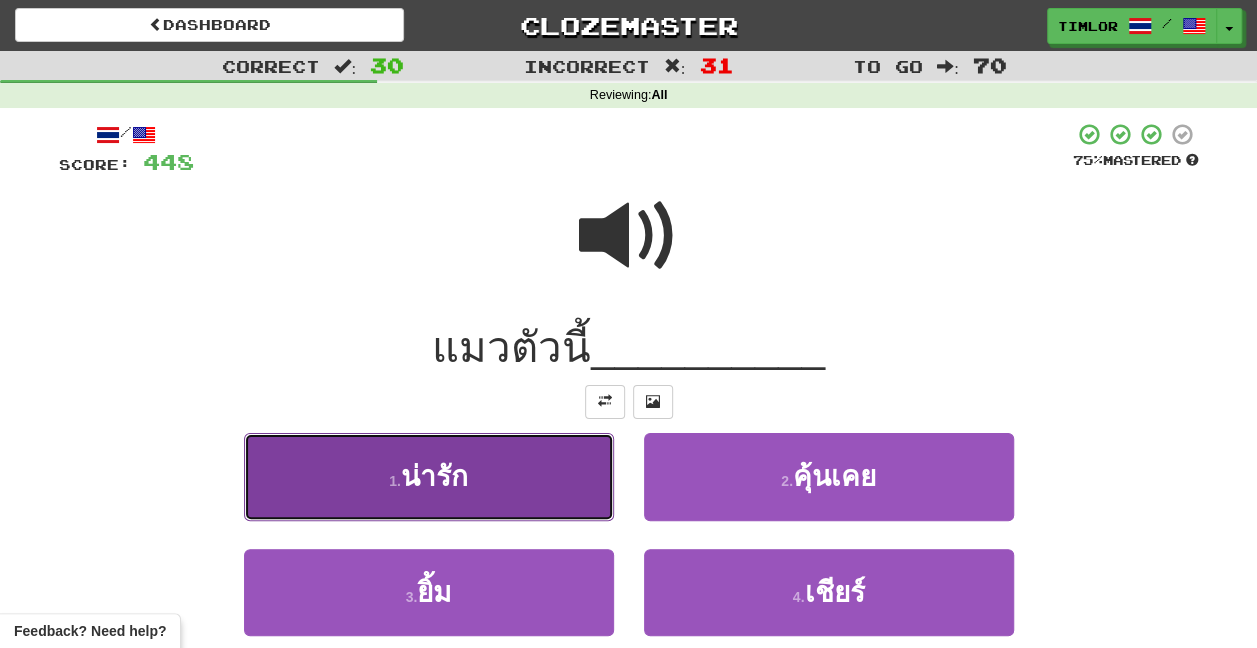 click on "1 .  น่ารัก" at bounding box center [429, 476] 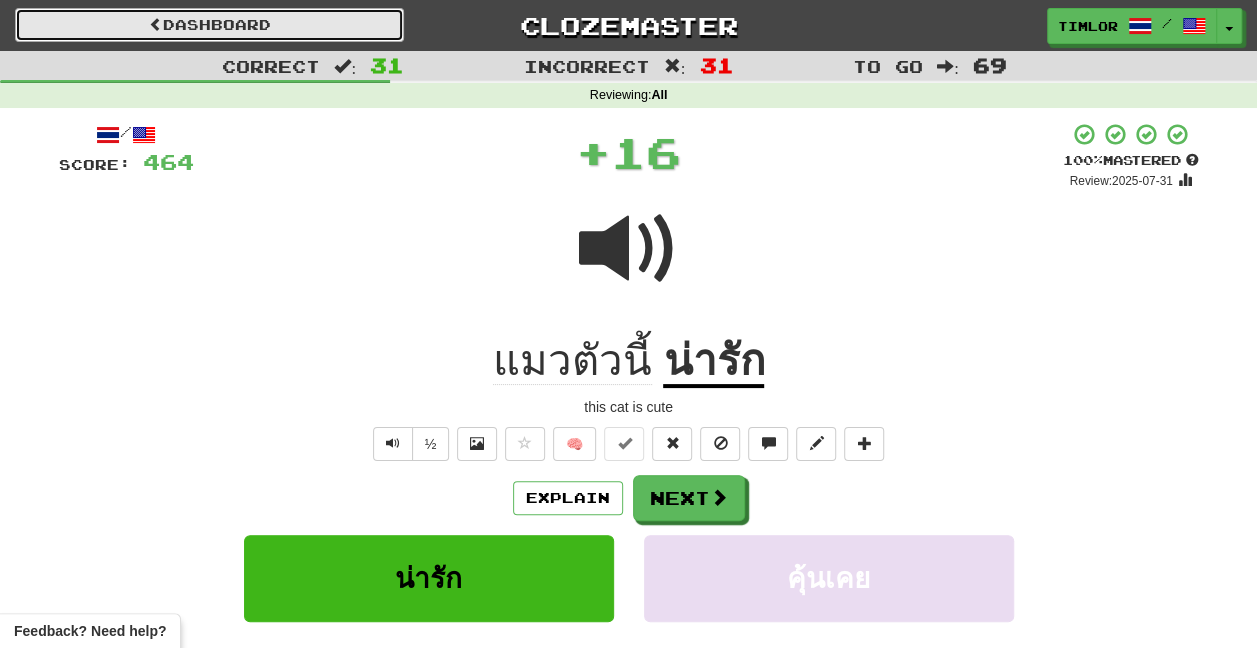 click on "Dashboard" at bounding box center (209, 25) 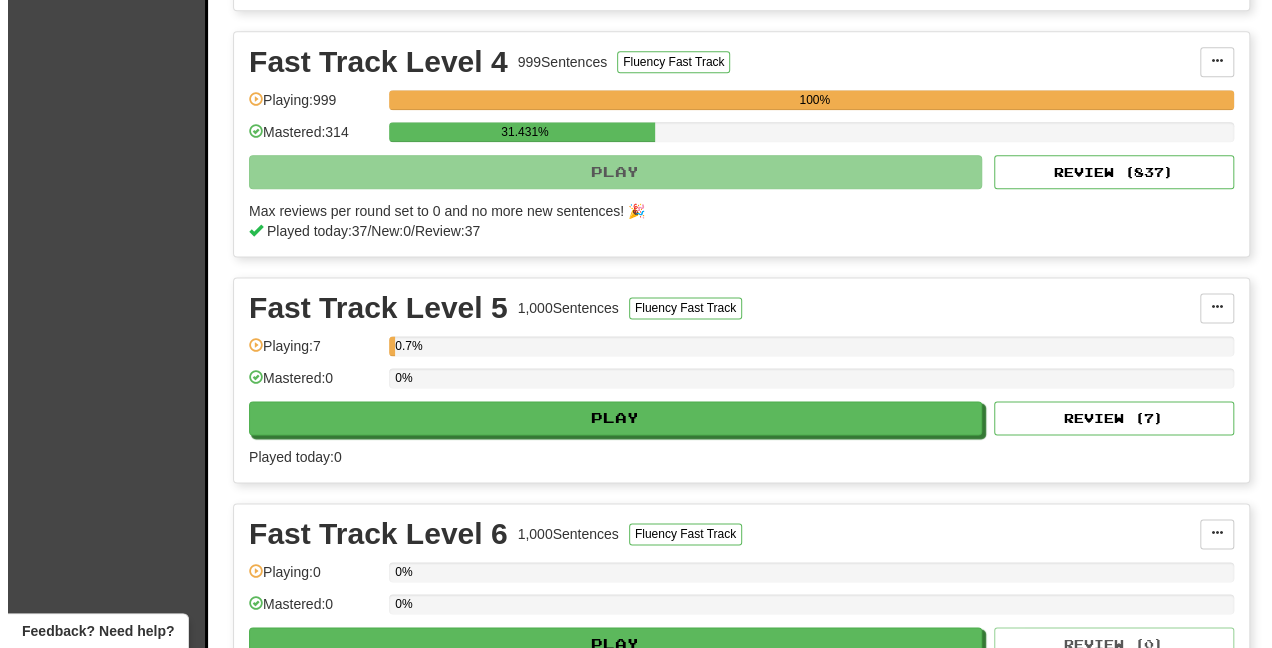 scroll, scrollTop: 1200, scrollLeft: 0, axis: vertical 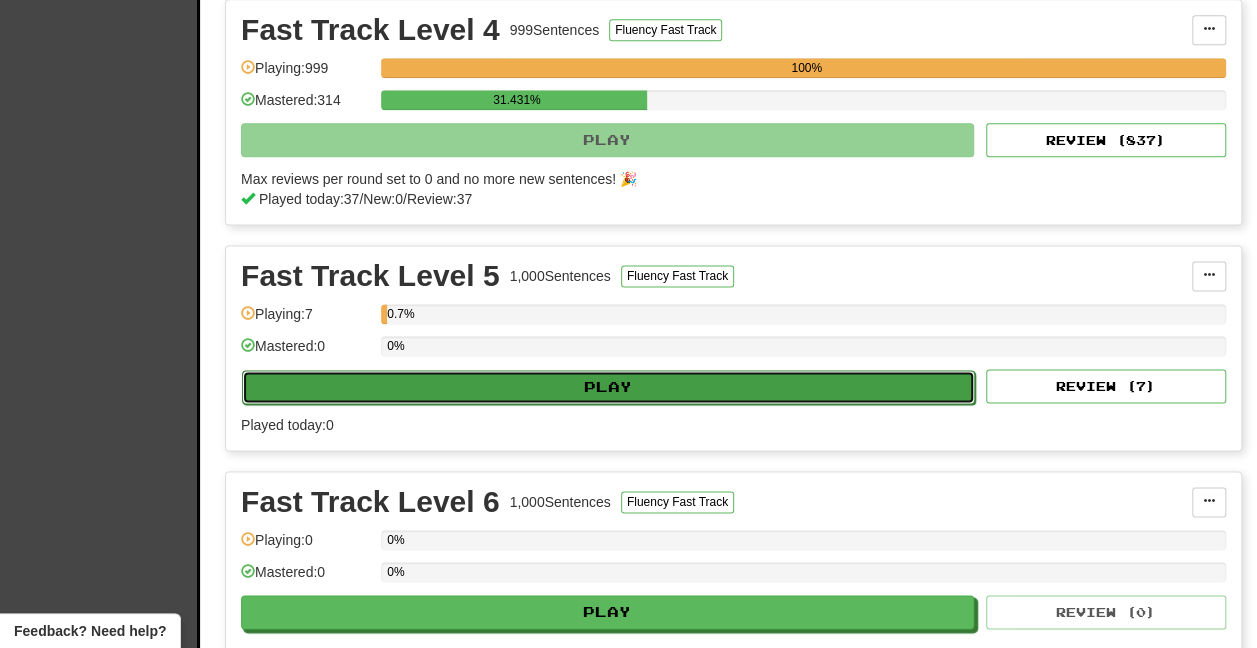 click on "Play" at bounding box center (608, 387) 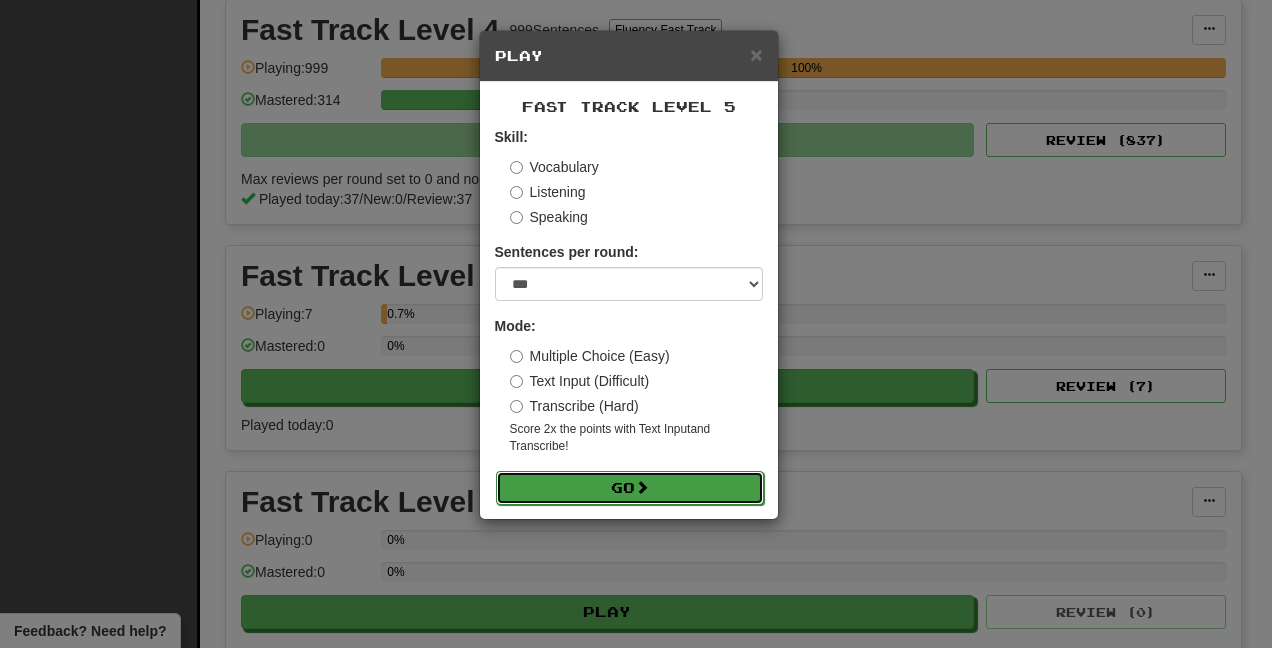 click on "Go" at bounding box center (630, 488) 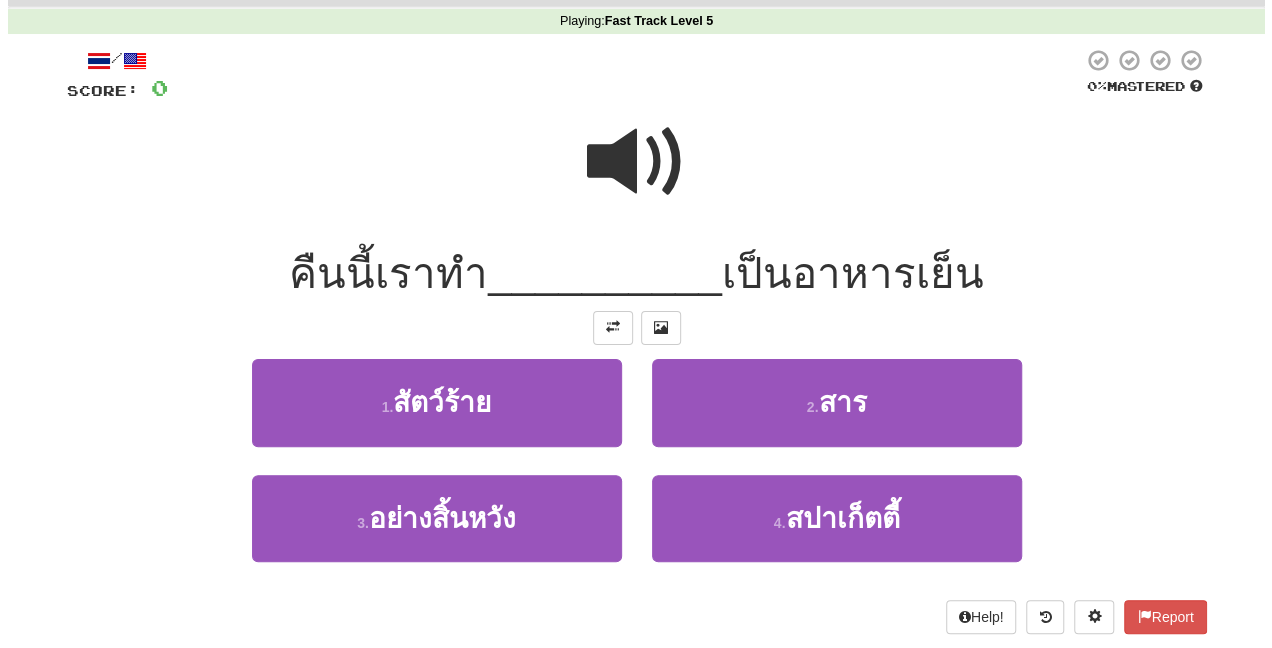scroll, scrollTop: 100, scrollLeft: 0, axis: vertical 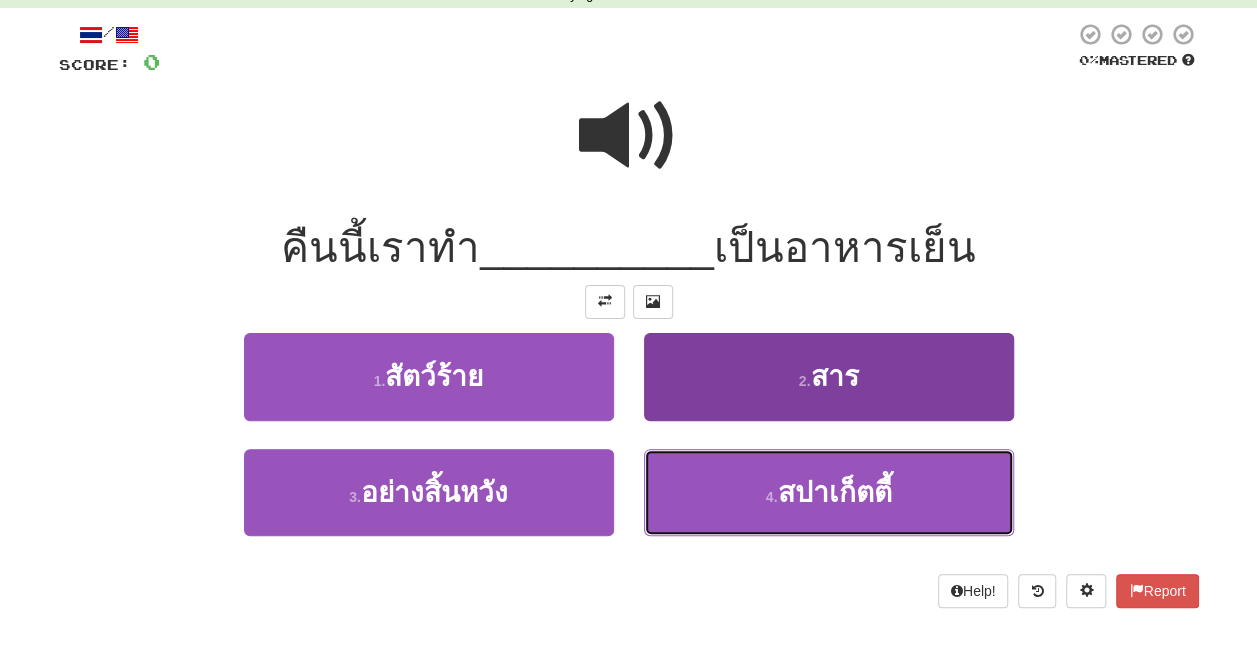 click on "4 .  สปาเก็ตตี้" at bounding box center (829, 492) 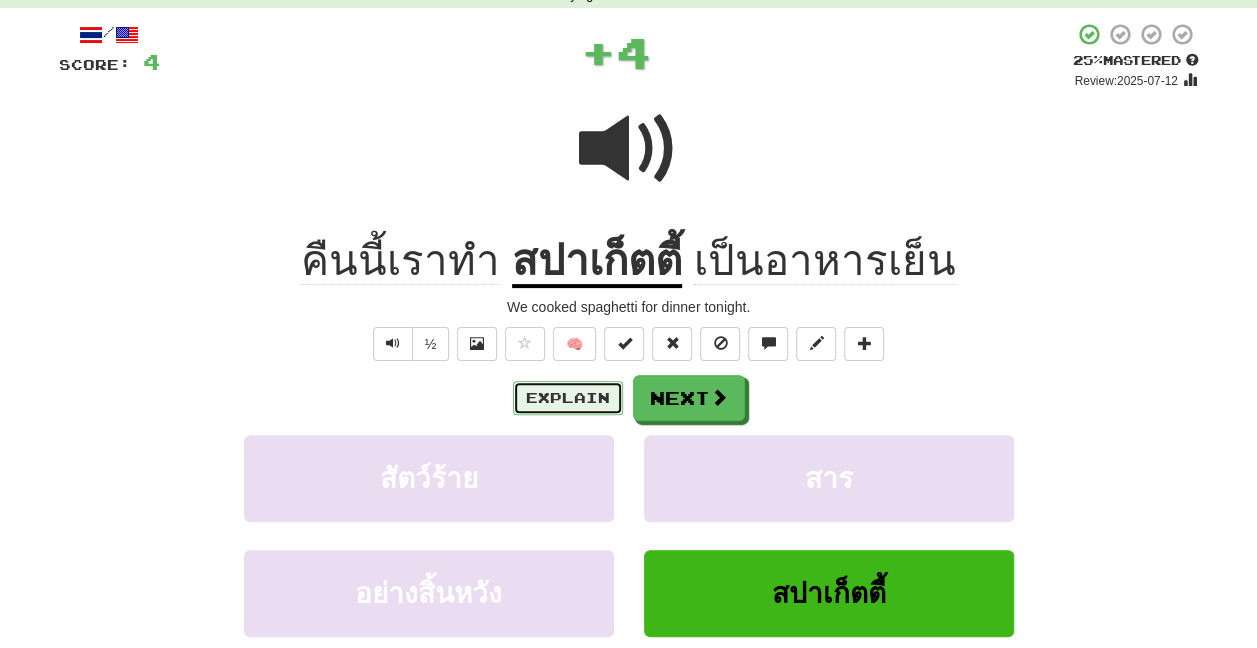 click on "Explain" at bounding box center [568, 398] 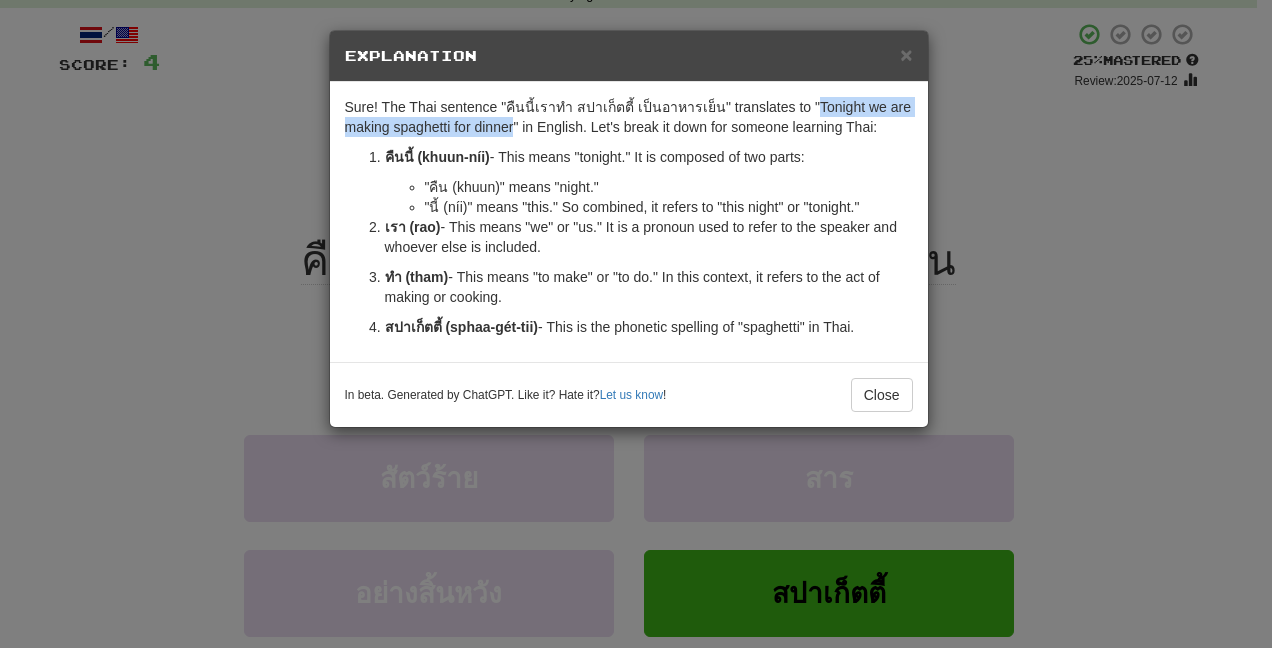drag, startPoint x: 801, startPoint y: 107, endPoint x: 513, endPoint y: 129, distance: 288.83905 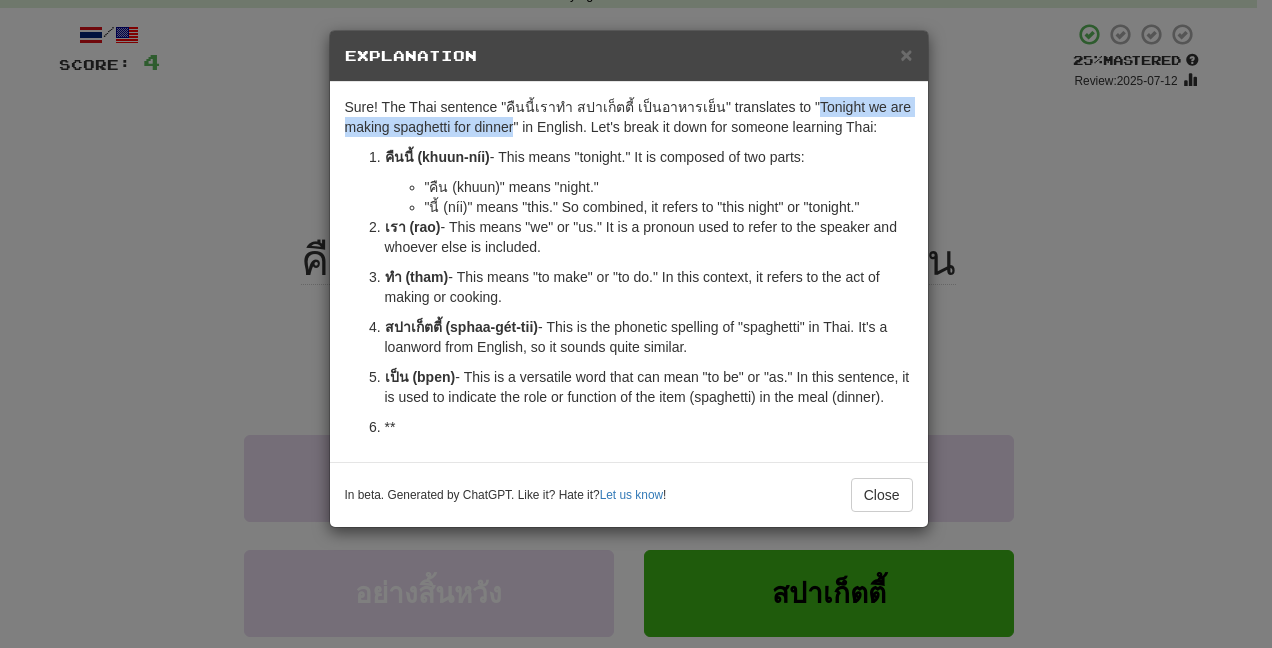 copy on "Tonight we are making spaghetti for dinner" 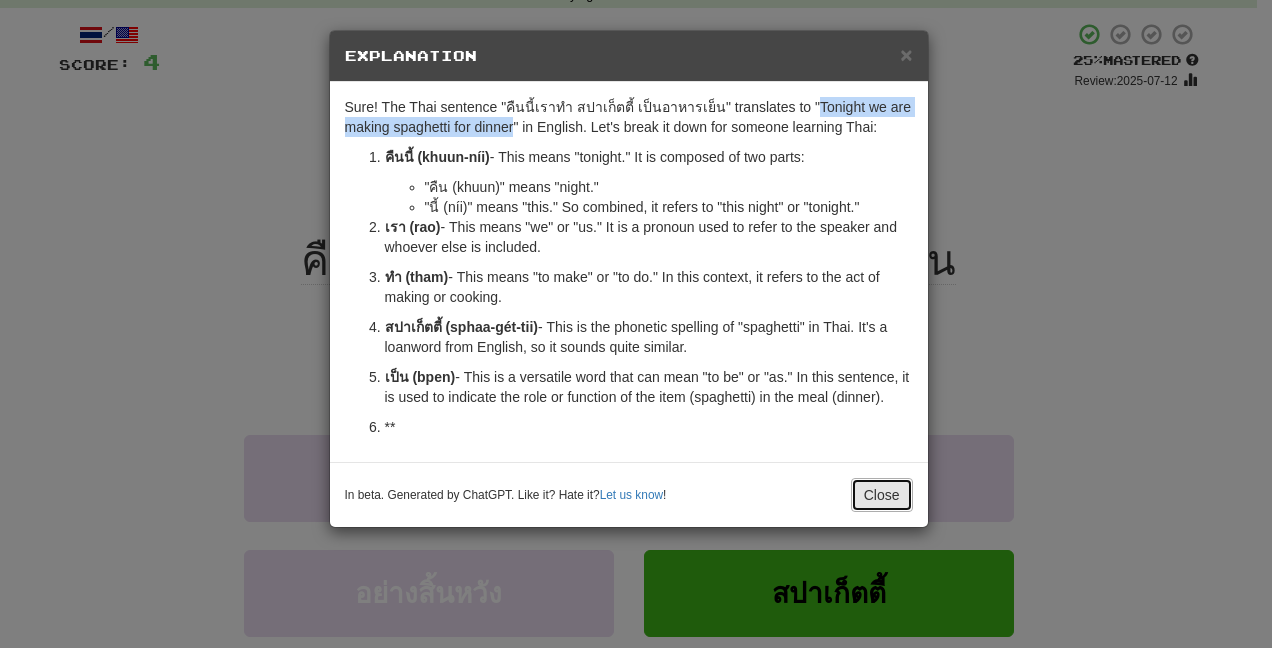 click on "Close" at bounding box center (882, 495) 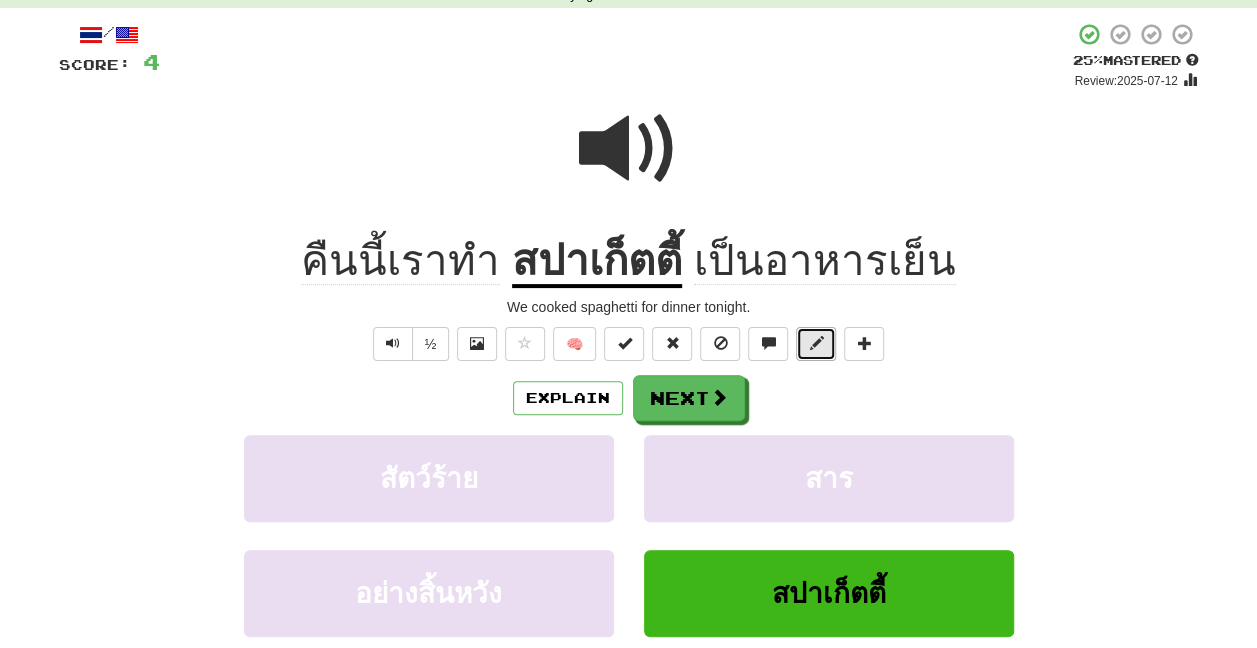 click at bounding box center (816, 344) 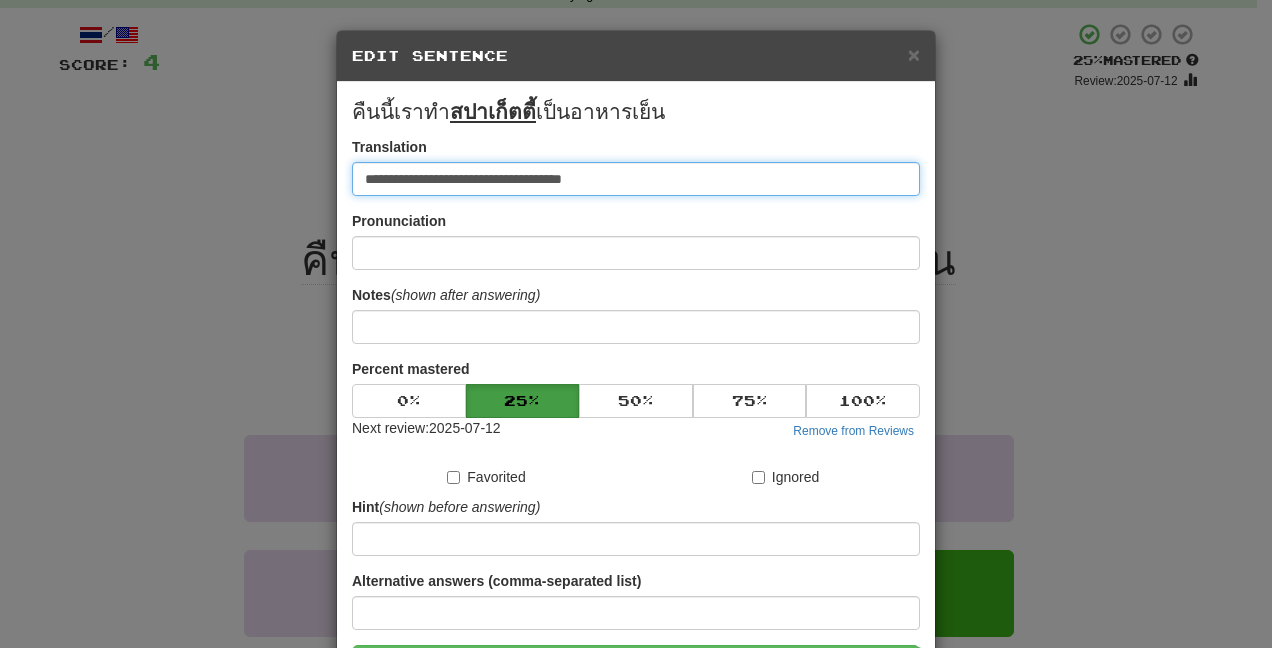 drag, startPoint x: 631, startPoint y: 182, endPoint x: -4, endPoint y: 155, distance: 635.5737 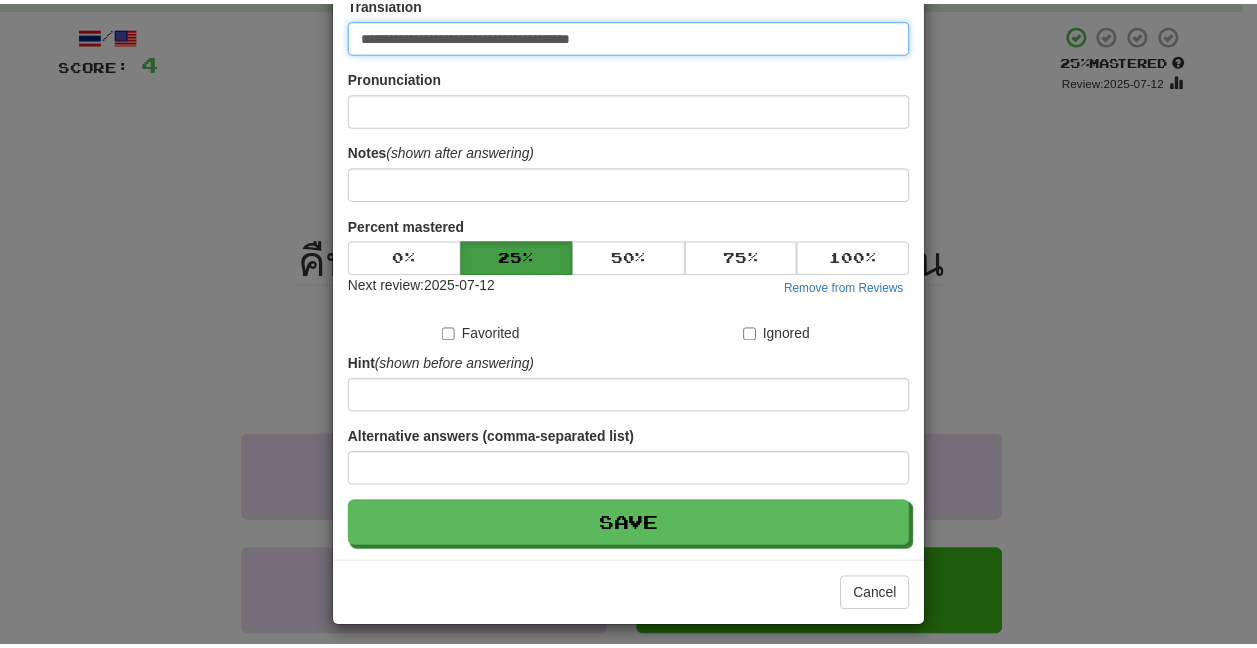 scroll, scrollTop: 150, scrollLeft: 0, axis: vertical 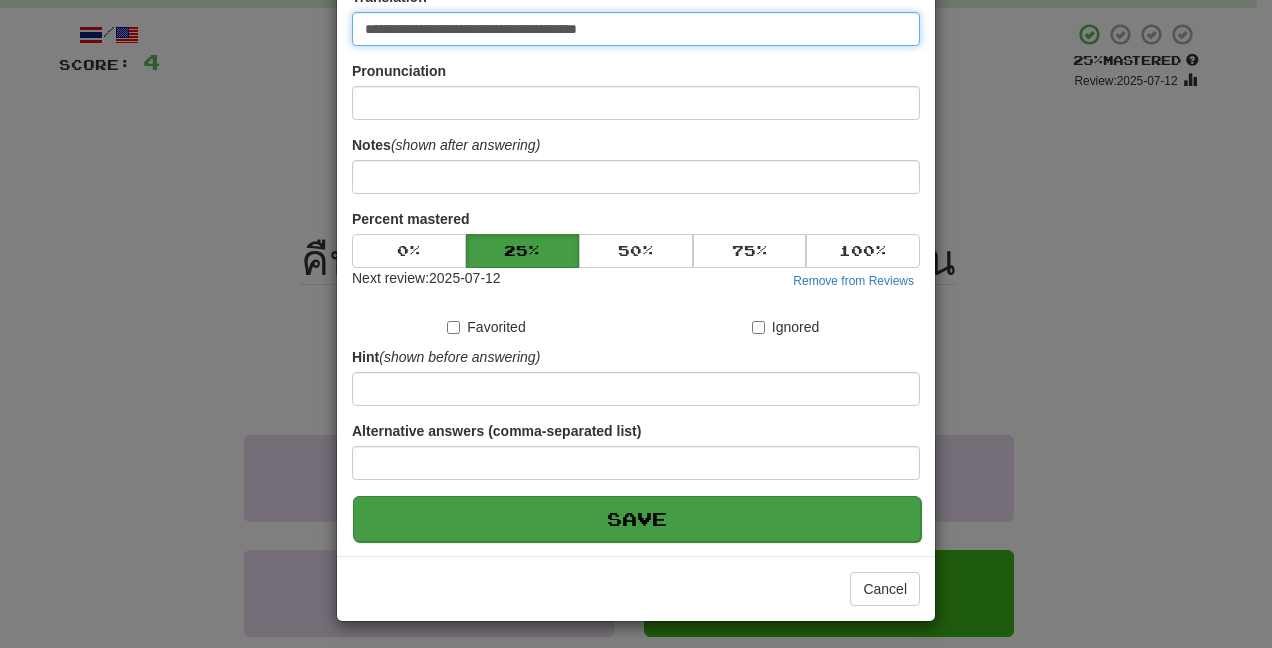type on "**********" 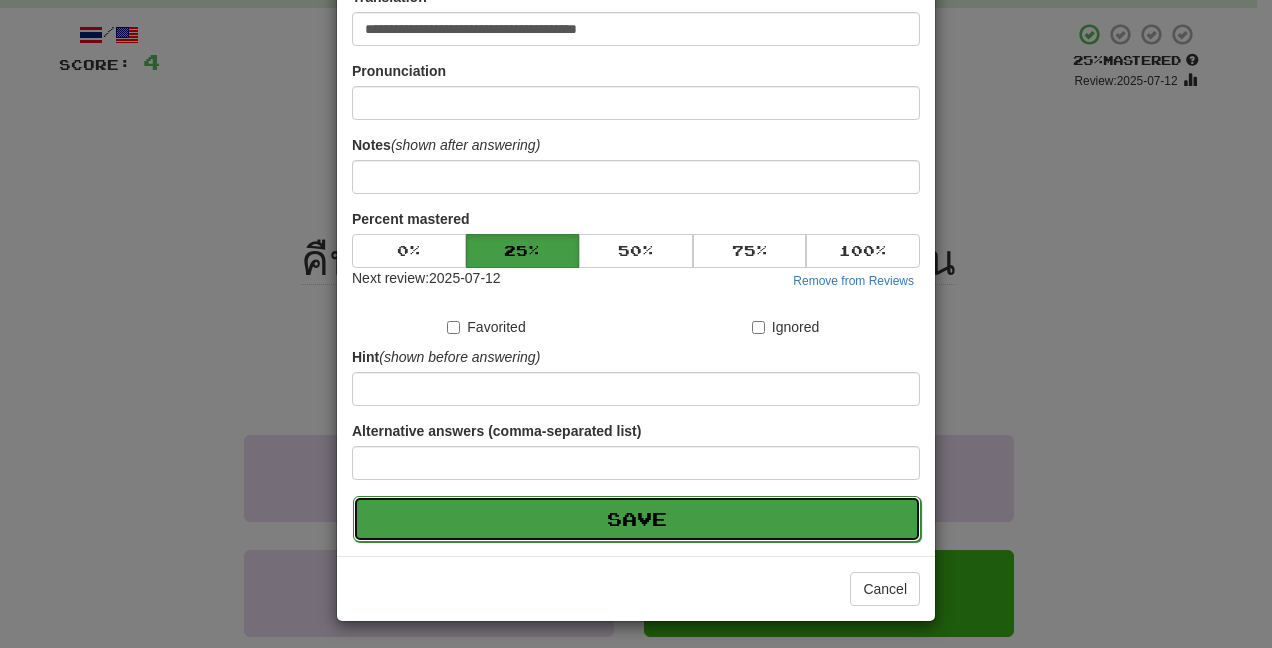 click on "Save" at bounding box center [637, 519] 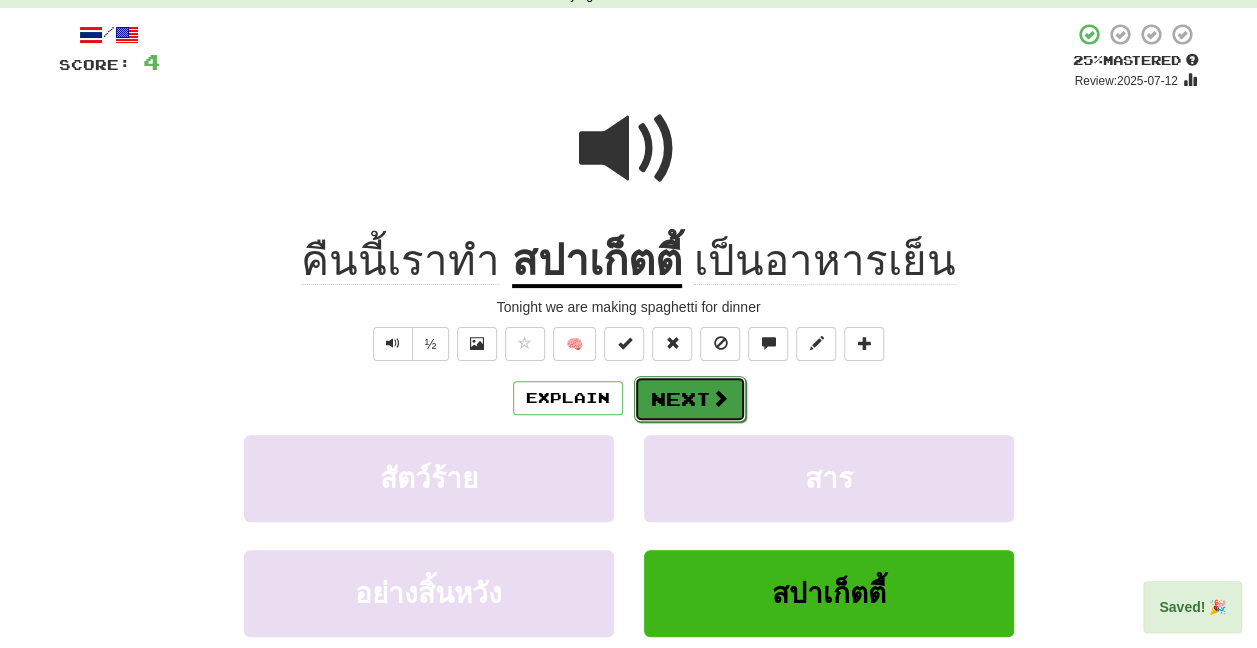 click on "Next" at bounding box center [690, 399] 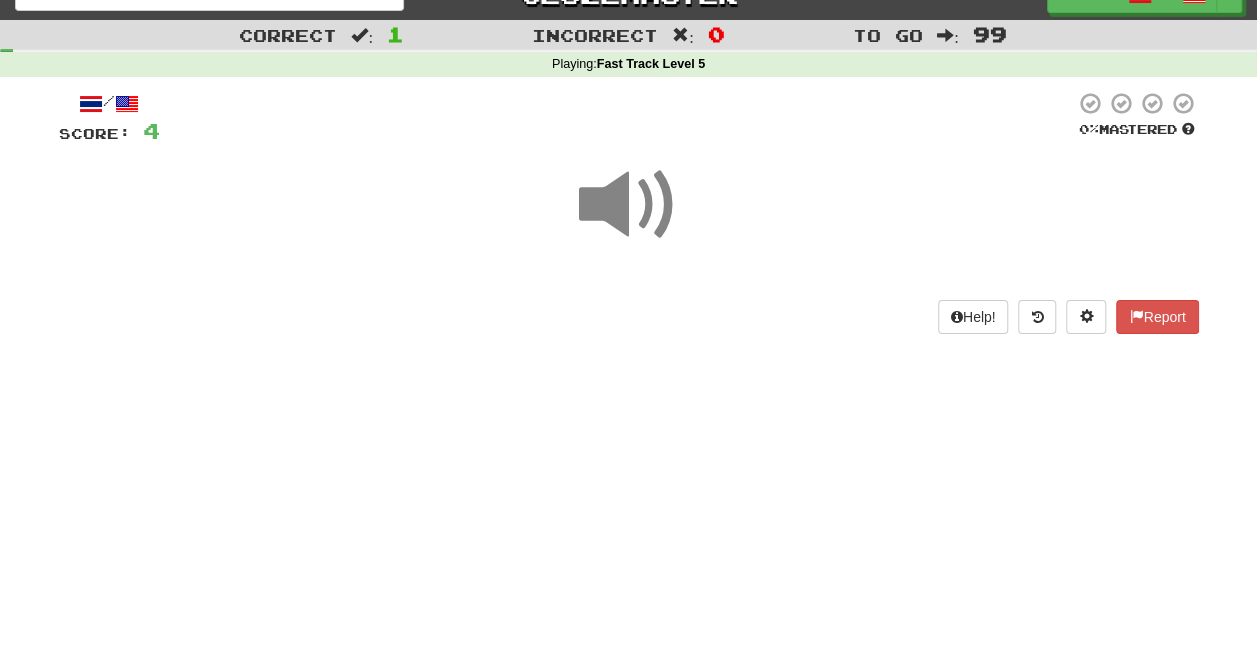 scroll, scrollTop: 0, scrollLeft: 0, axis: both 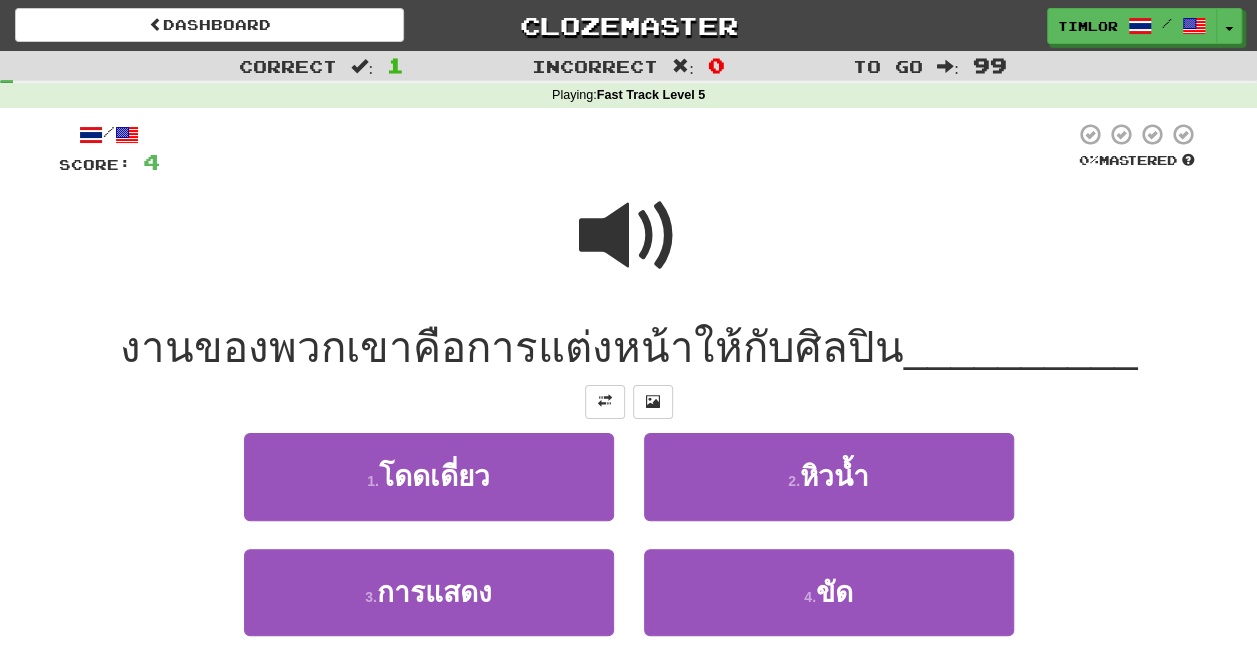 click at bounding box center (629, 236) 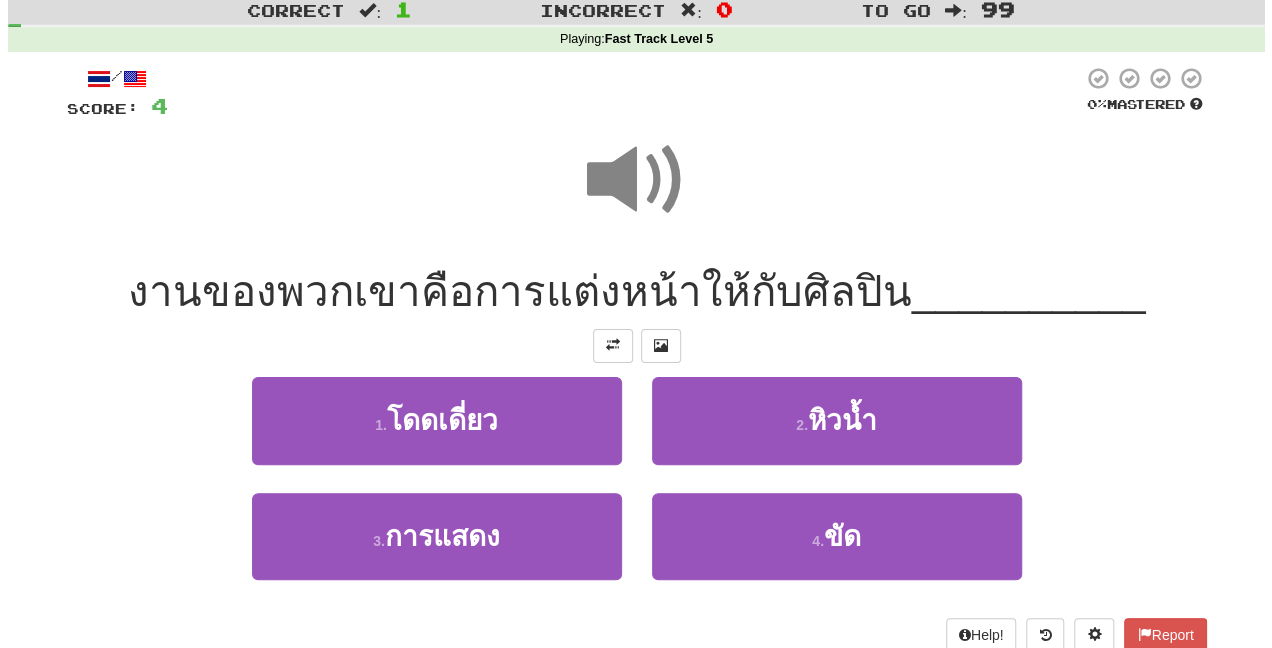 scroll, scrollTop: 100, scrollLeft: 0, axis: vertical 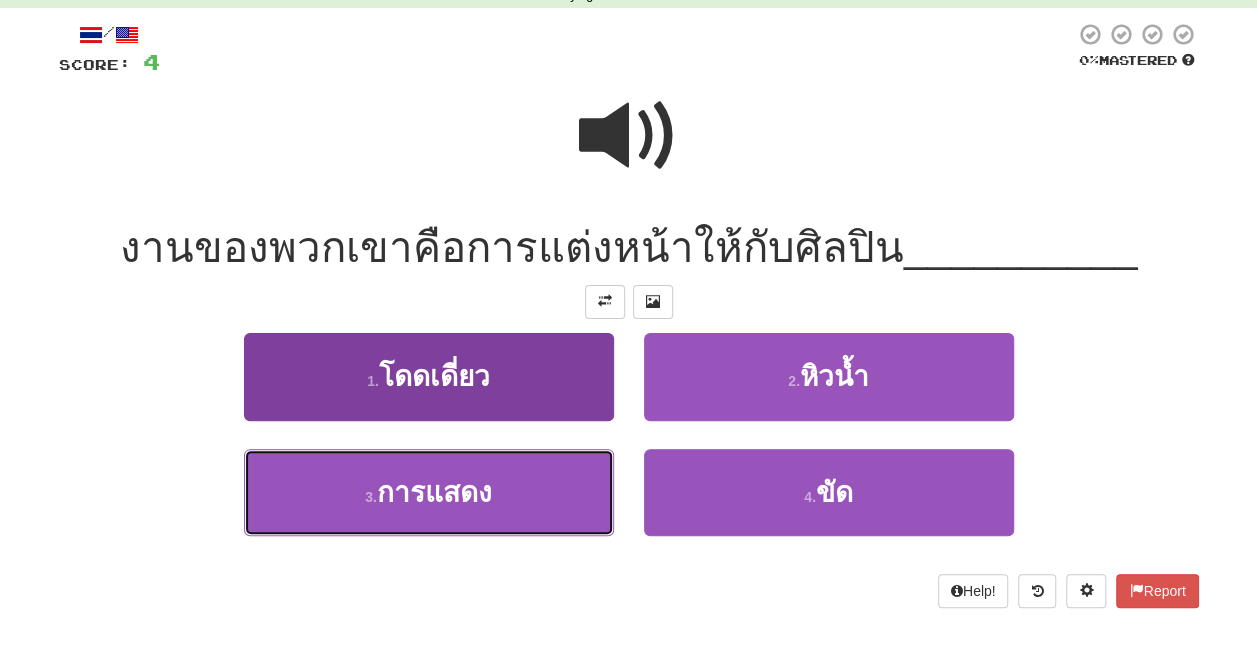 click on "3 .  การแสดง" at bounding box center [429, 492] 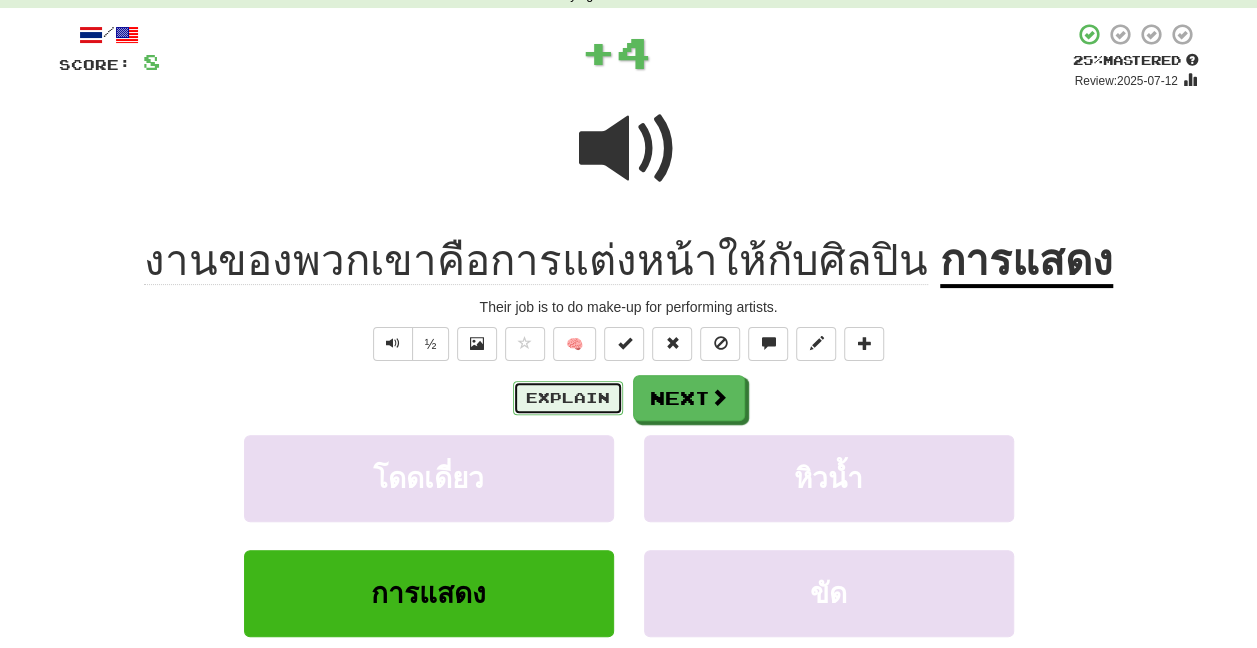 click on "Explain" at bounding box center [568, 398] 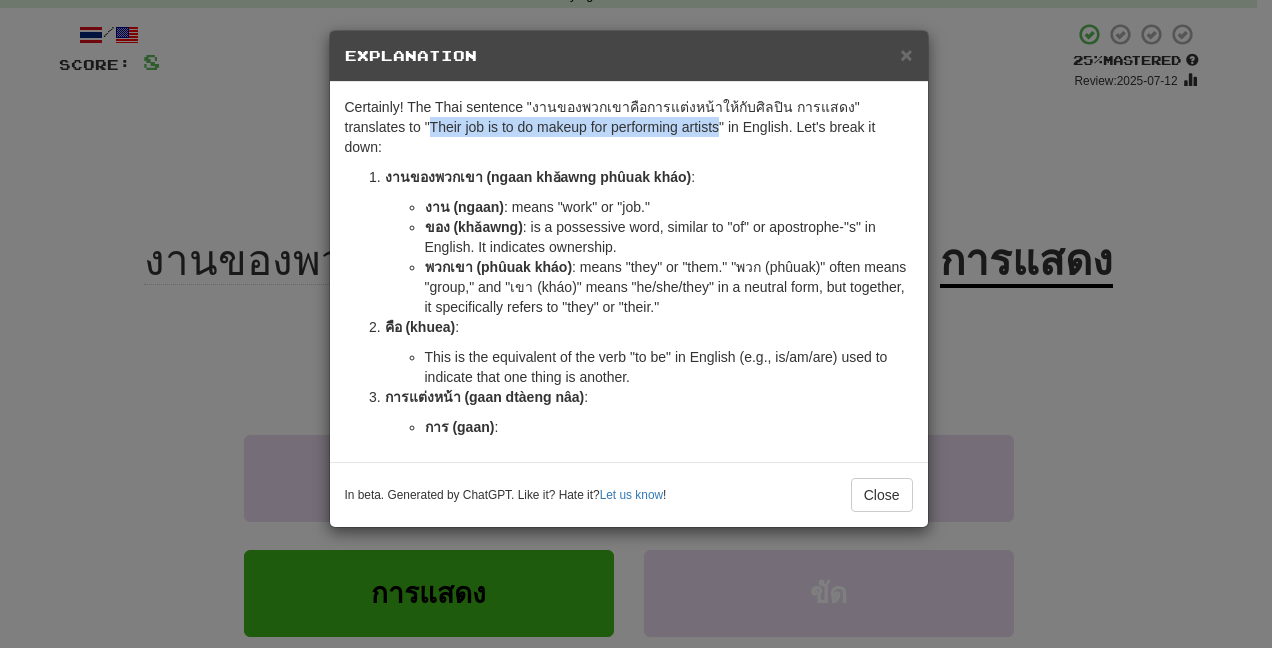 drag, startPoint x: 367, startPoint y: 123, endPoint x: 652, endPoint y: 128, distance: 285.04385 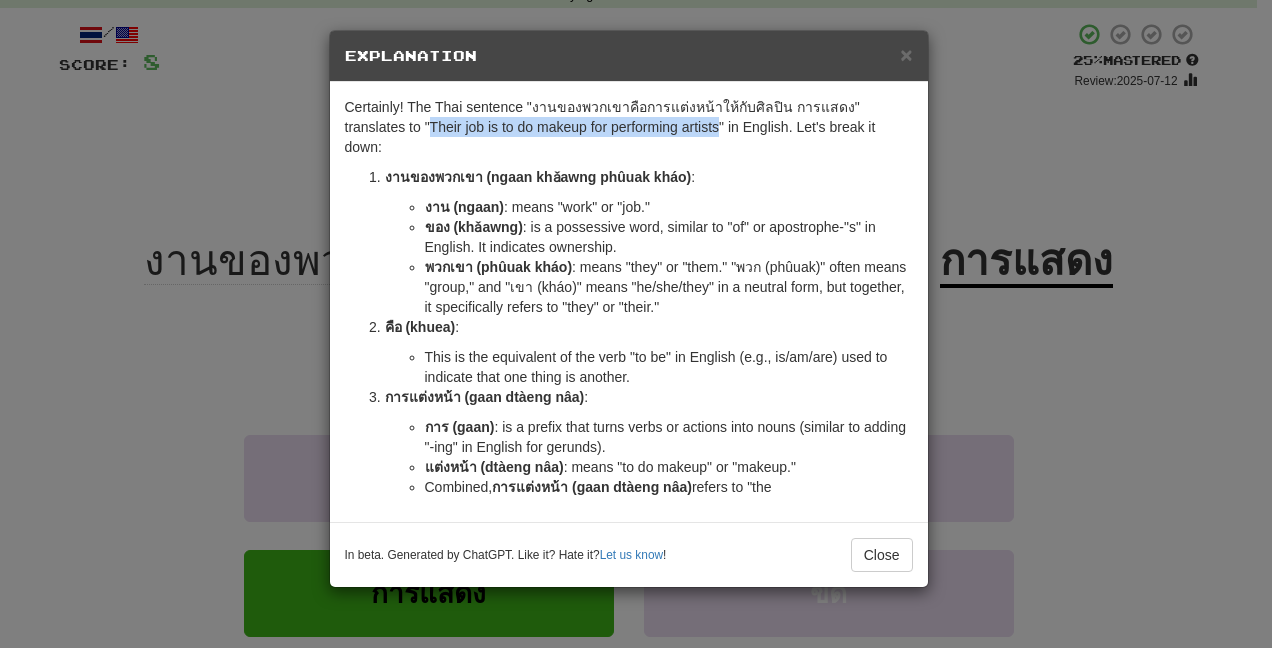 copy on "Their job is to do makeup for performing artists" 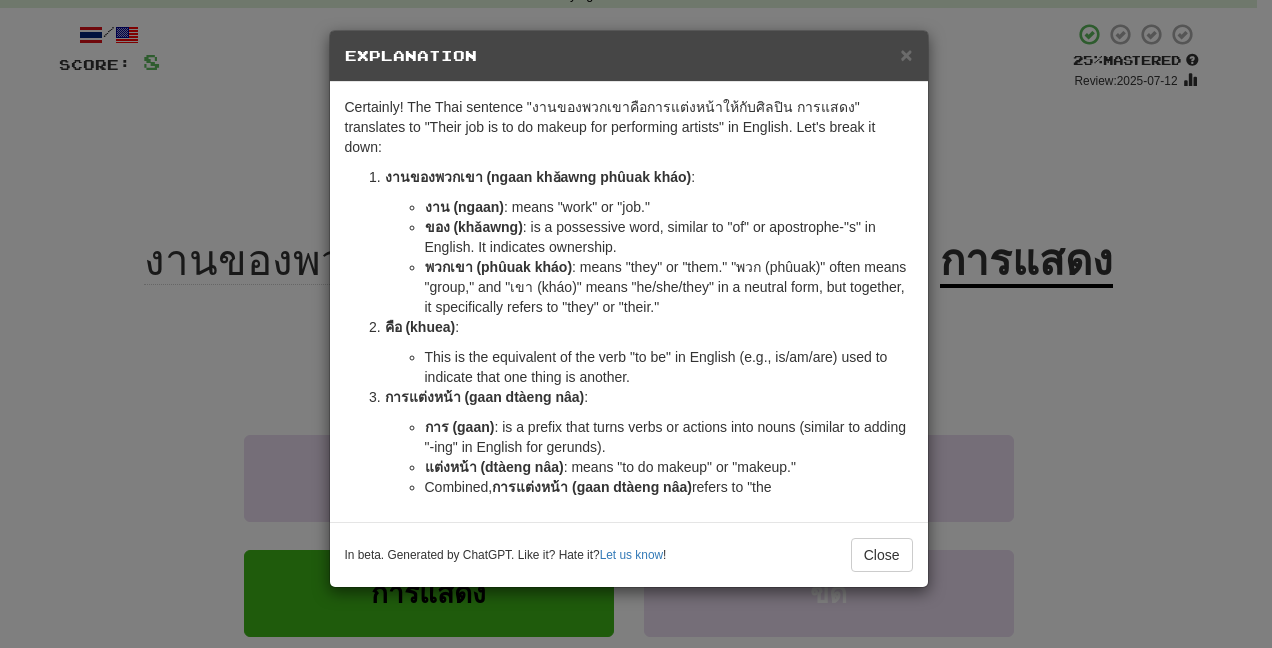 click on "× Explanation Certainly! The Thai sentence "งานของพวกเขาคือการแต่งหน้าให้กับศิลปิน การแสดง" translates to "Their job is to do makeup for performing artists" in English. Let's break it down:
งานของพวกเขา (ngaan khǎawng phûuak kháo) :
งาน (ngaan) : means "work" or "job."
ของ (khǎawng) : is a possessive word, similar to "of" or apostrophe-"s" in English. It indicates ownership.
พวกเขา (phûuak kháo) : means "they" or "them." "พวก (phûuak)" often means "group," and "เขา (kháo)" means "he/she/they" in a neutral form, but together, it specifically refers to "they" or "their."
คือ (khuea) :
This is the equivalent of the verb "to be" in English (e.g., is/am/are) used to indicate that one thing is another.
การแต่งหน้า (gaan dtàeng nâa) :
การ (gaan)
แต่งหน้า (dtàeng nâa)" at bounding box center (636, 324) 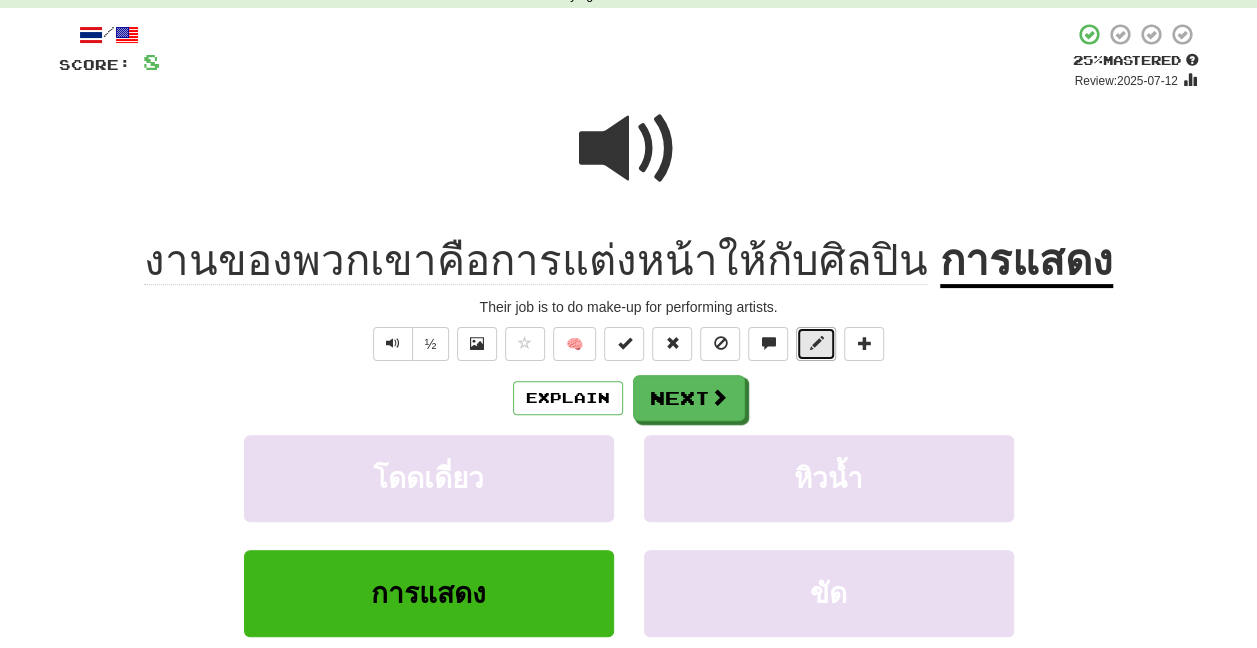 click at bounding box center [816, 344] 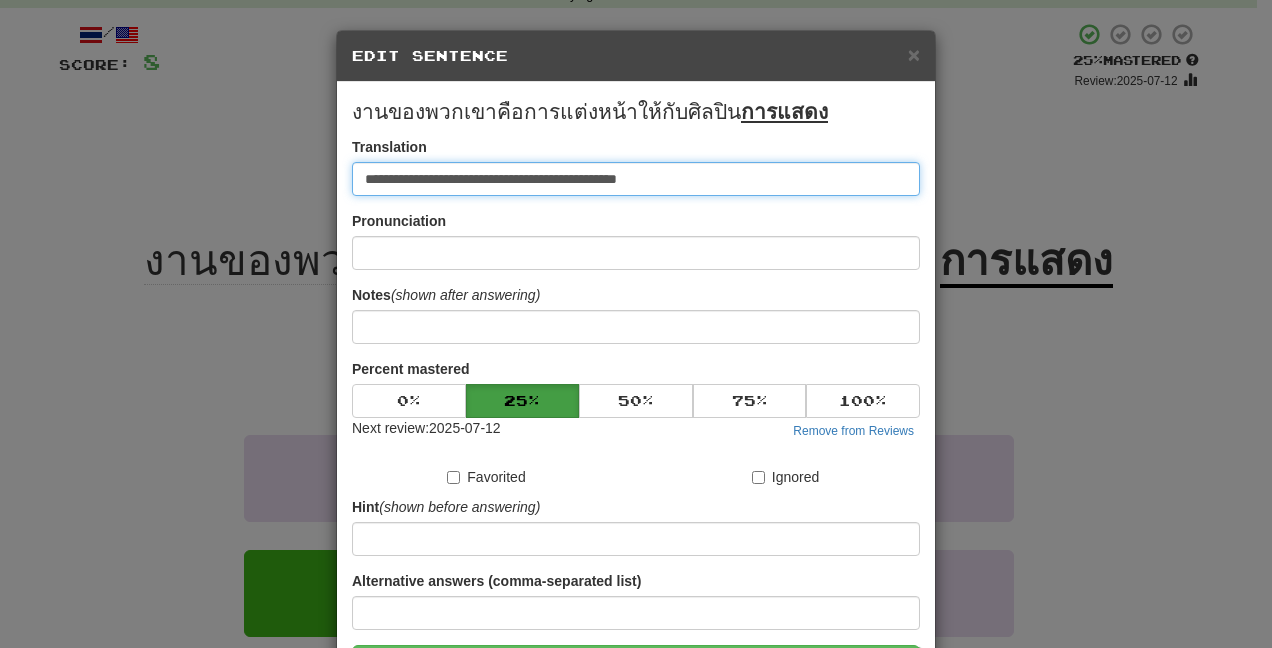 drag, startPoint x: 700, startPoint y: 177, endPoint x: -4, endPoint y: 58, distance: 713.9867 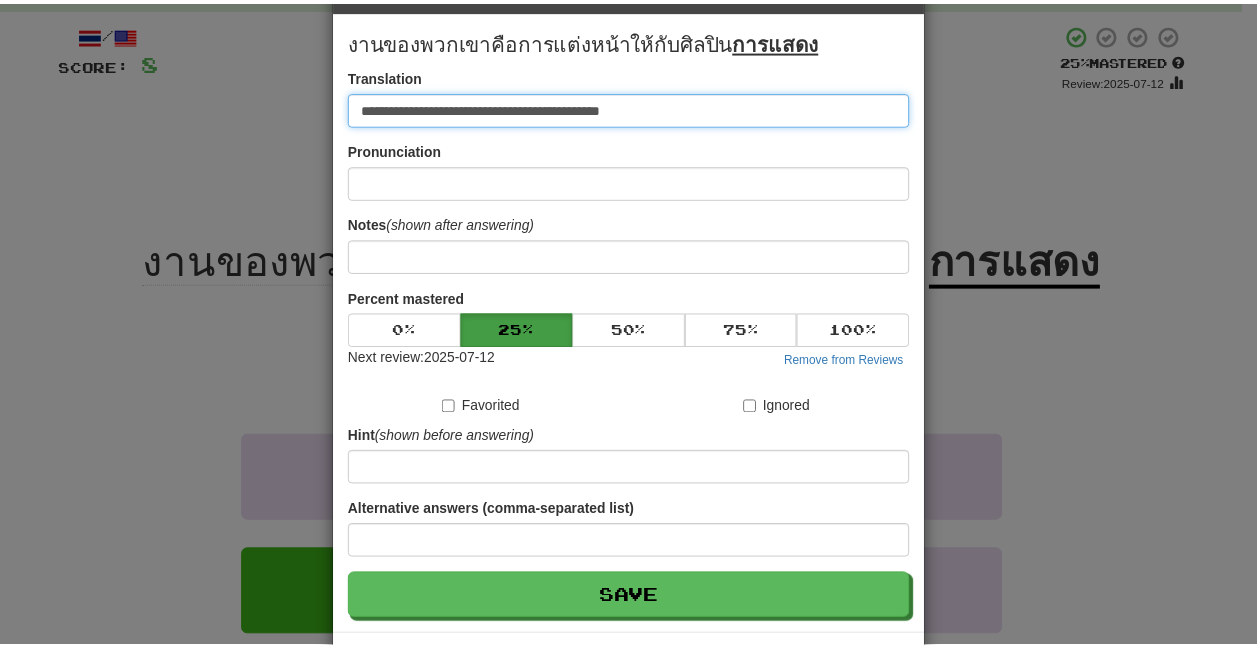 scroll, scrollTop: 150, scrollLeft: 0, axis: vertical 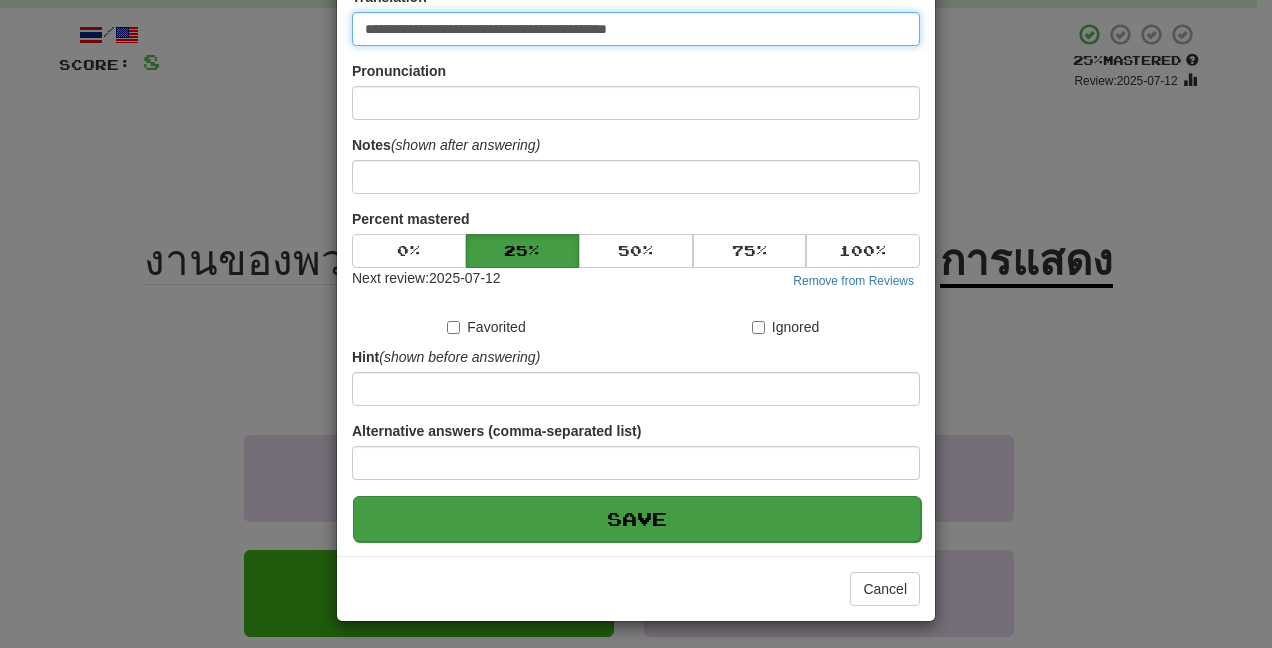 type on "**********" 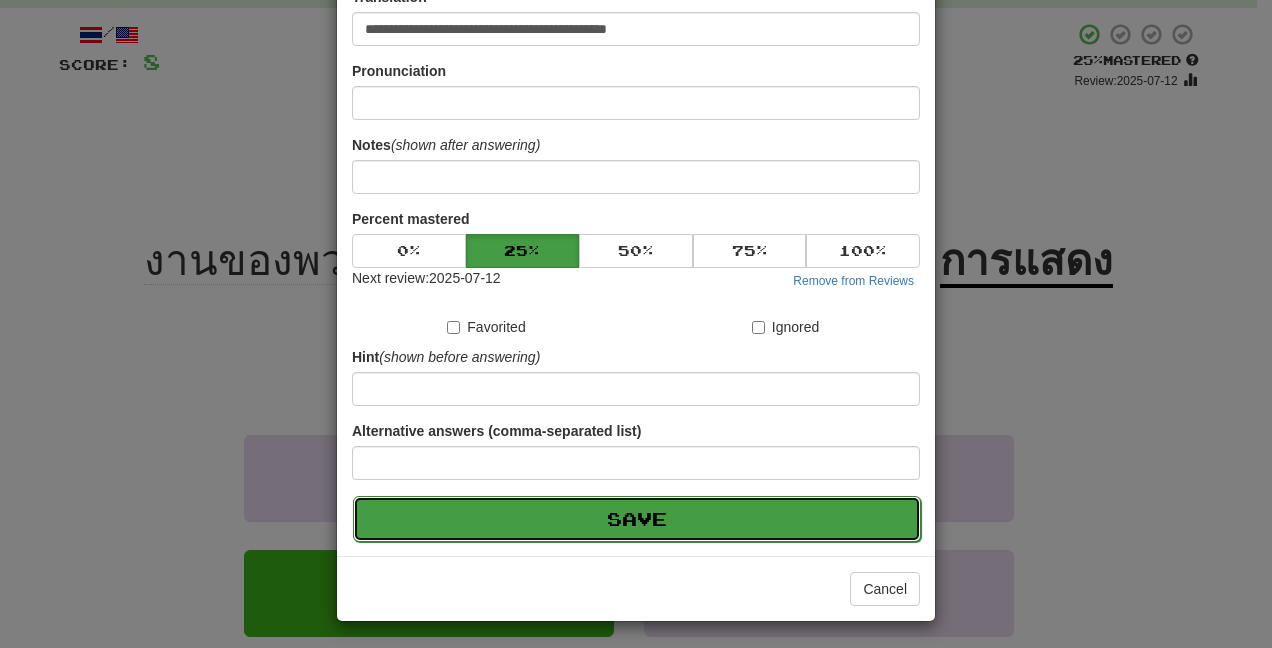 click on "Save" at bounding box center [637, 519] 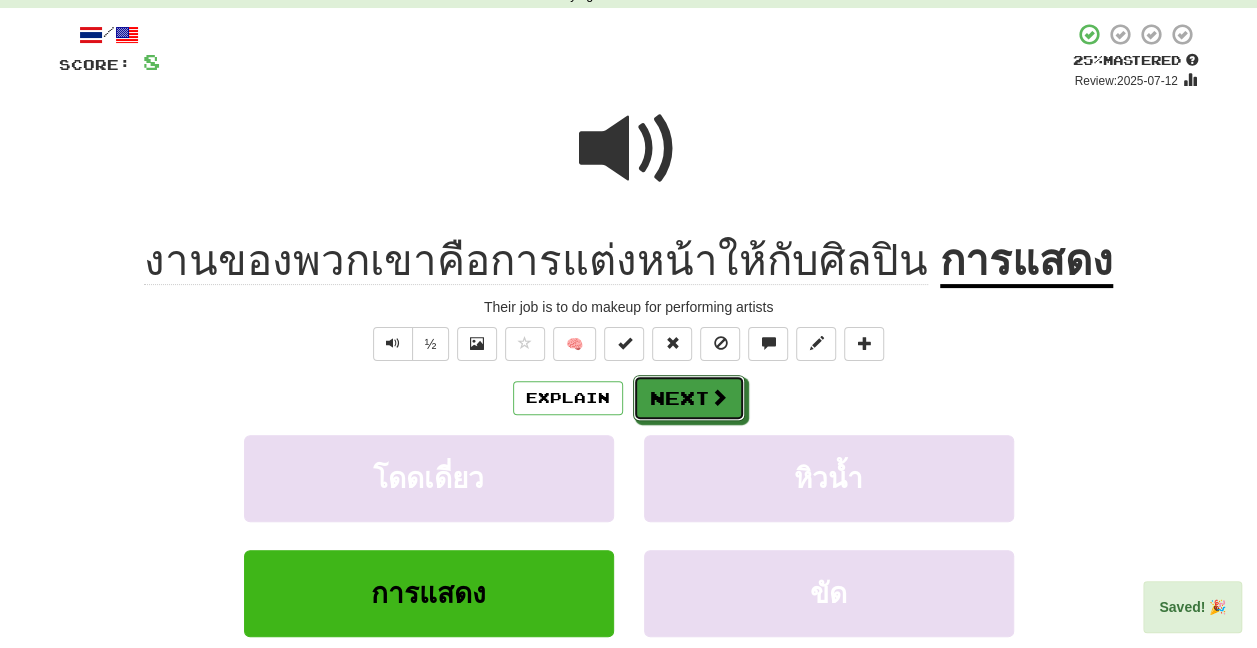 click on "Next" at bounding box center (689, 398) 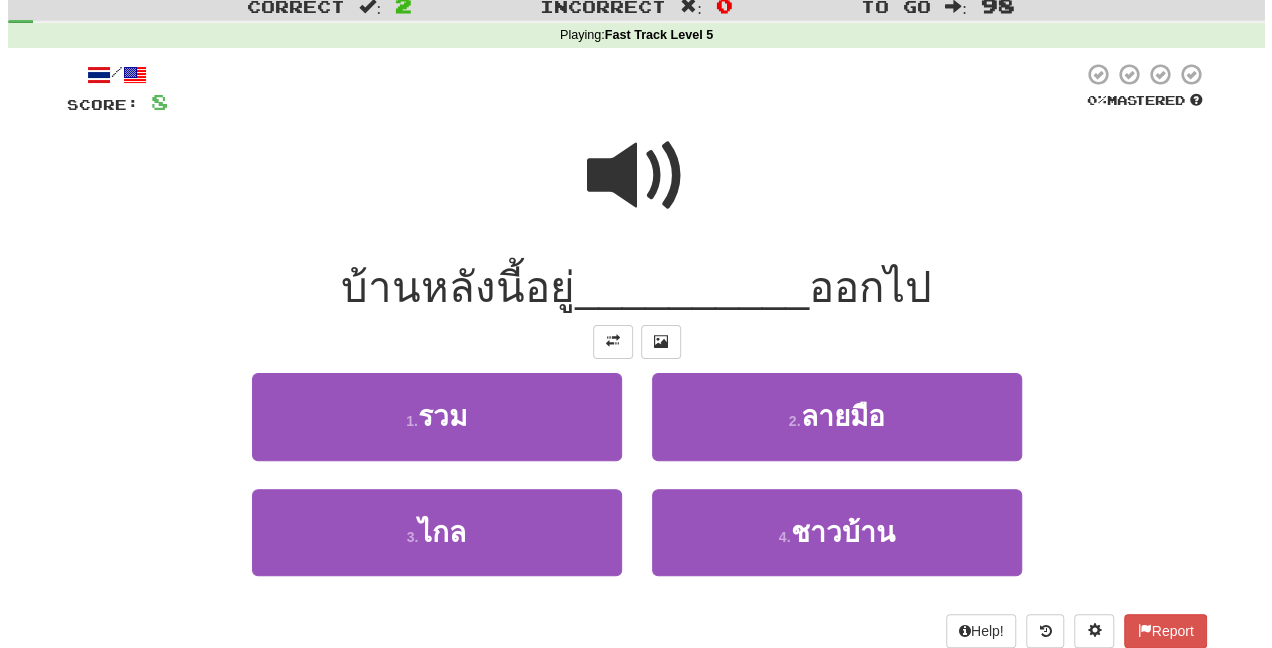 scroll, scrollTop: 100, scrollLeft: 0, axis: vertical 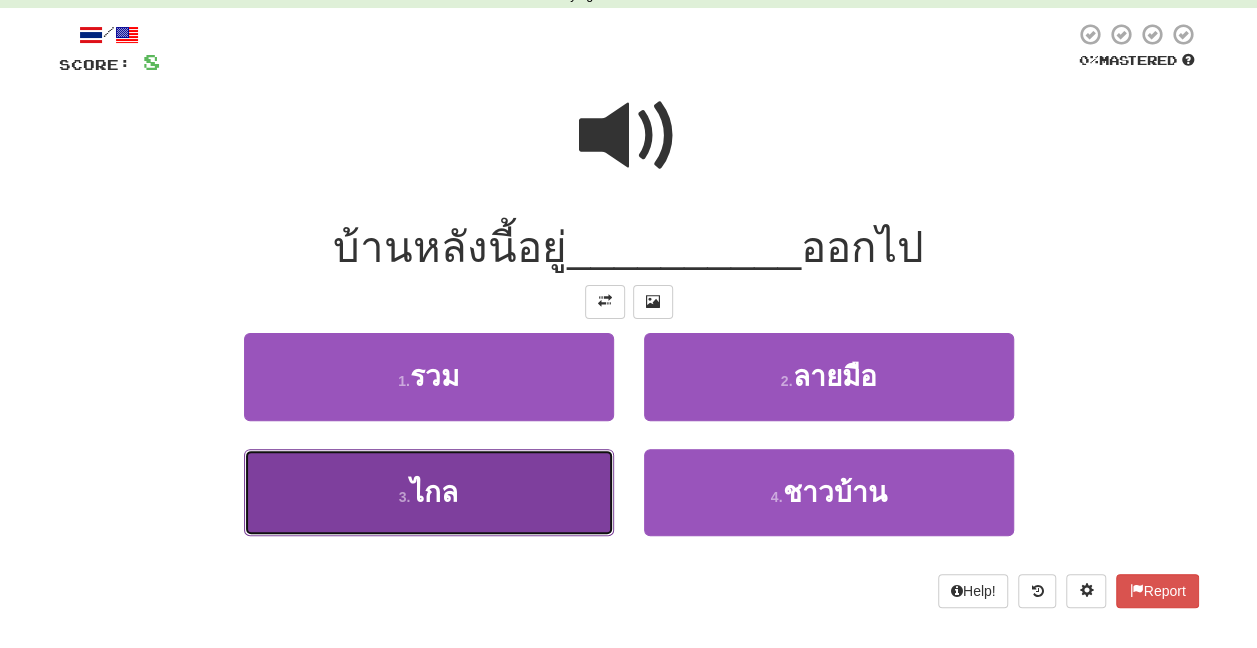 click on "3 .  ไกล" at bounding box center (429, 492) 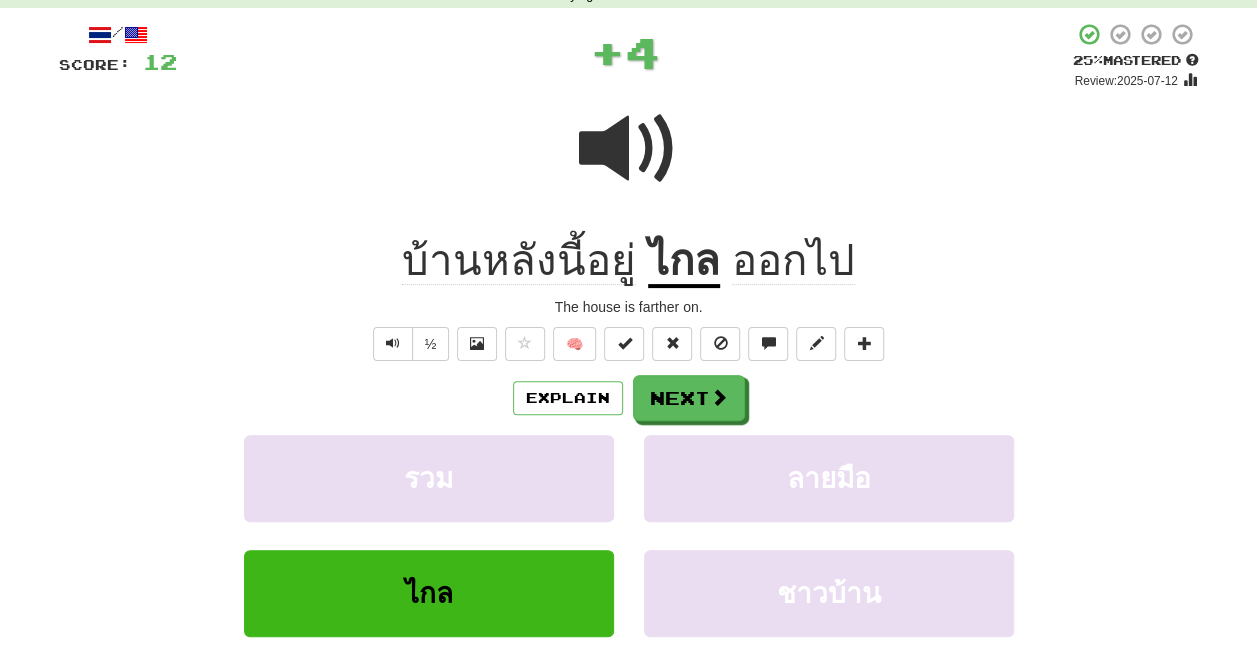 click on "Explain Next" at bounding box center [629, 398] 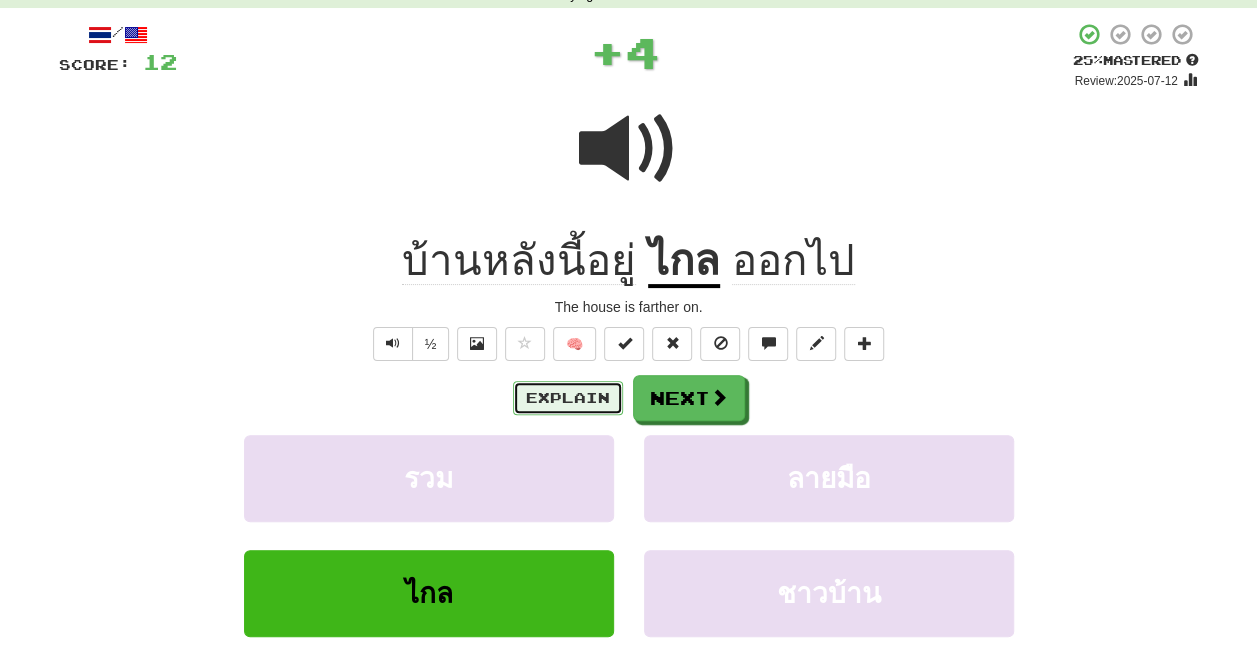 click on "Explain" at bounding box center [568, 398] 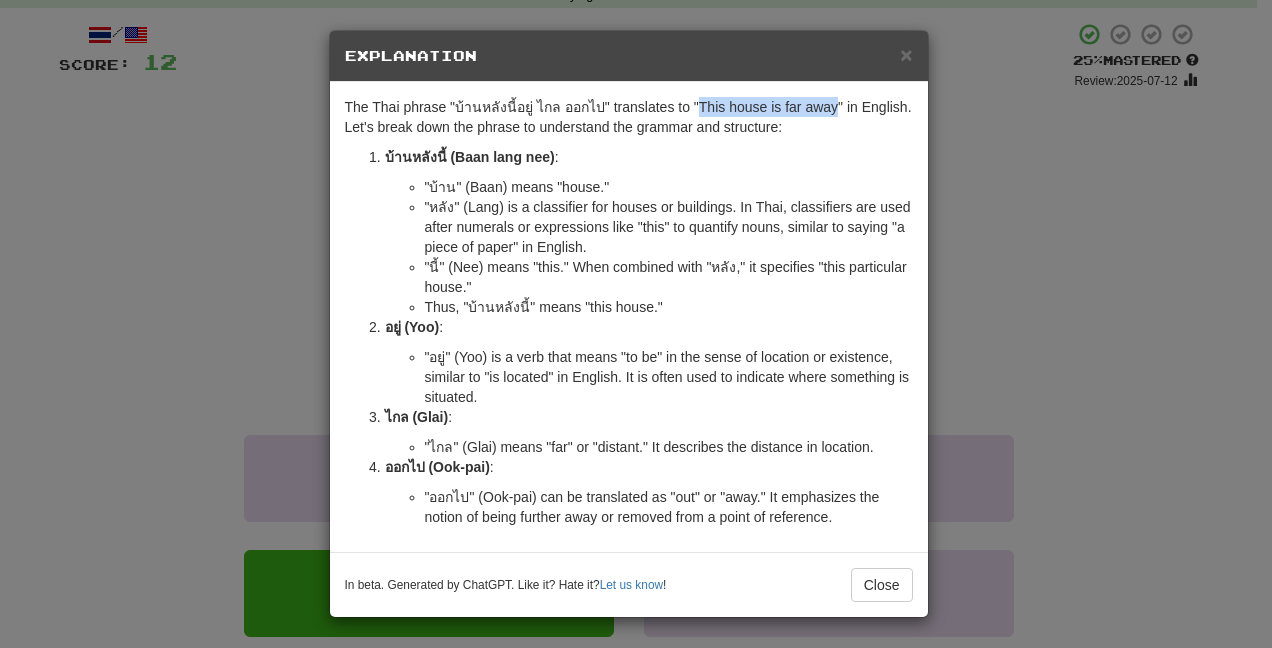 drag, startPoint x: 696, startPoint y: 104, endPoint x: 832, endPoint y: 104, distance: 136 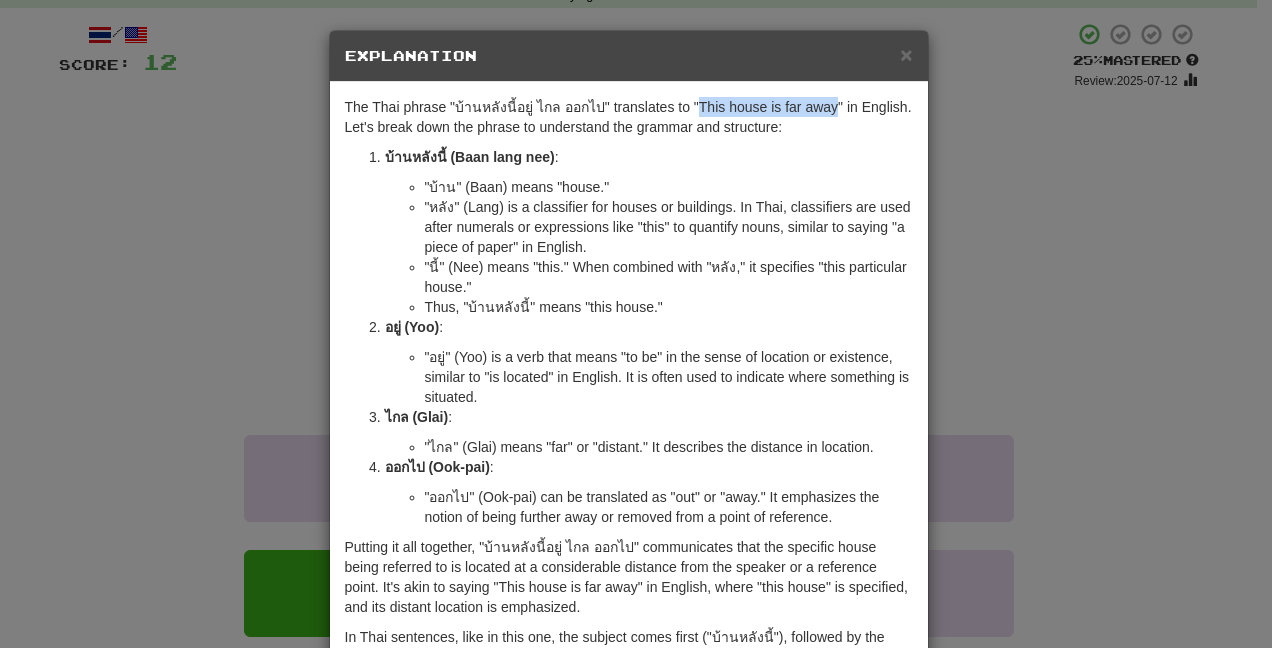 copy on "This house is far away" 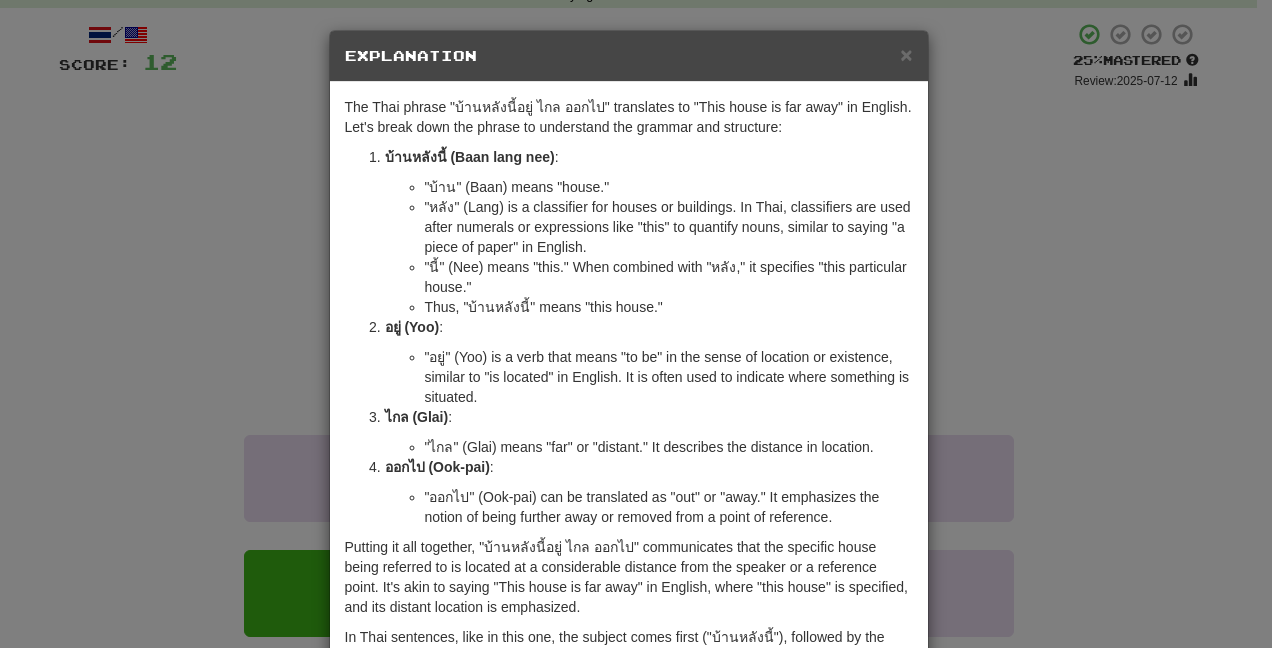 click on "× Explanation The Thai phrase "บ้านหลังนี้อยู่ ไกล ออกไป" translates to "This house is far away" in English. Let's break down the phrase to understand the grammar and structure:
บ้านหลังนี้ (Baan lang nee) :
"บ้าน" (Baan) means "house."
"หลัง" (Lang) is a classifier for houses or buildings. In Thai, classifiers are used after numerals or expressions like "this" to quantify nouns, similar to saying "a piece of paper" in English.
"นี้" (Nee) means "this." When combined with "หลัง," it specifies "this particular house."
Thus, "บ้านหลังนี้" means "this house."
อยู่ (Yoo) :
"อยู่" (Yoo) is a verb that means "to be" in the sense of location or existence, similar to "is located" in English. It is often used to indicate where something is situated.
ไกล (Glai) :
ออกไป (Ook-pai) :
Let us know ! Close" at bounding box center [636, 324] 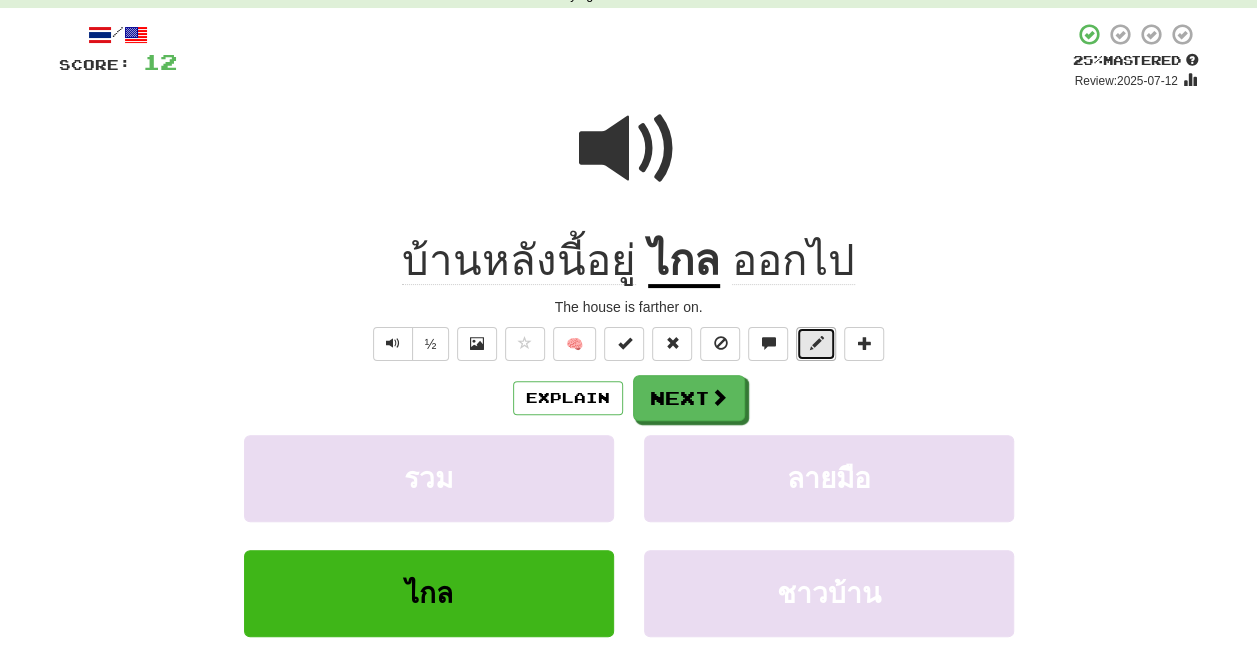 click at bounding box center [816, 344] 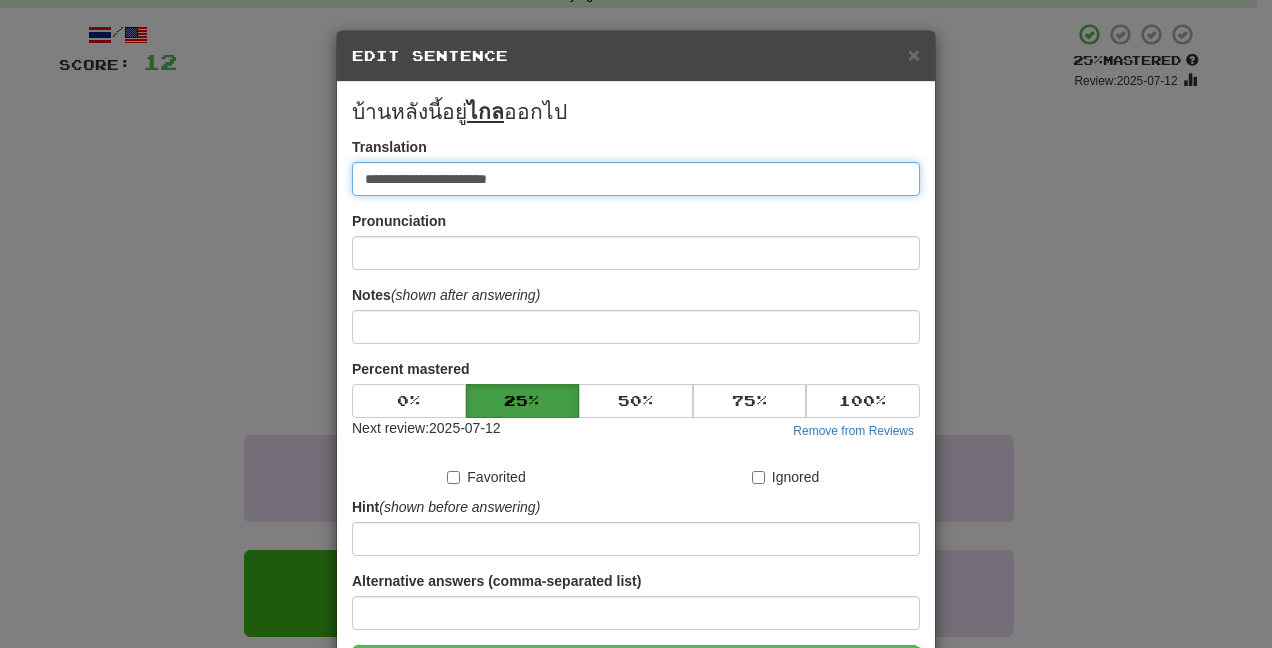drag, startPoint x: 469, startPoint y: 193, endPoint x: 9, endPoint y: 116, distance: 466.40005 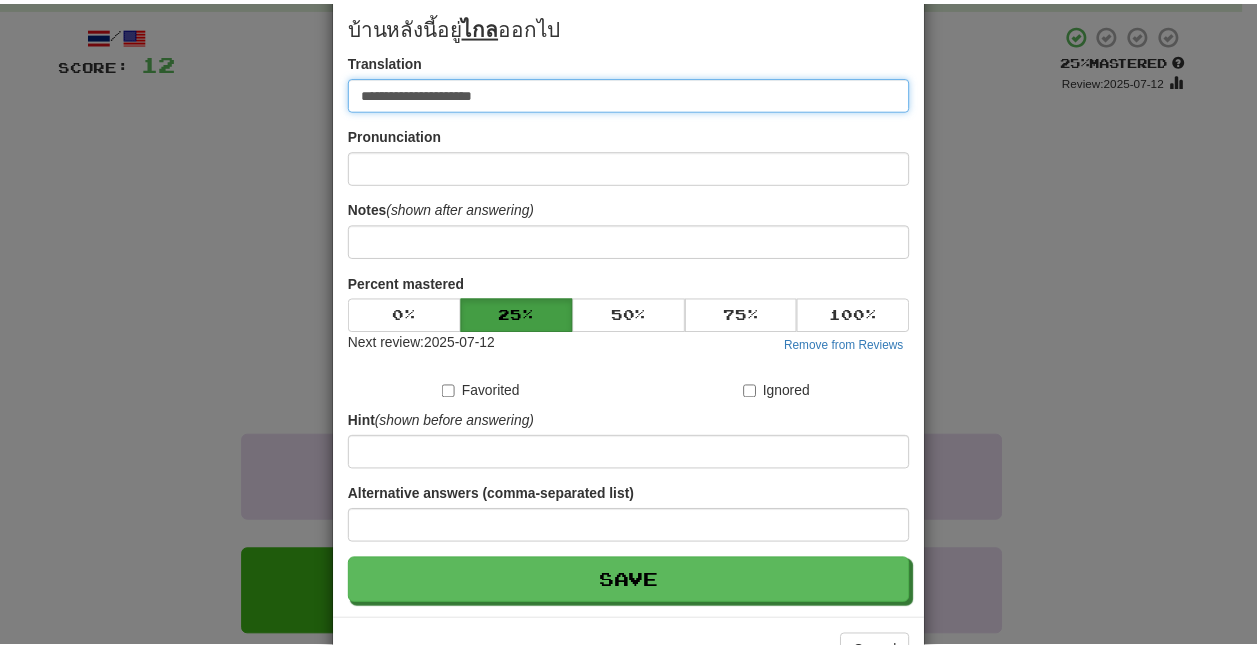 scroll, scrollTop: 150, scrollLeft: 0, axis: vertical 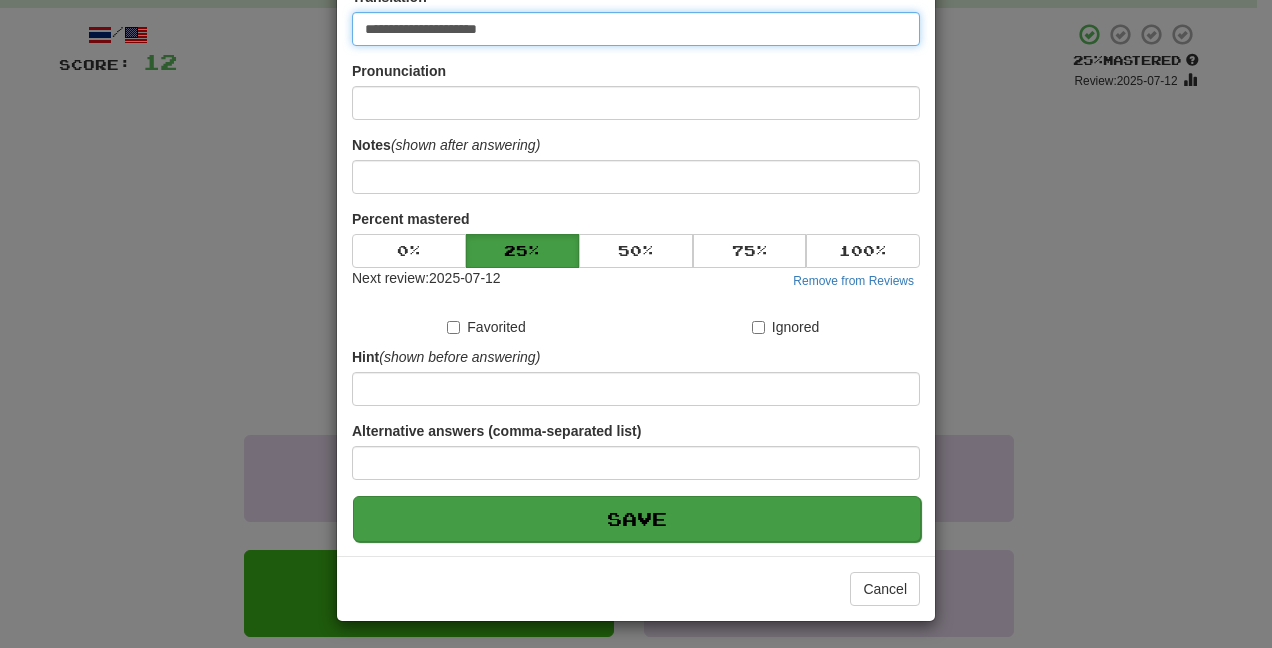 type on "**********" 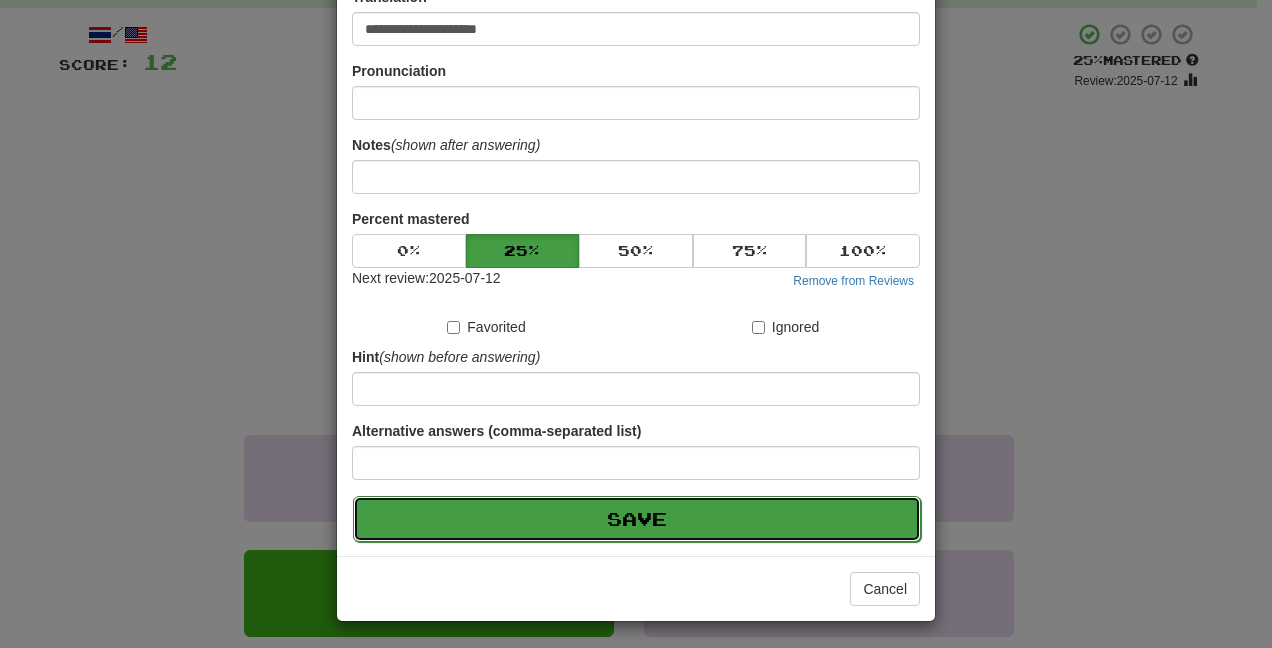 click on "Save" at bounding box center [637, 519] 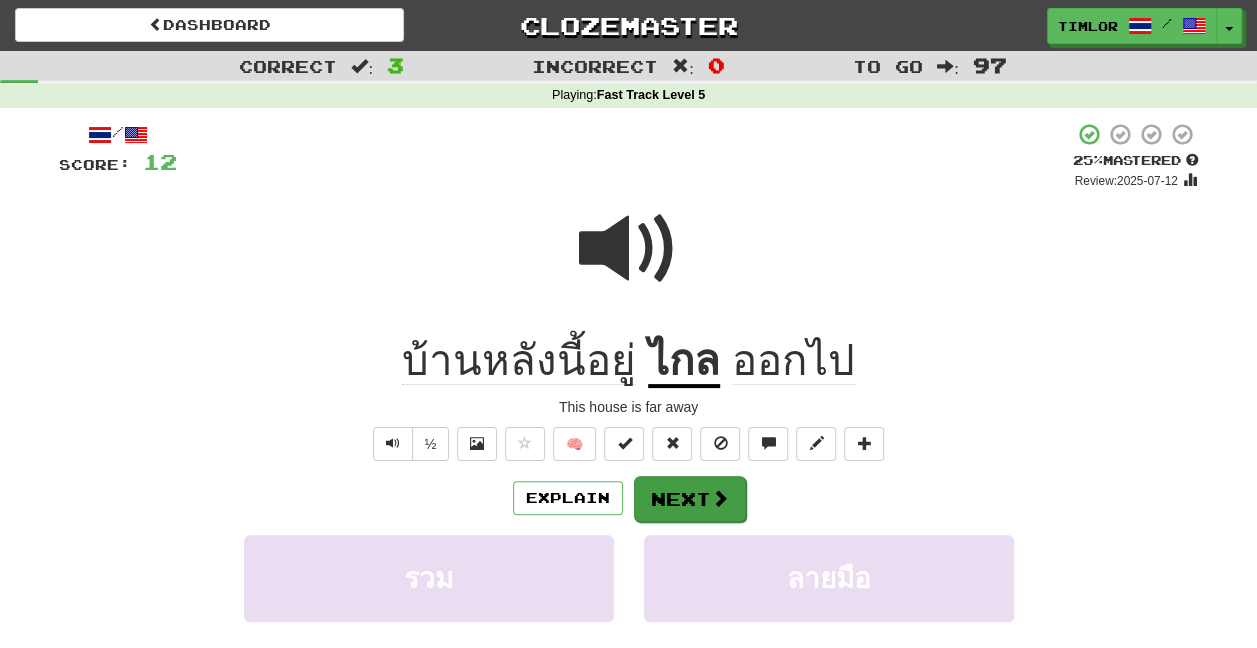 scroll, scrollTop: 200, scrollLeft: 0, axis: vertical 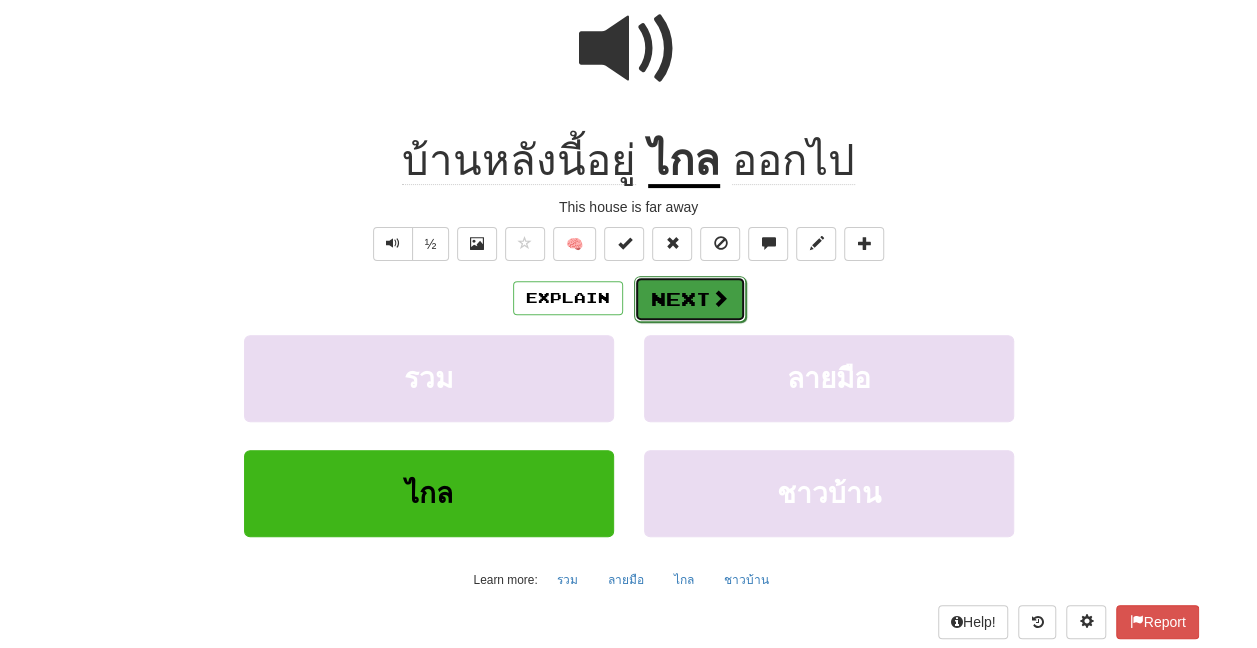 click on "Next" at bounding box center (690, 299) 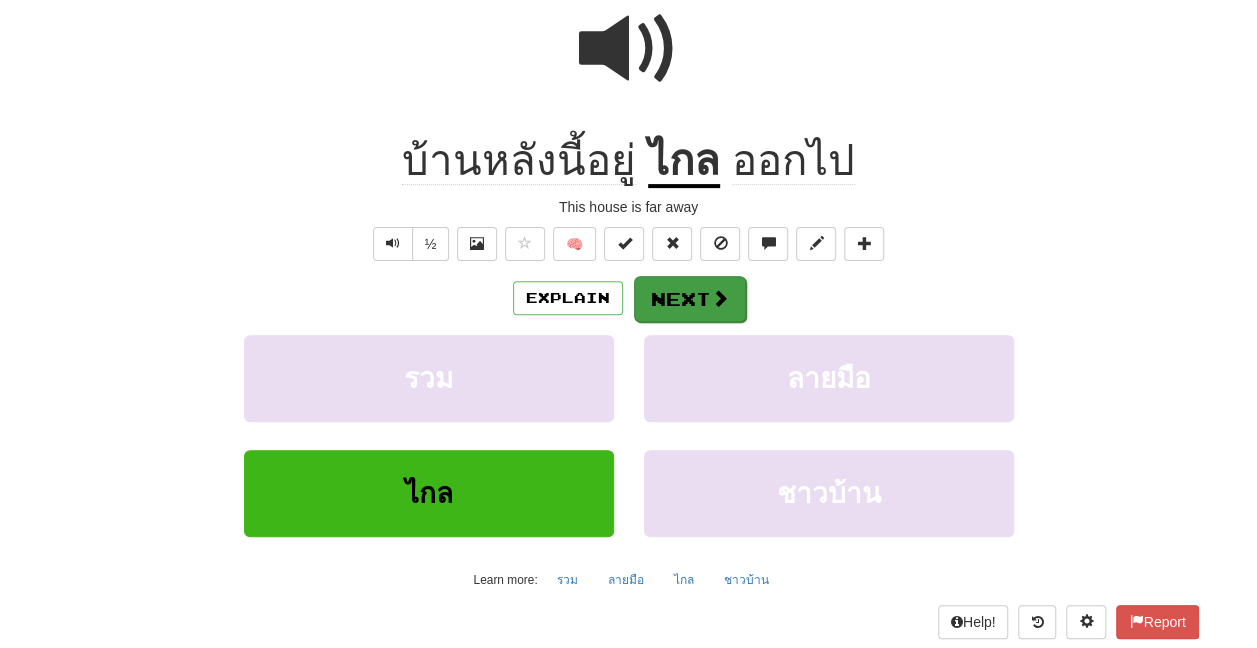 scroll, scrollTop: 0, scrollLeft: 0, axis: both 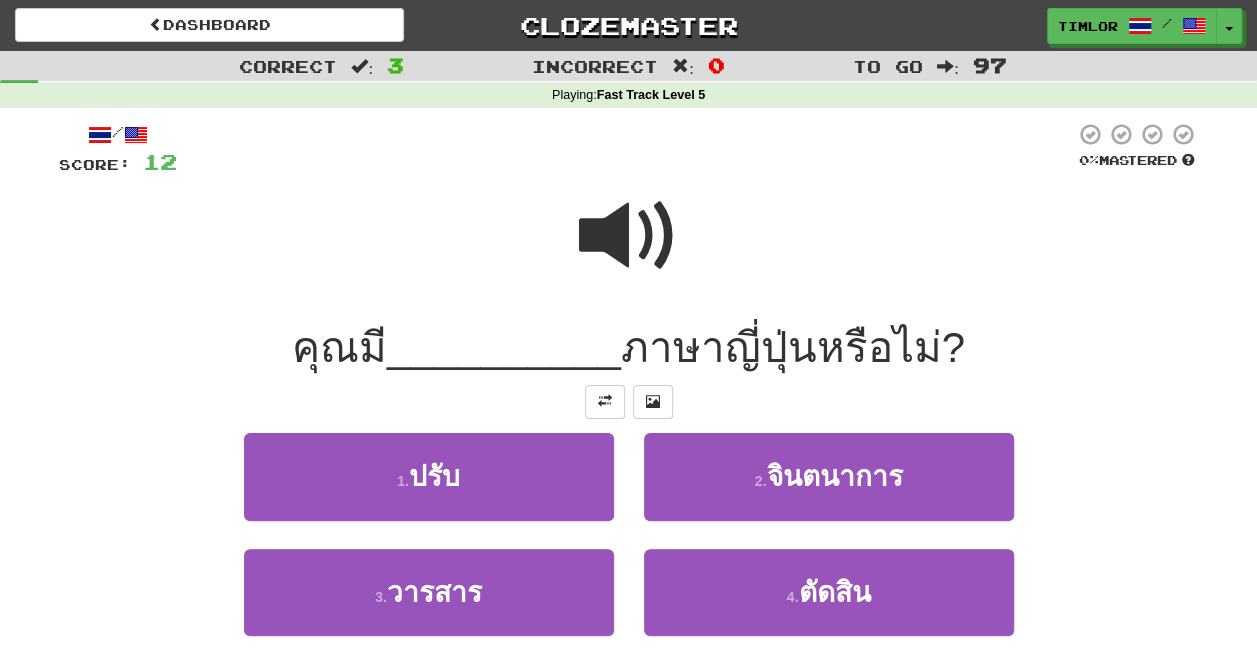click at bounding box center [629, 236] 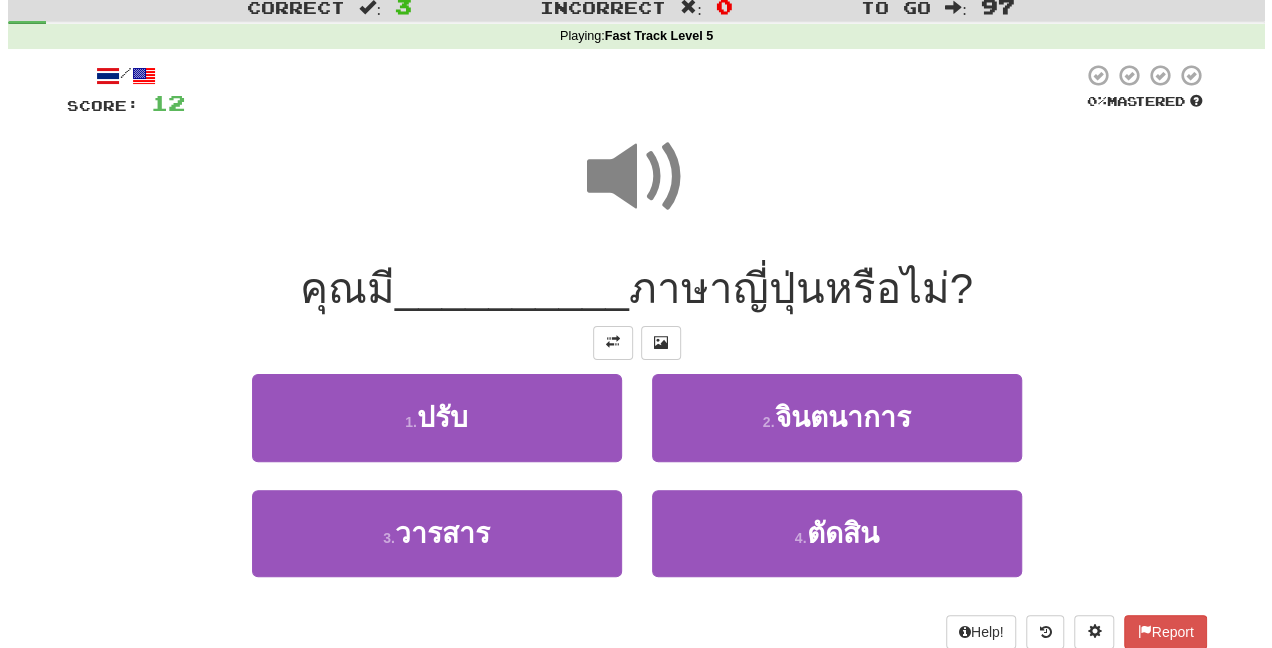scroll, scrollTop: 100, scrollLeft: 0, axis: vertical 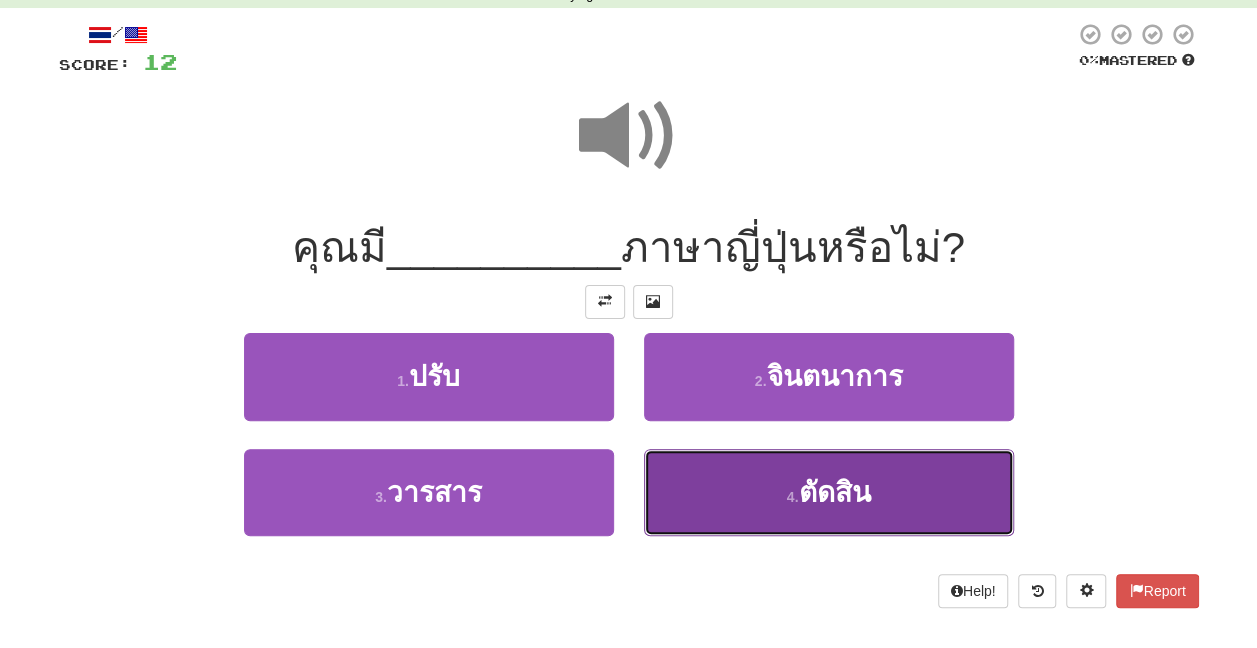click on "4 .  ตัดสิน" at bounding box center [829, 492] 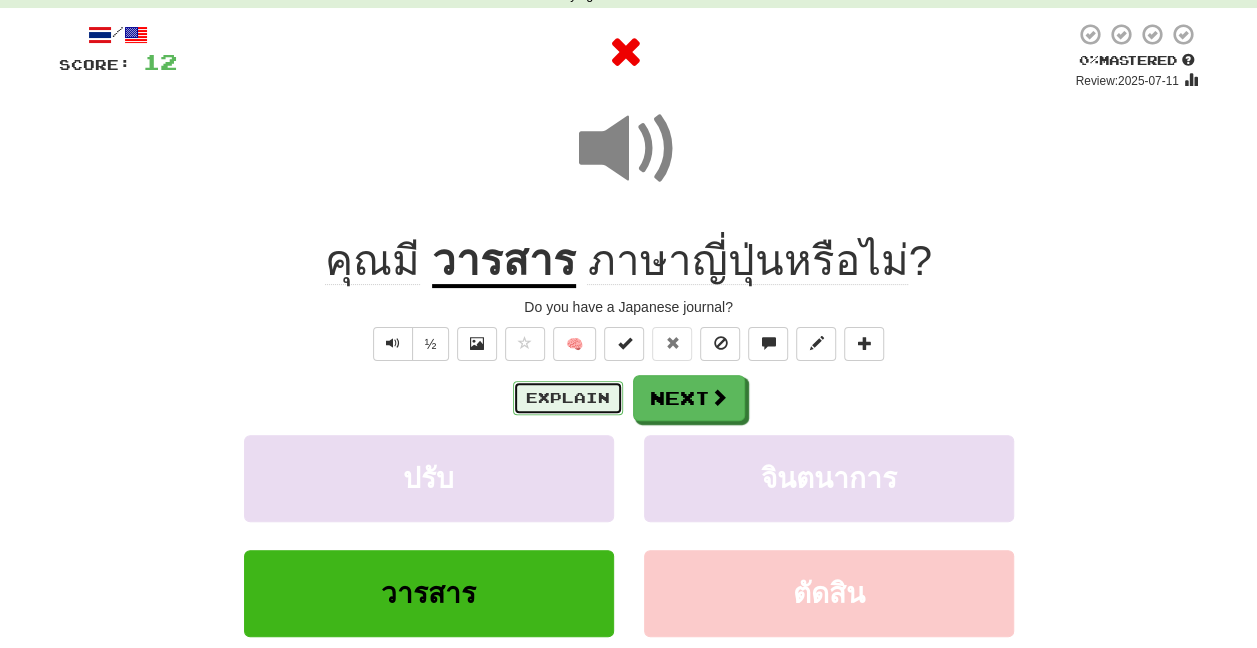 click on "Explain" at bounding box center [568, 398] 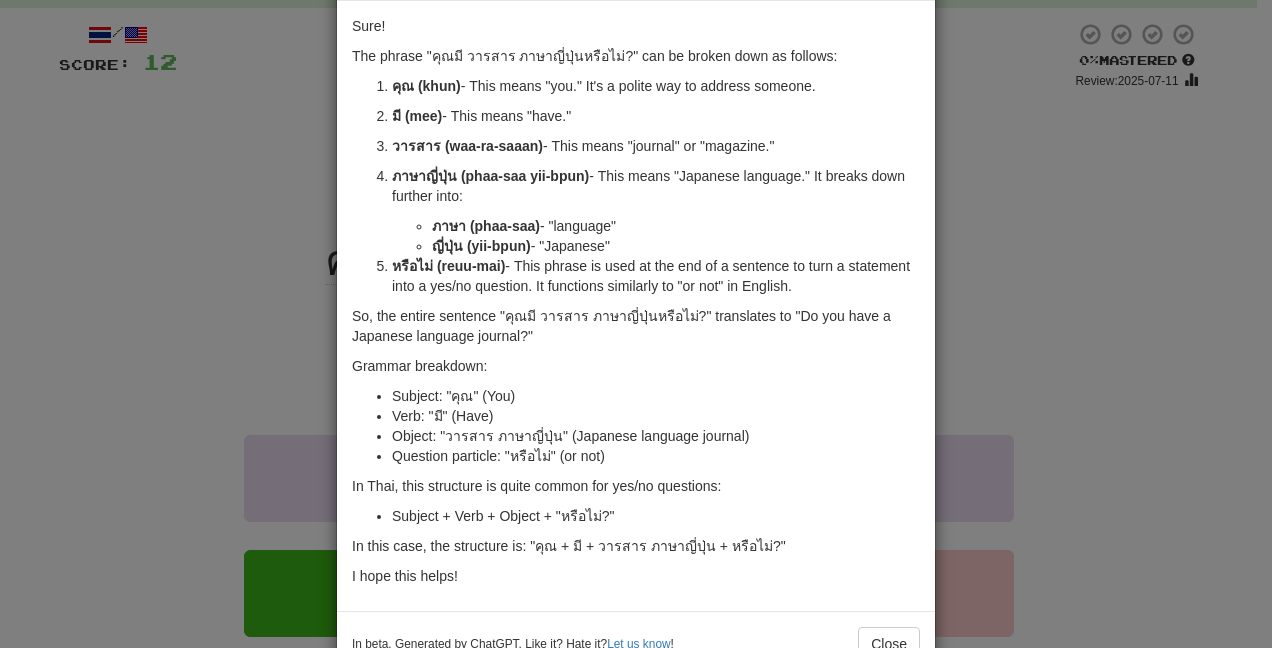 scroll, scrollTop: 100, scrollLeft: 0, axis: vertical 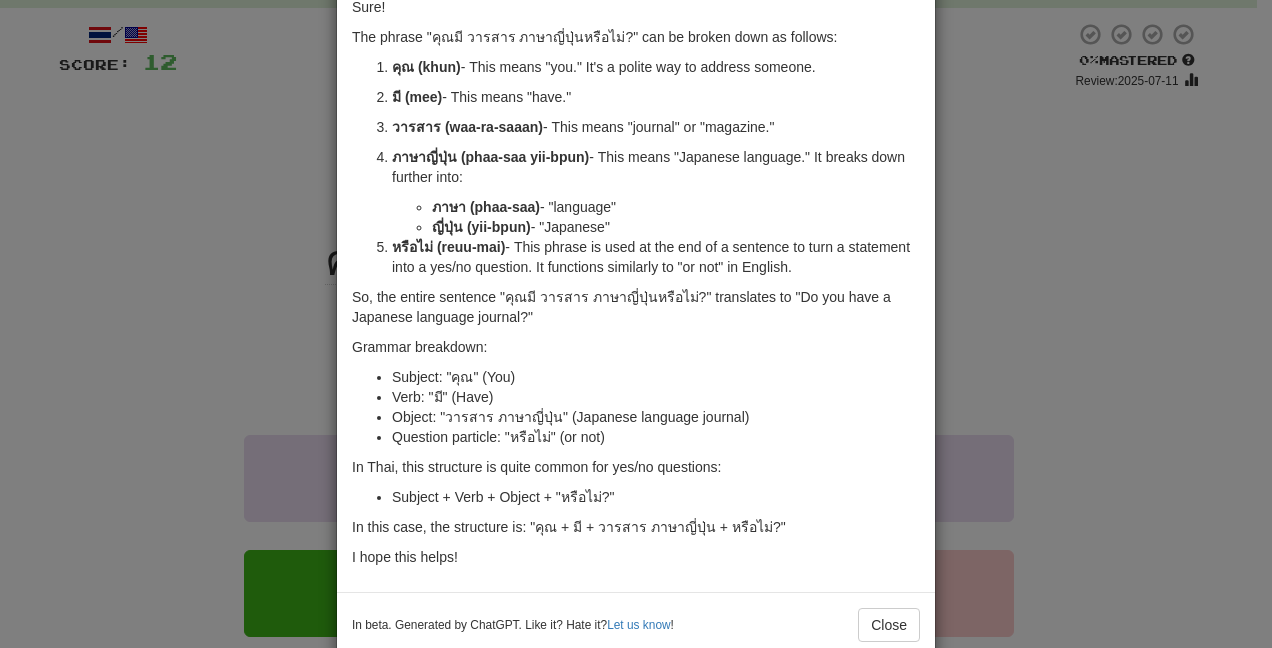 click on "So, the entire sentence "คุณมี วารสาร ภาษาญี่ปุ่นหรือไม่?" translates to "Do you have a Japanese language journal?"" at bounding box center [636, 307] 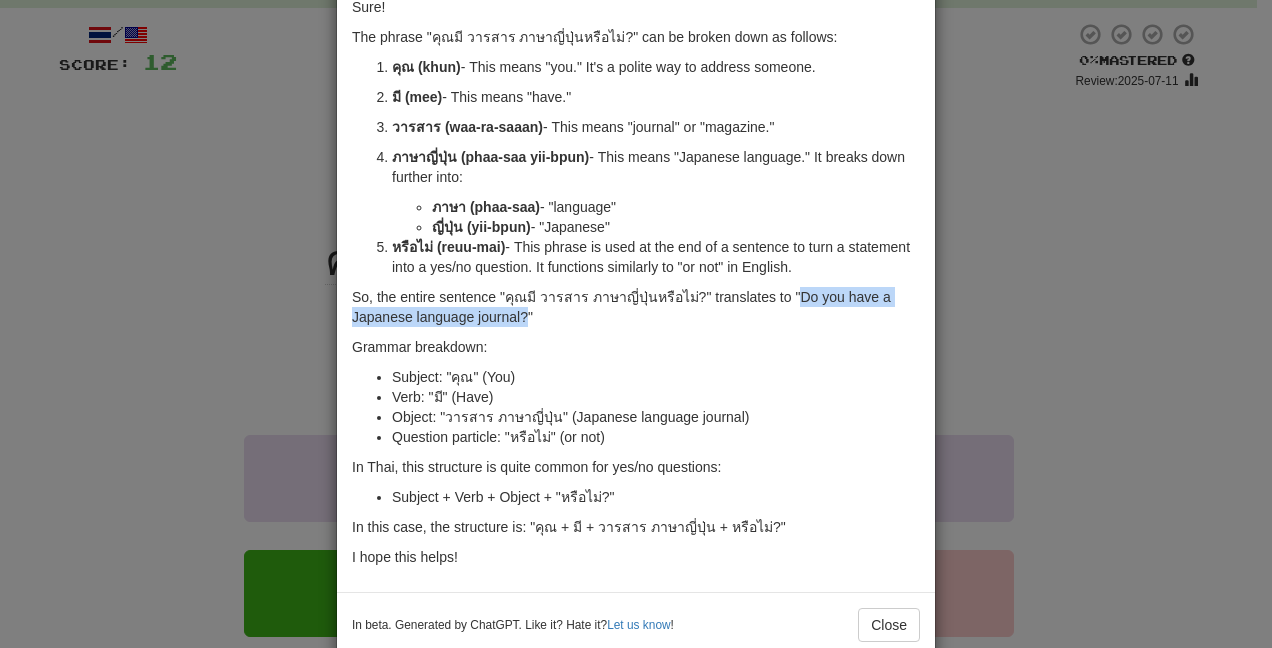drag, startPoint x: 518, startPoint y: 318, endPoint x: 781, endPoint y: 295, distance: 264.00378 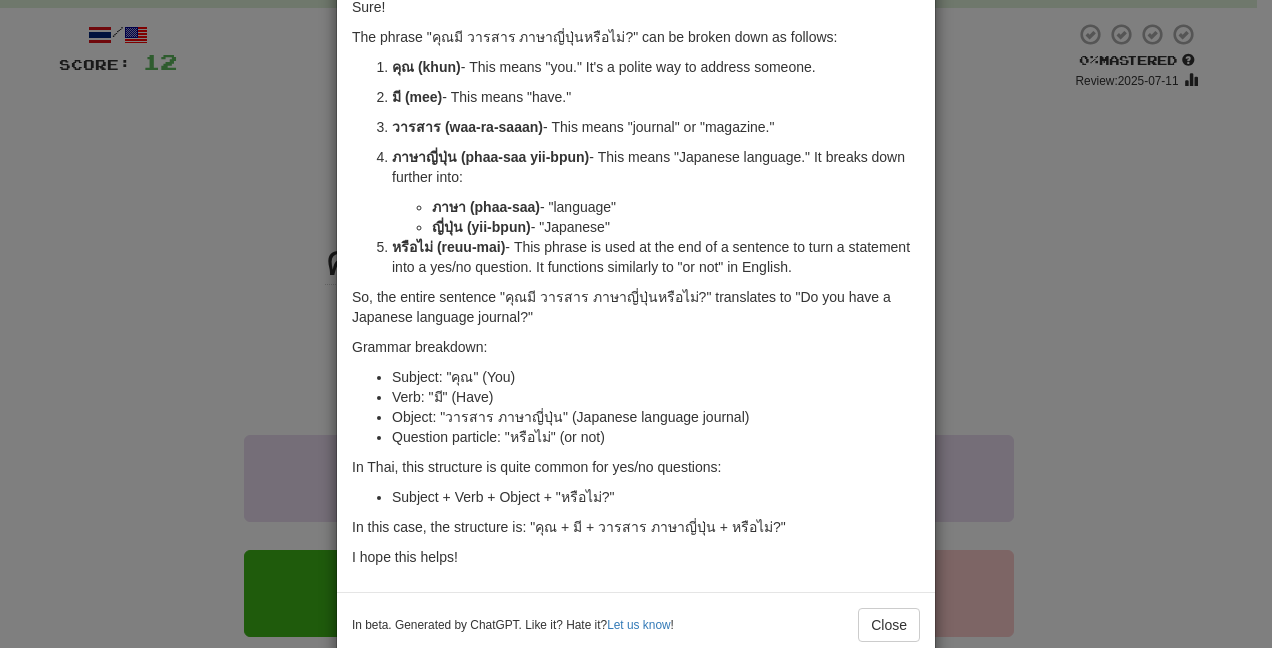 drag, startPoint x: 1060, startPoint y: 335, endPoint x: 986, endPoint y: 336, distance: 74.00676 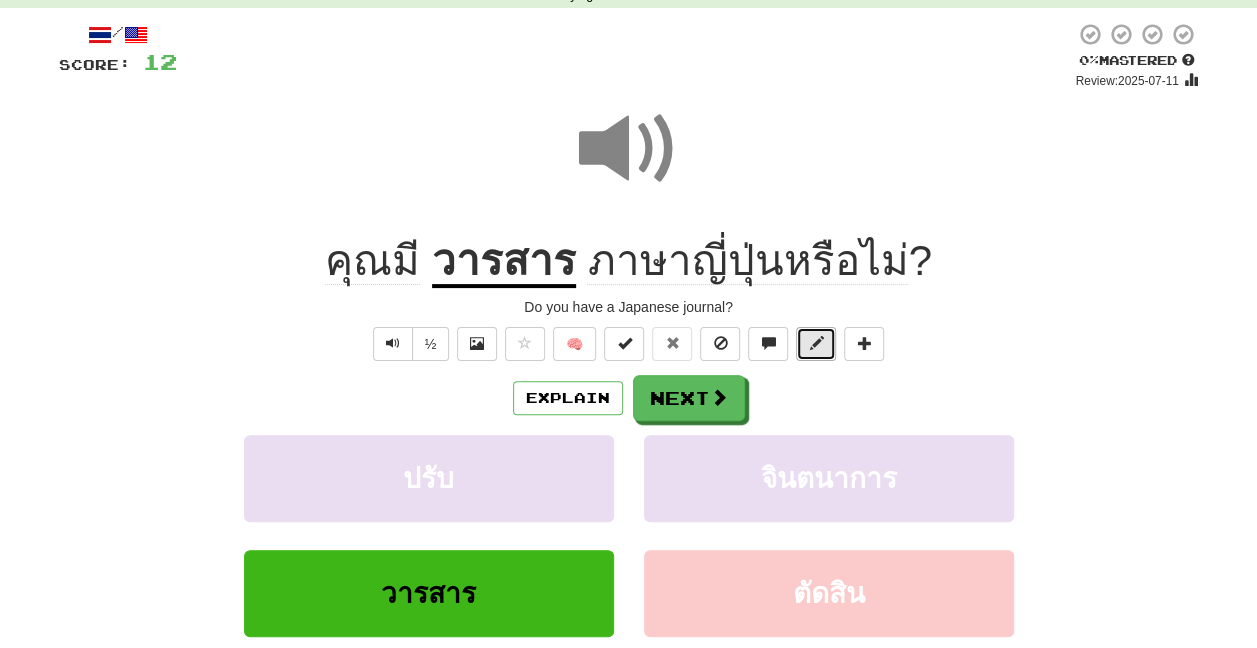 click at bounding box center [816, 344] 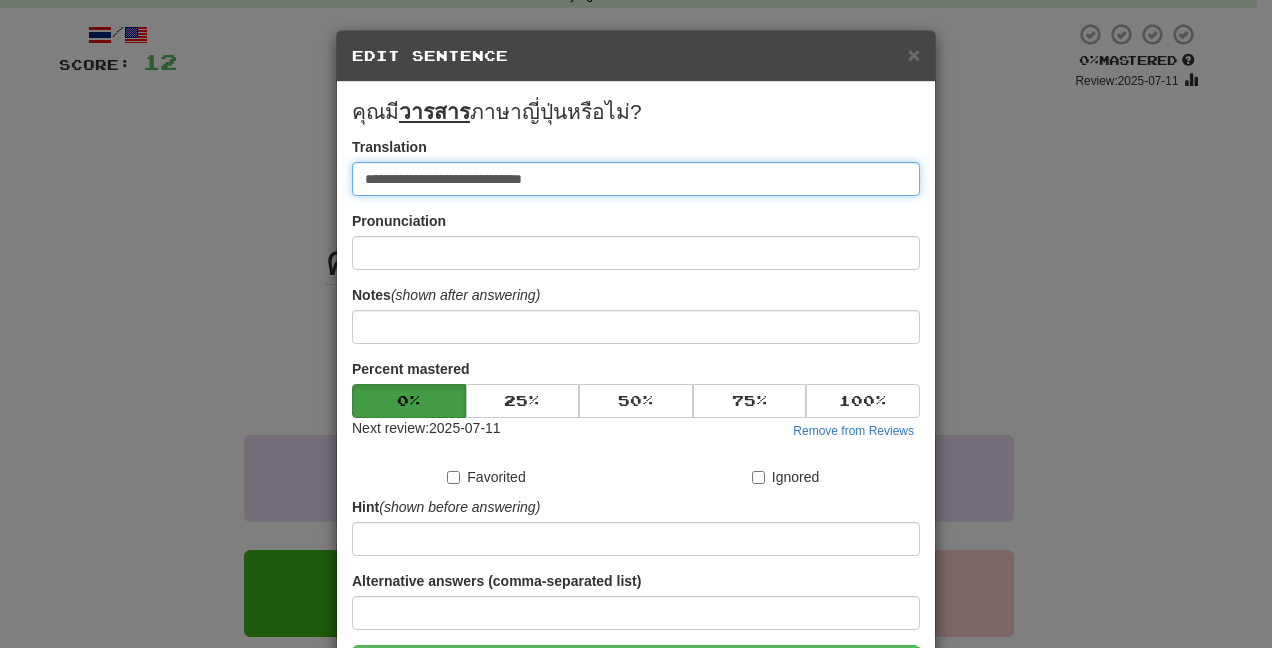 drag, startPoint x: 640, startPoint y: 185, endPoint x: 146, endPoint y: 148, distance: 495.3837 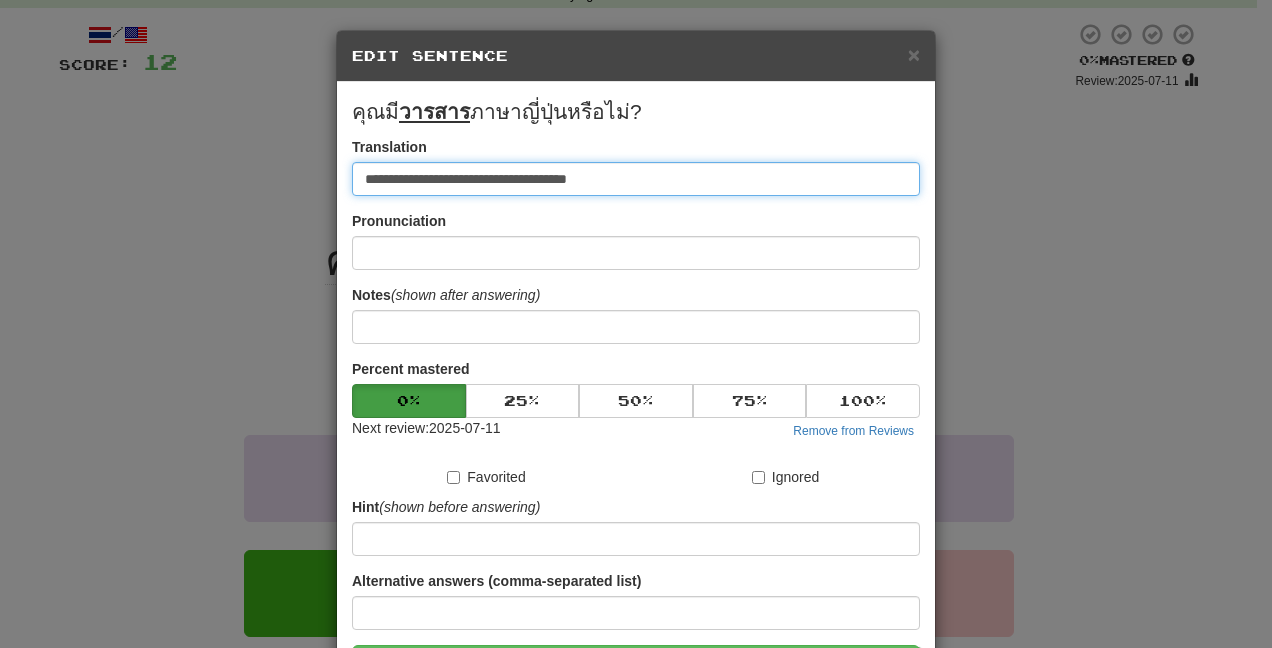 scroll, scrollTop: 150, scrollLeft: 0, axis: vertical 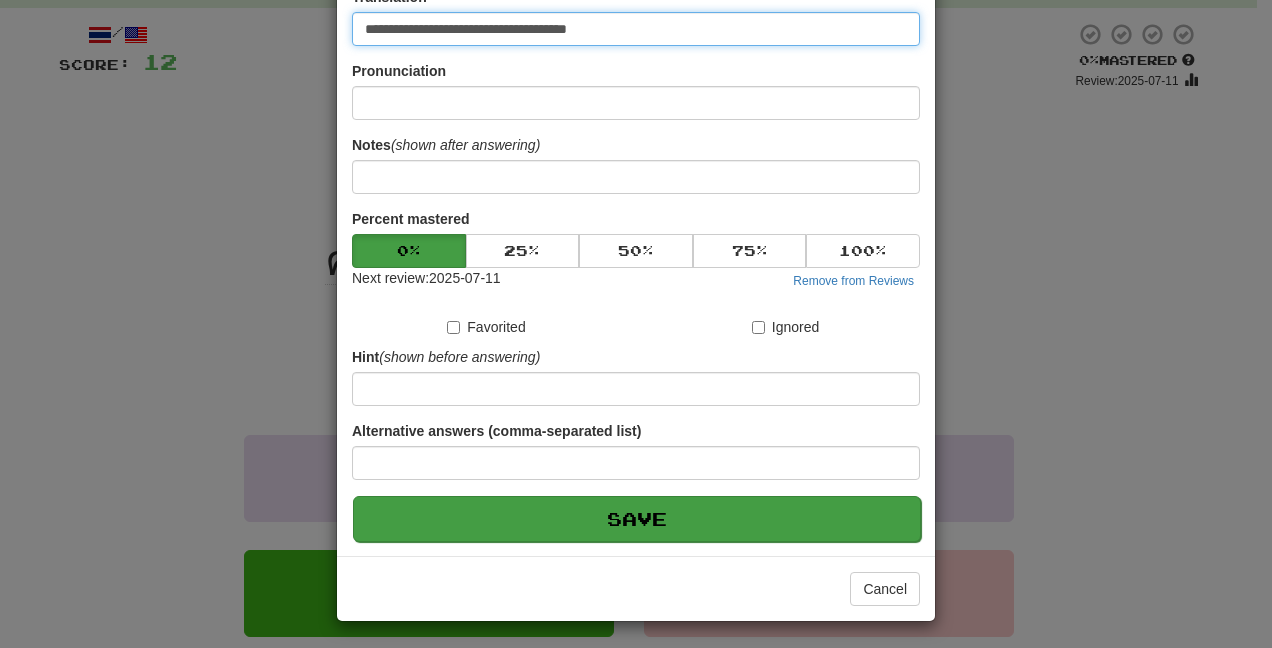 type on "**********" 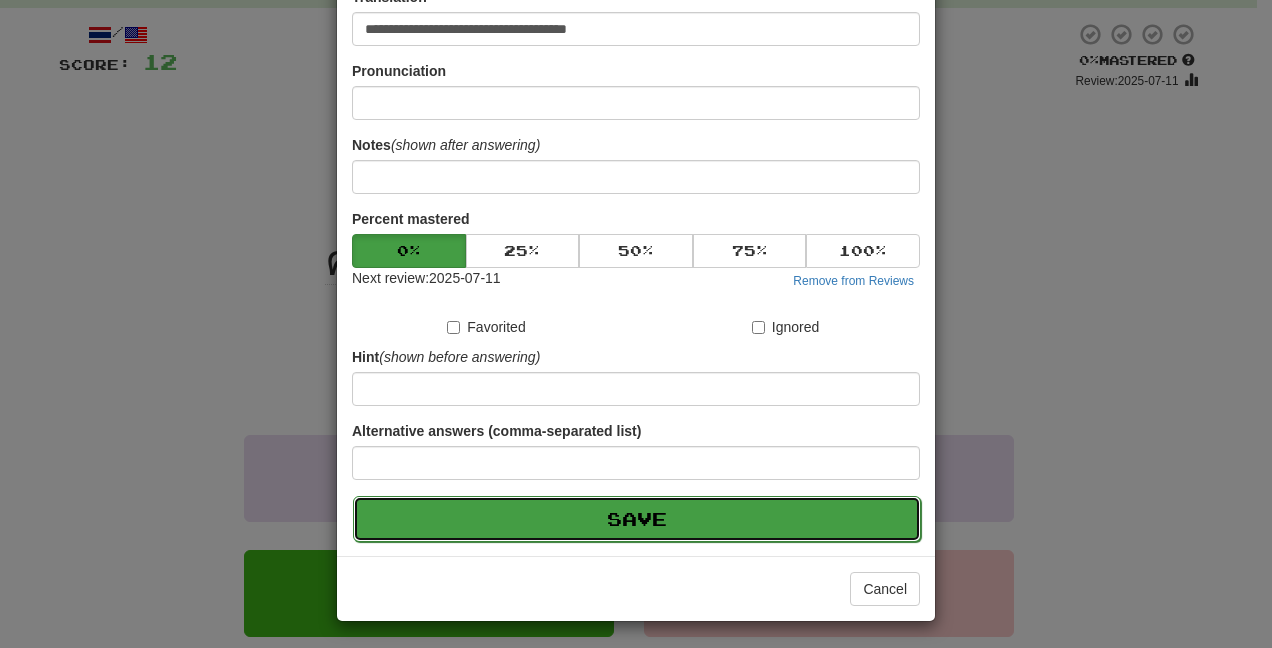 click on "Save" at bounding box center (637, 519) 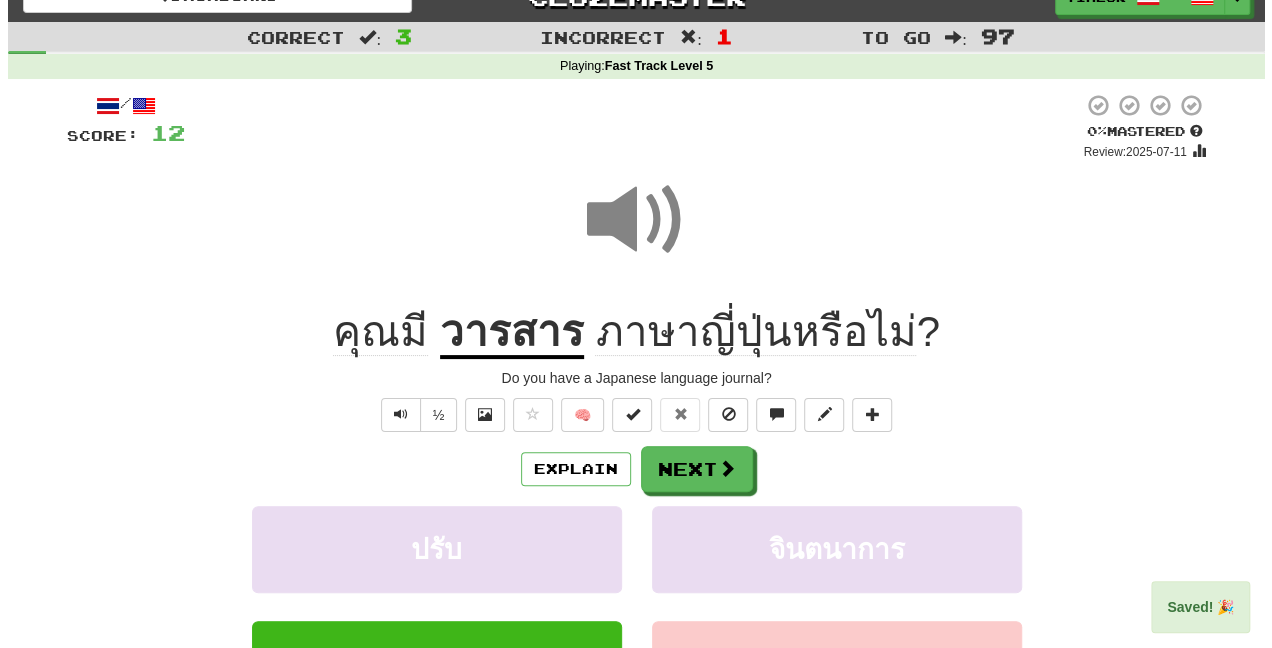 scroll, scrollTop: 0, scrollLeft: 0, axis: both 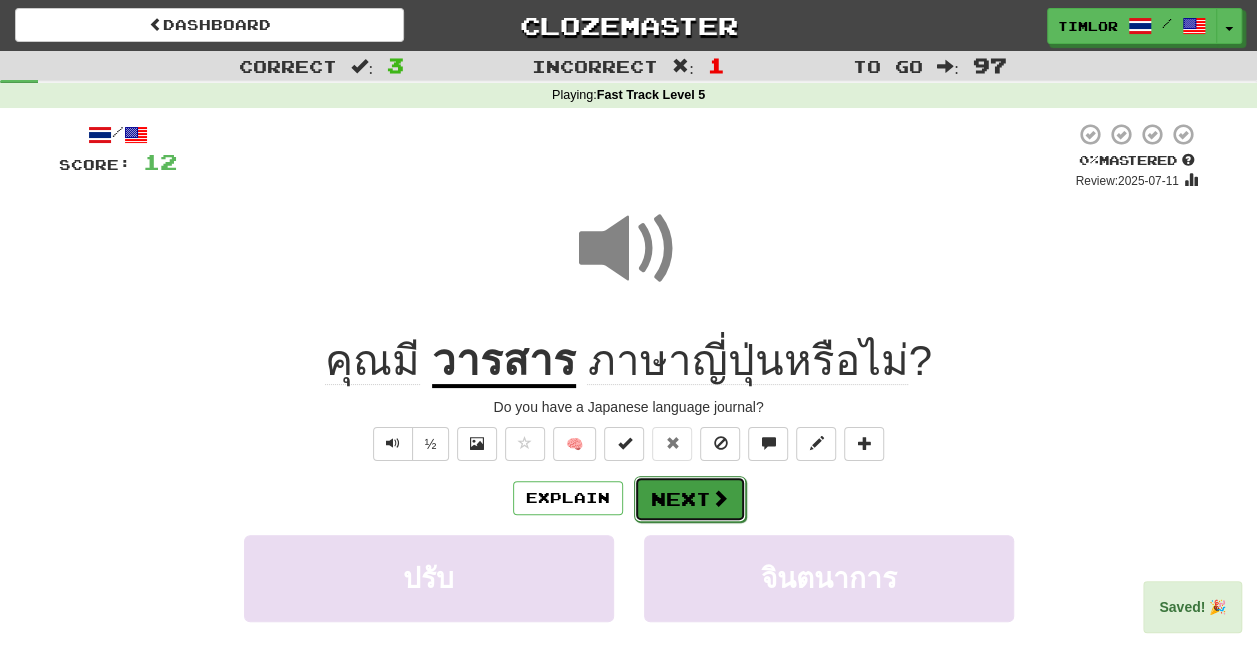 click on "Next" at bounding box center (690, 499) 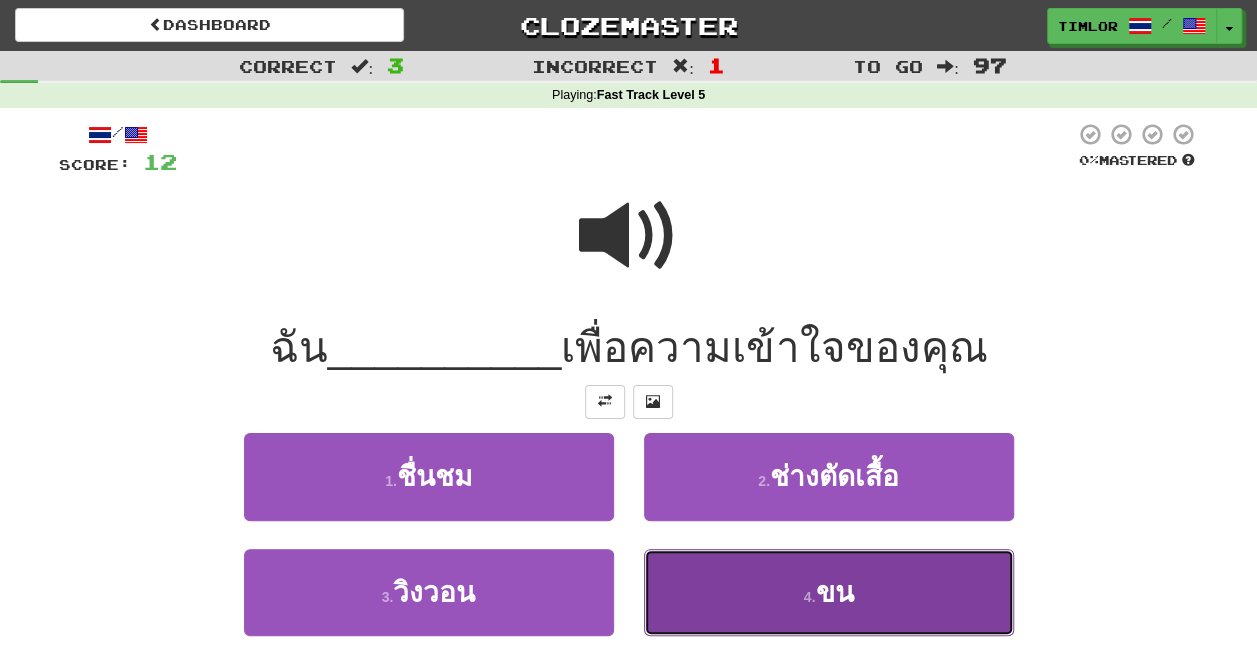 click on "4 .  ขน" at bounding box center (829, 592) 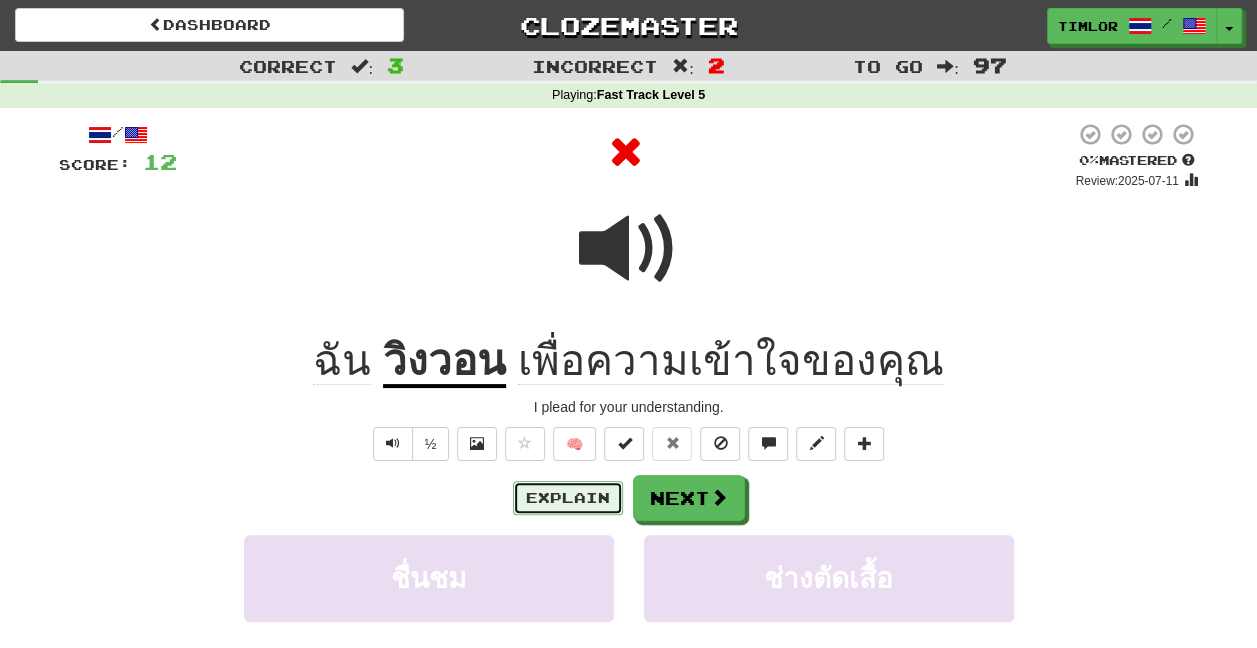 click on "Explain" at bounding box center [568, 498] 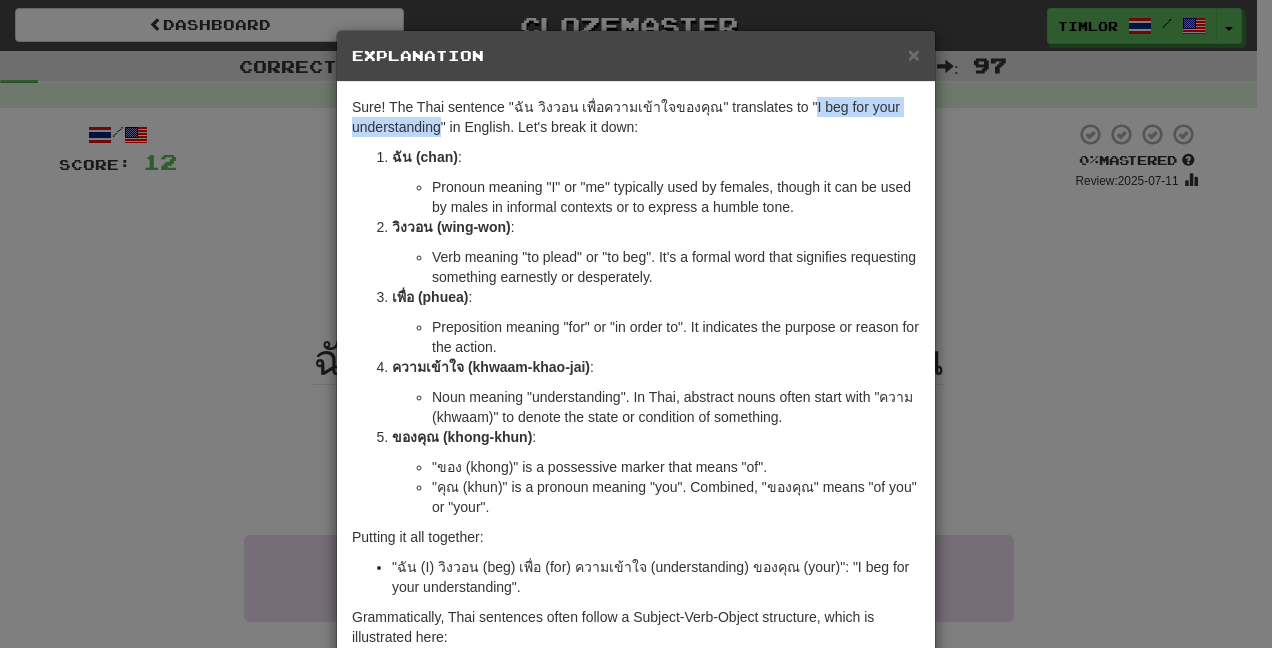 drag, startPoint x: 794, startPoint y: 104, endPoint x: 429, endPoint y: 126, distance: 365.6624 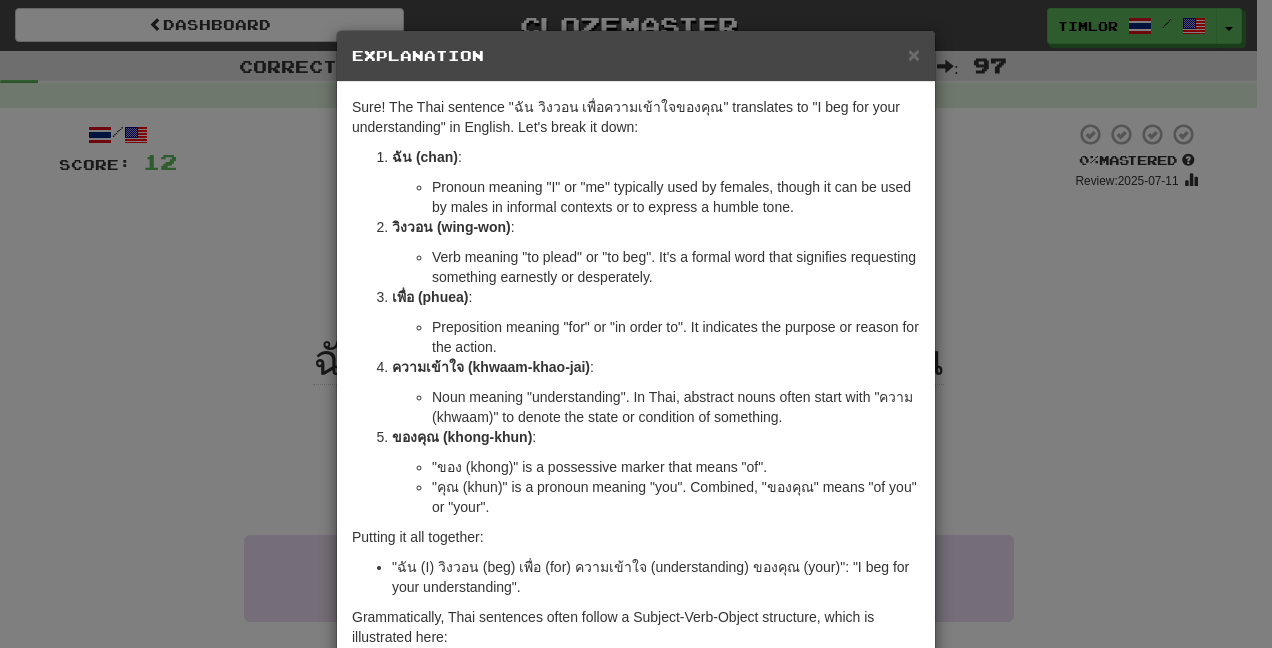 click on "× Explanation Sure! The Thai sentence "ฉัน วิงวอน เพื่อความเข้าใจของคุณ" translates to "I beg for your understanding" in English. Let's break it down:
ฉัน (chan) :
Pronoun meaning "I" or "me" typically used by females, though it can be used by males in informal contexts or to express a humble tone.
วิงวอน (wing-won) :
Verb meaning "to plead" or "to beg". It's a formal word that signifies requesting something earnestly or desperately.
เพื่อ (phuea) :
Preposition meaning "for" or "in order to". It indicates the purpose or reason for the action.
ความเข้าใจ (khwaam-khao-jai) :
Noun meaning "understanding". In Thai, abstract nouns often start with "ความ (khwaam)" to denote the state or condition of something.
ของคุณ (khong-khun) :
"ของ (khong)" is a possessive marker that means "of".
Putting it all together:" at bounding box center [636, 324] 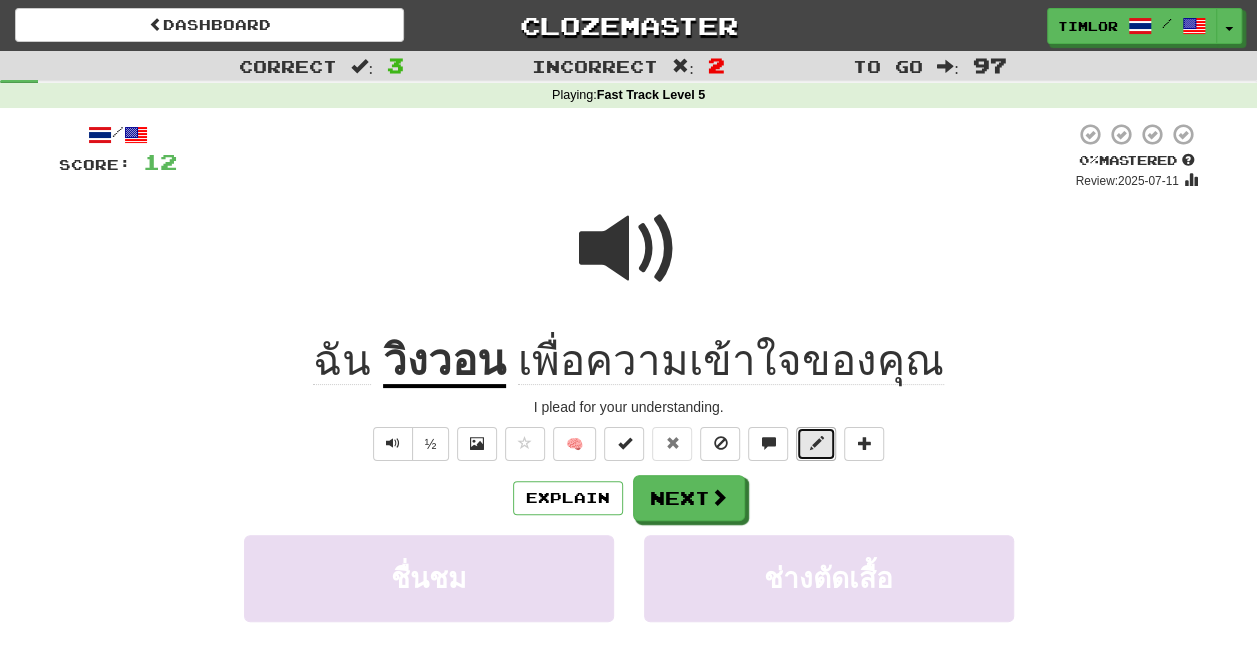 click at bounding box center [816, 444] 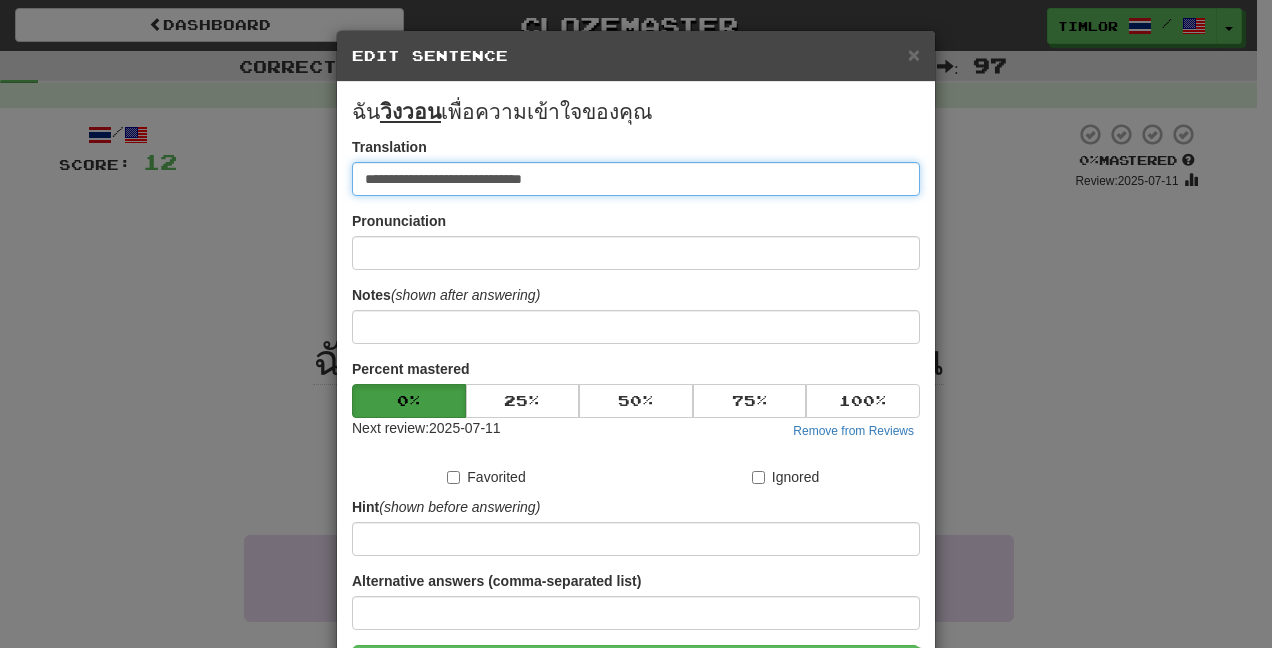 click on "**********" at bounding box center (636, 179) 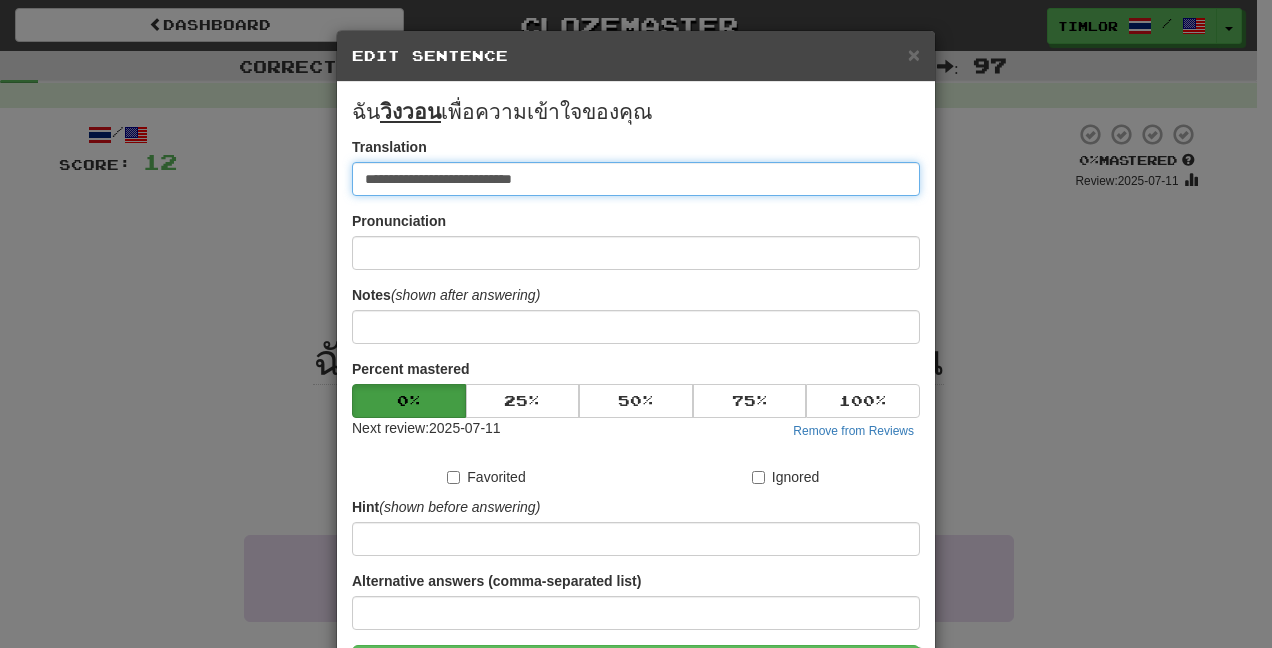 click on "**********" at bounding box center [636, 179] 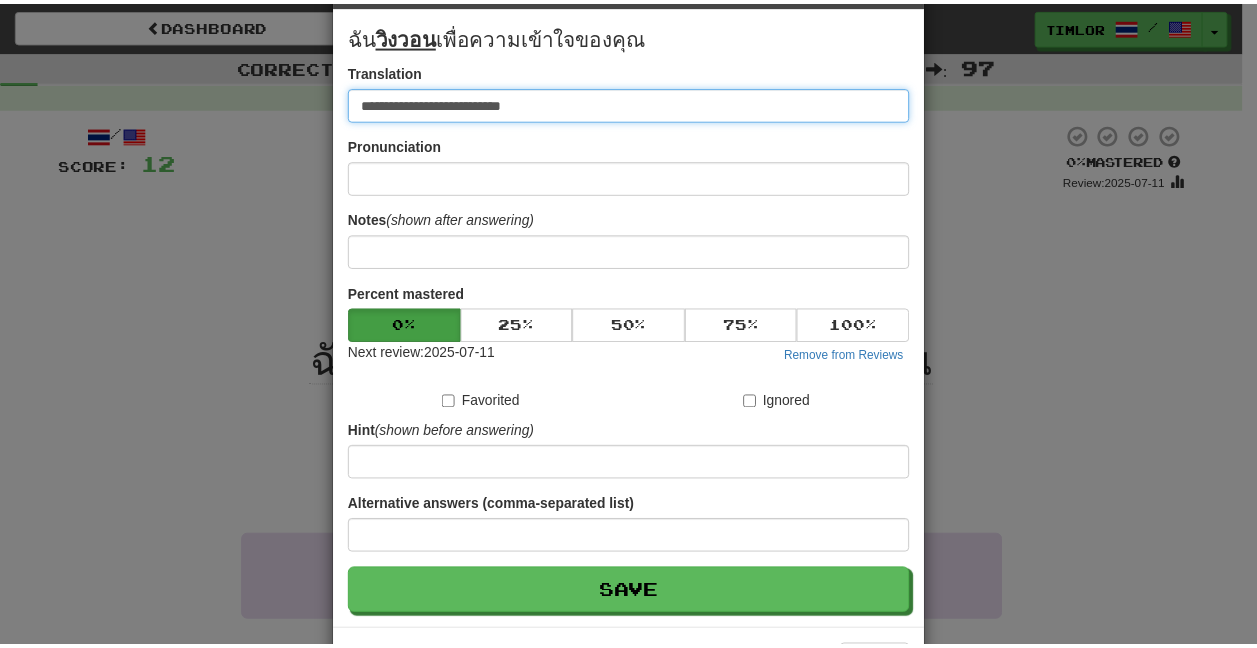 scroll, scrollTop: 150, scrollLeft: 0, axis: vertical 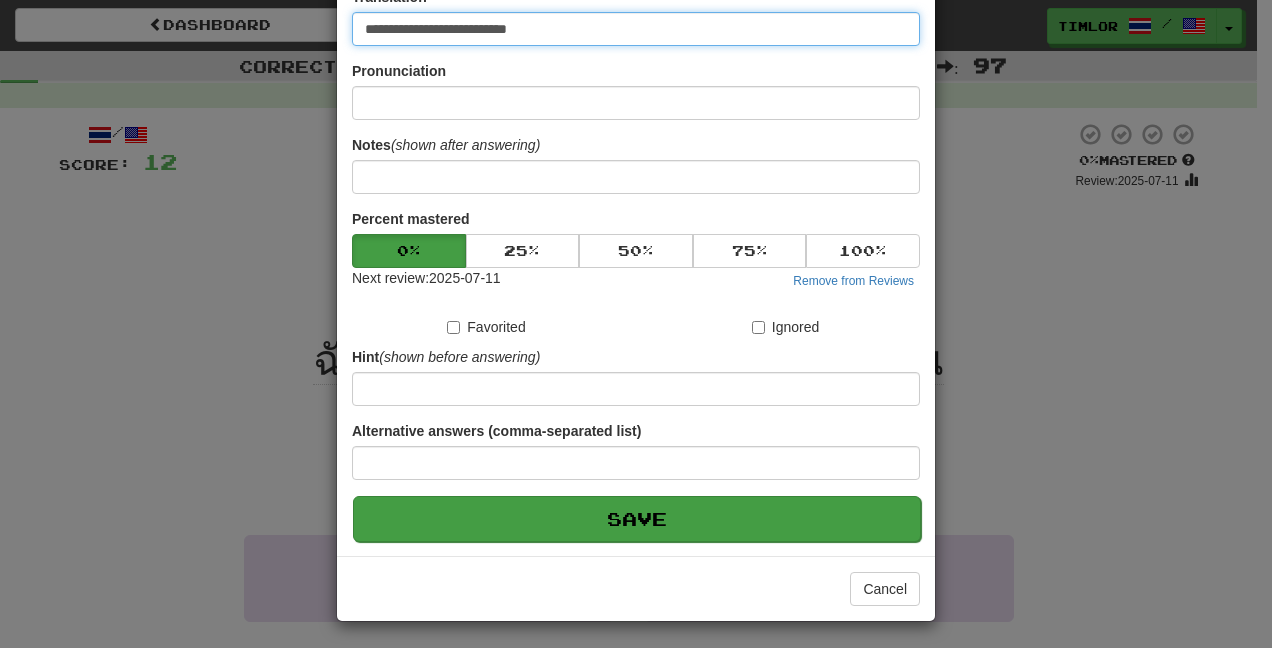 type on "**********" 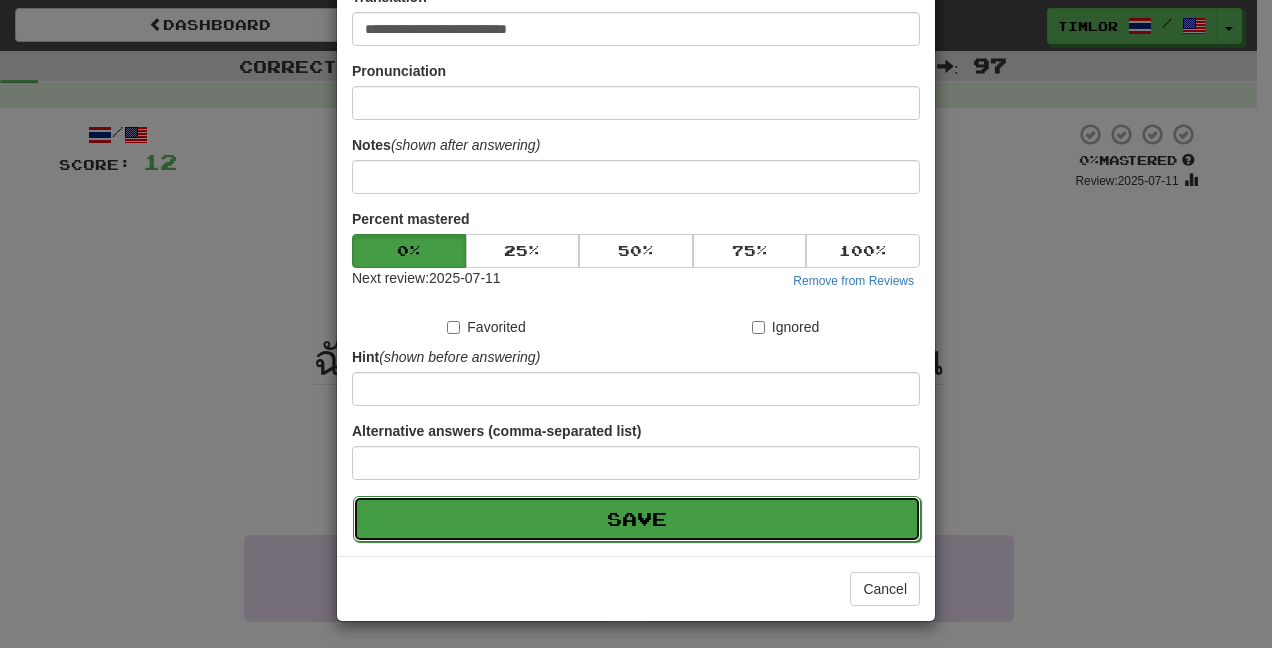 click on "Save" at bounding box center (637, 519) 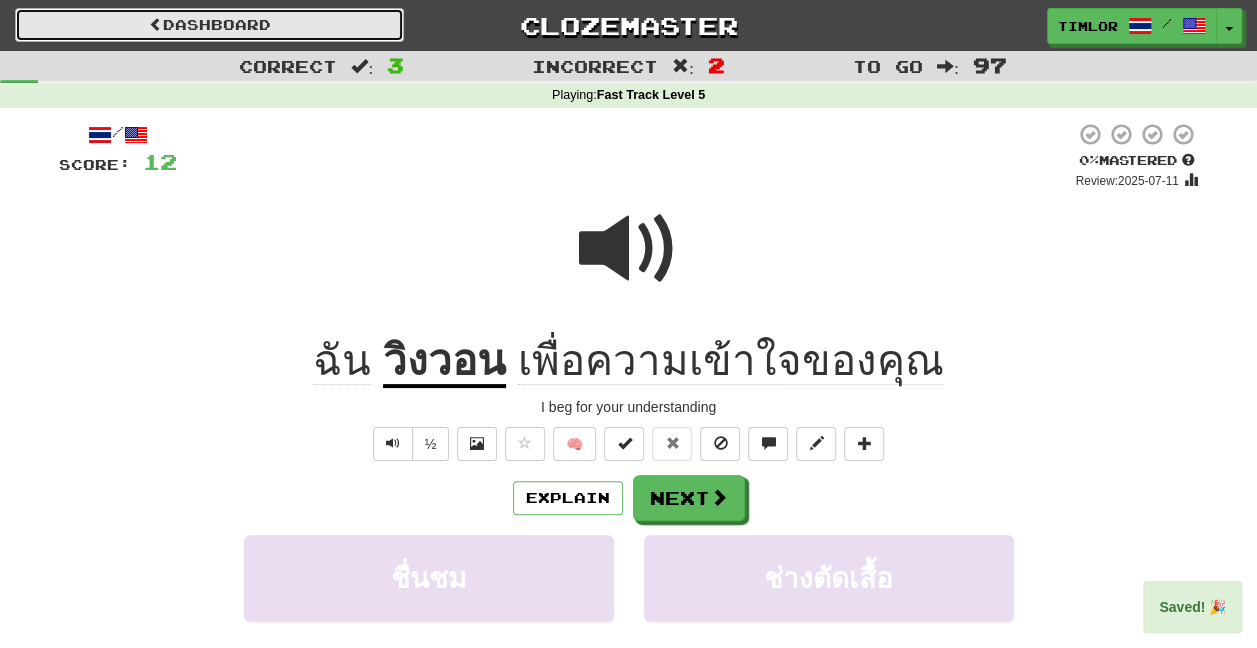 click on "Dashboard" at bounding box center [209, 25] 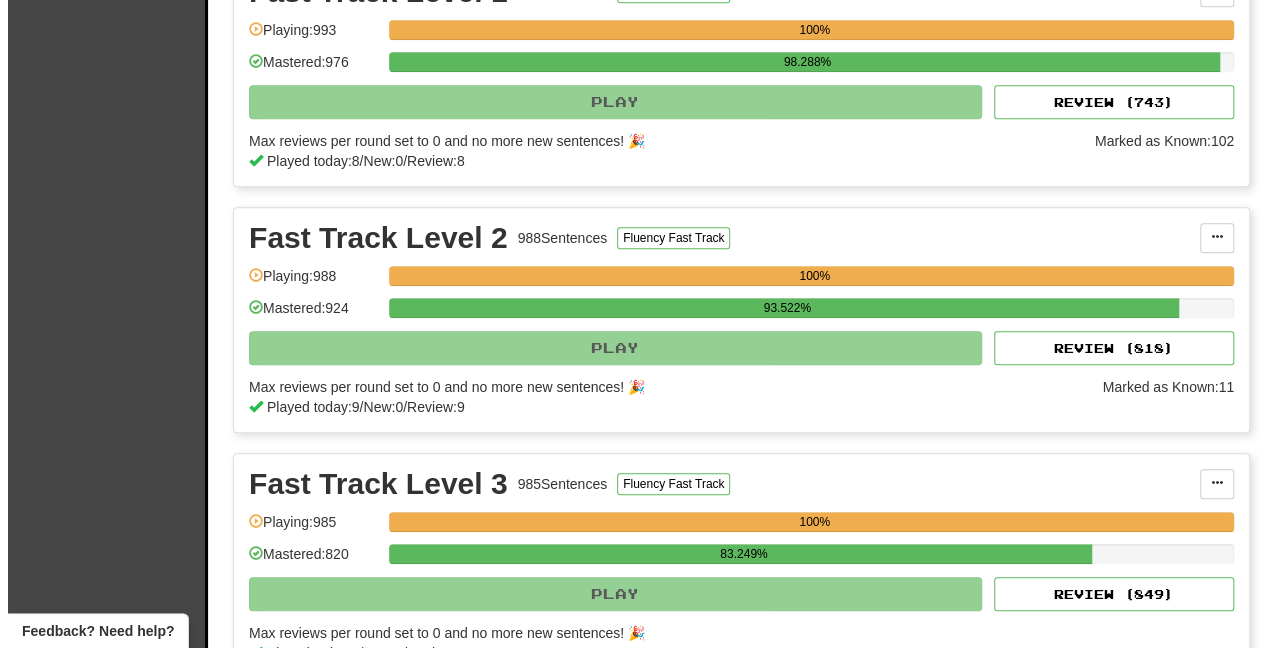 scroll, scrollTop: 0, scrollLeft: 0, axis: both 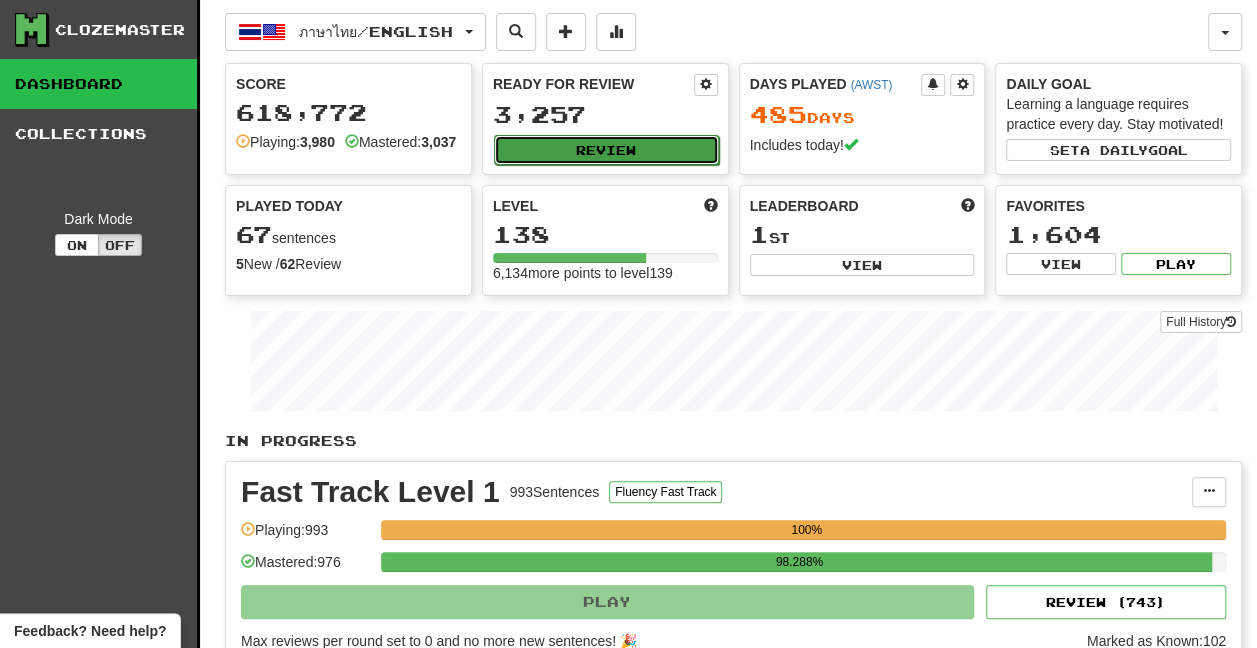 click on "Review" at bounding box center [606, 150] 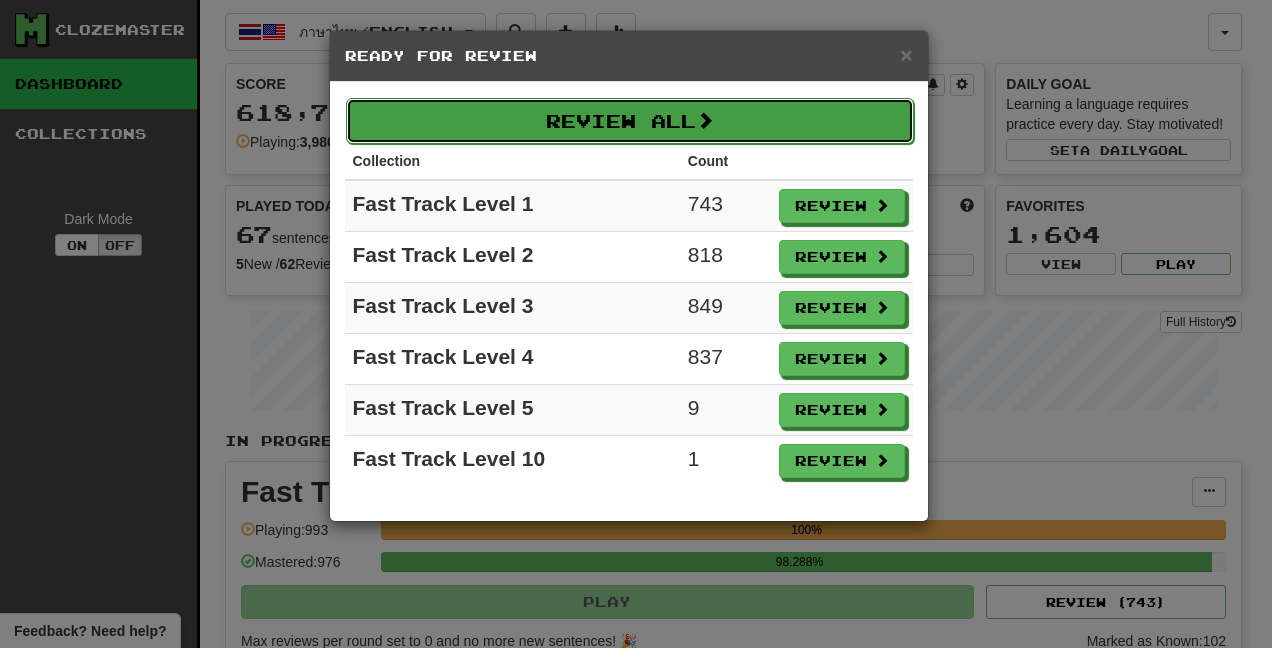 click on "Review All" at bounding box center [630, 121] 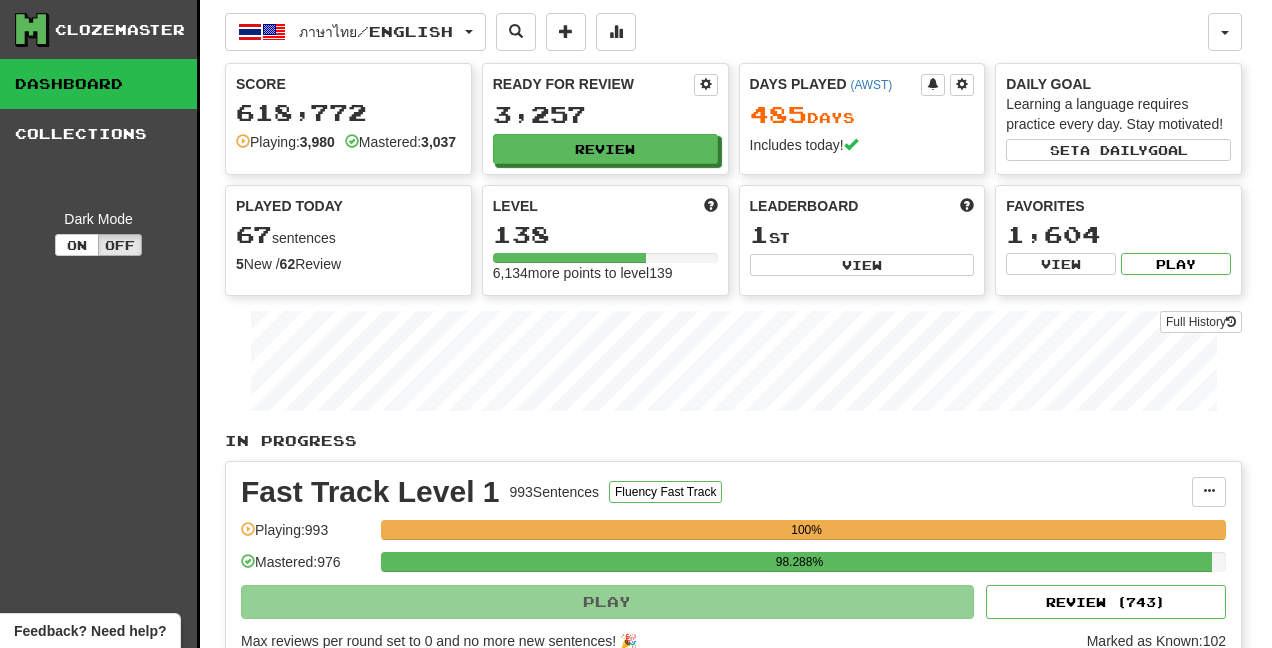 select on "***" 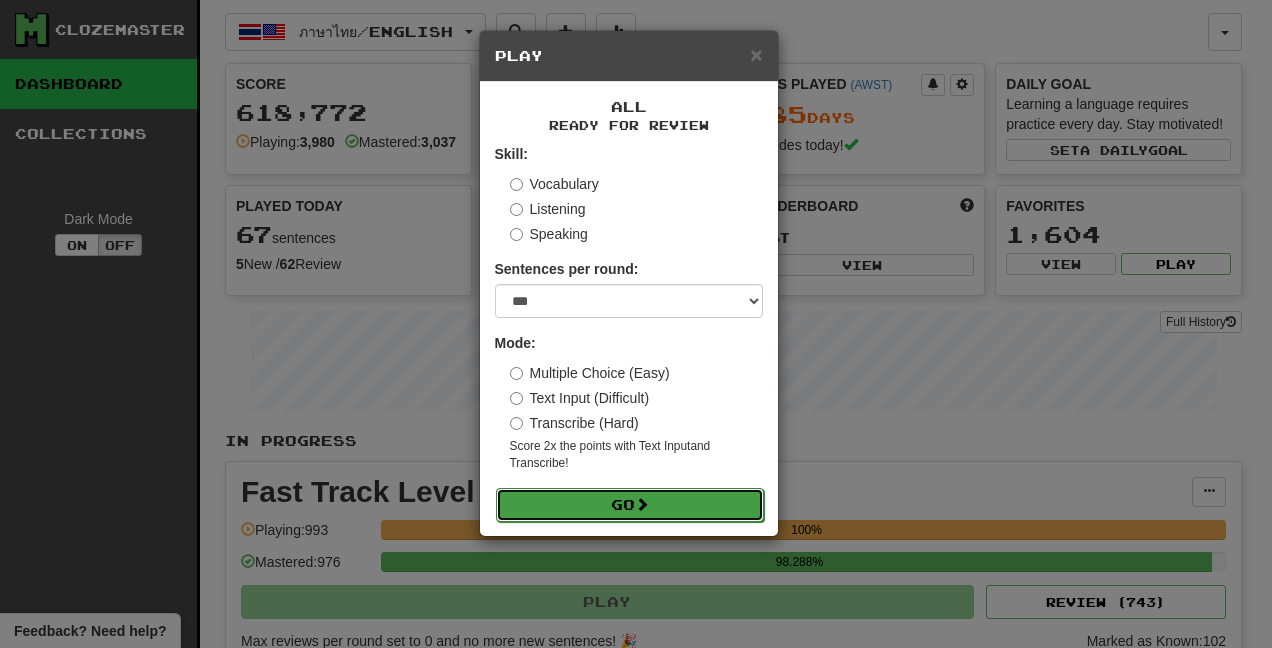 click on "Go" at bounding box center [630, 505] 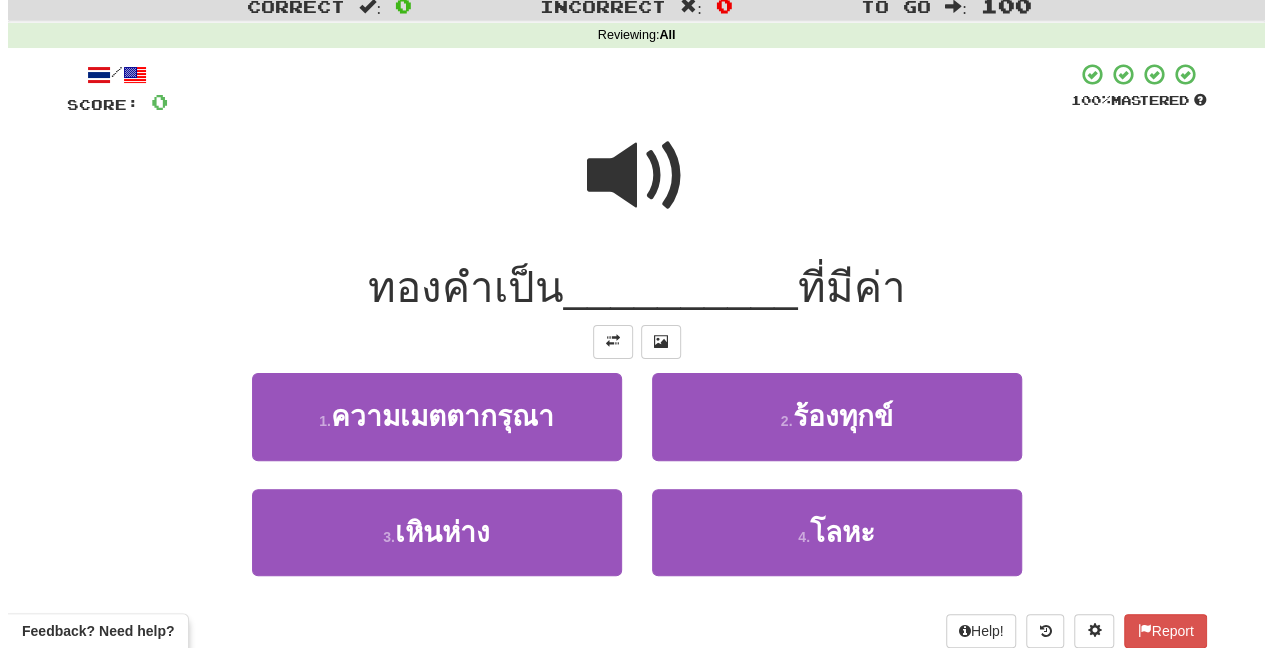 scroll, scrollTop: 100, scrollLeft: 0, axis: vertical 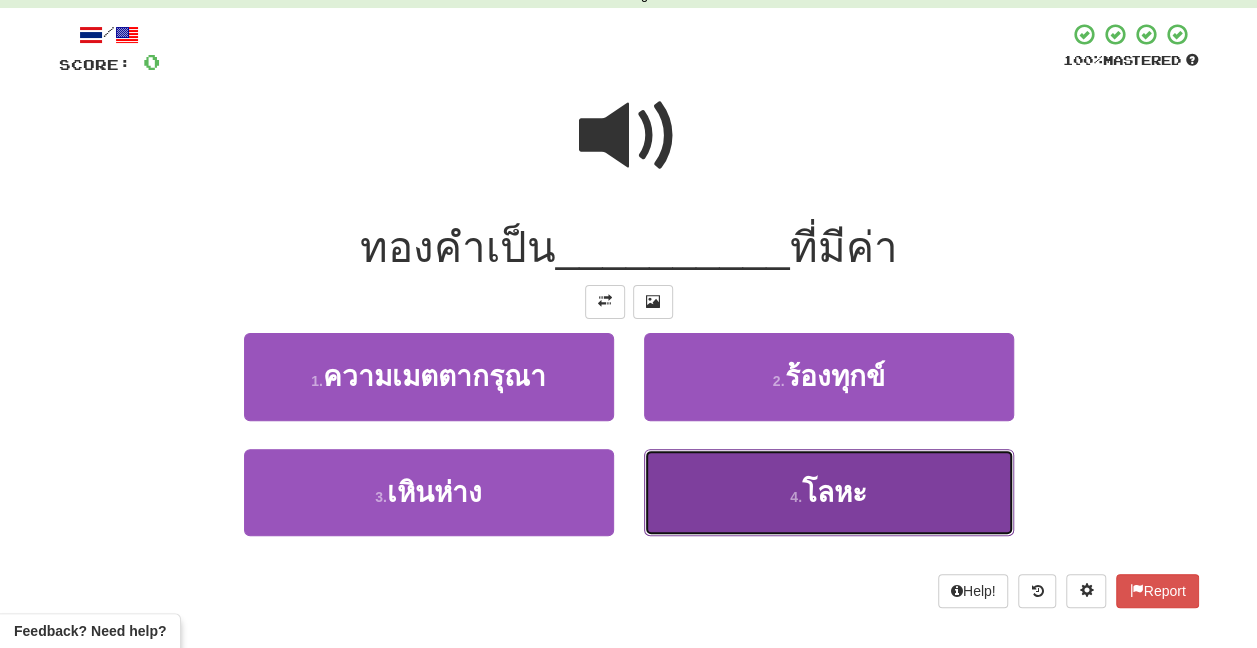 click on "4 .  โลหะ" at bounding box center (829, 492) 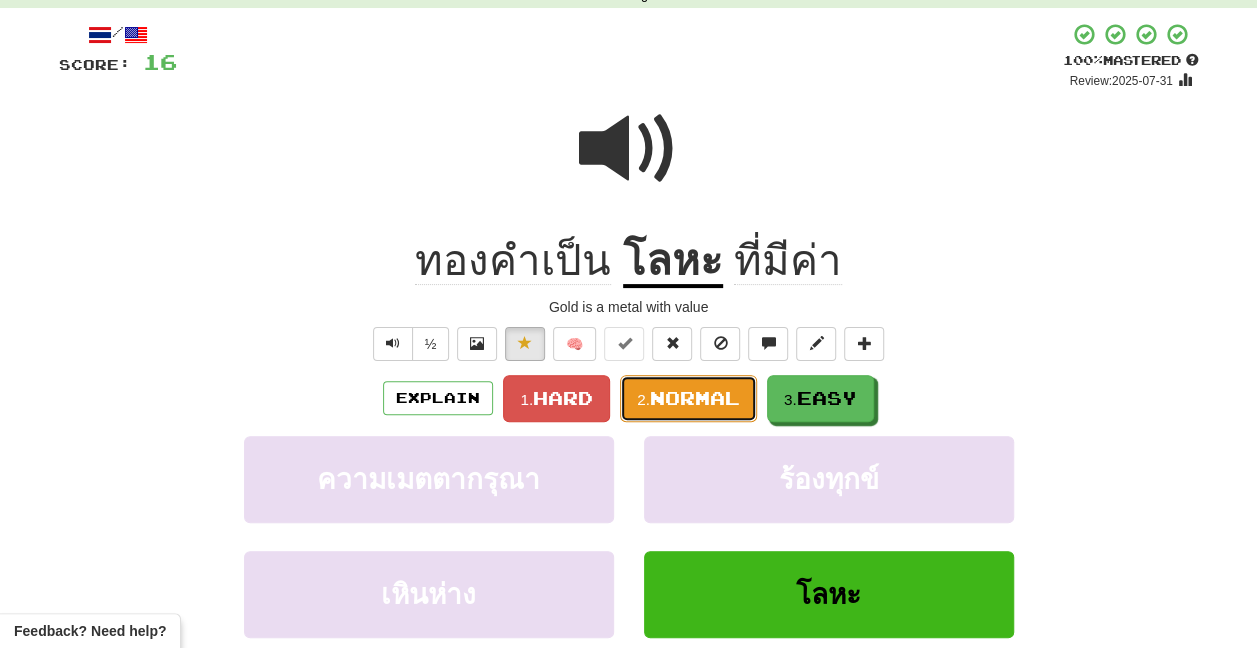 click on "2.  Normal" at bounding box center [688, 398] 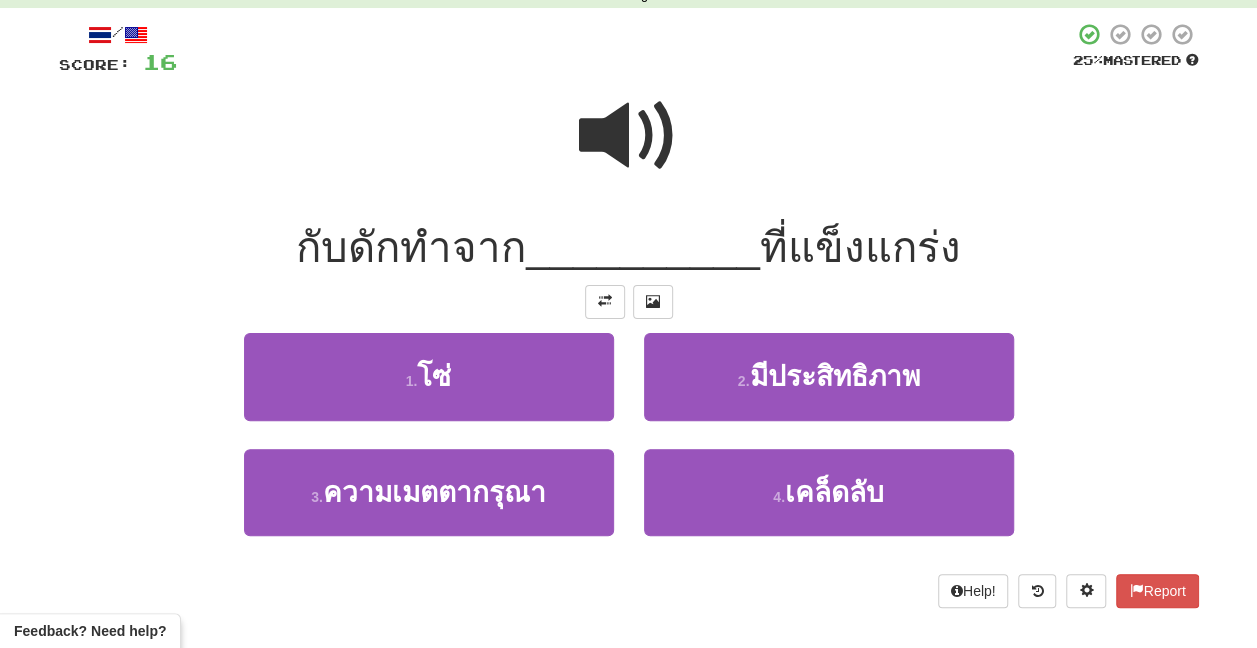click at bounding box center (629, 136) 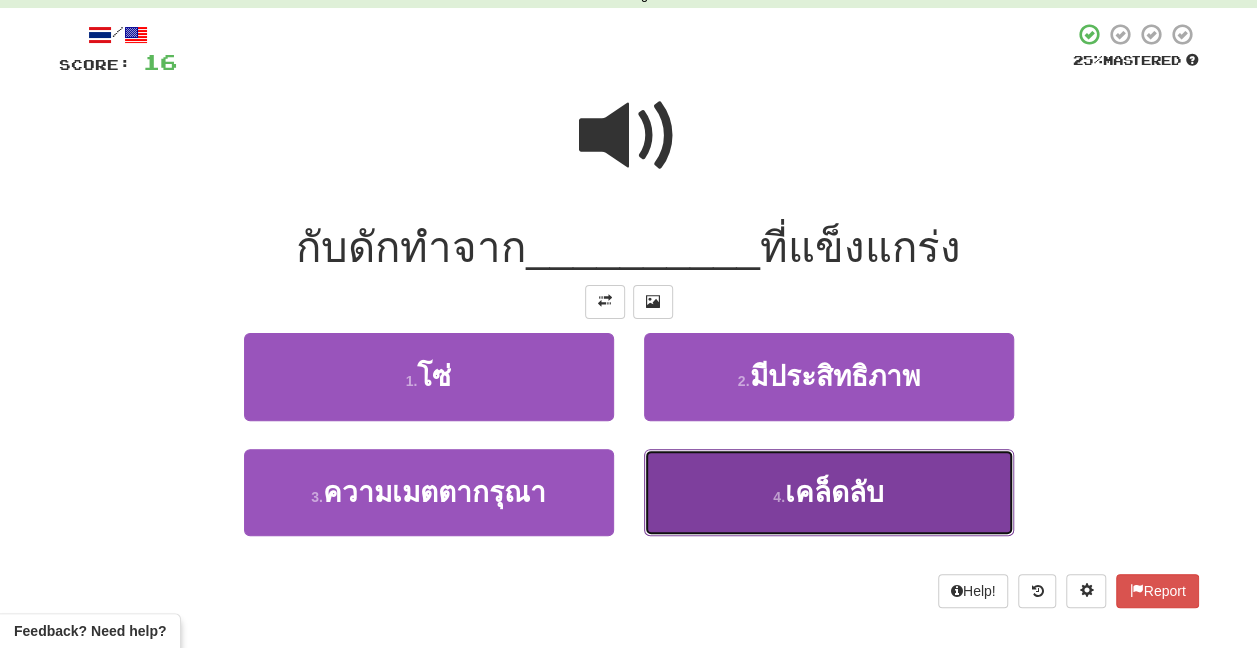 click on "4 .  เคล็ดลับ" at bounding box center (829, 492) 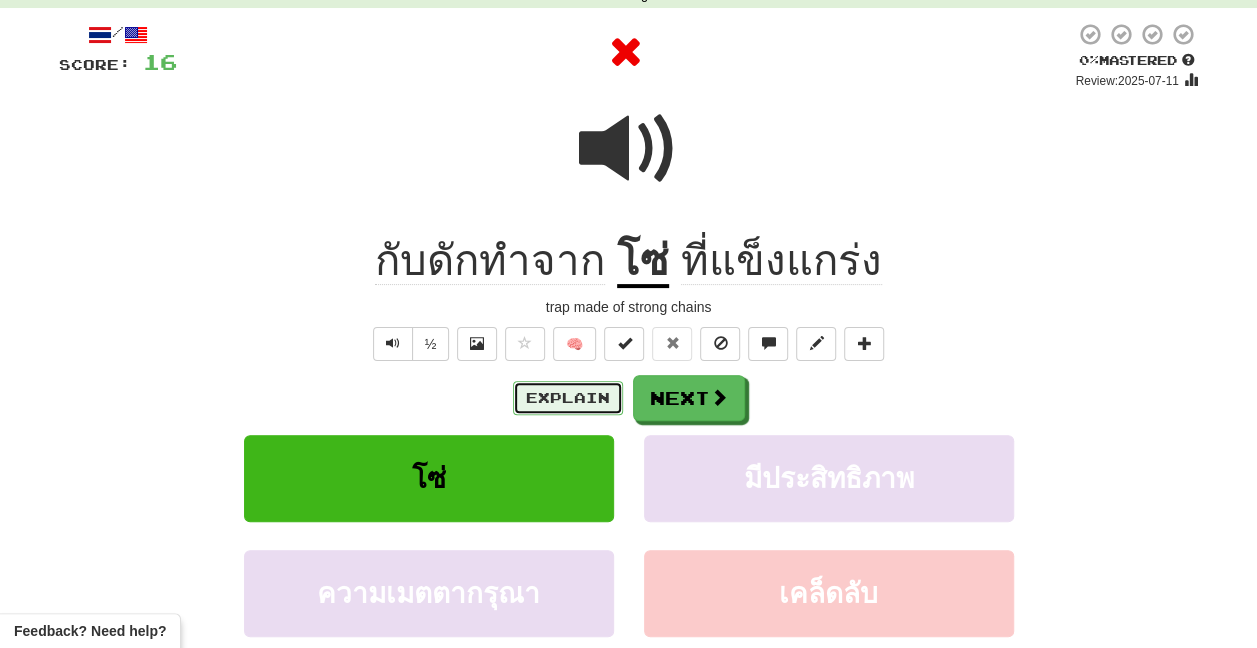 click on "Explain" at bounding box center (568, 398) 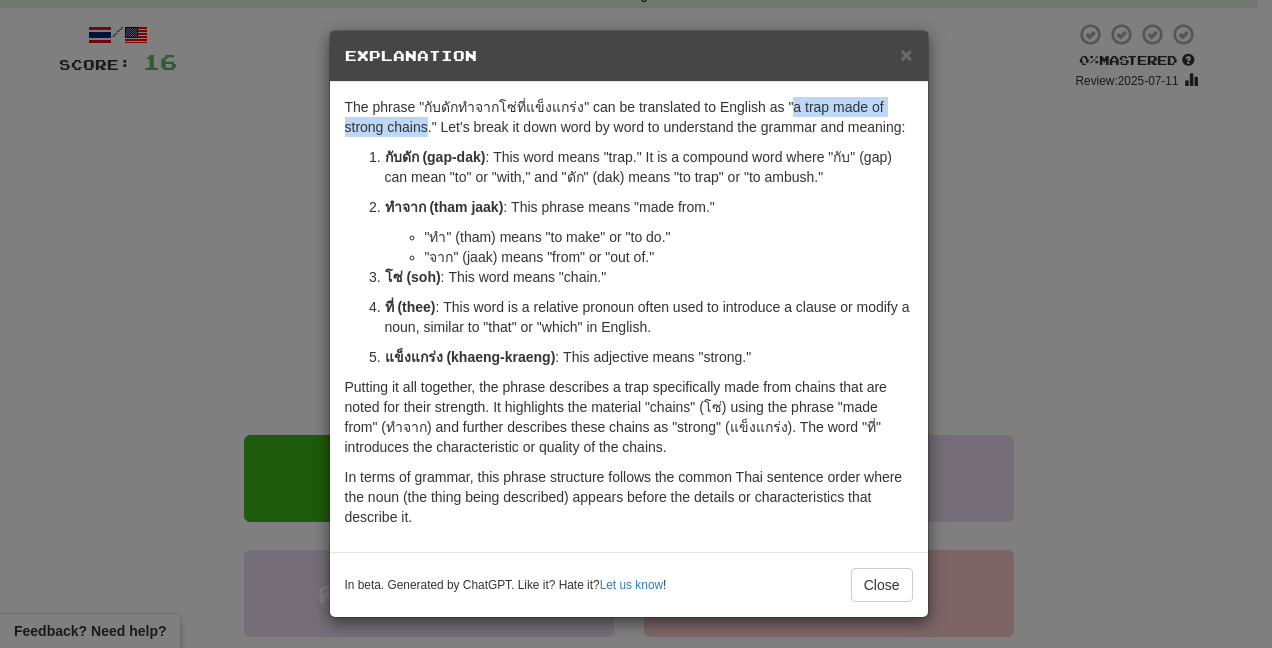 drag, startPoint x: 785, startPoint y: 108, endPoint x: 426, endPoint y: 130, distance: 359.67346 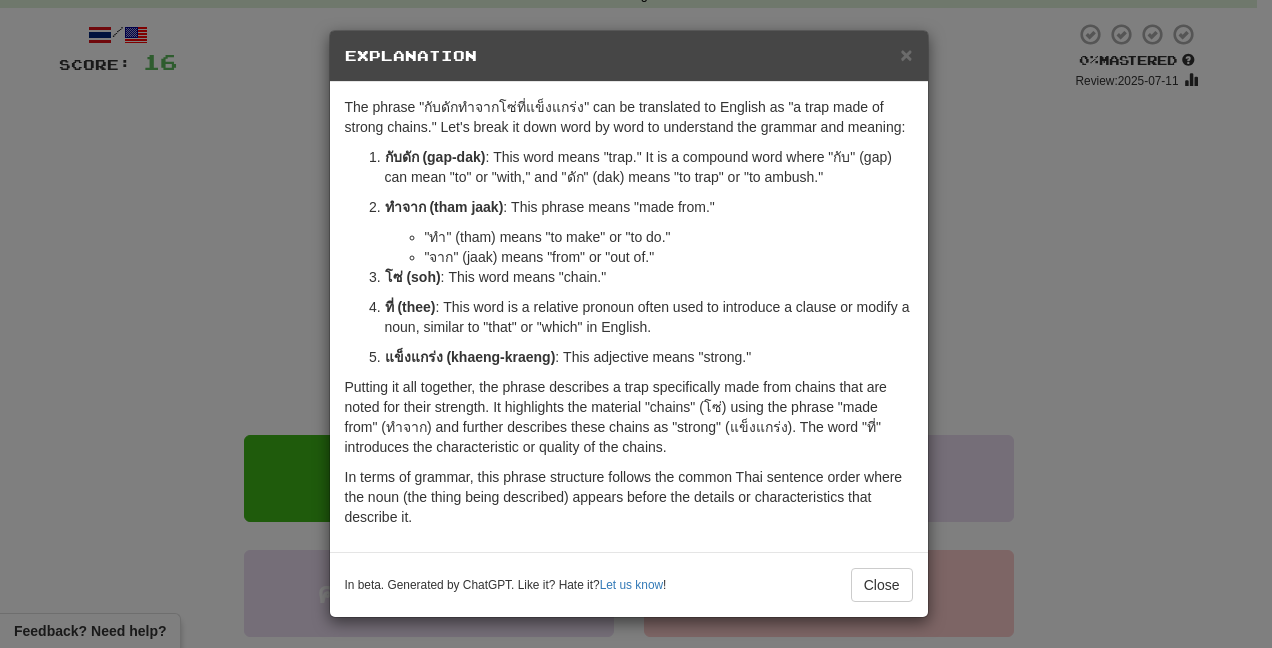 click on "× Explanation The phrase "กับดักทำจากโซ่ที่แข็งแกร่ง" can be translated to English as "a trap made of strong chains." Let's break it down word by word to understand the grammar and meaning:
กับดัก (gap-dak) : This word means "trap." It is a compound word where "กับ" (gap) can mean "to" or "with," and "ดัก" (dak) means "to trap" or "to ambush."
ทำจาก (tham jaak) : This phrase means "made from."
"ทำ" (tham) means "to make" or "to do."
"จาก" (jaak) means "from" or "out of."
โซ่ (soh) : This word means "chain."
ที่ (thee) : This word is a relative pronoun often used to introduce a clause or modify a noun, similar to "that" or "which" in English.
แข็งแกร่ง (khaeng-kraeng) : This adjective means "strong."
In beta. Generated by ChatGPT. Like it? Hate it?  Let us know ! Close" at bounding box center [636, 324] 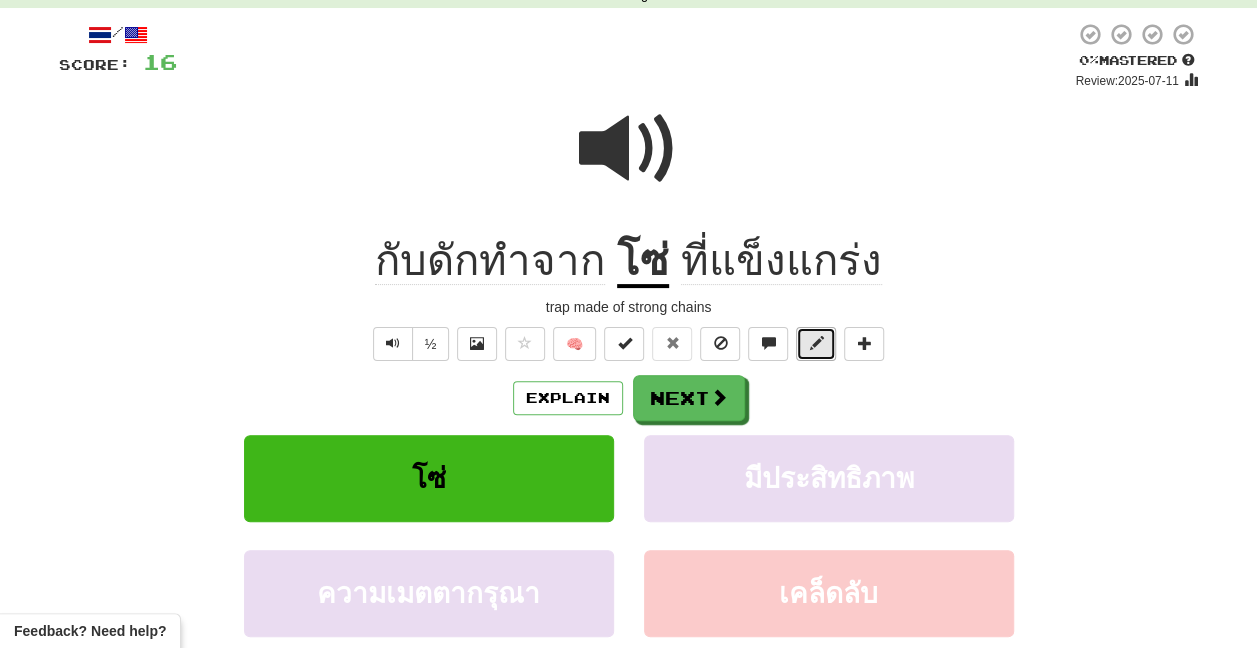 click at bounding box center (816, 343) 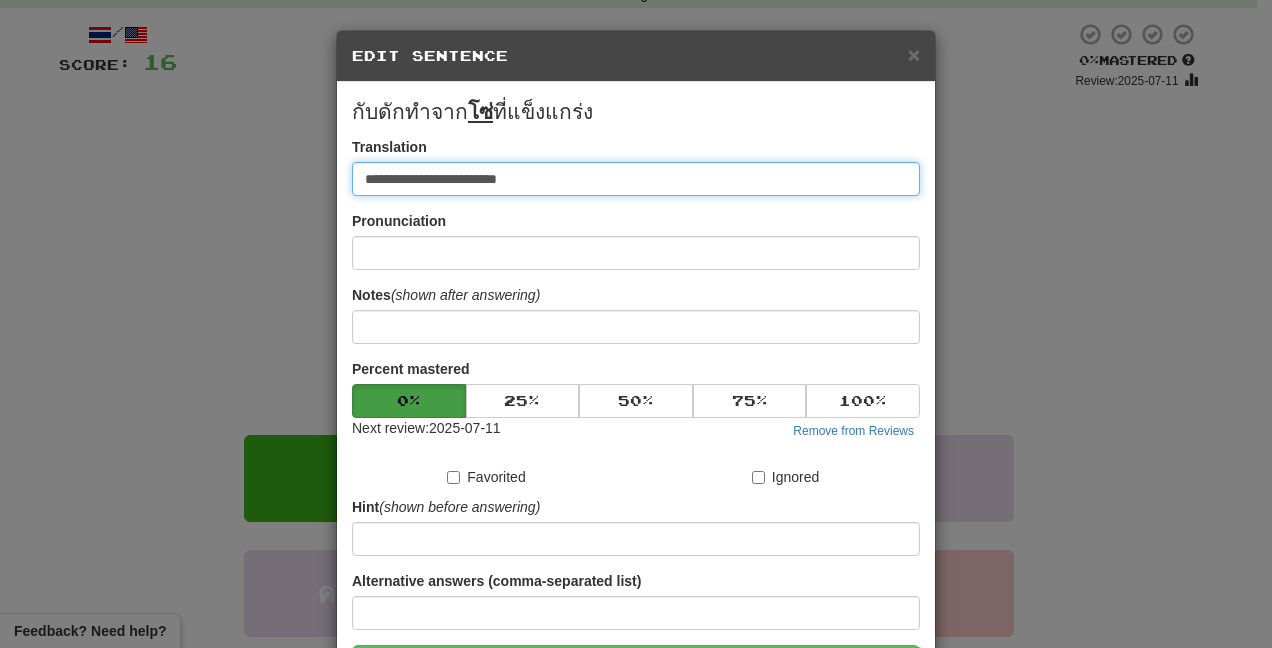 drag, startPoint x: 531, startPoint y: 188, endPoint x: 72, endPoint y: 155, distance: 460.18475 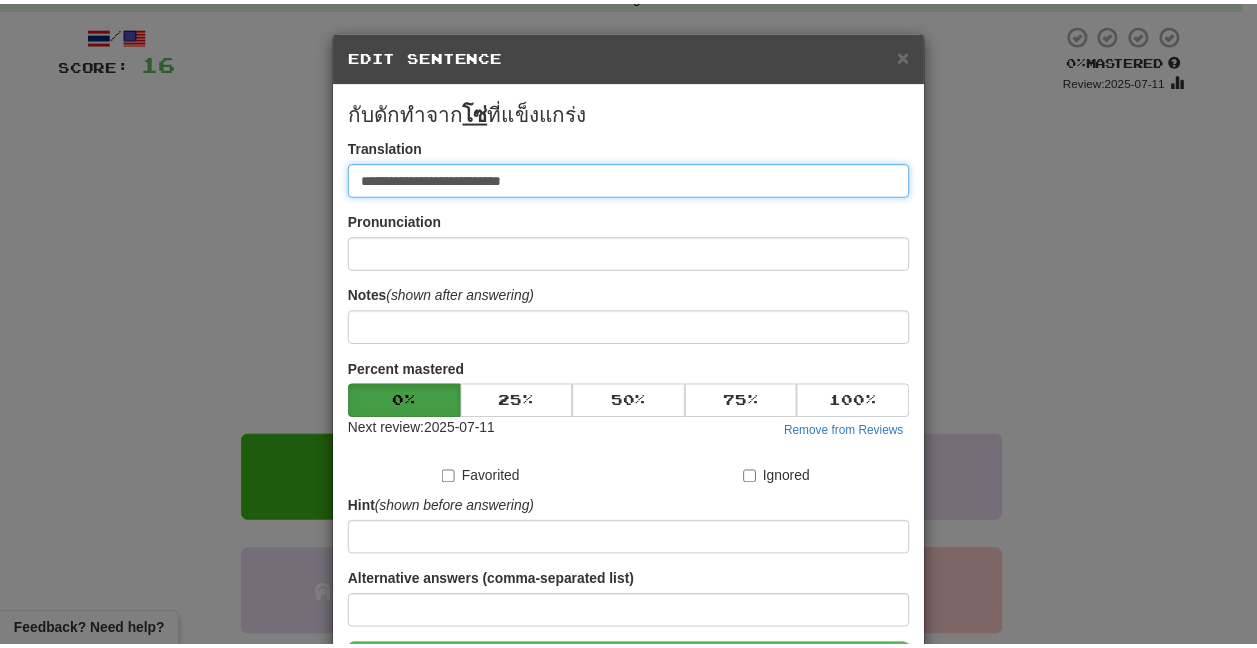 scroll, scrollTop: 150, scrollLeft: 0, axis: vertical 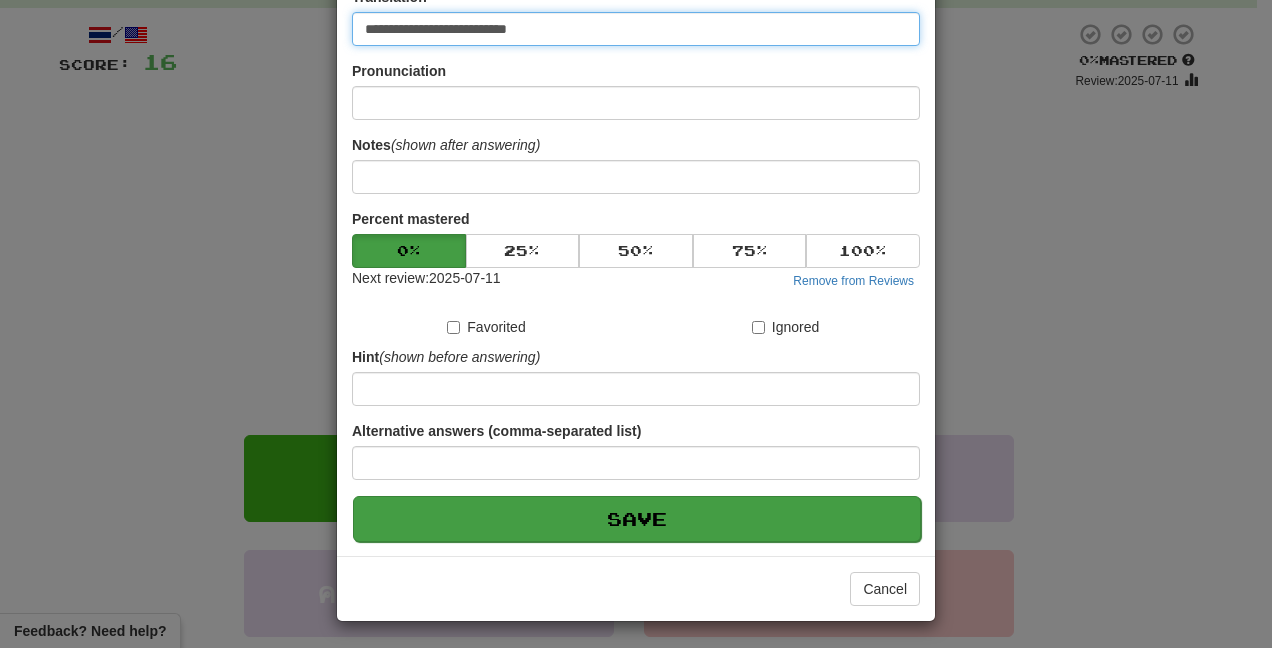 type on "**********" 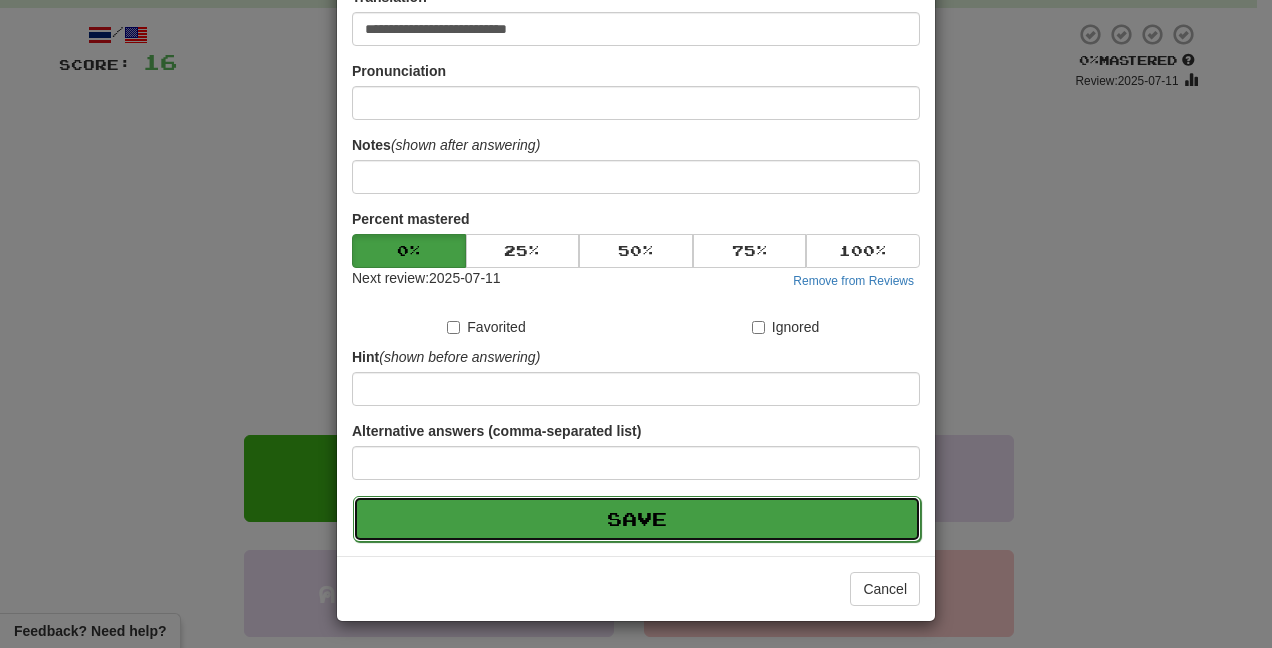 click on "Save" at bounding box center [637, 519] 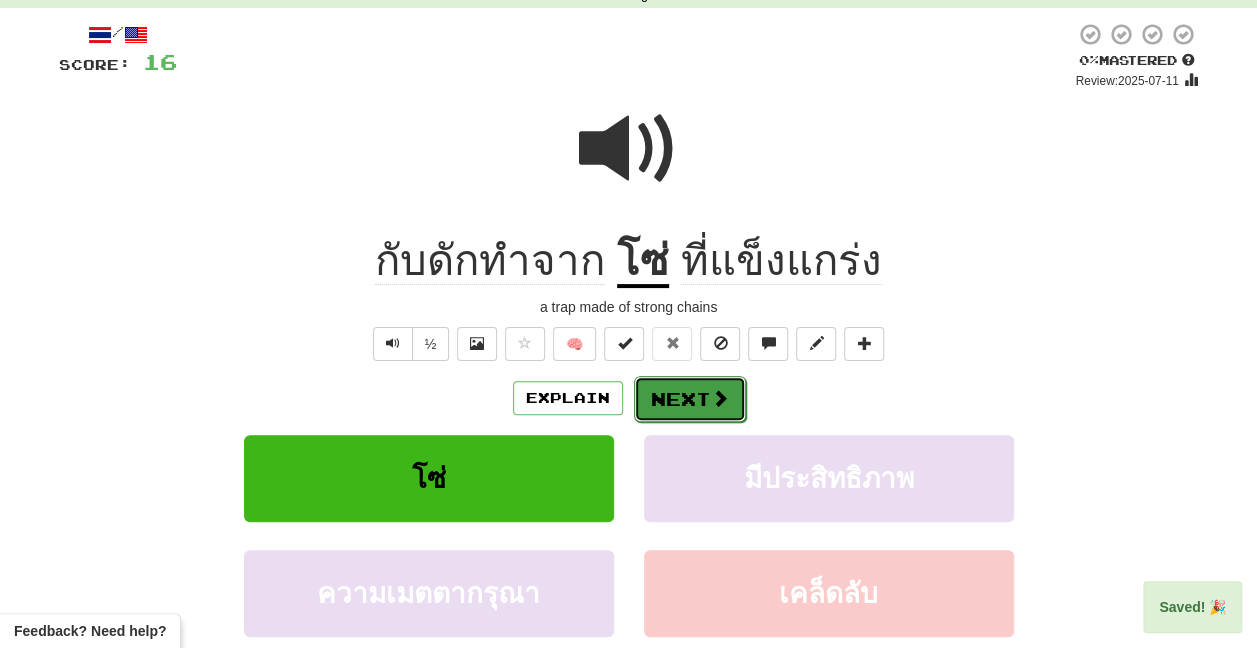 click on "Next" at bounding box center (690, 399) 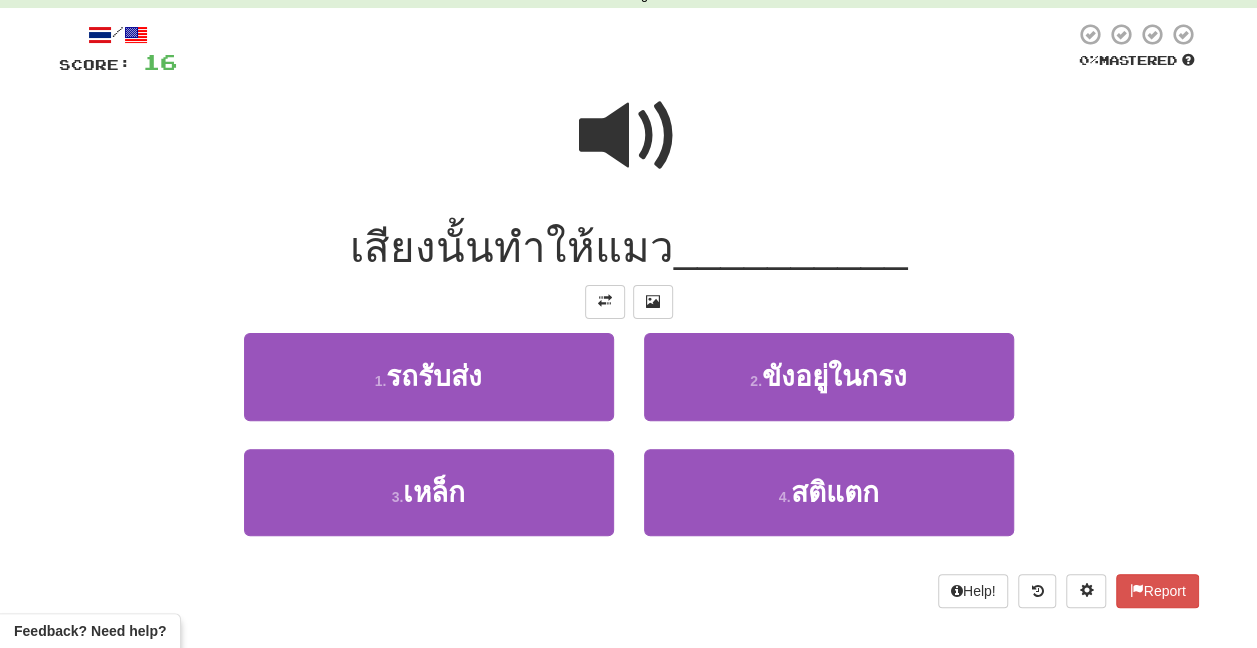click at bounding box center [629, 136] 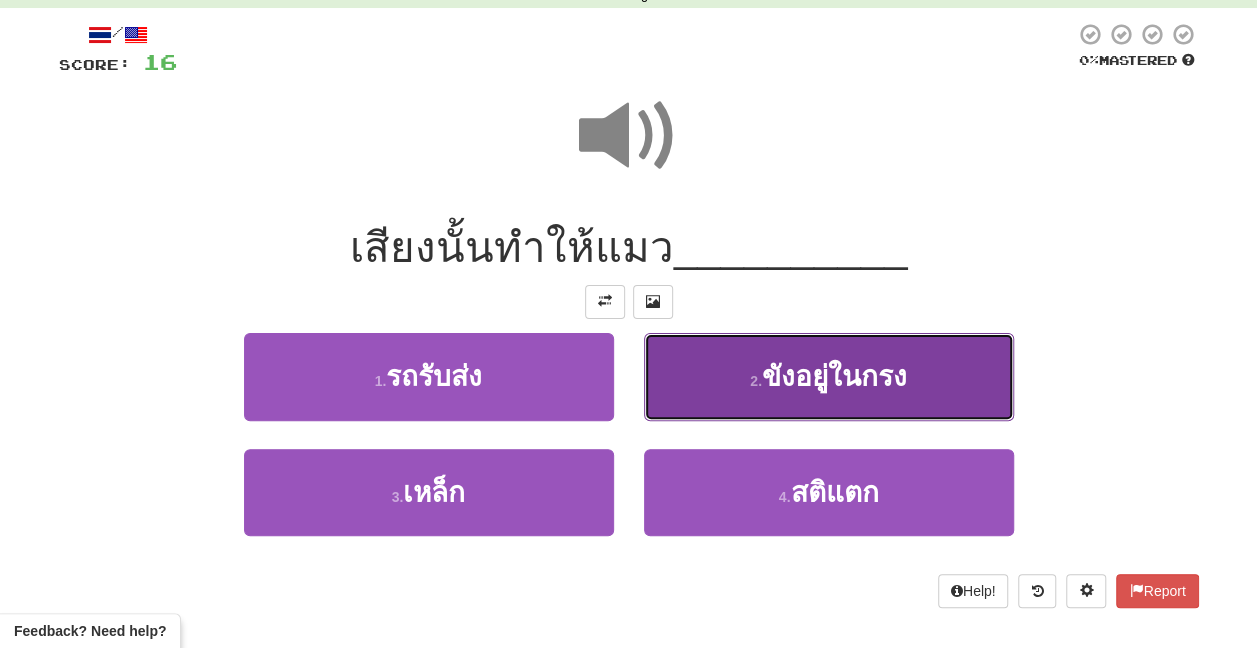 click on "2 .  ขังอยู่ในกรง" at bounding box center [829, 376] 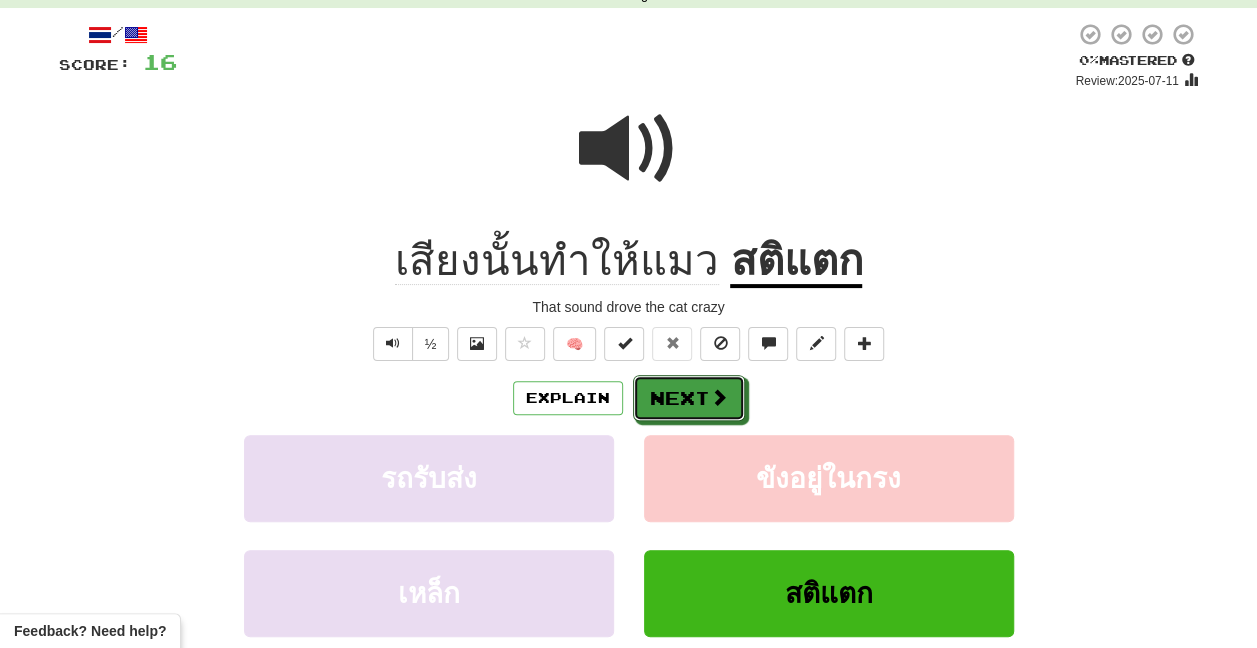 click at bounding box center [719, 397] 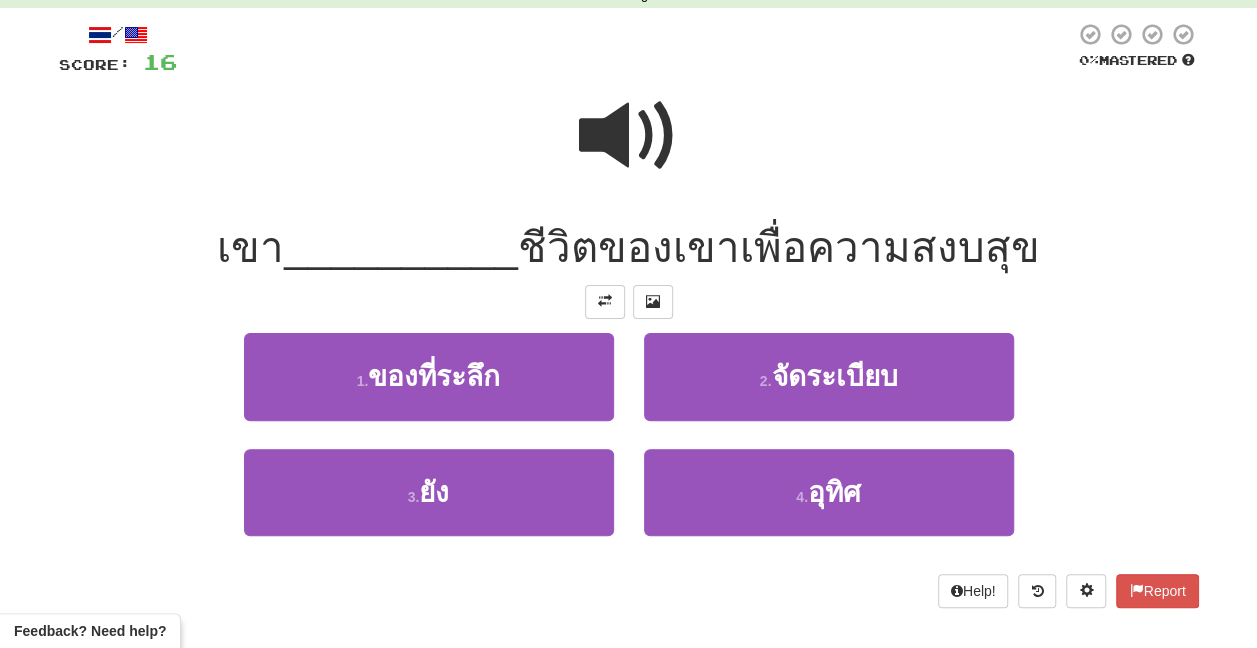 click at bounding box center (629, 136) 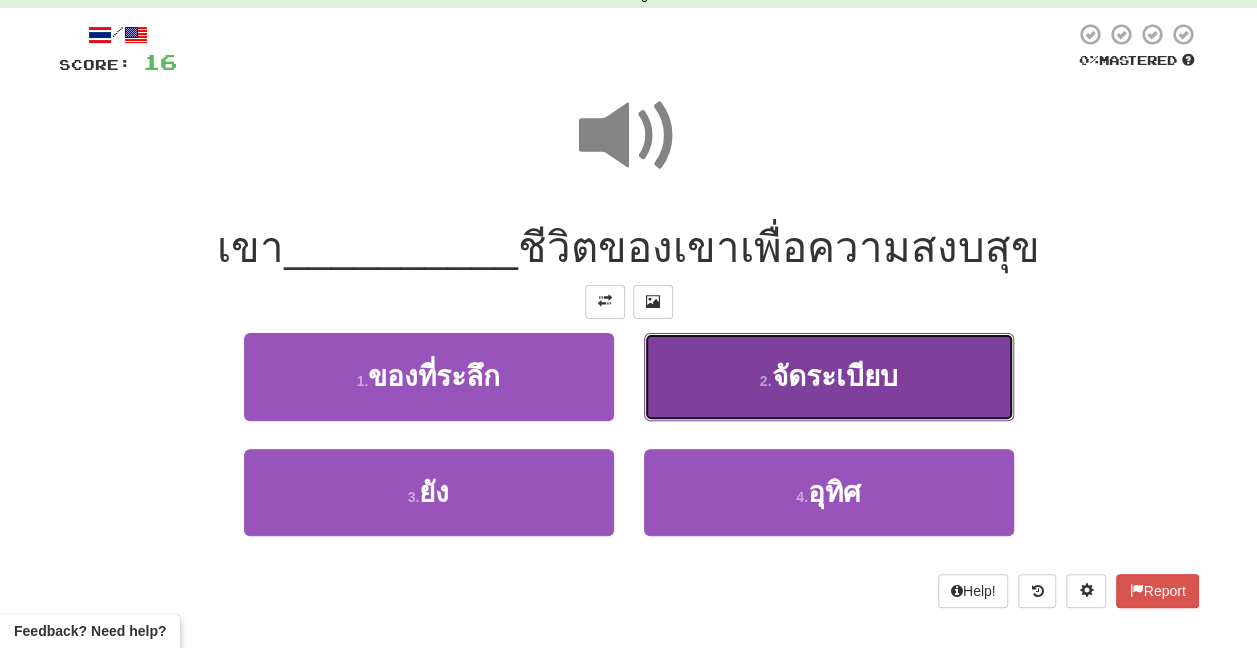 click on "2 .  จัดระเบียบ" at bounding box center (829, 376) 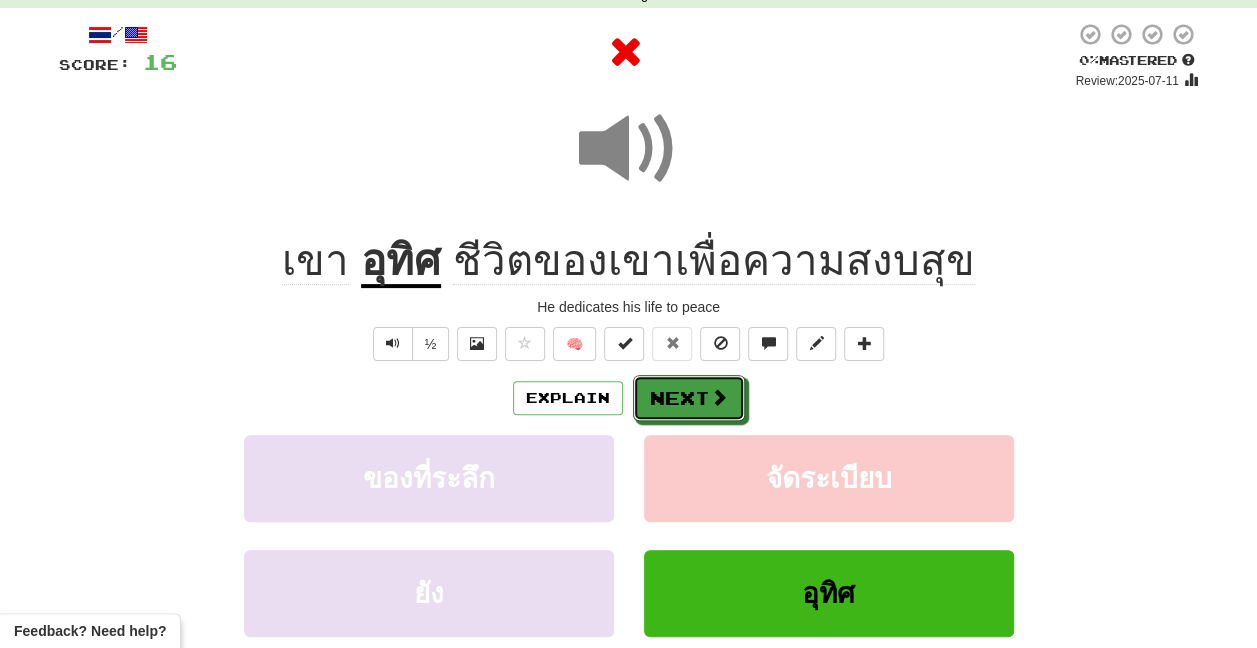 click on "Next" at bounding box center (689, 398) 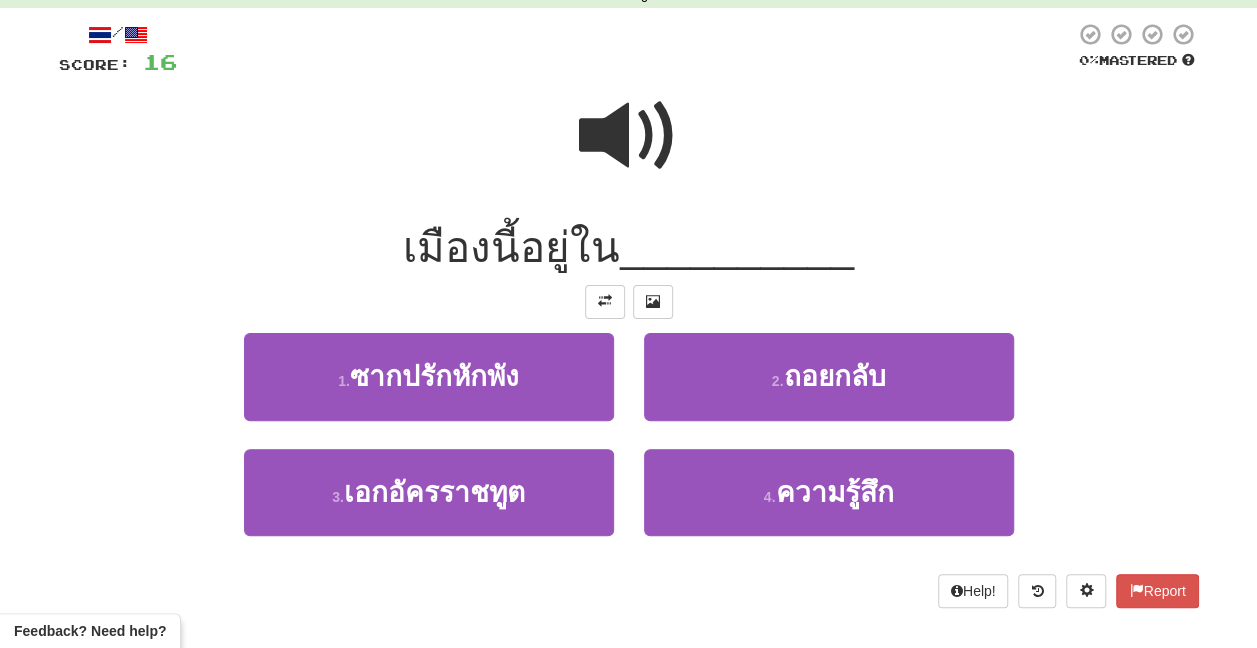 click at bounding box center (629, 136) 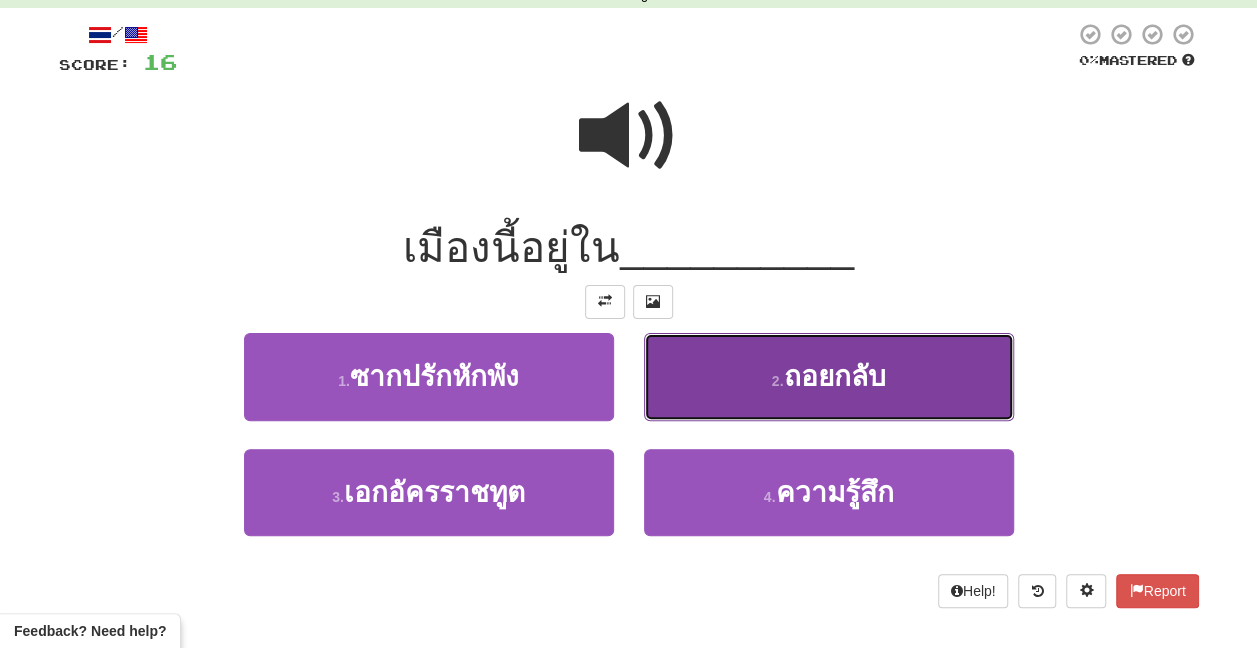 click on "2 .  ถอยกลับ" at bounding box center [829, 376] 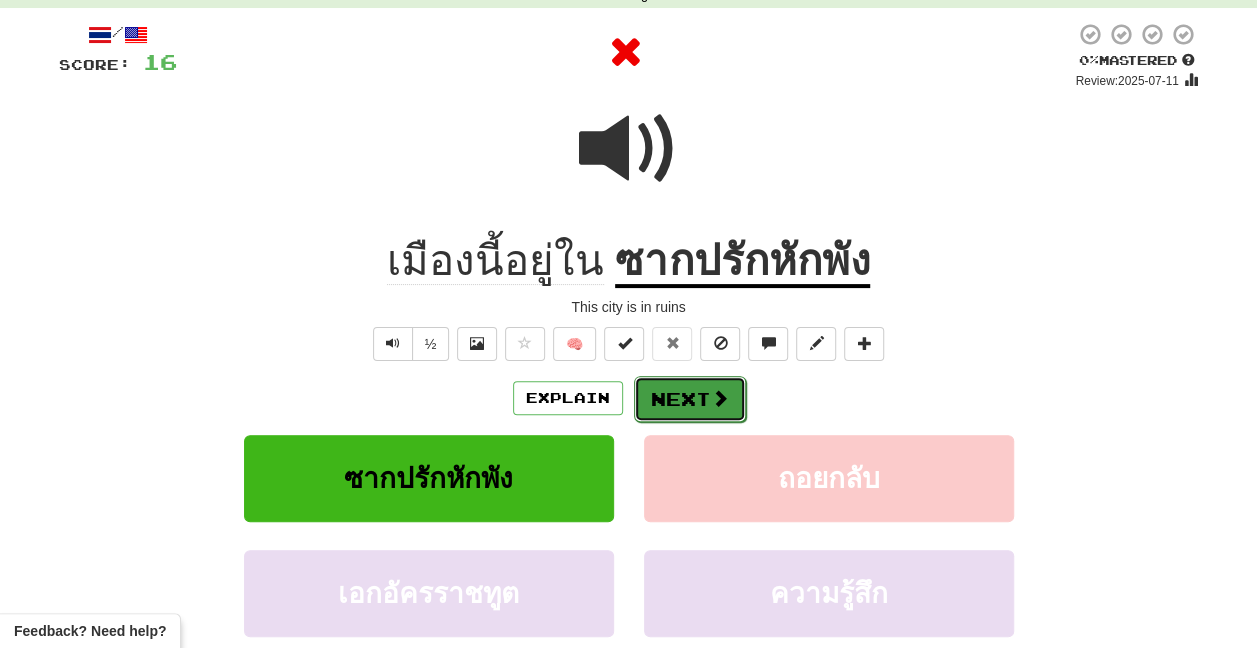 click on "Next" at bounding box center [690, 399] 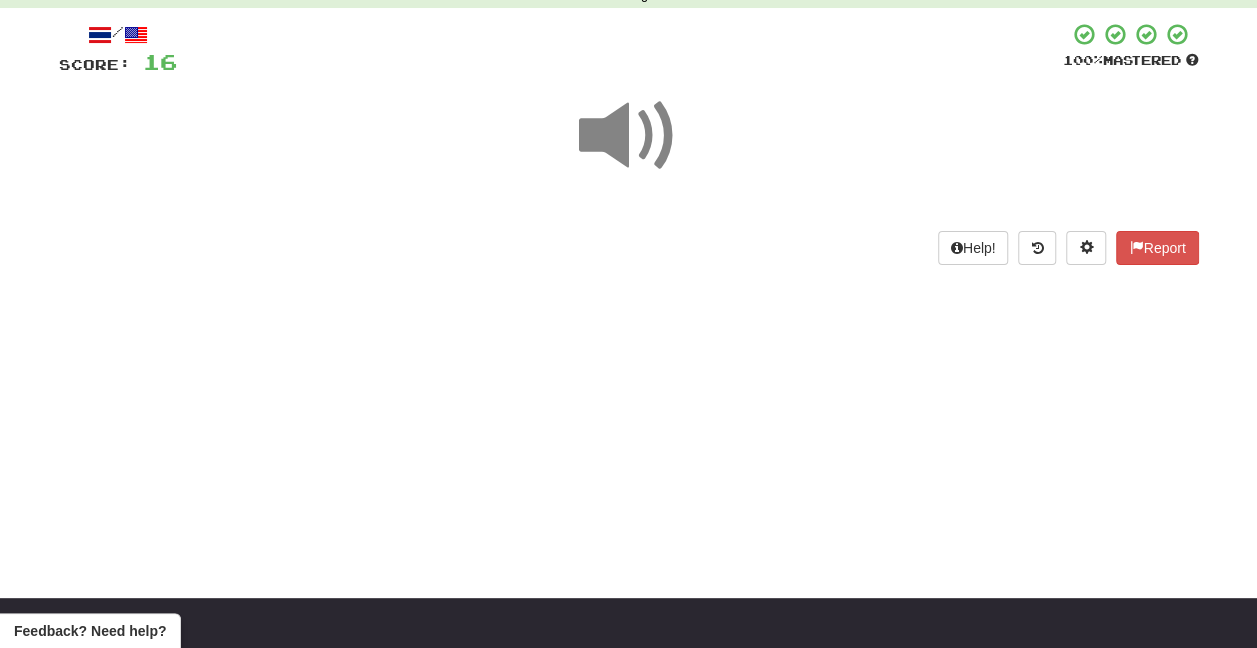scroll, scrollTop: 0, scrollLeft: 0, axis: both 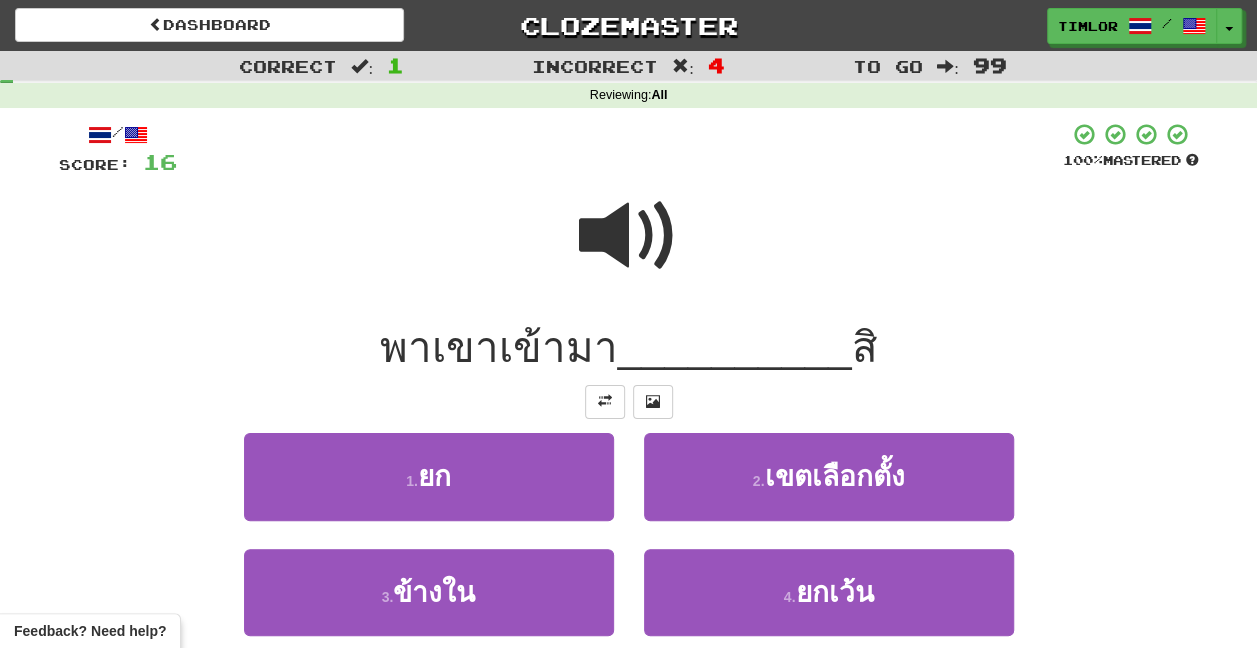 click at bounding box center [629, 236] 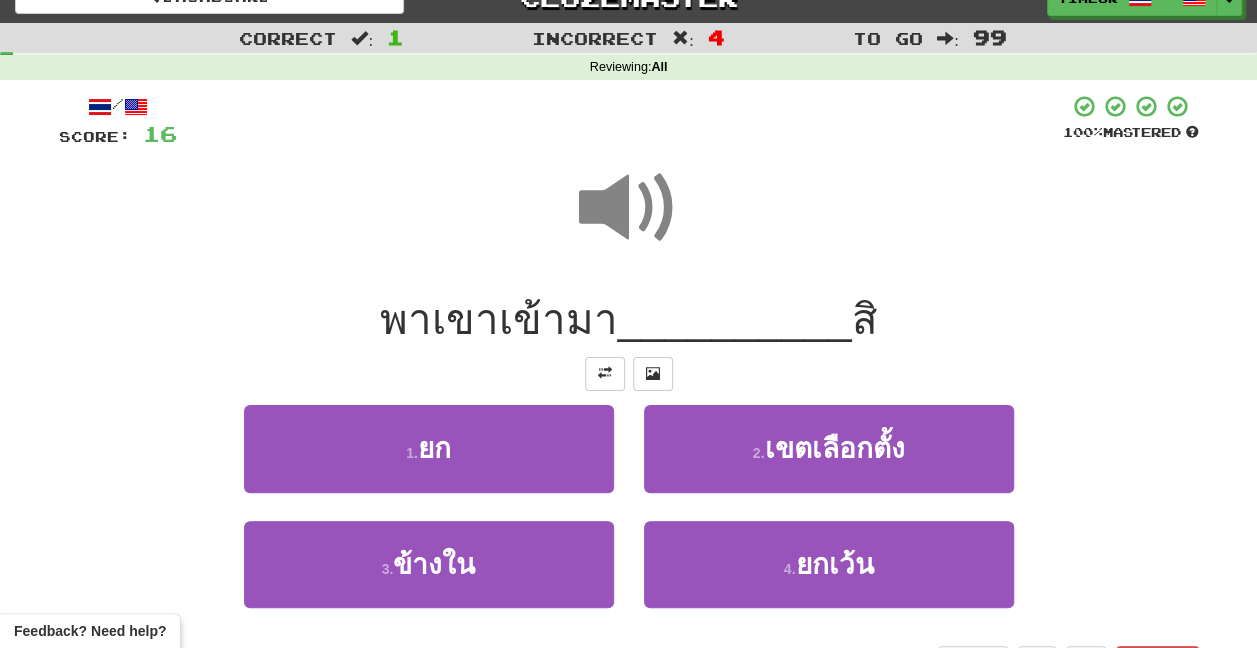 scroll, scrollTop: 100, scrollLeft: 0, axis: vertical 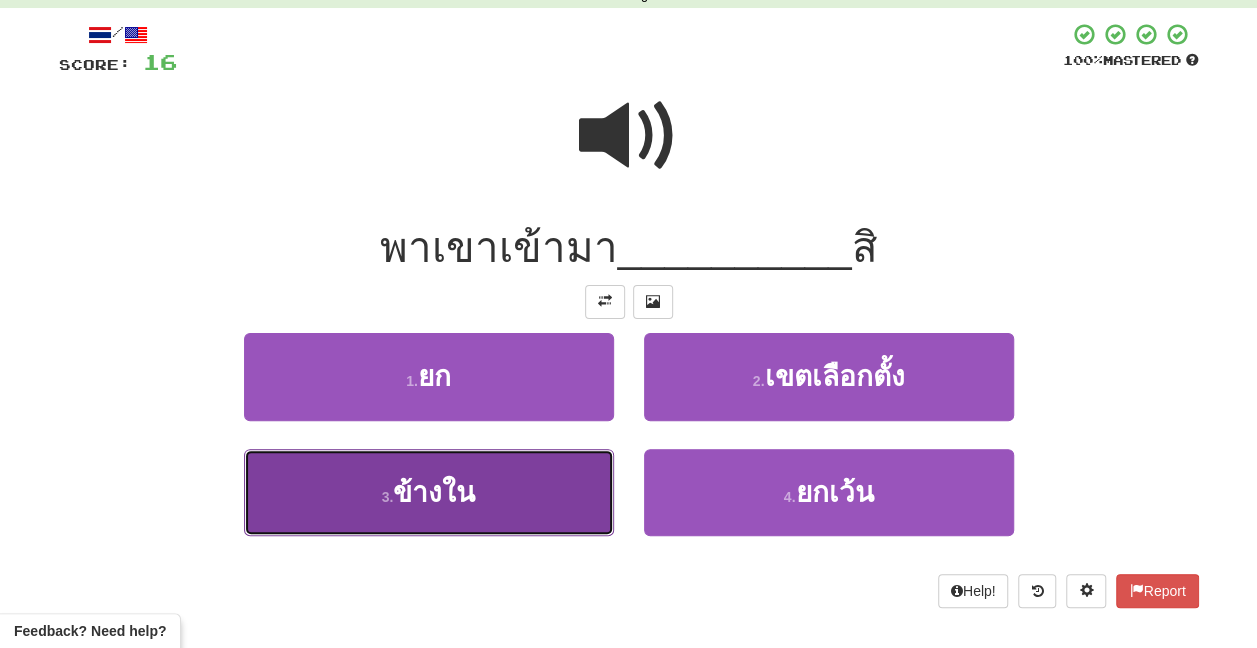 click on "3 .  ข้างใน" at bounding box center [429, 492] 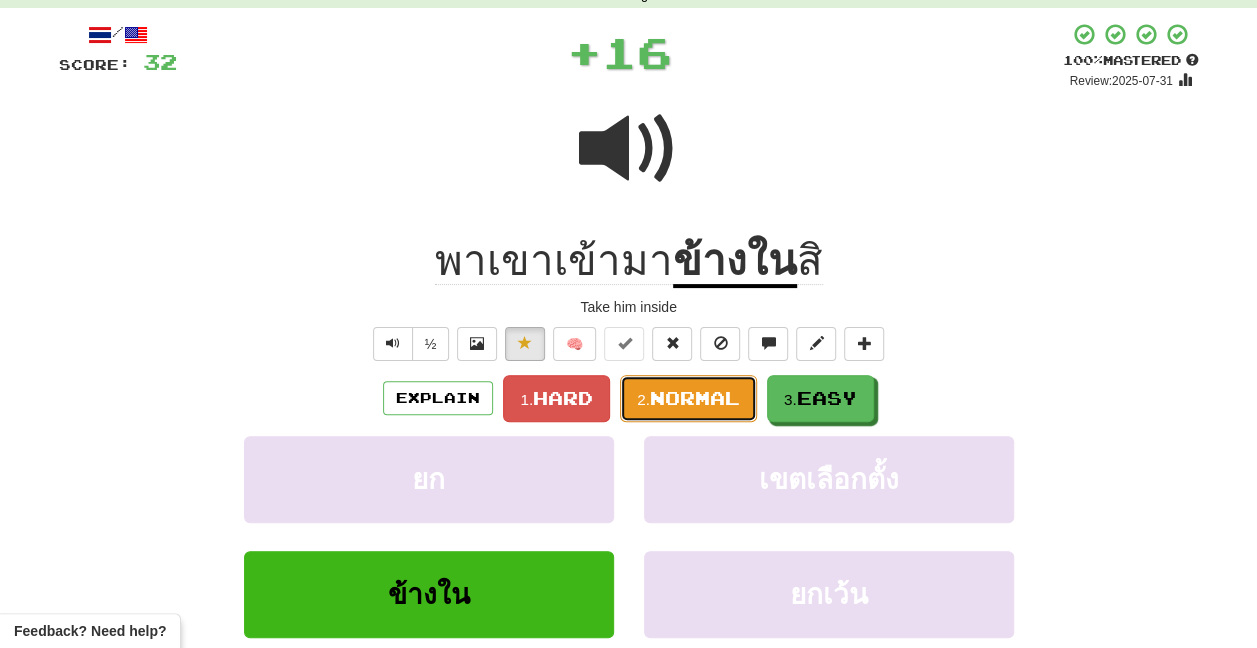 click on "Normal" at bounding box center (695, 398) 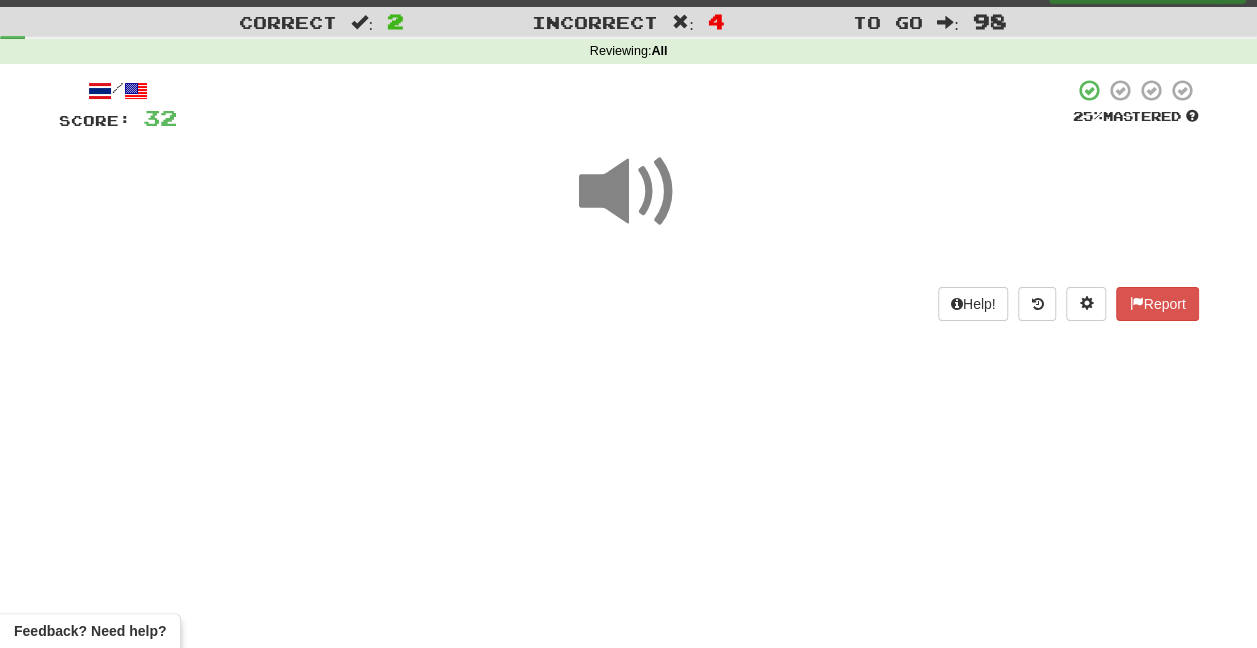 scroll, scrollTop: 0, scrollLeft: 0, axis: both 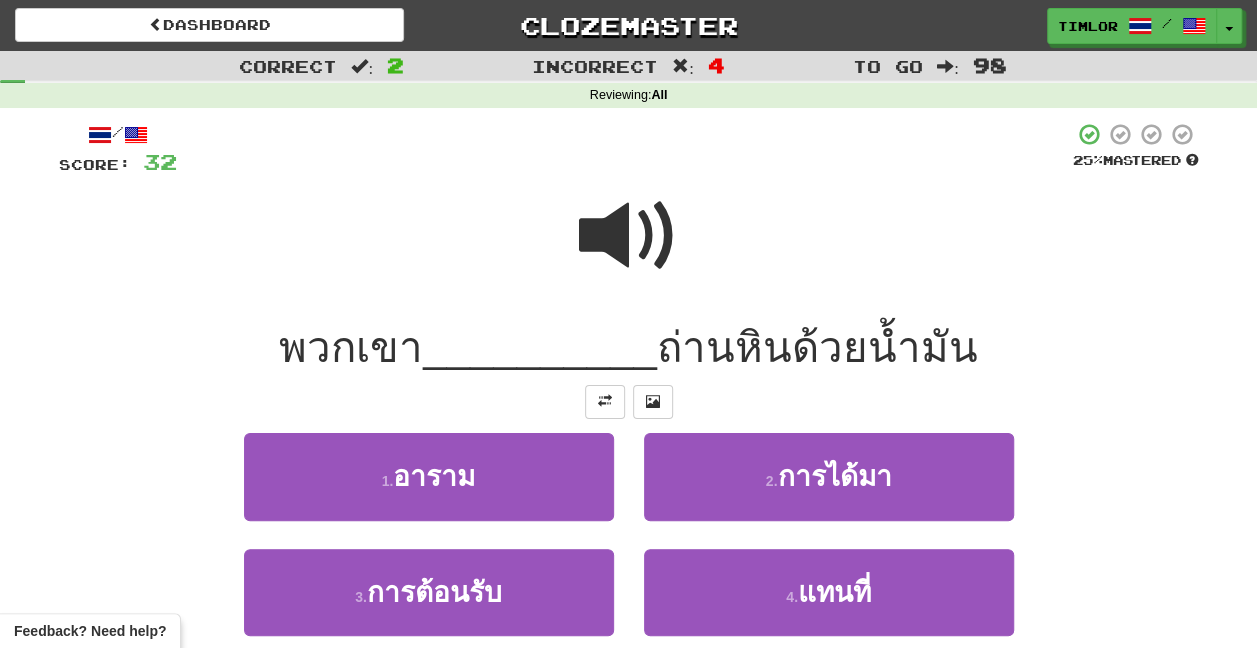 click at bounding box center (629, 236) 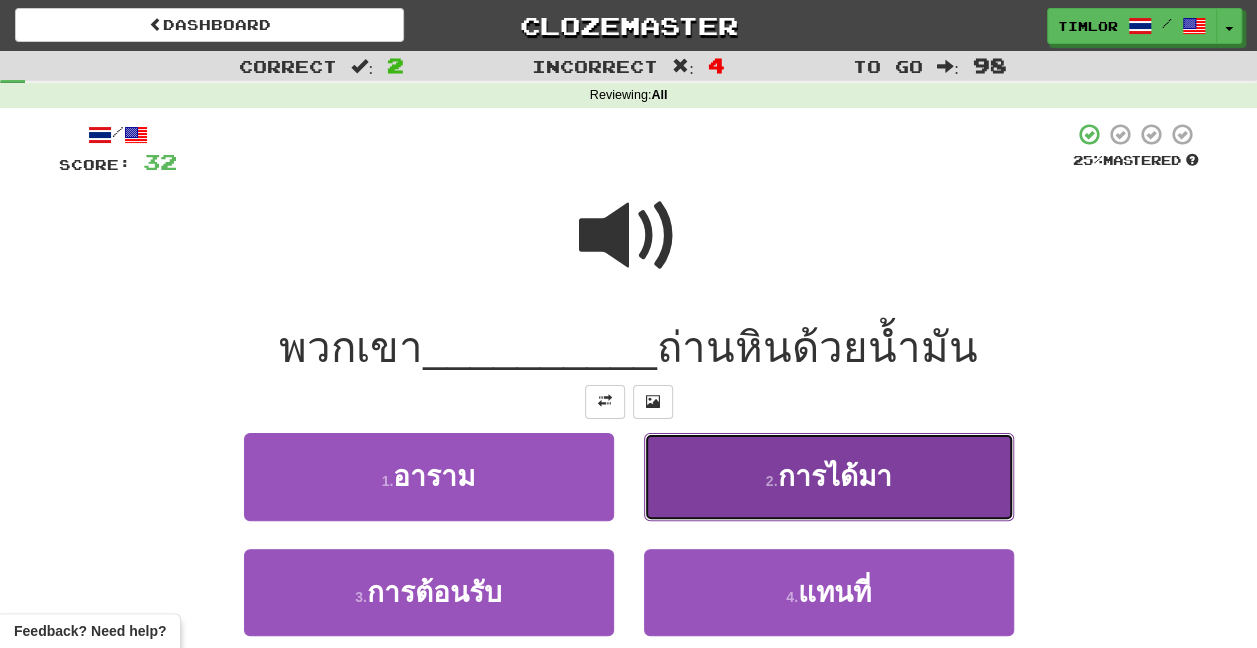 click on "2 .  การได้มา" at bounding box center (829, 476) 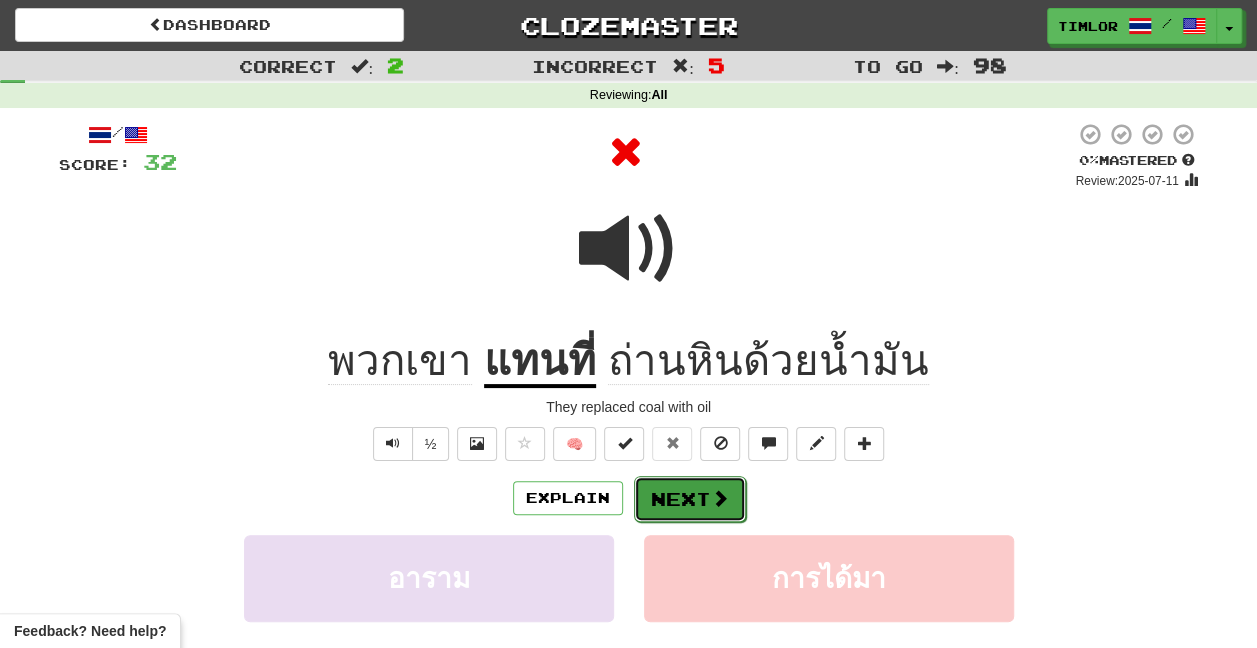 click on "Next" at bounding box center (690, 499) 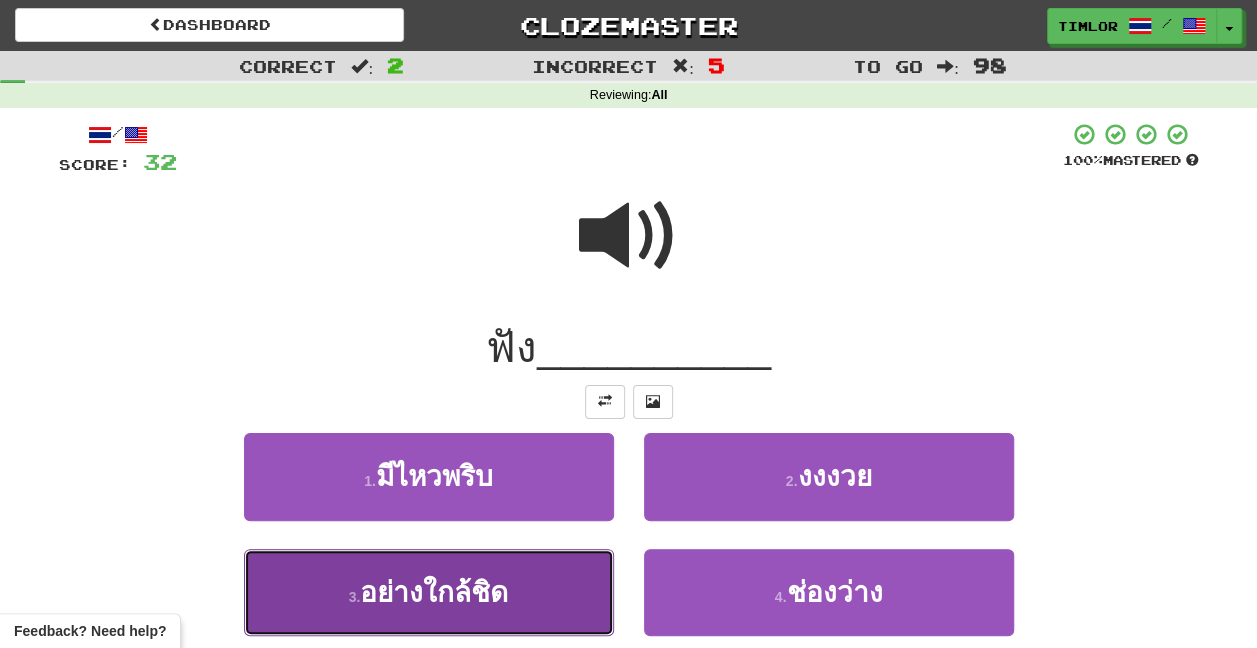 click on "3 .  อย่างใกล้ชิด" at bounding box center [429, 592] 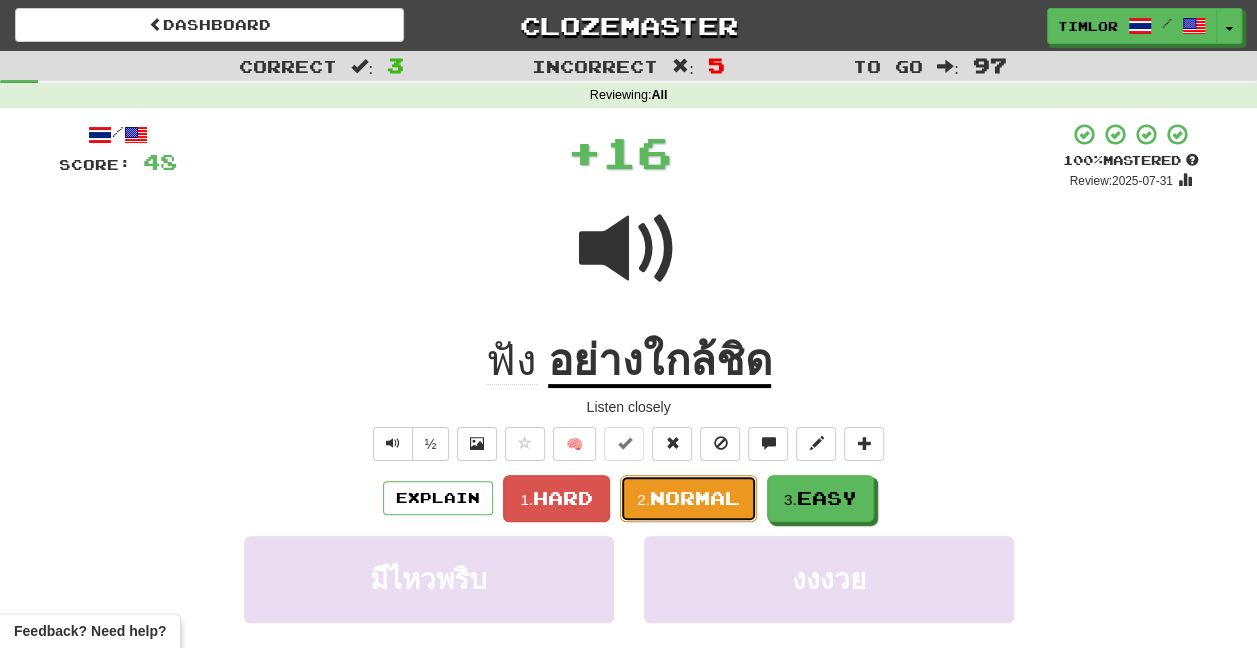 click on "2." at bounding box center (643, 499) 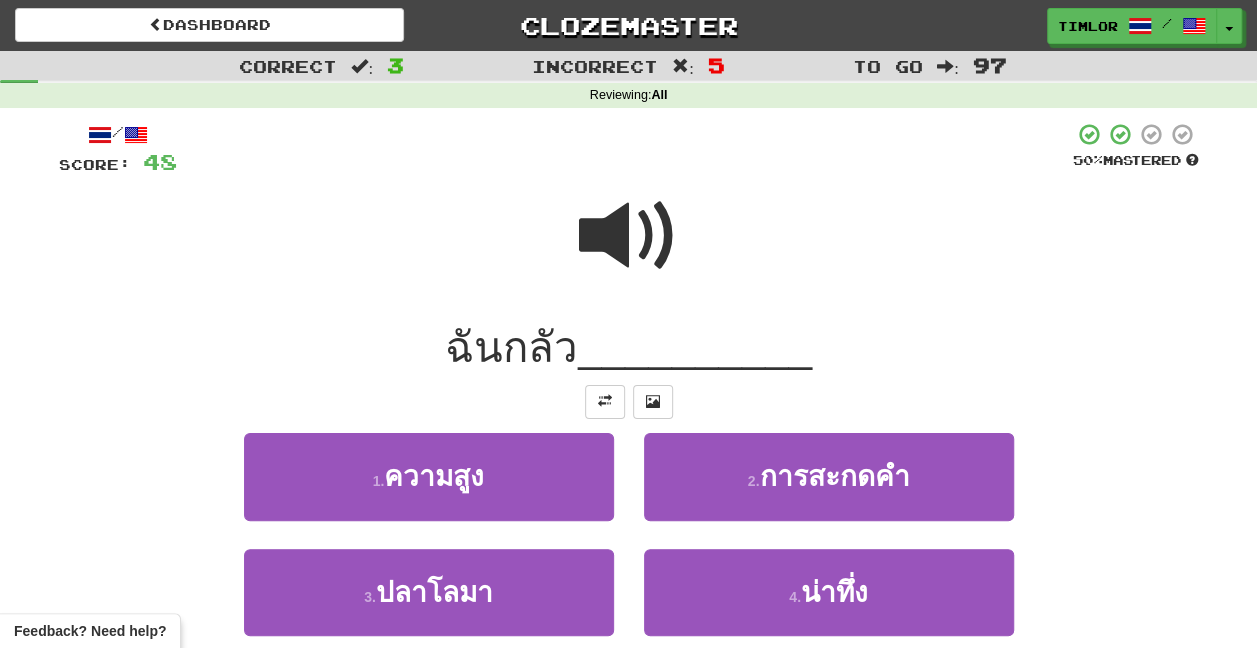 click at bounding box center [629, 236] 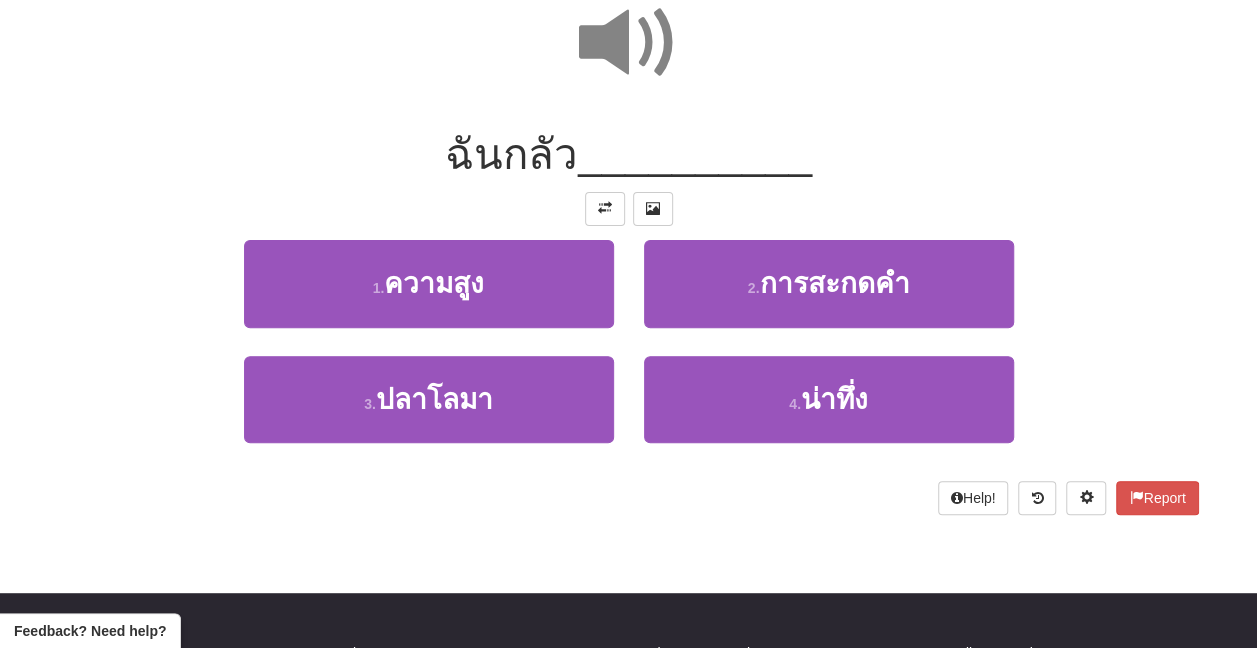 scroll, scrollTop: 200, scrollLeft: 0, axis: vertical 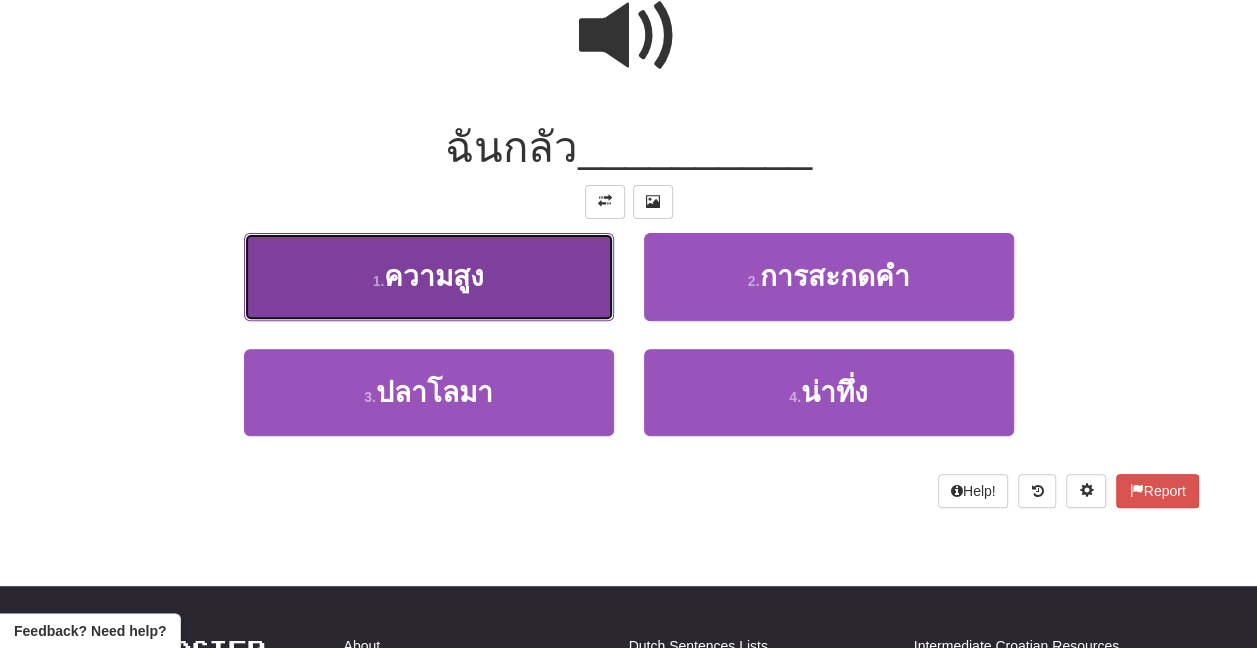 click on "1 .  ความสูง" at bounding box center [429, 276] 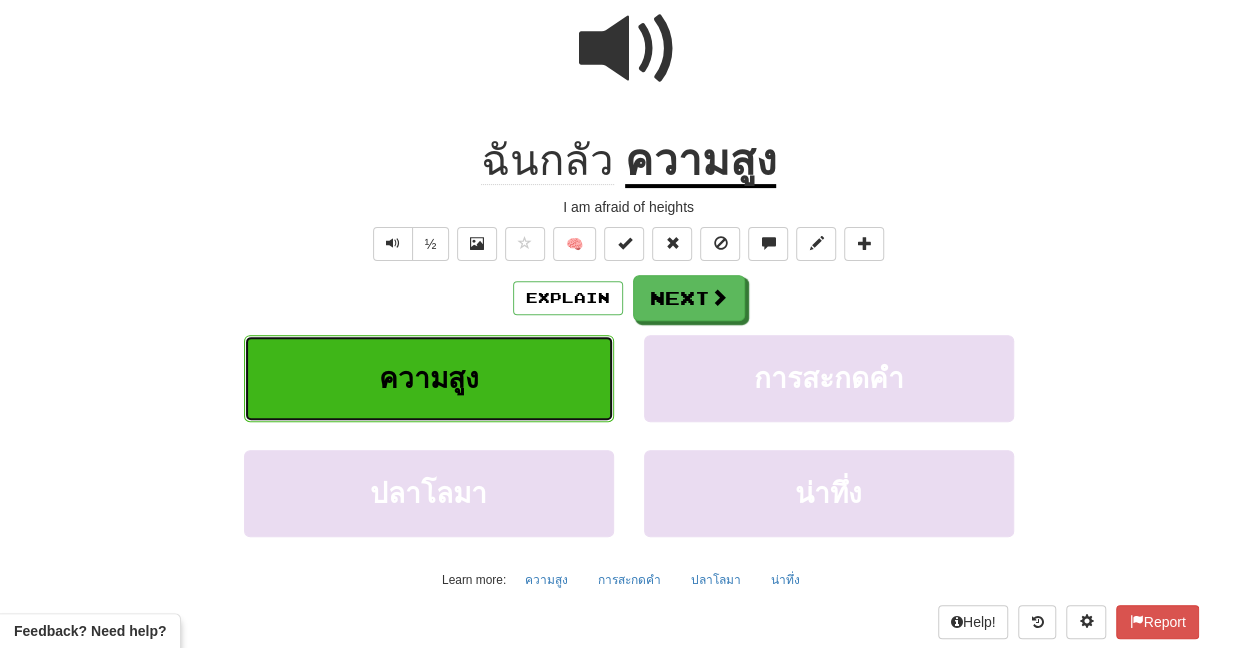 scroll, scrollTop: 213, scrollLeft: 0, axis: vertical 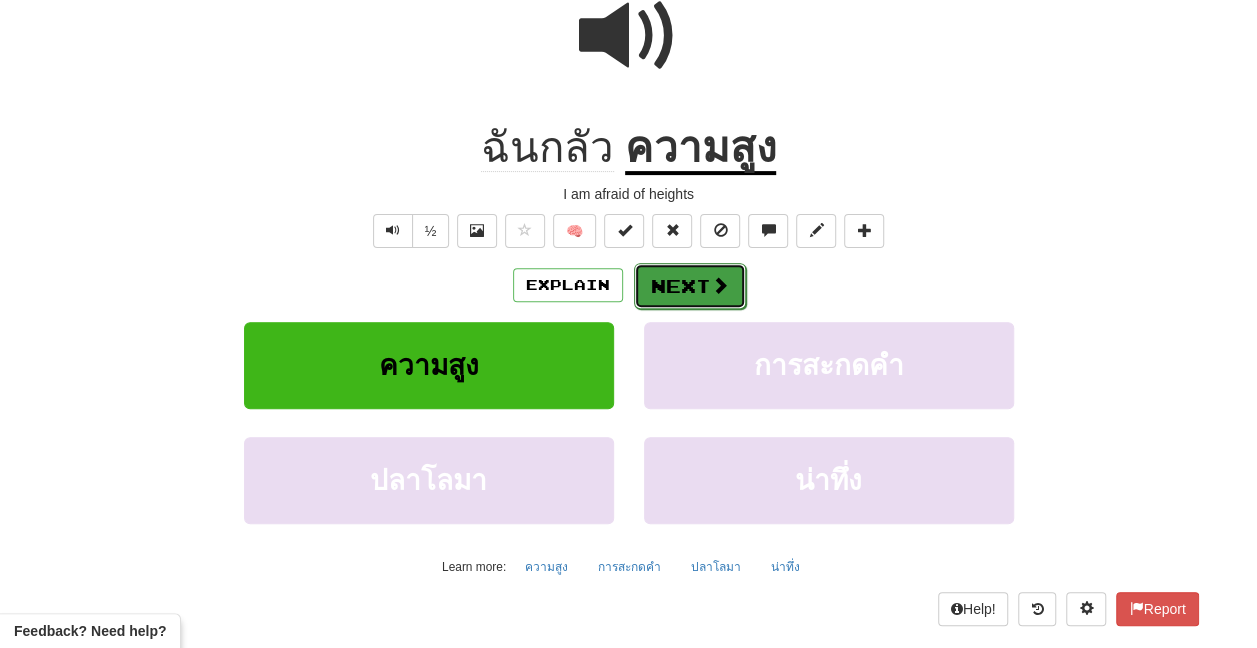 click on "Next" at bounding box center (690, 286) 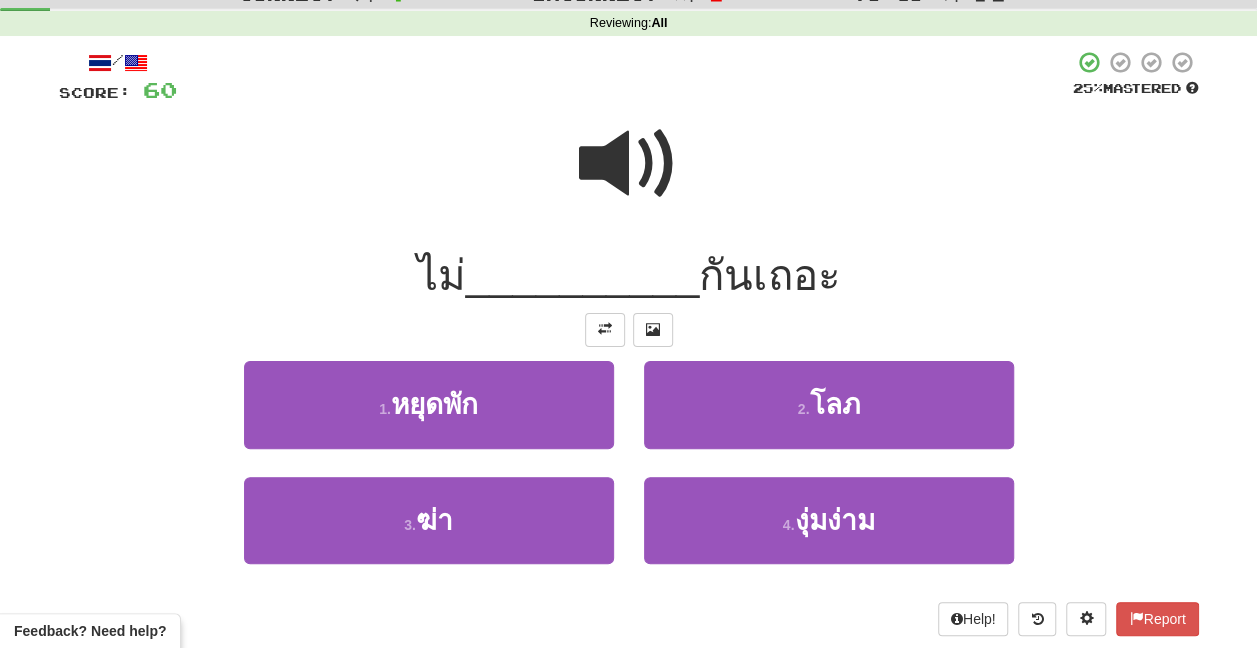 scroll, scrollTop: 100, scrollLeft: 0, axis: vertical 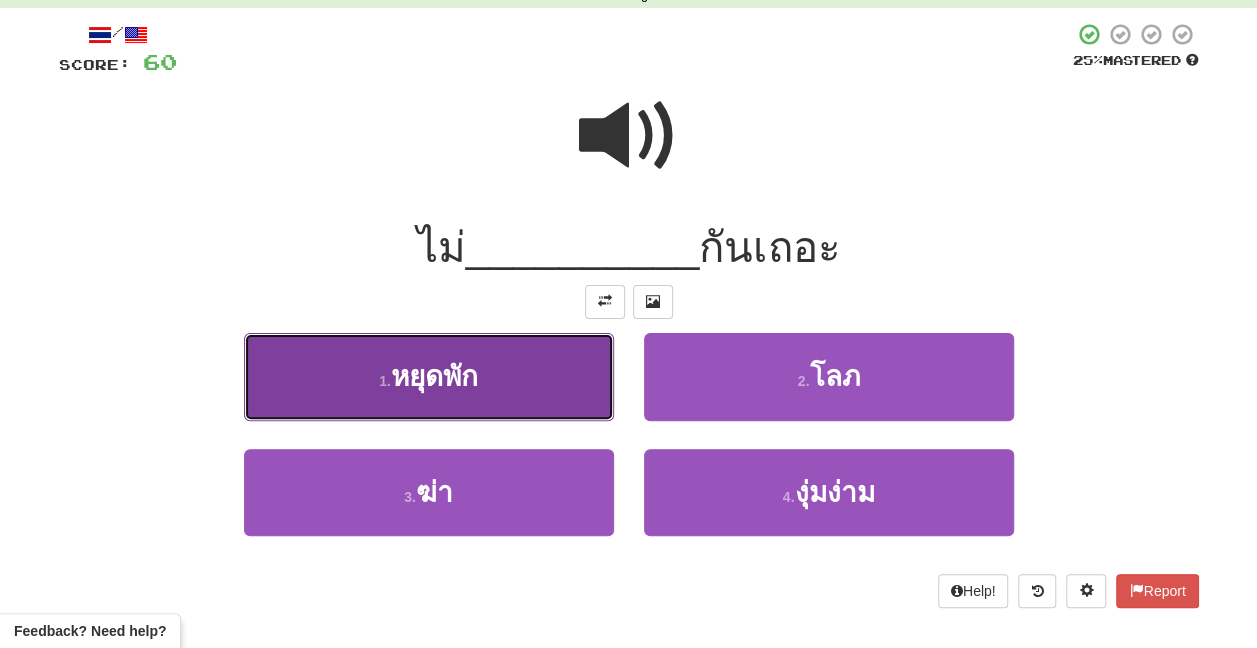 click on "1 .  หยุดพัก" at bounding box center [429, 376] 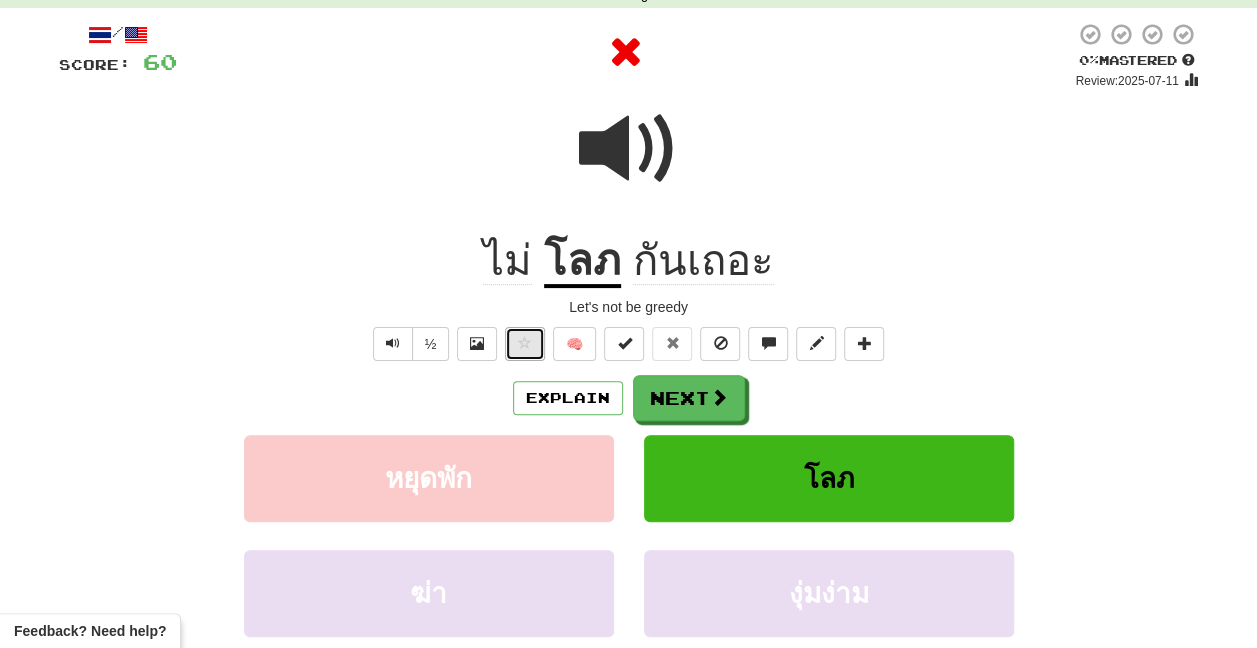 click at bounding box center [525, 343] 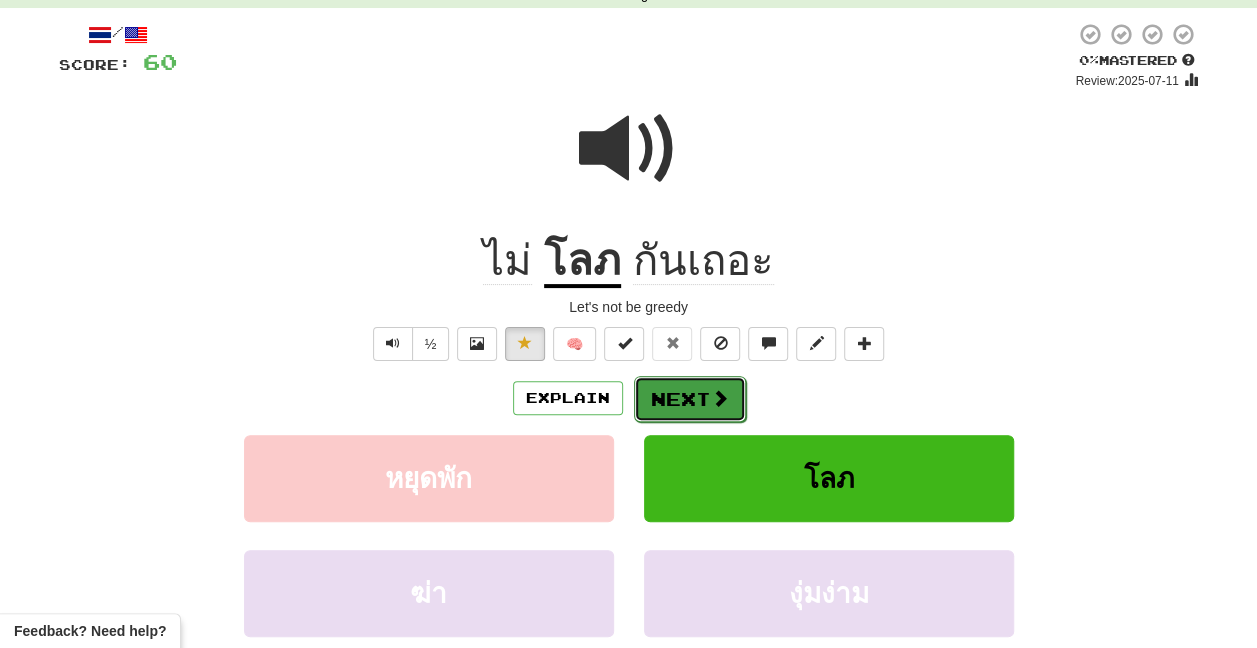 click on "Next" at bounding box center (690, 399) 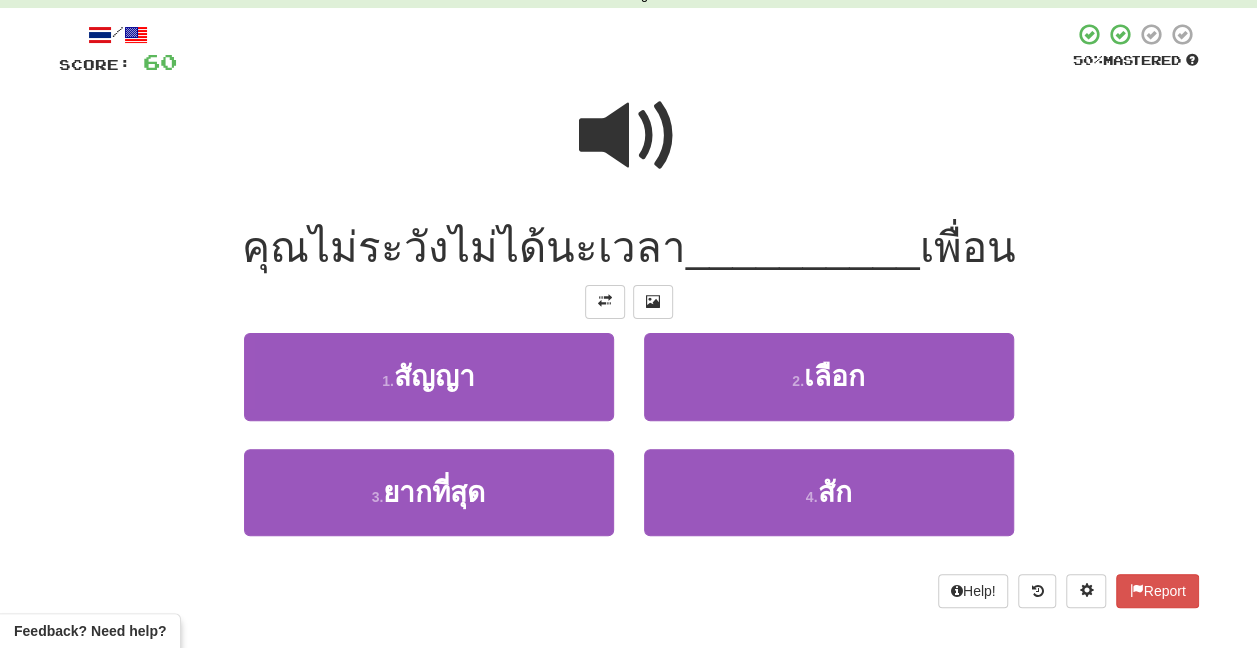 click at bounding box center (629, 136) 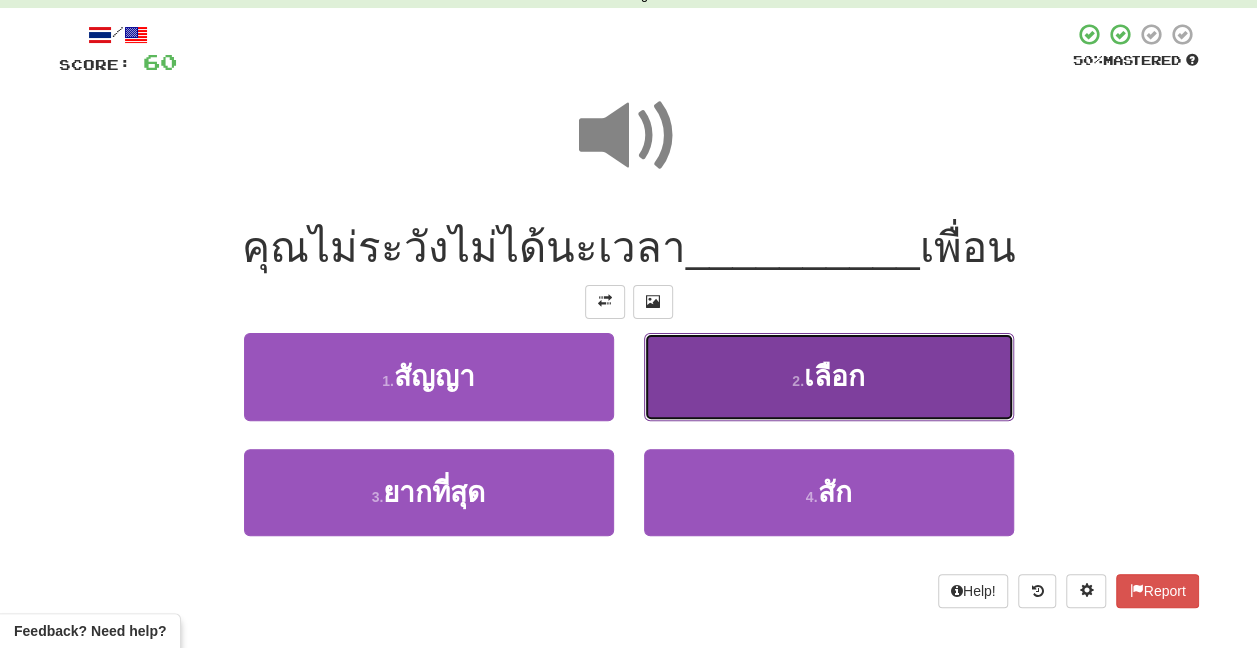 click on "2 .  เลือก" at bounding box center [829, 376] 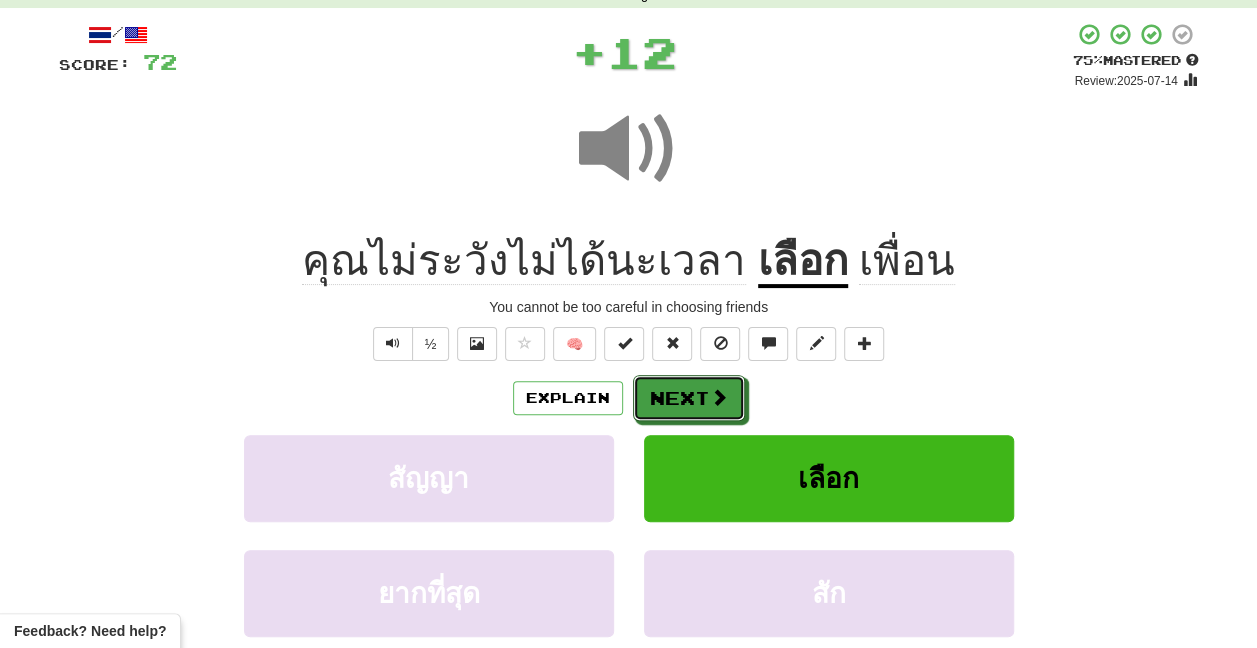 click on "Next" at bounding box center (689, 398) 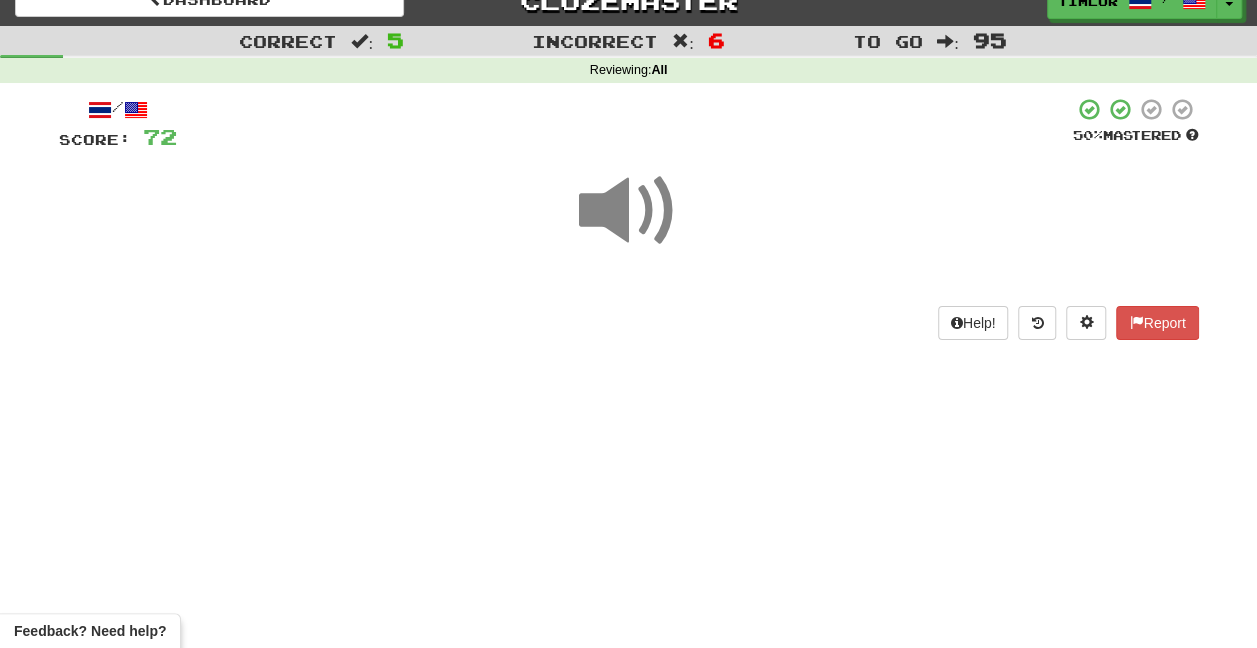 scroll, scrollTop: 0, scrollLeft: 0, axis: both 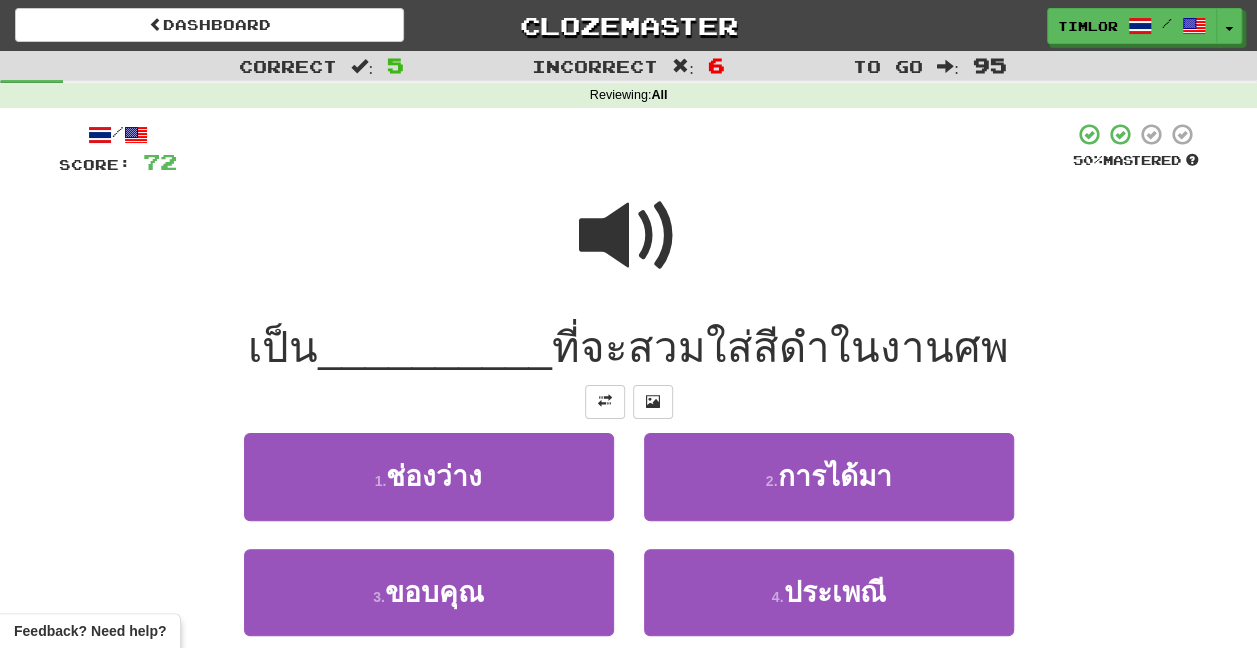 click at bounding box center (629, 236) 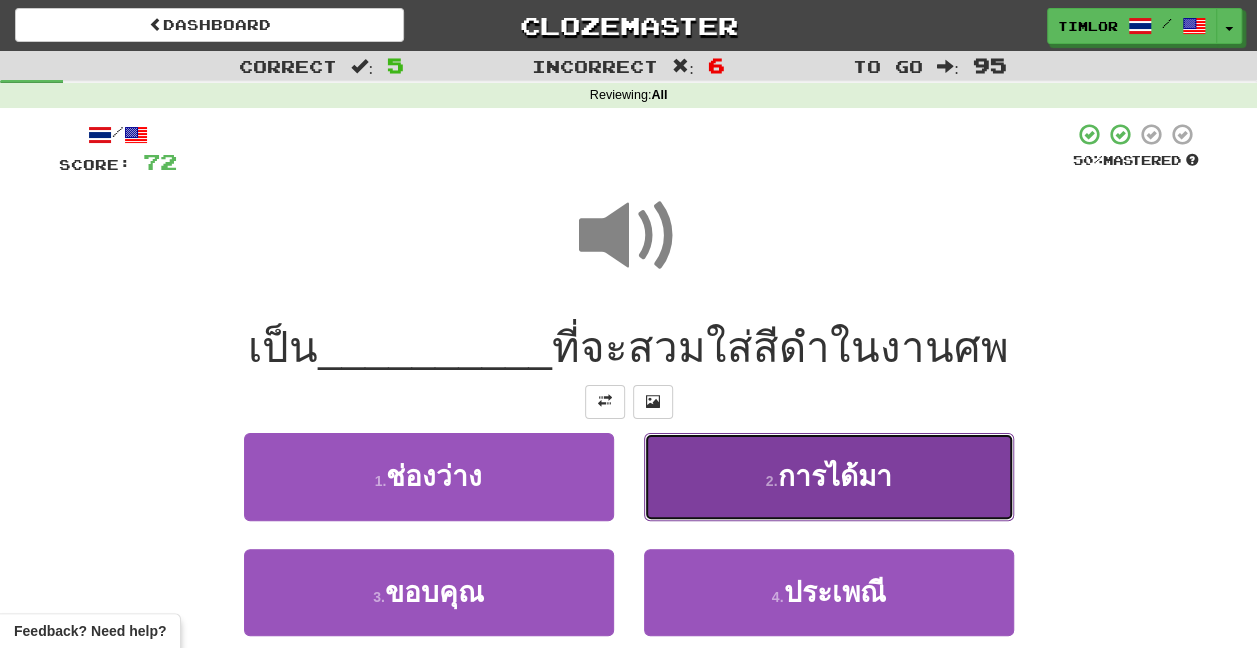 click on "2 .  การได้มา" at bounding box center (829, 476) 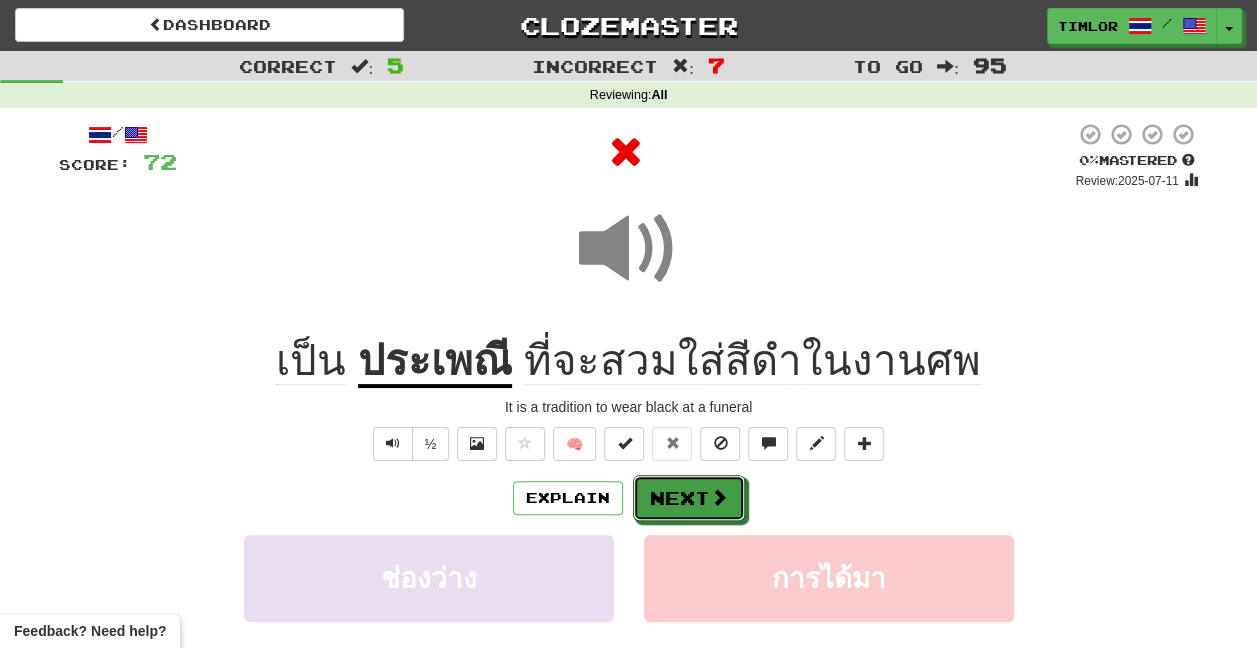 click on "Next" at bounding box center (689, 498) 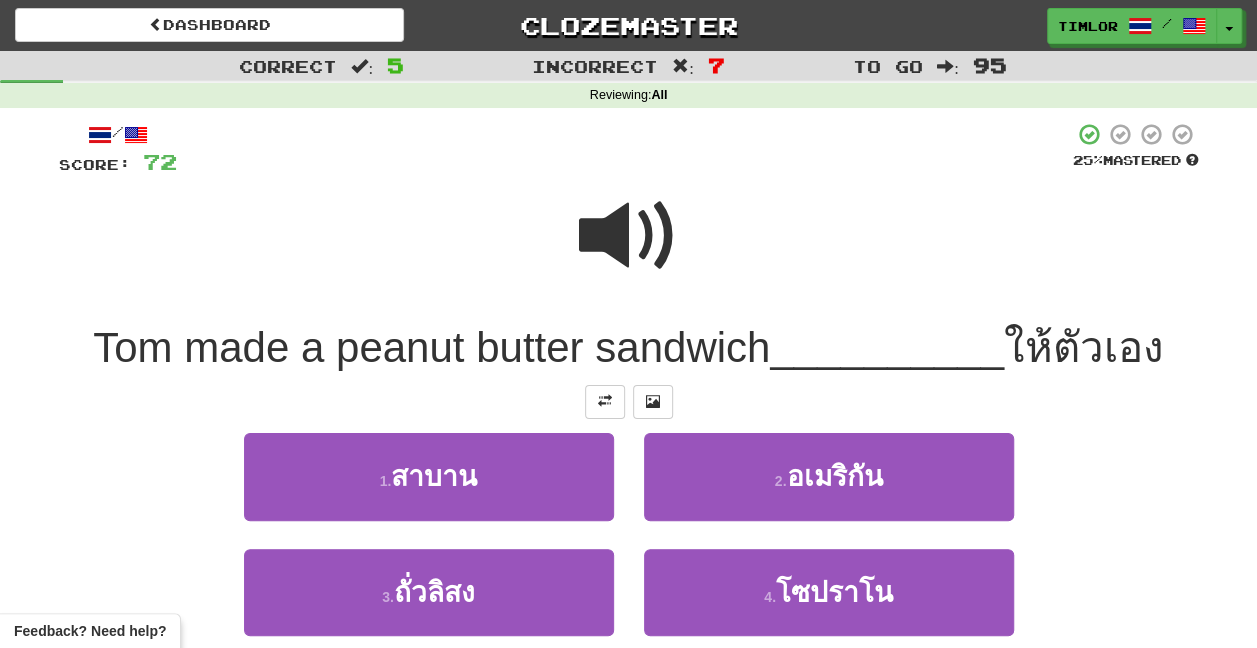 click at bounding box center (629, 236) 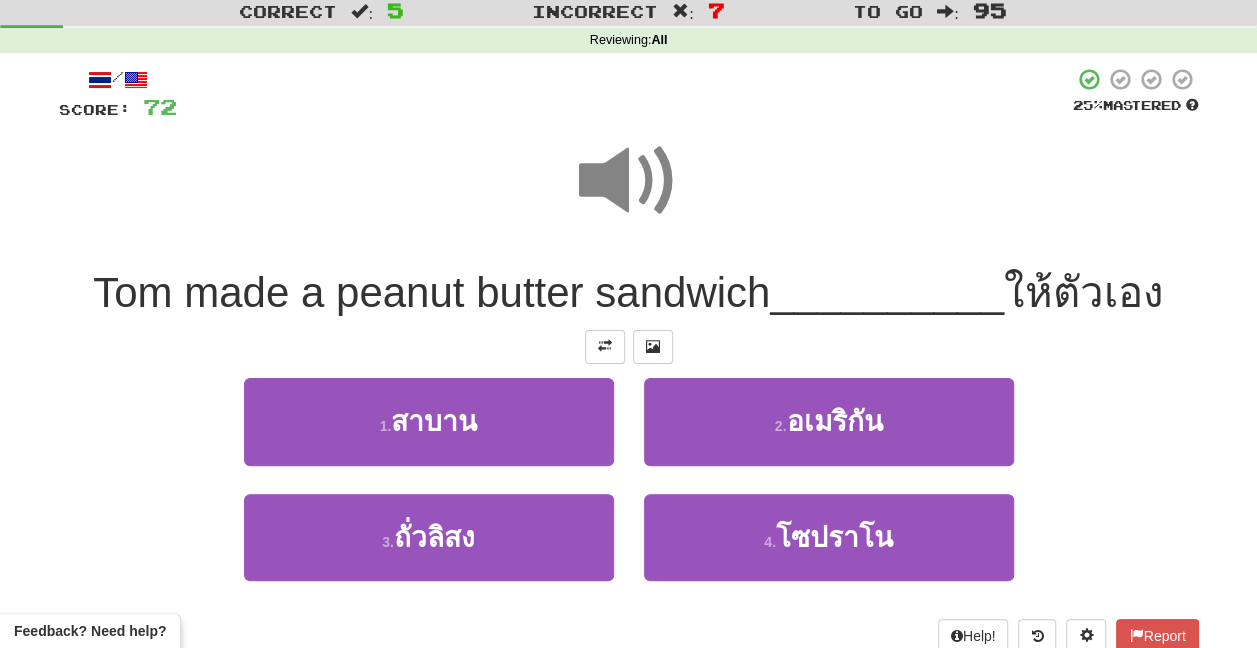 scroll, scrollTop: 100, scrollLeft: 0, axis: vertical 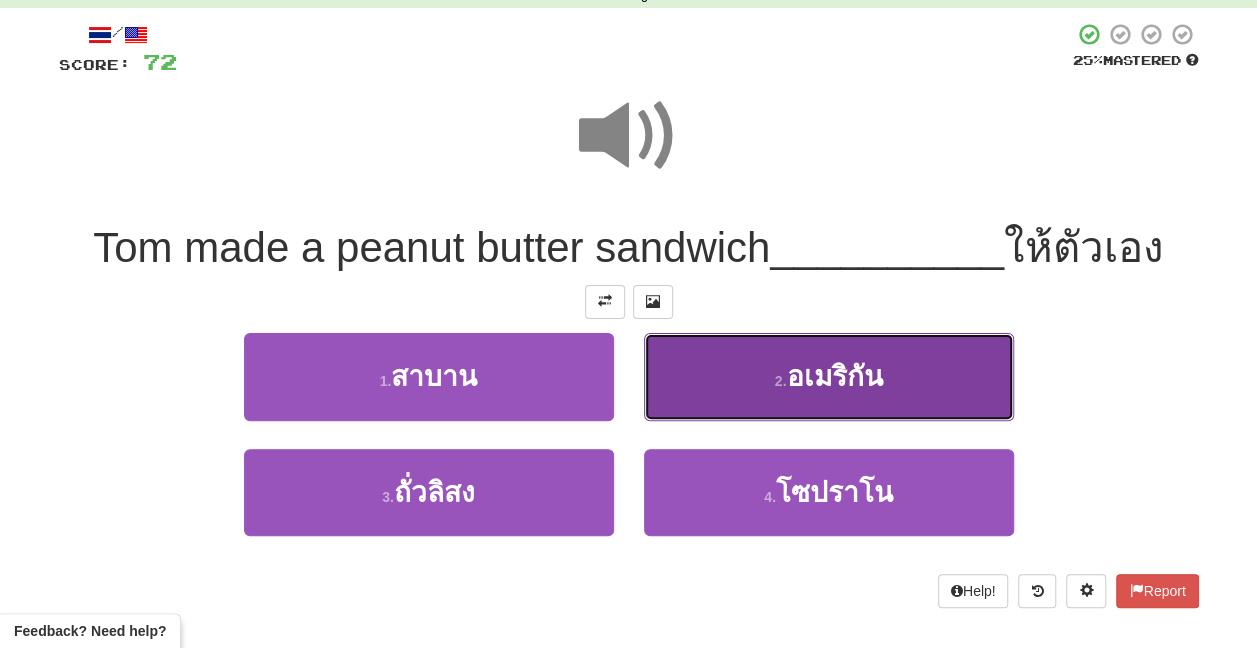 click on "2 .  อเมริกัน" at bounding box center [829, 376] 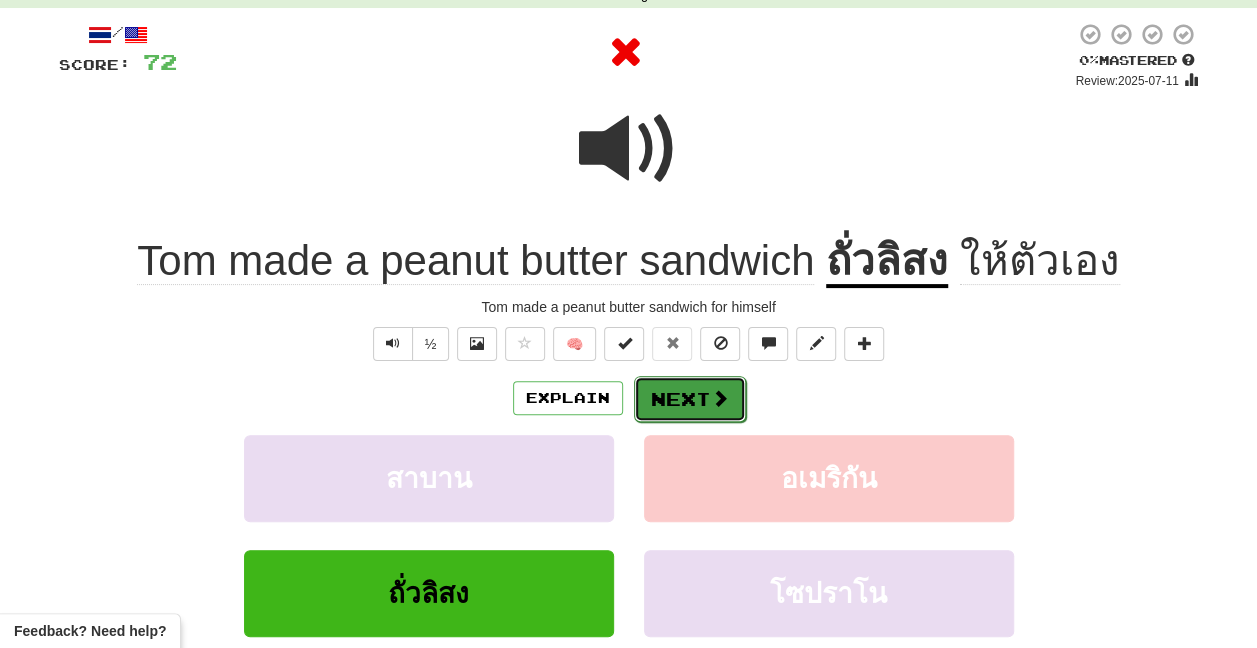 click at bounding box center (720, 398) 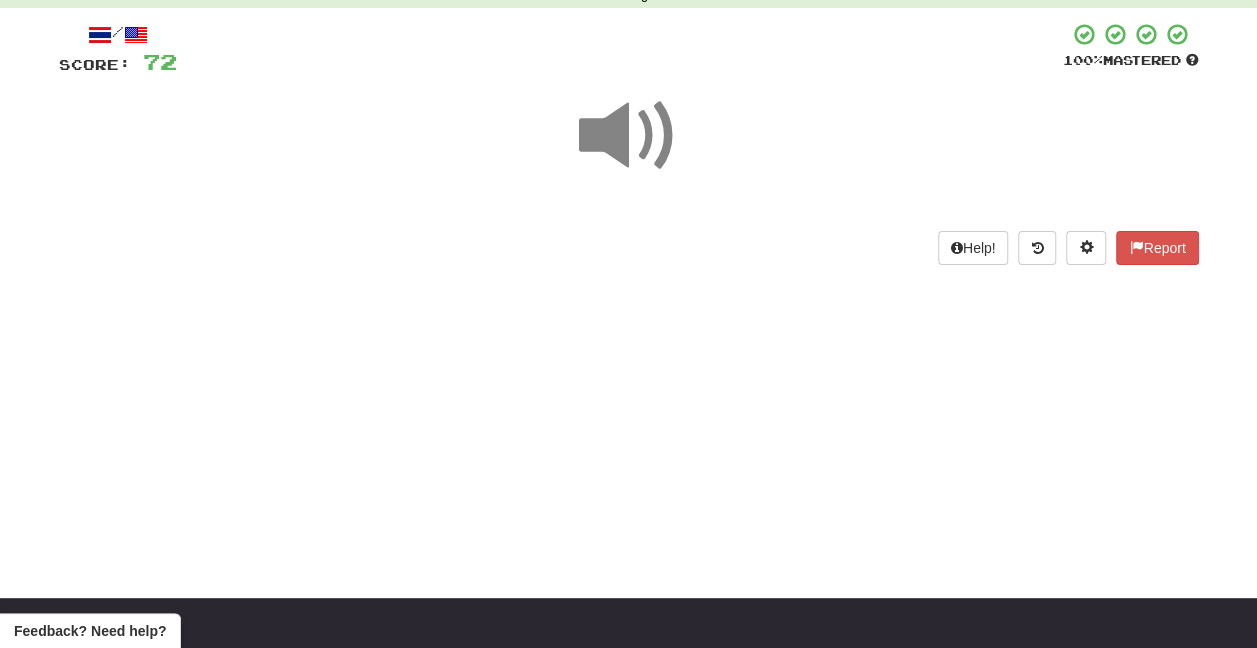 scroll, scrollTop: 0, scrollLeft: 0, axis: both 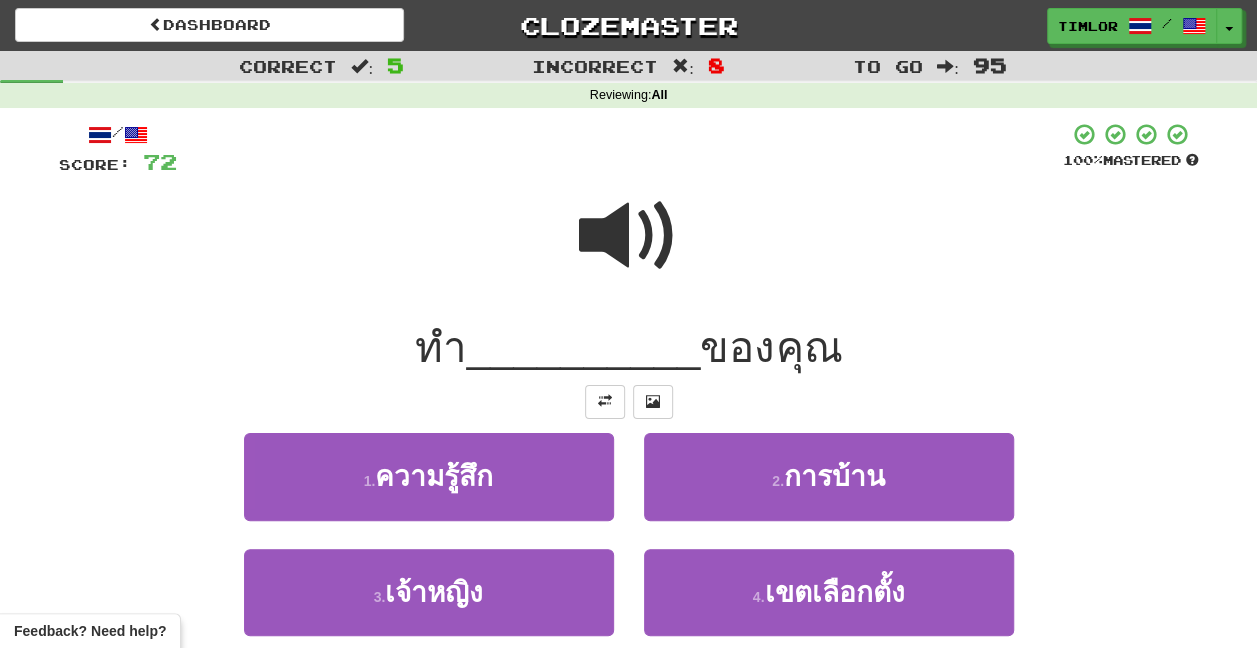 click at bounding box center [629, 236] 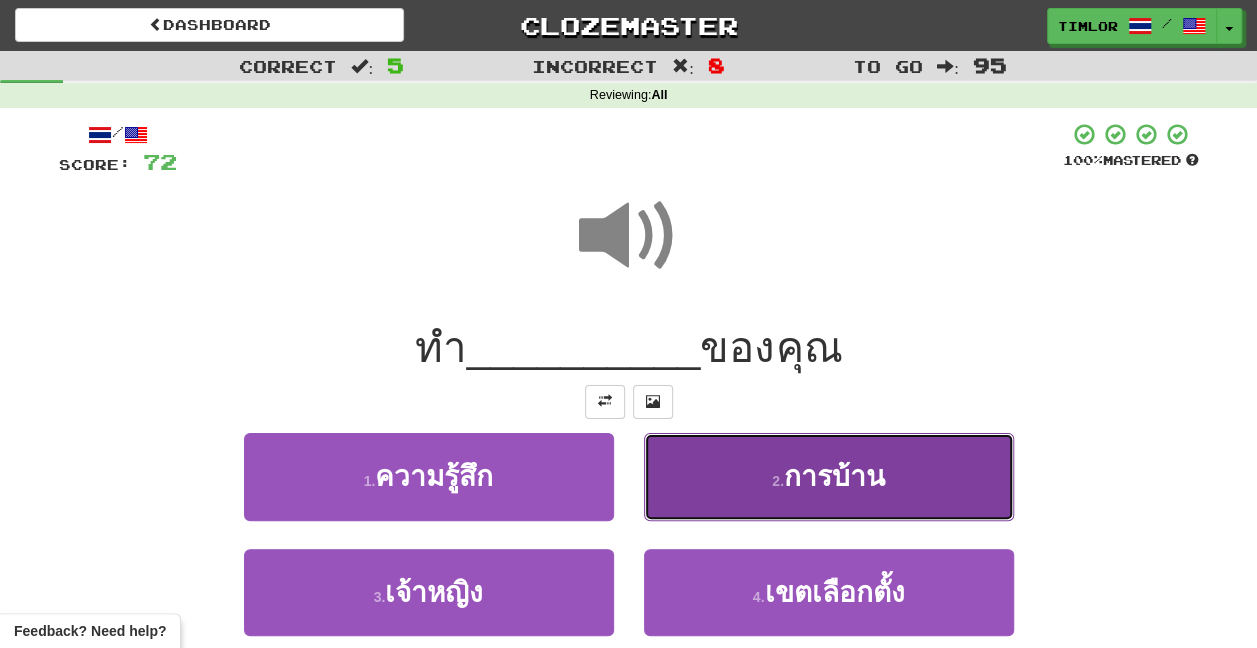 click on "2 .  การบ้าน" at bounding box center [829, 476] 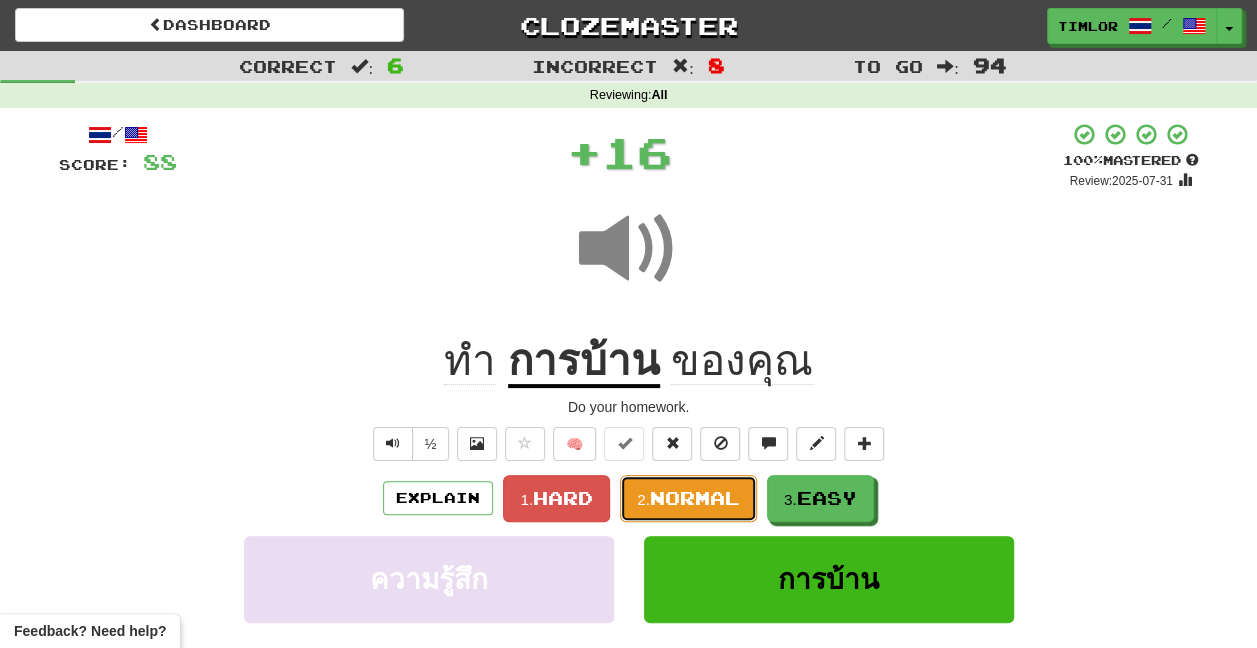 click on "2.  Normal" at bounding box center [688, 498] 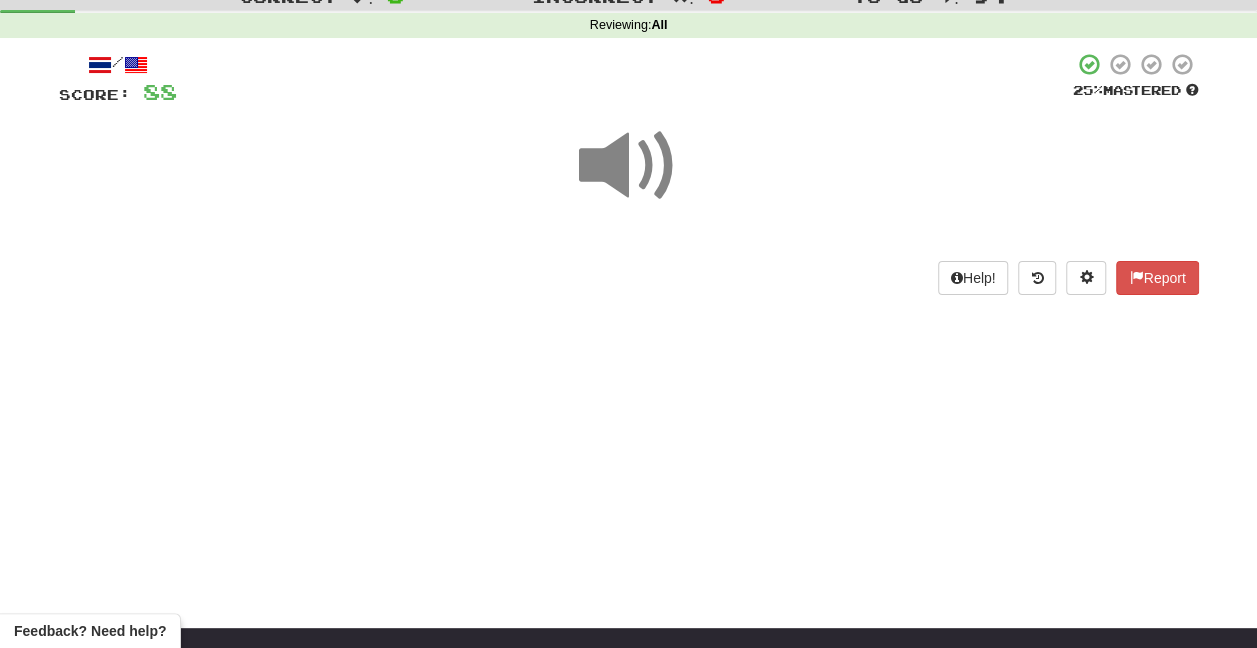 scroll, scrollTop: 100, scrollLeft: 0, axis: vertical 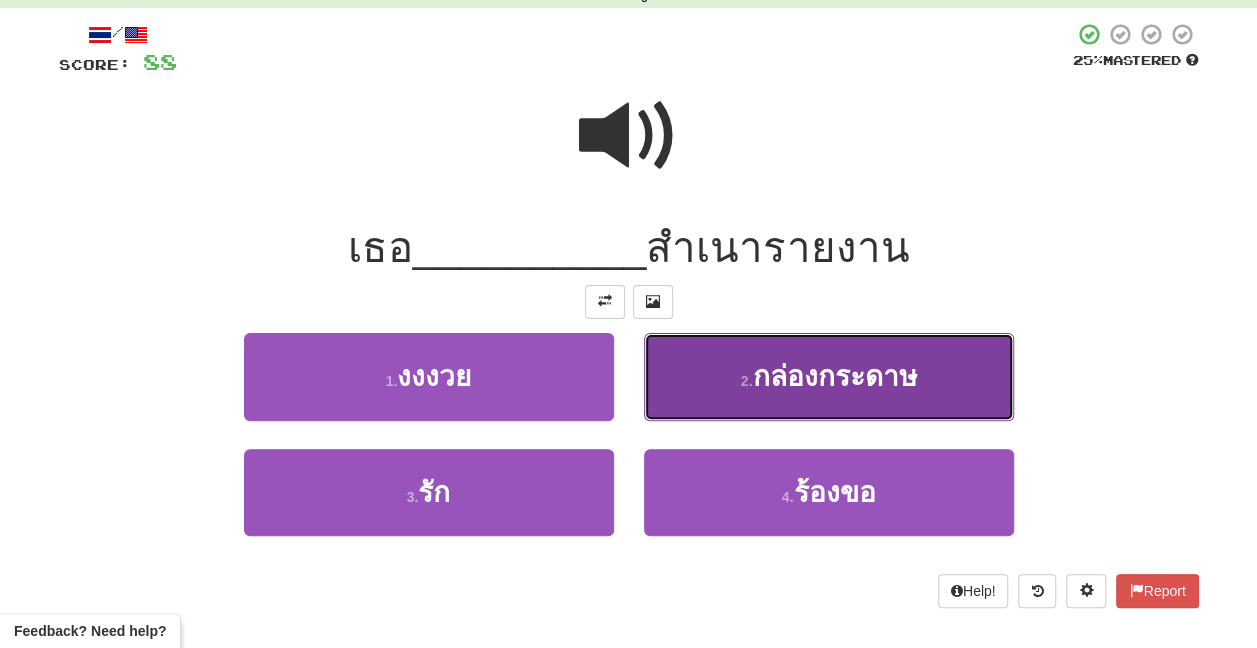 click on "2 .  กล่องกระดาษ" at bounding box center [829, 376] 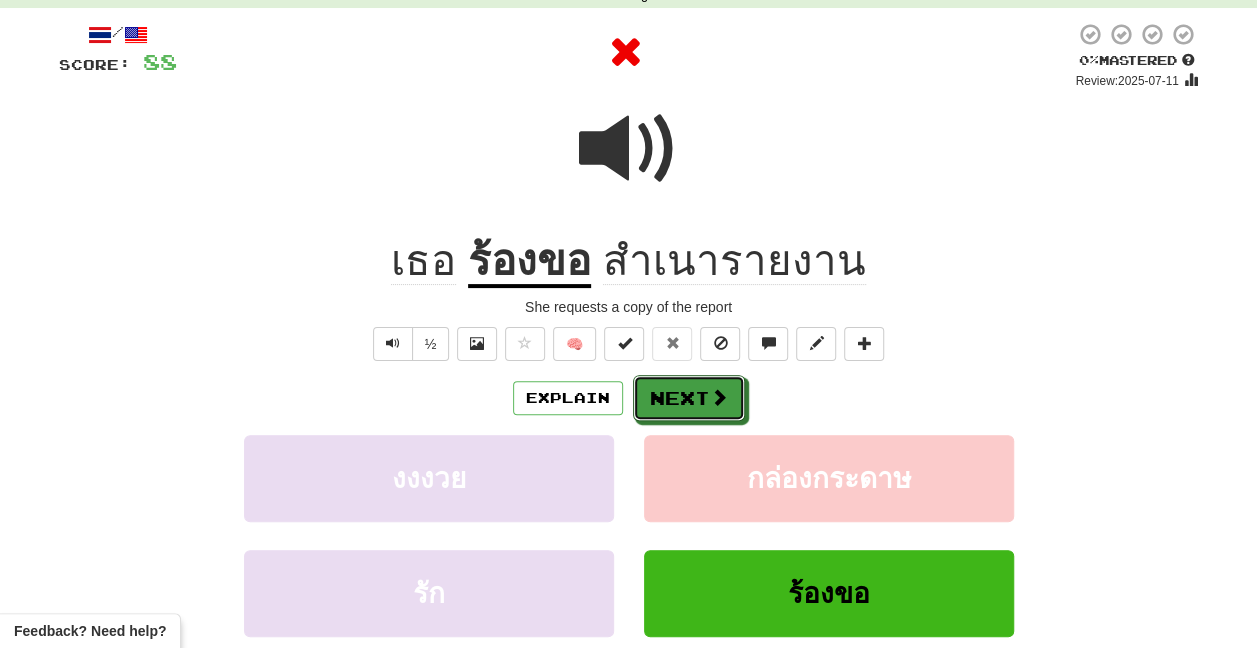 click on "Next" at bounding box center [689, 398] 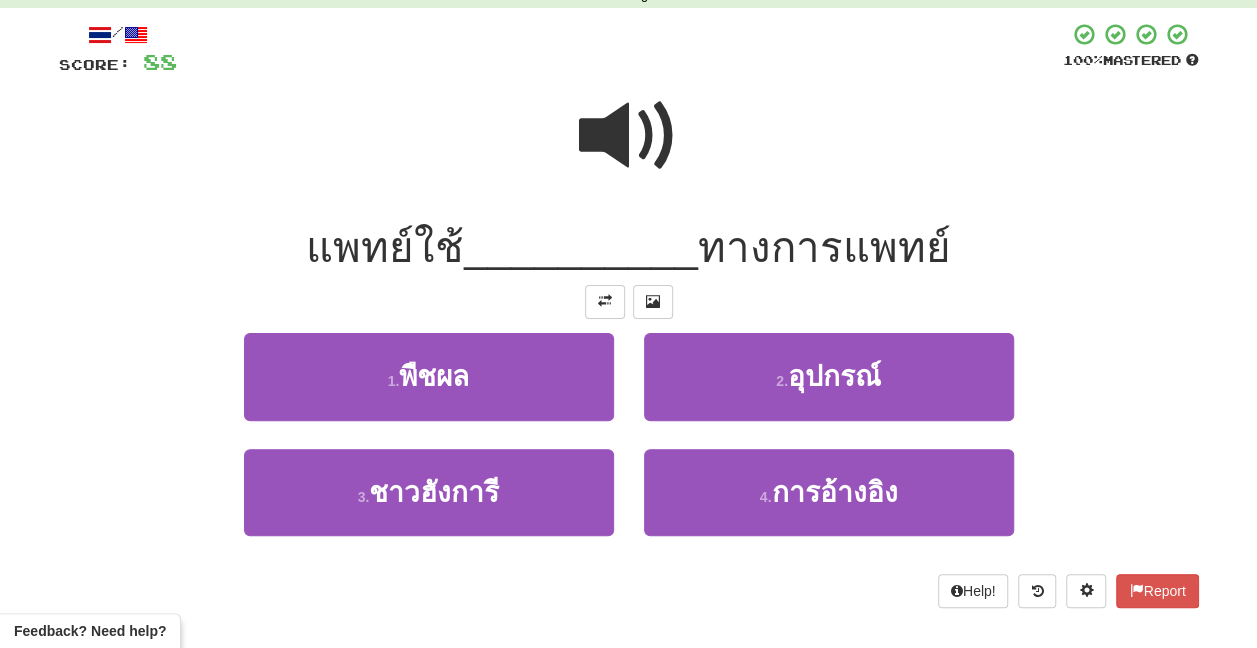 click at bounding box center (629, 136) 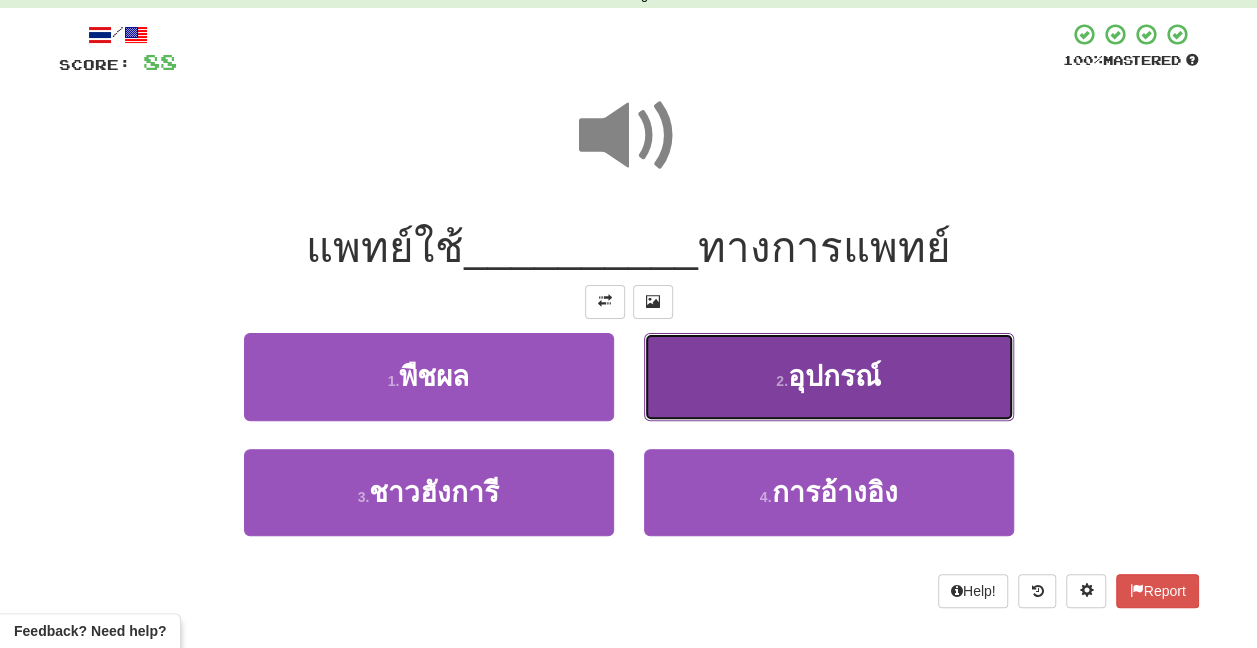 click on "2 .  อุปกรณ์" at bounding box center [829, 376] 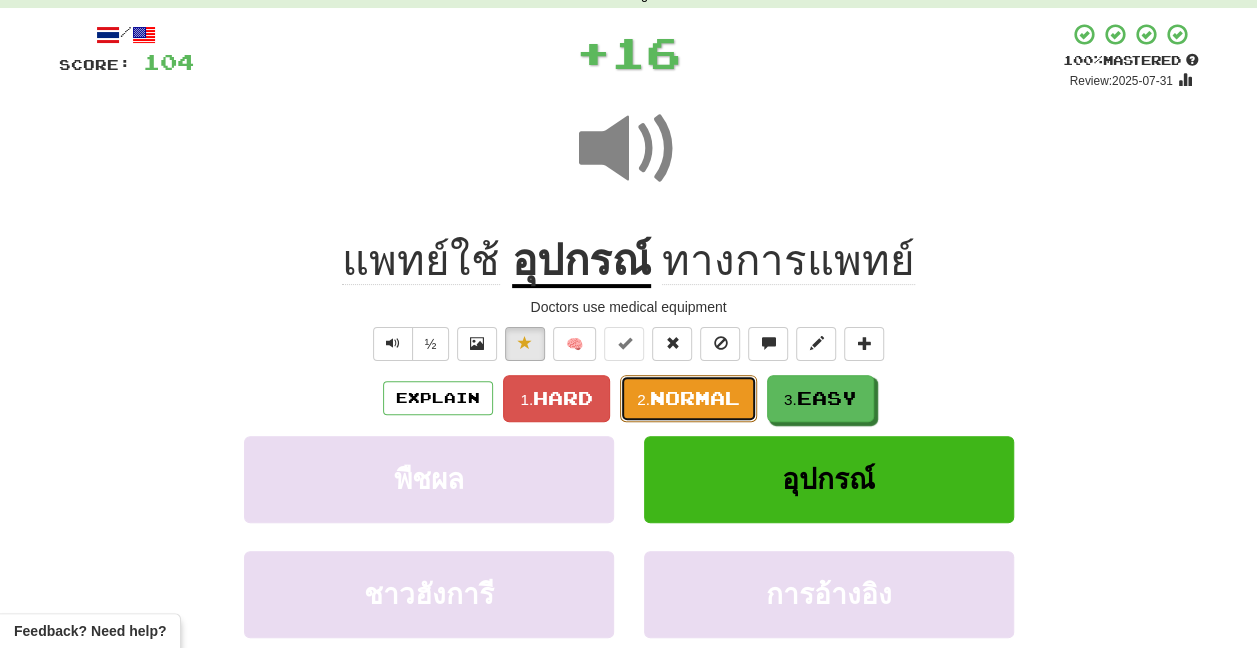 click on "Normal" at bounding box center (695, 398) 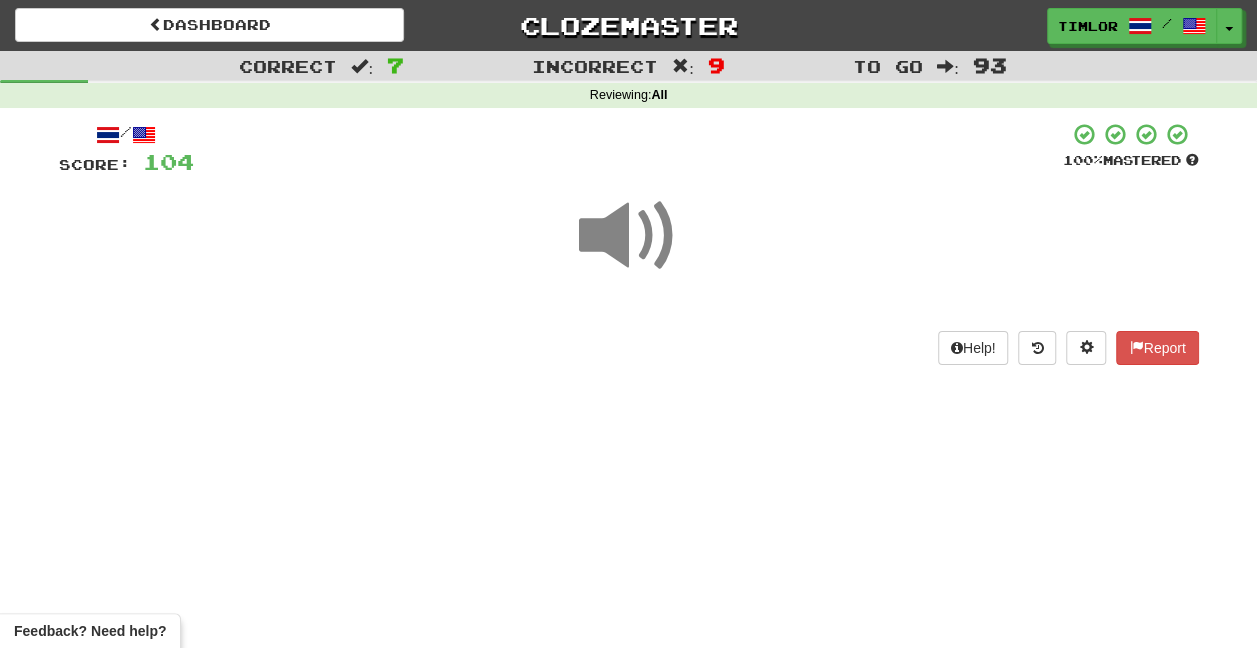 scroll, scrollTop: 100, scrollLeft: 0, axis: vertical 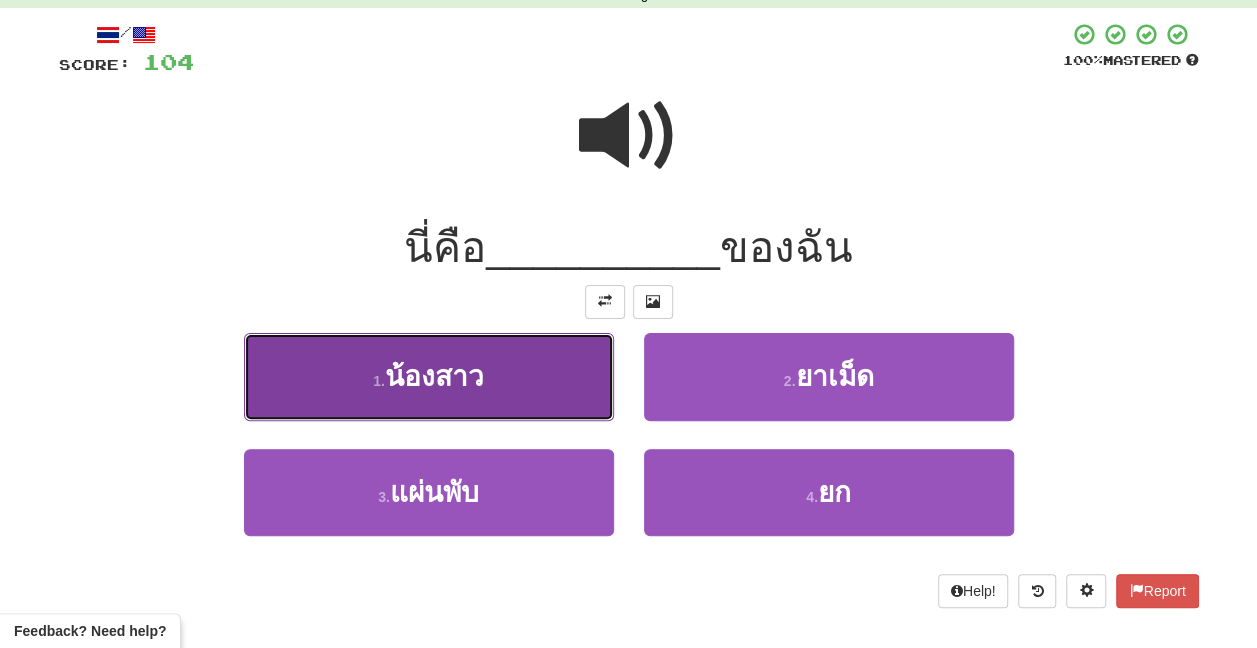 click on "1 .  น้องสาว" at bounding box center (429, 376) 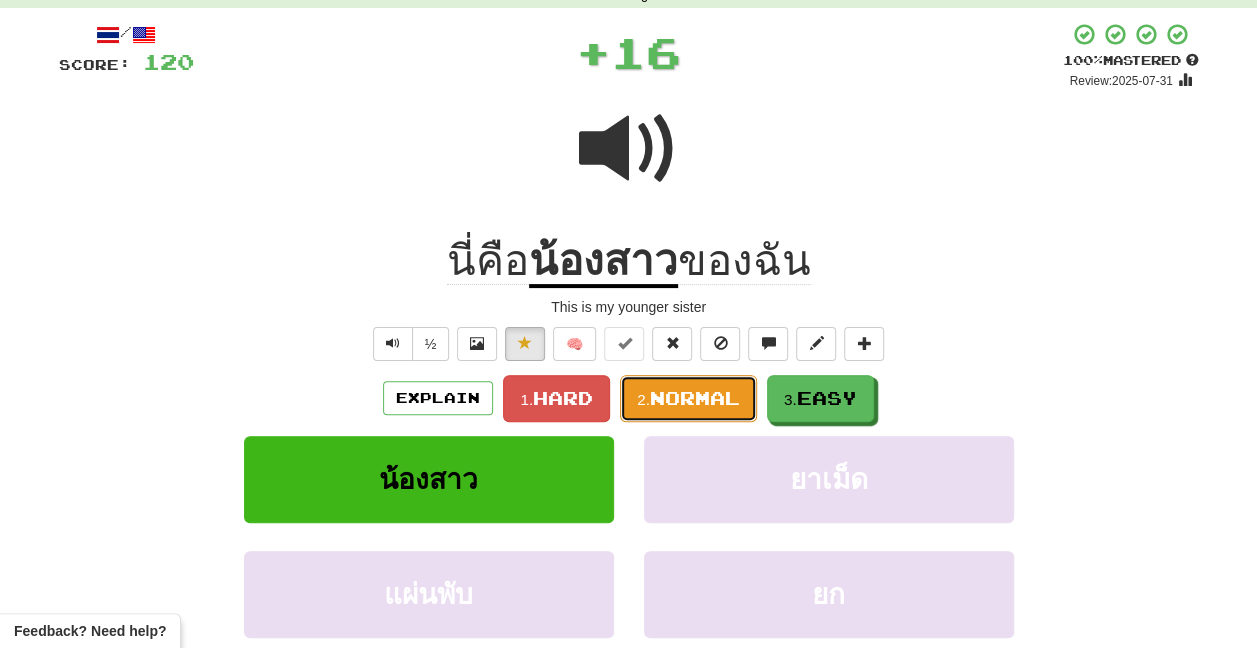 click on "2.  Normal" at bounding box center [688, 398] 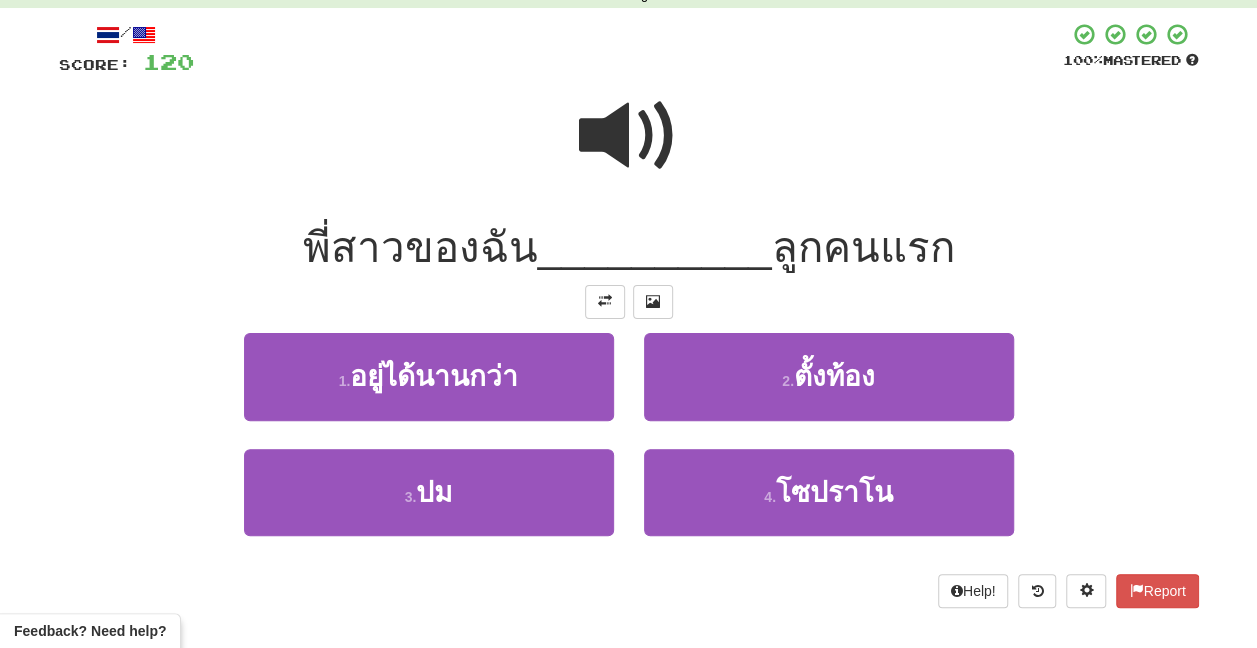 click at bounding box center (629, 136) 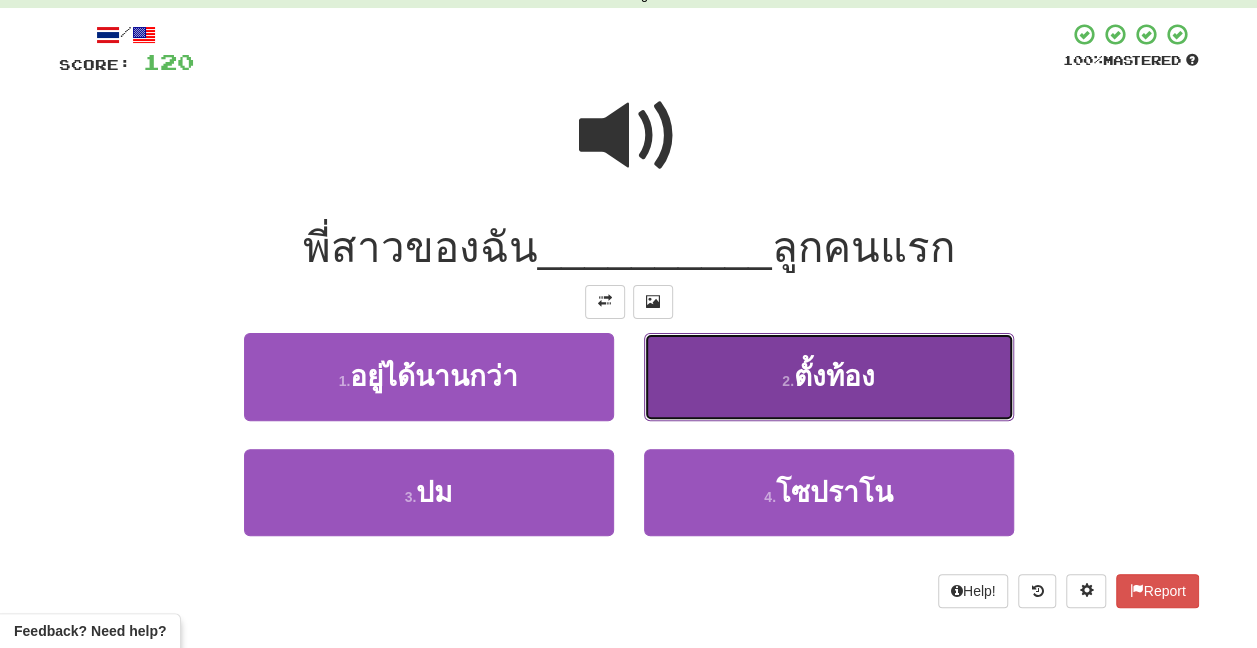 click on "2 .  ตั้งท้อง" at bounding box center (829, 376) 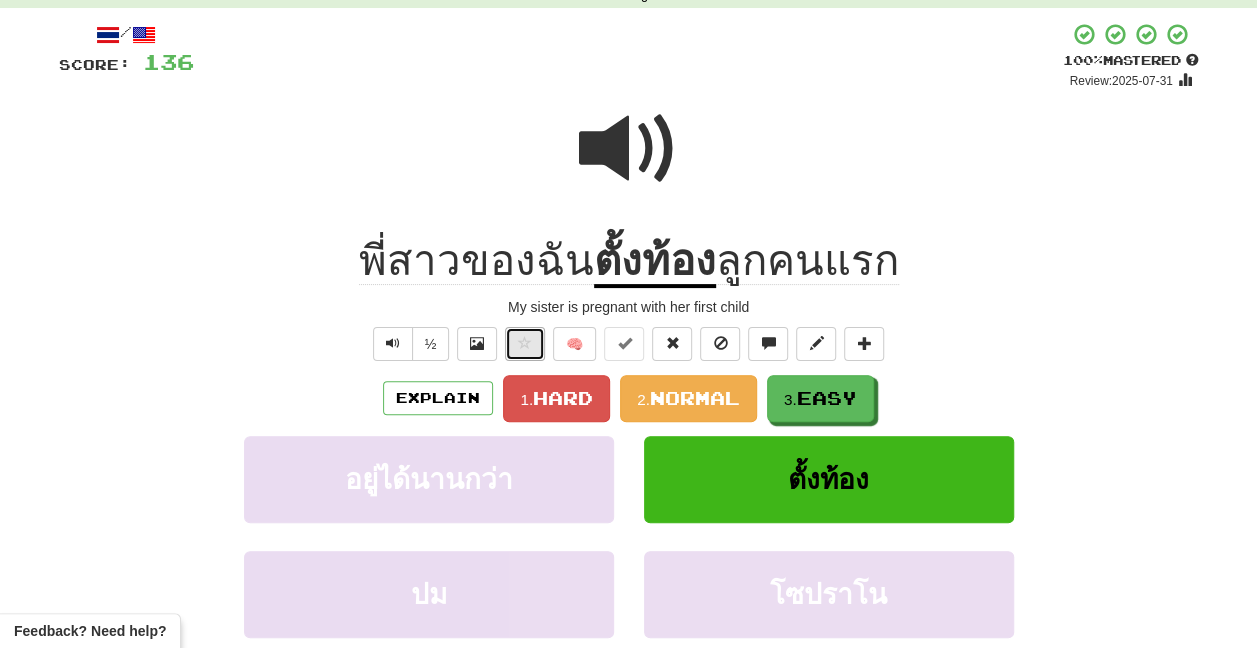 click at bounding box center (525, 343) 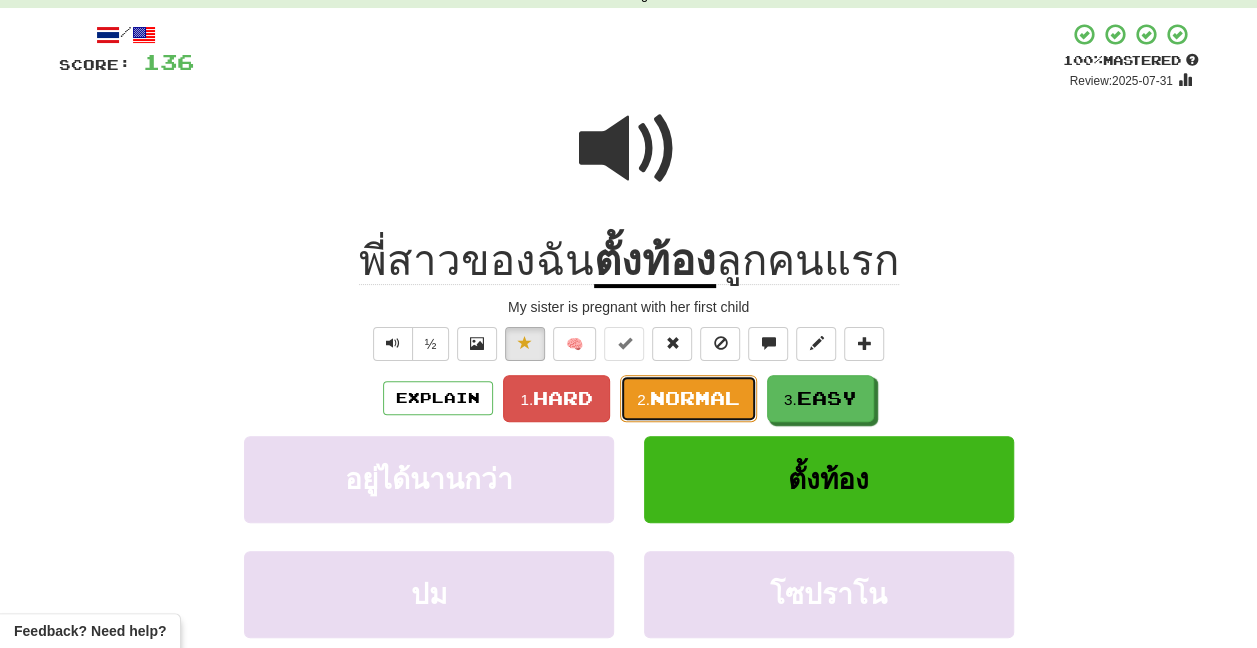 click on "Normal" at bounding box center [695, 398] 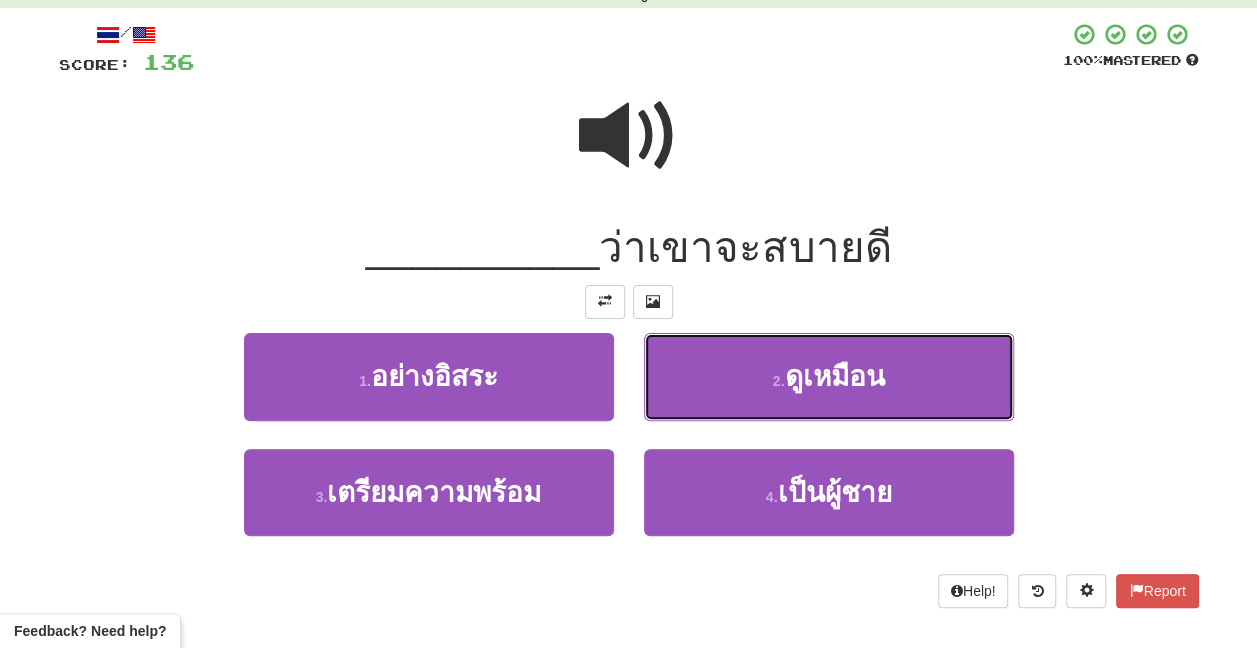 click on "2 .  ดูเหมือน" at bounding box center (829, 376) 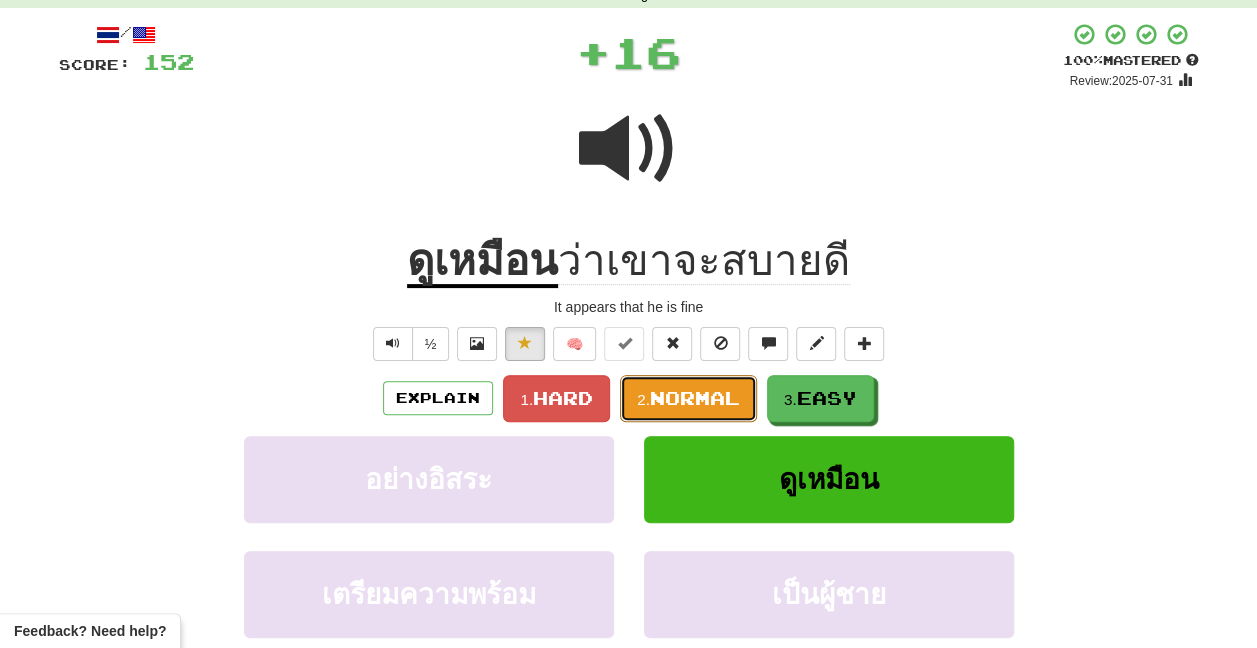 click on "Normal" at bounding box center [695, 398] 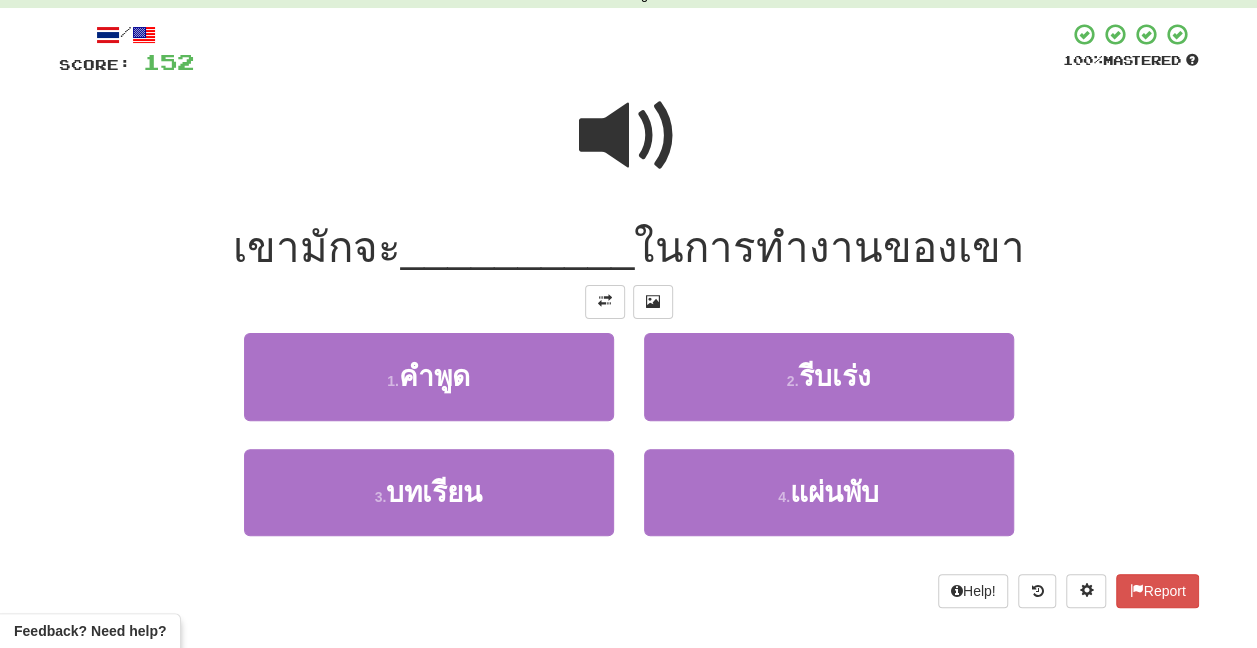 drag, startPoint x: 632, startPoint y: 176, endPoint x: 669, endPoint y: 194, distance: 41.14608 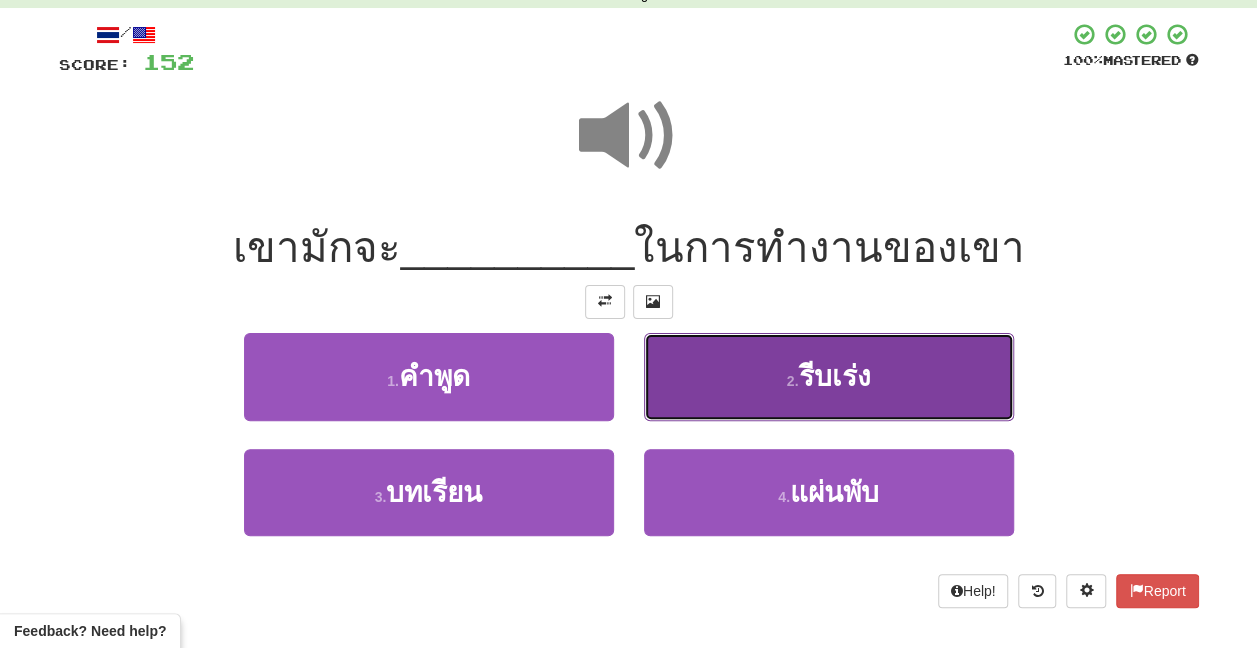 click on "2 .  รีบเร่ง" at bounding box center [829, 376] 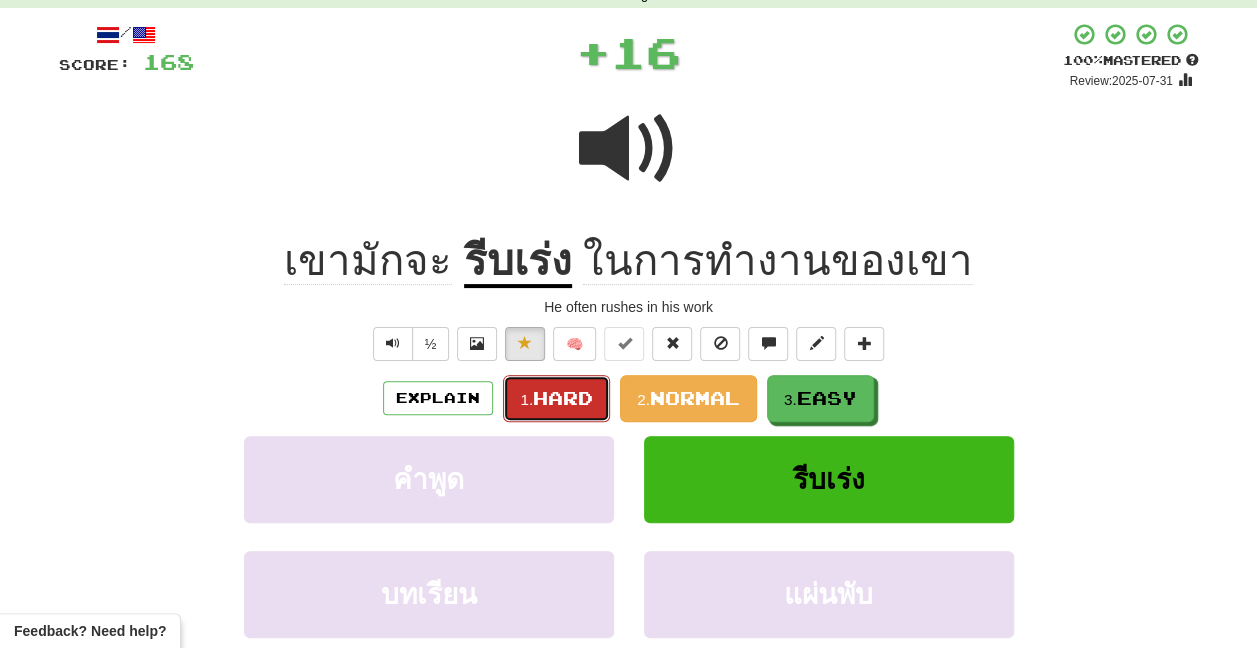 click on "Hard" at bounding box center [563, 398] 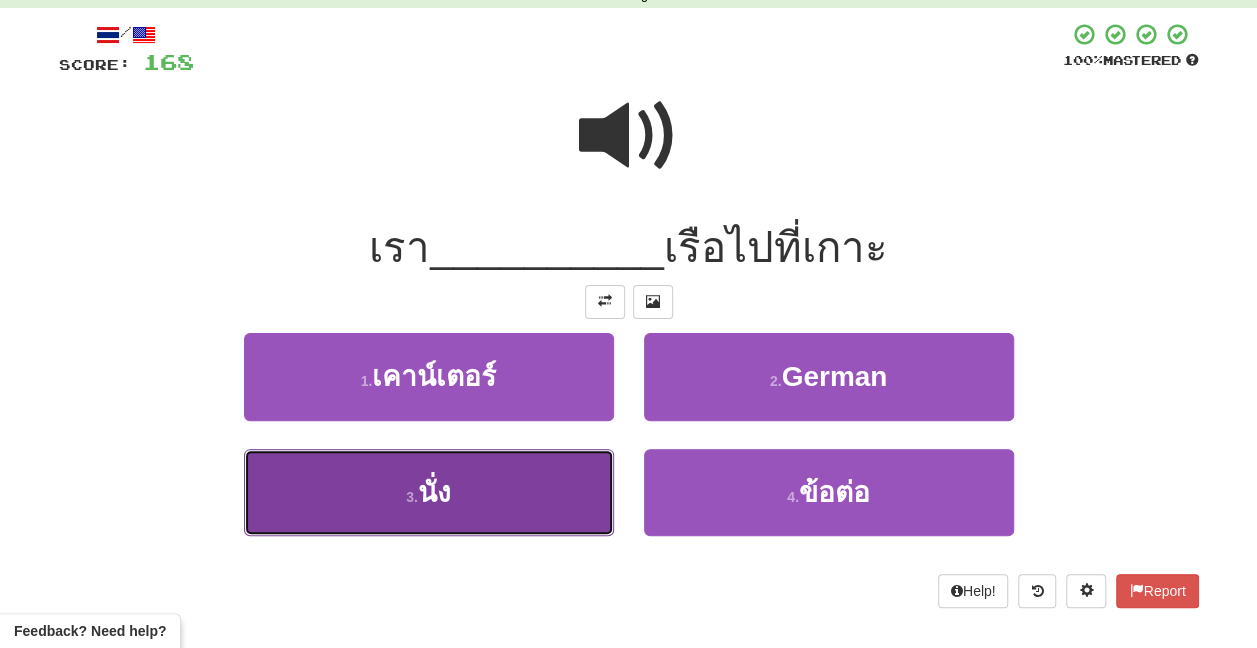 click on "3 .  นั่ง" at bounding box center (429, 492) 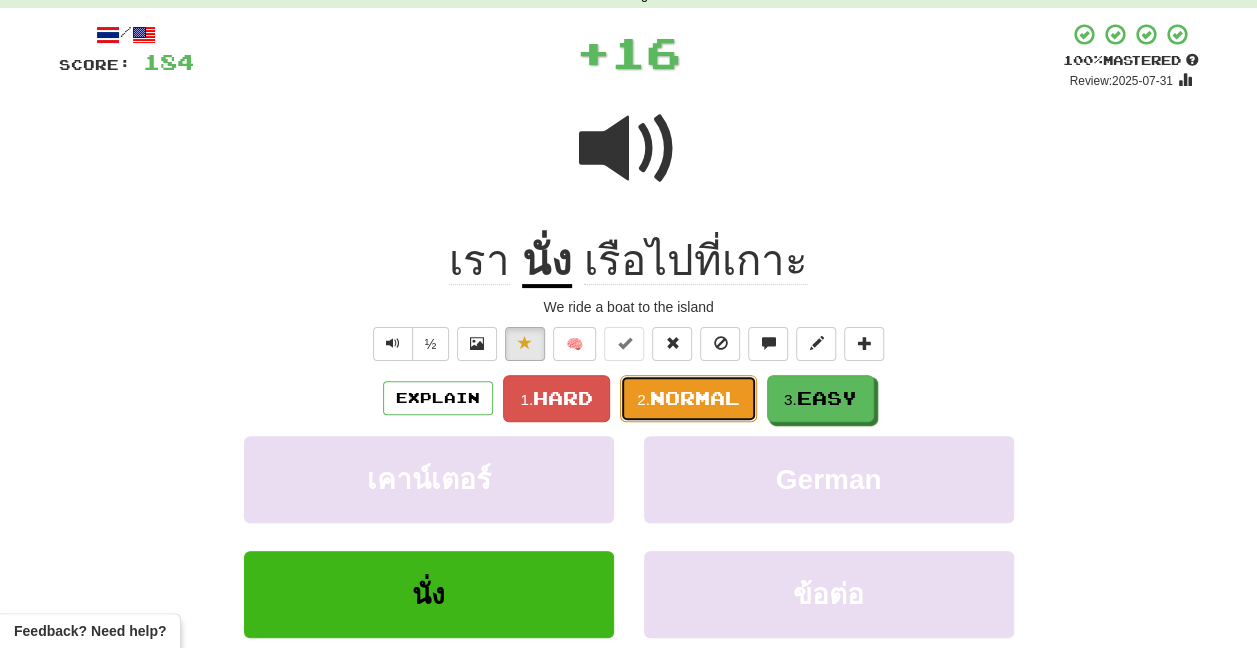 click on "Normal" at bounding box center (695, 398) 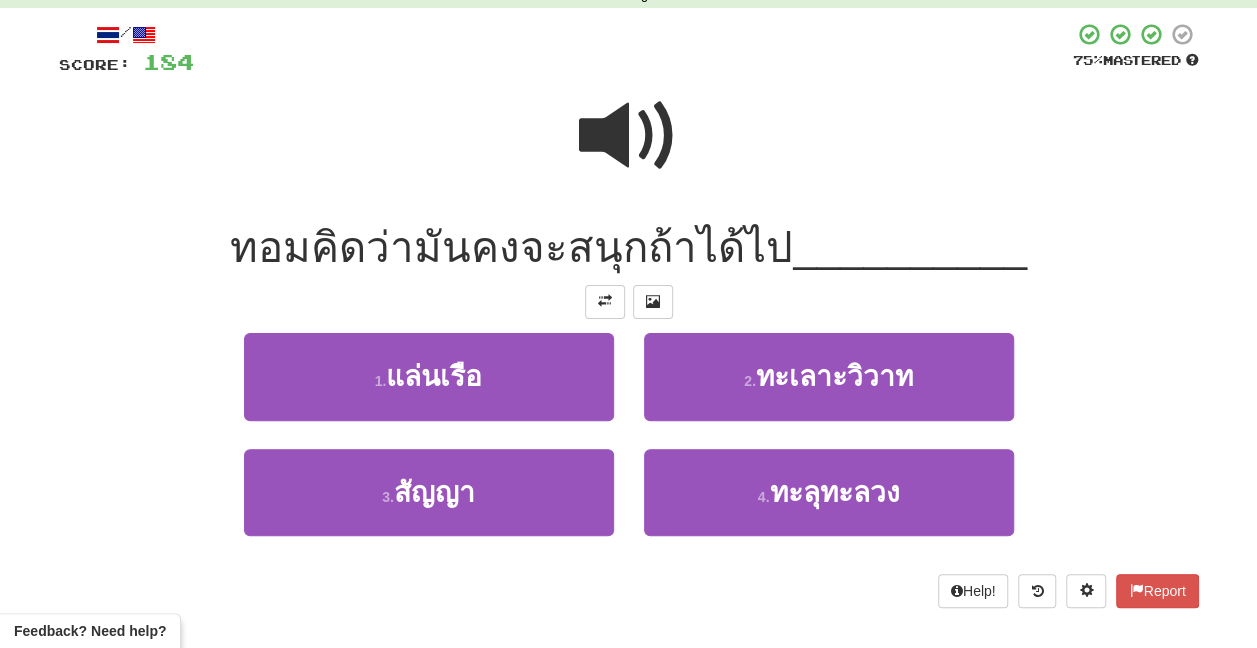 click at bounding box center [629, 136] 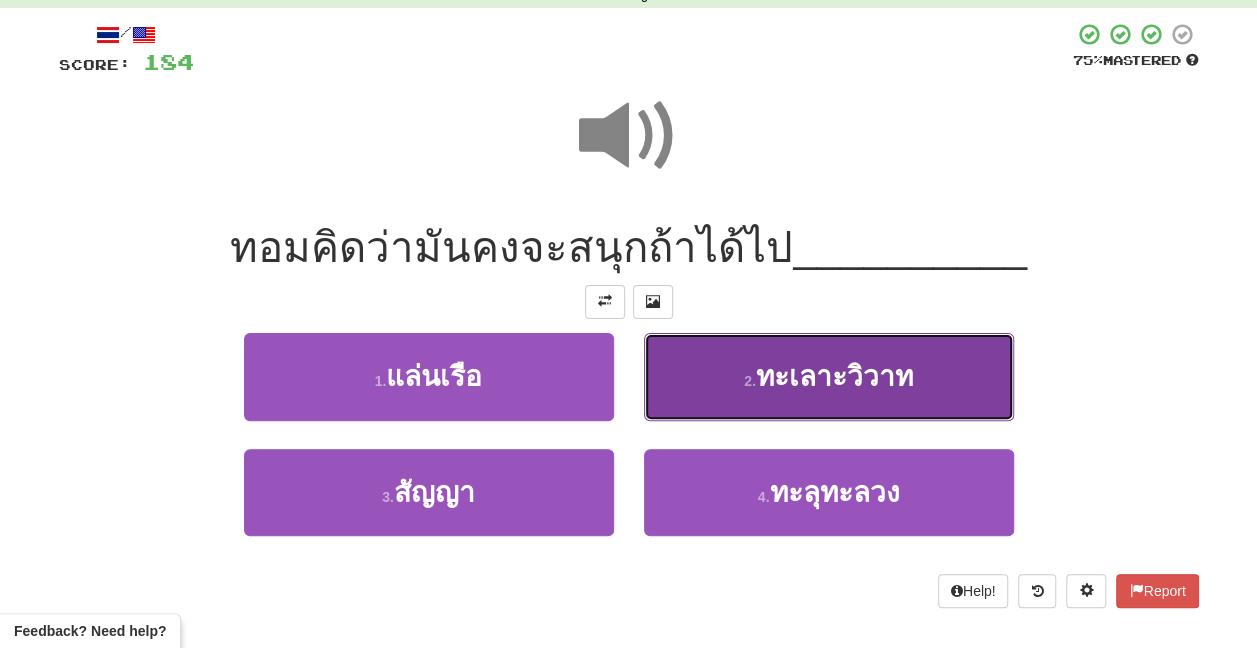 click on "2 .  ทะเลาะวิวาท" at bounding box center (829, 376) 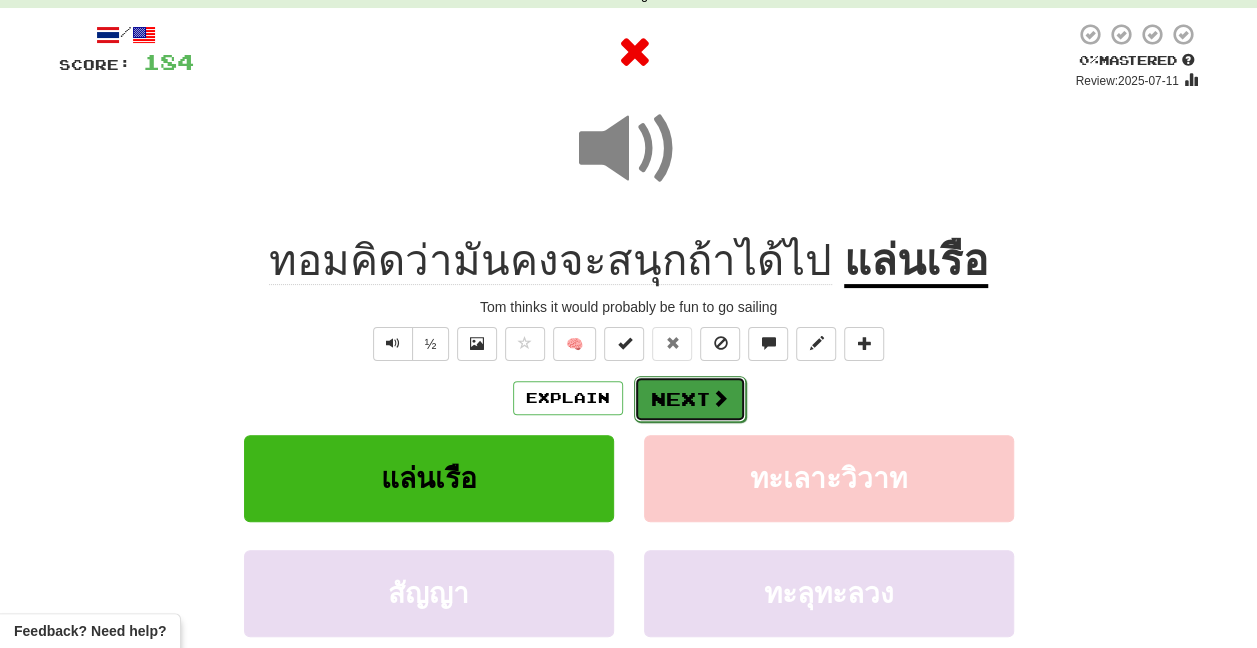 click on "Next" at bounding box center [690, 399] 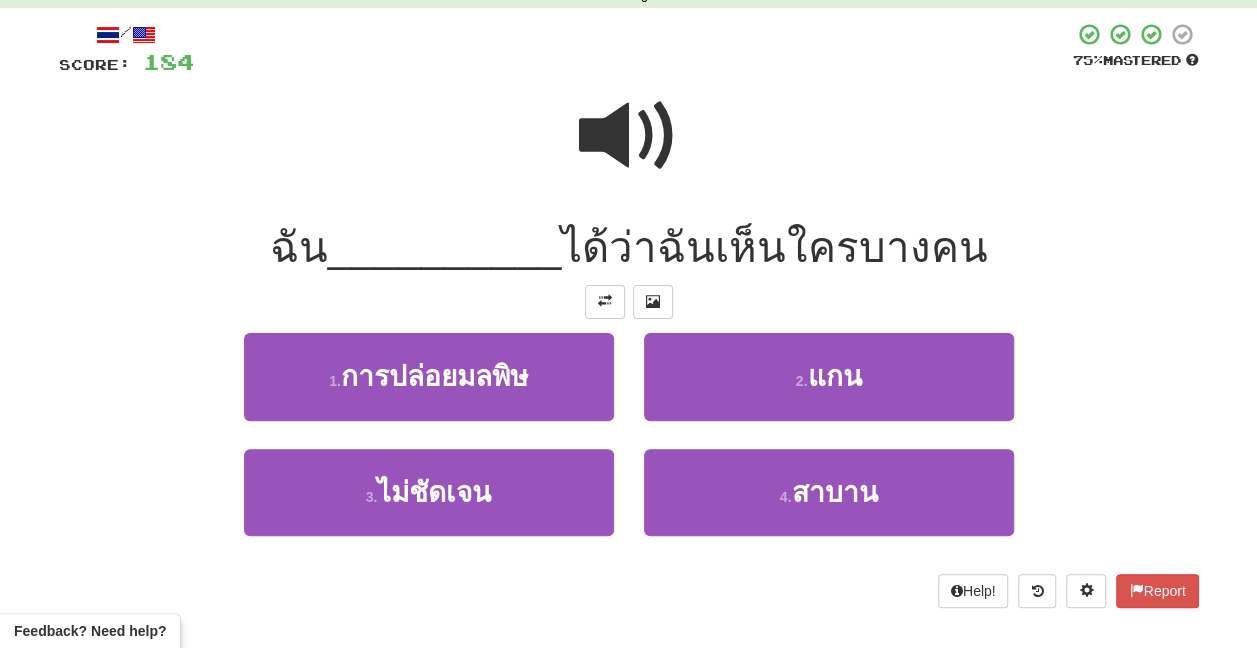 click at bounding box center [629, 136] 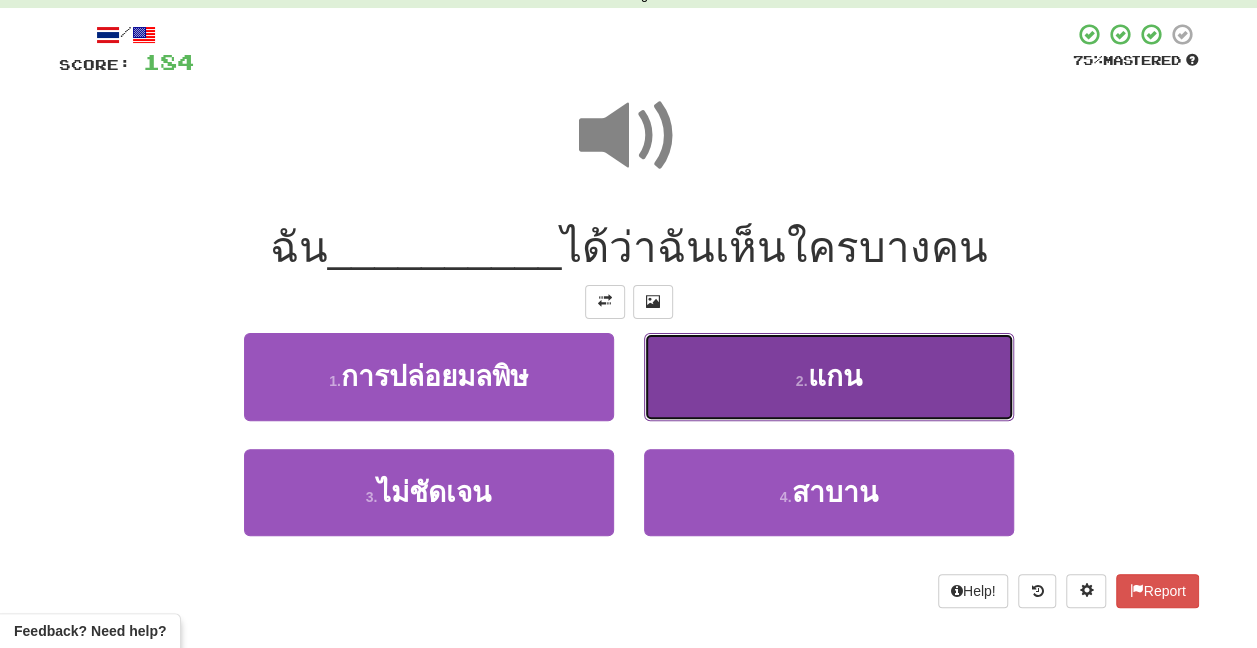 click on "2 .  แกน" at bounding box center (829, 376) 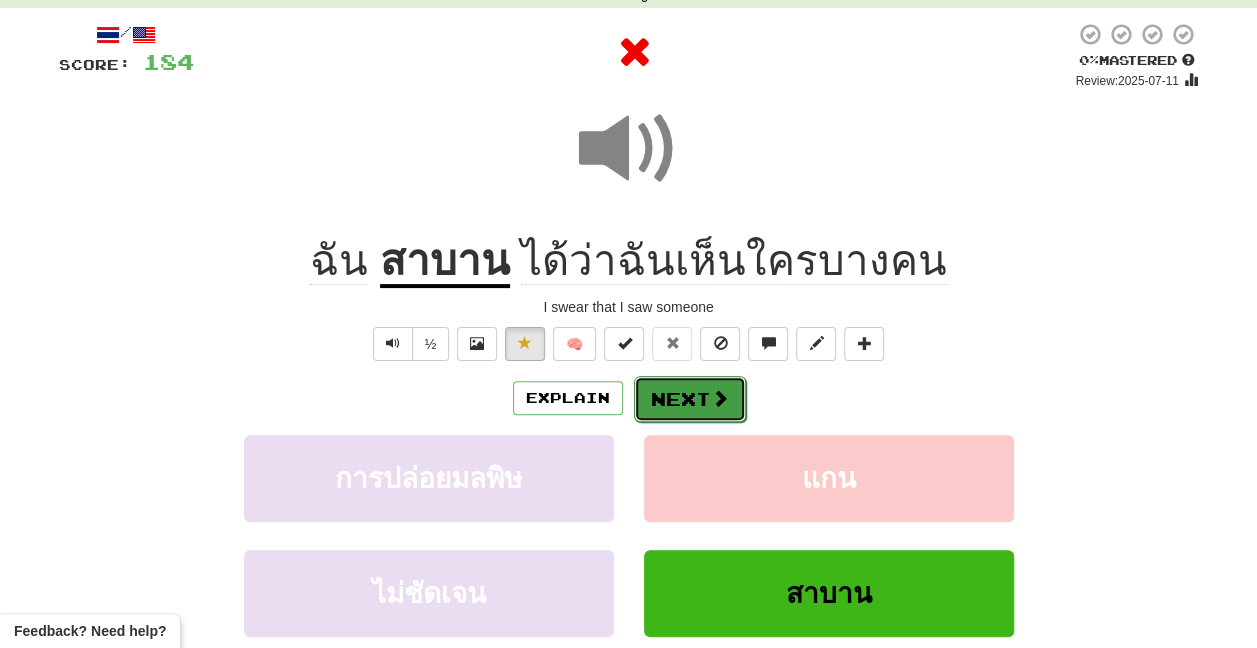 click on "Next" at bounding box center [690, 399] 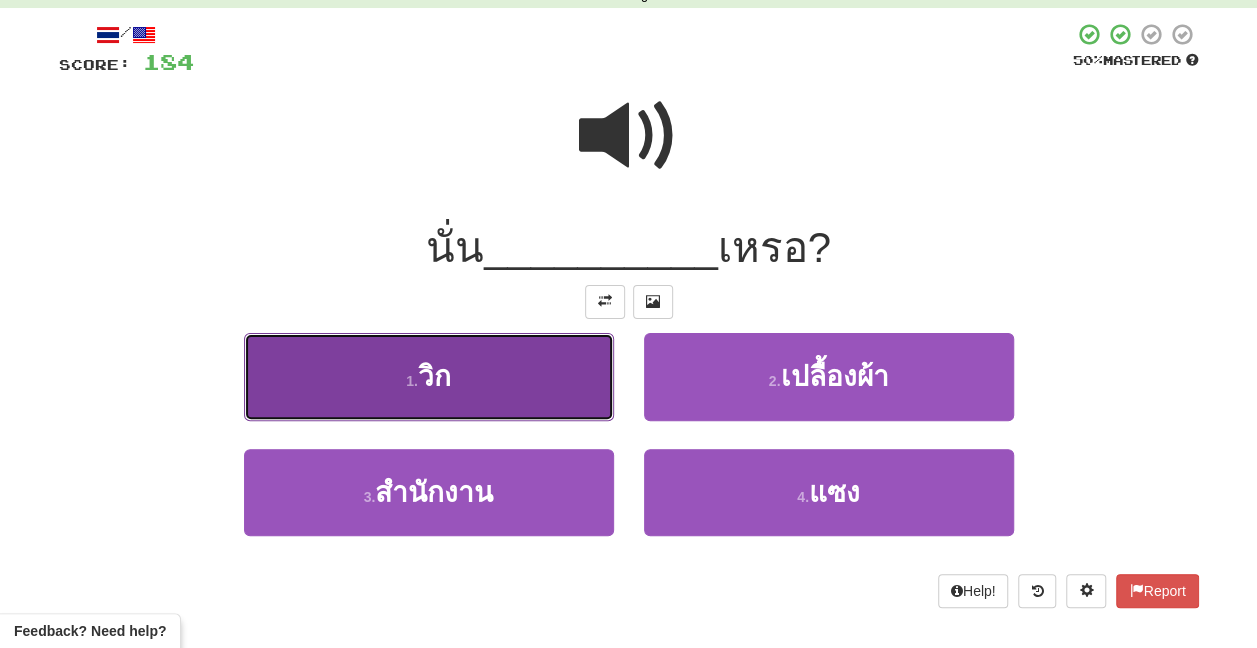 click on "1 .  วิก" at bounding box center [429, 376] 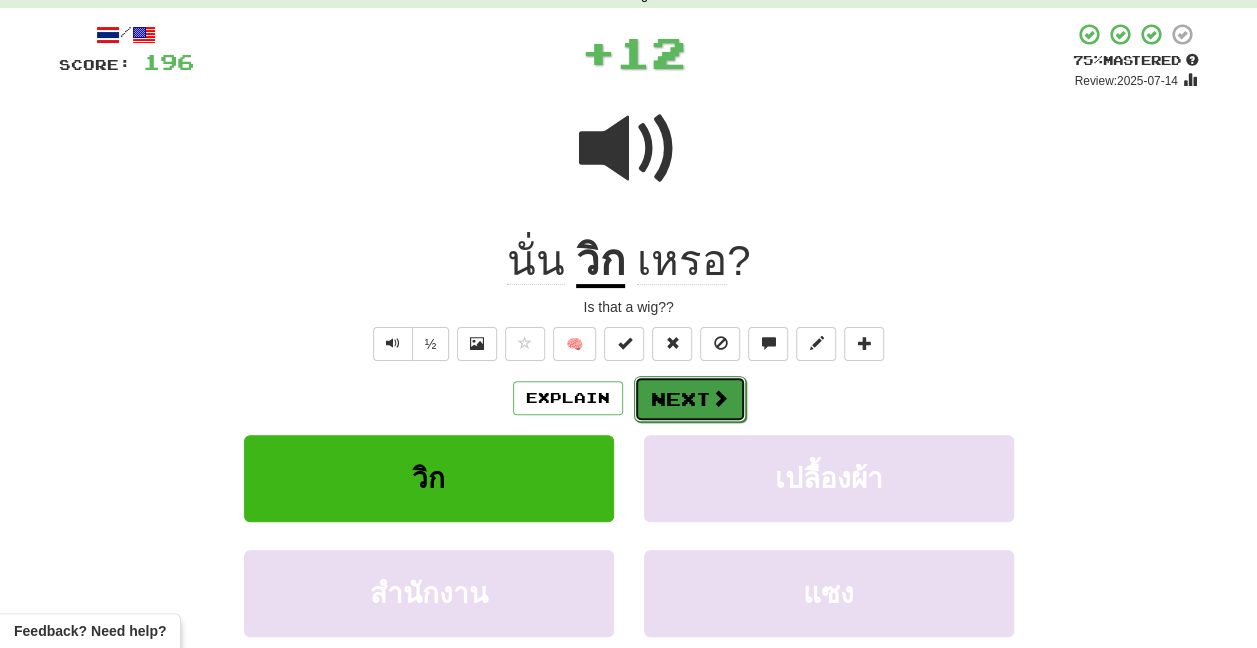 click on "Next" at bounding box center (690, 399) 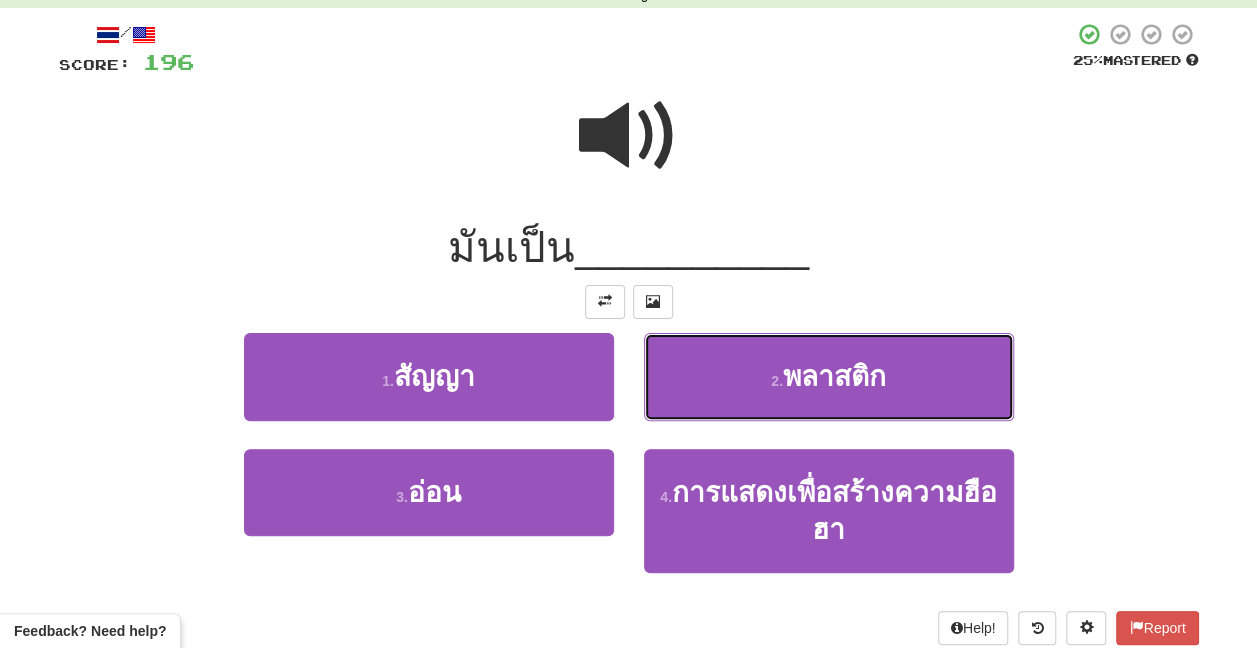 click on "2 .  พลาสติก" at bounding box center (829, 376) 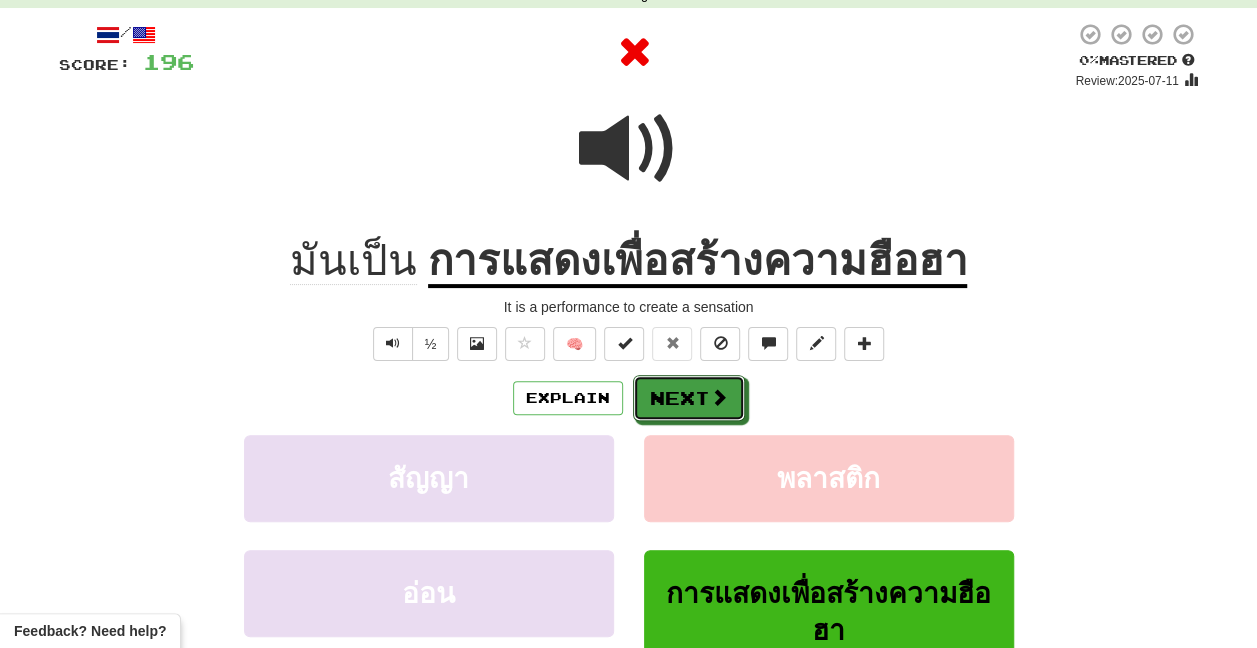 click on "Next" at bounding box center (689, 398) 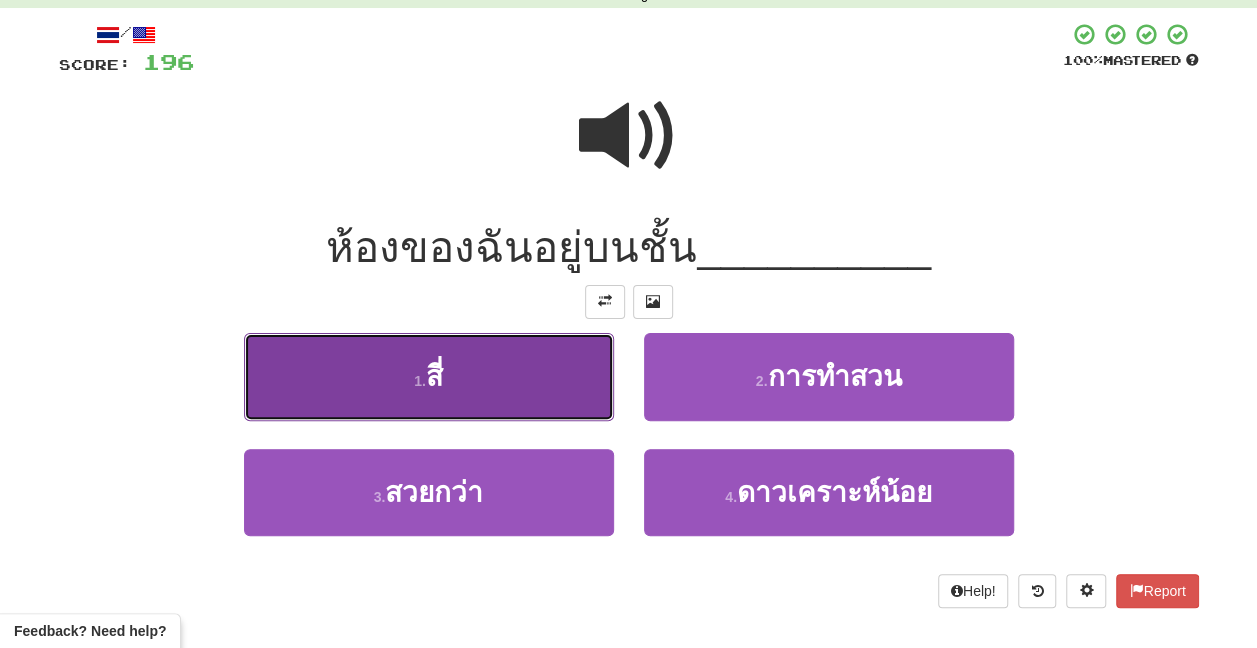 click on "1 .  สี่" at bounding box center (429, 376) 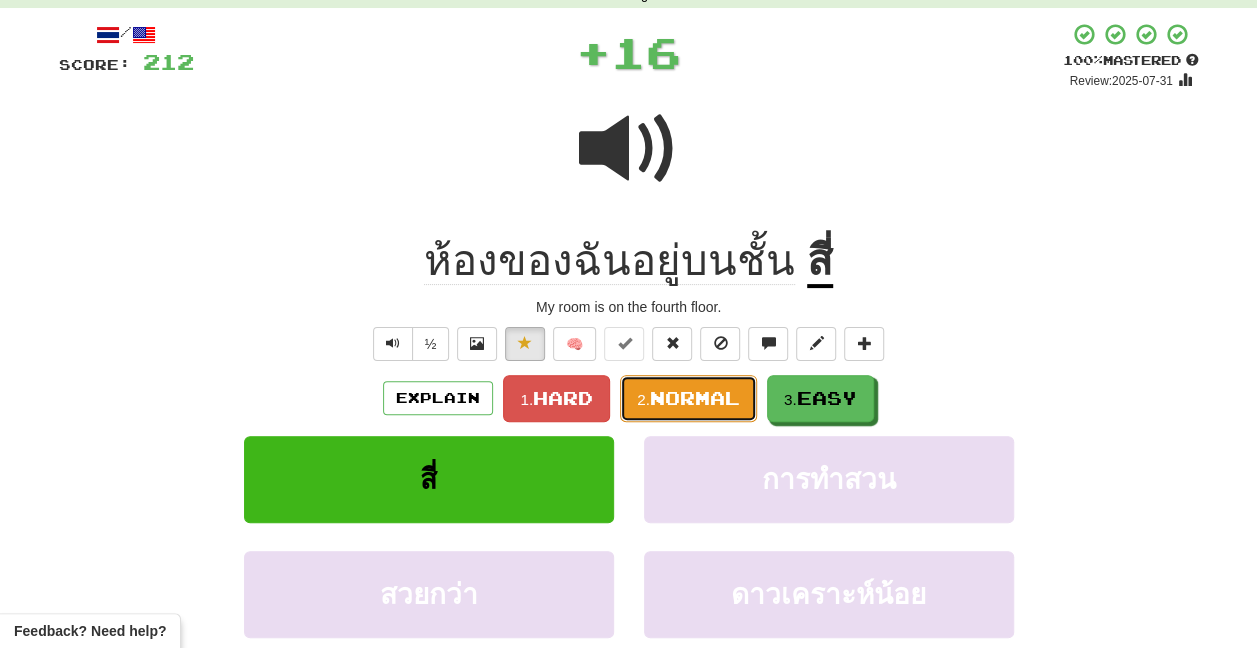 click on "Normal" at bounding box center [695, 398] 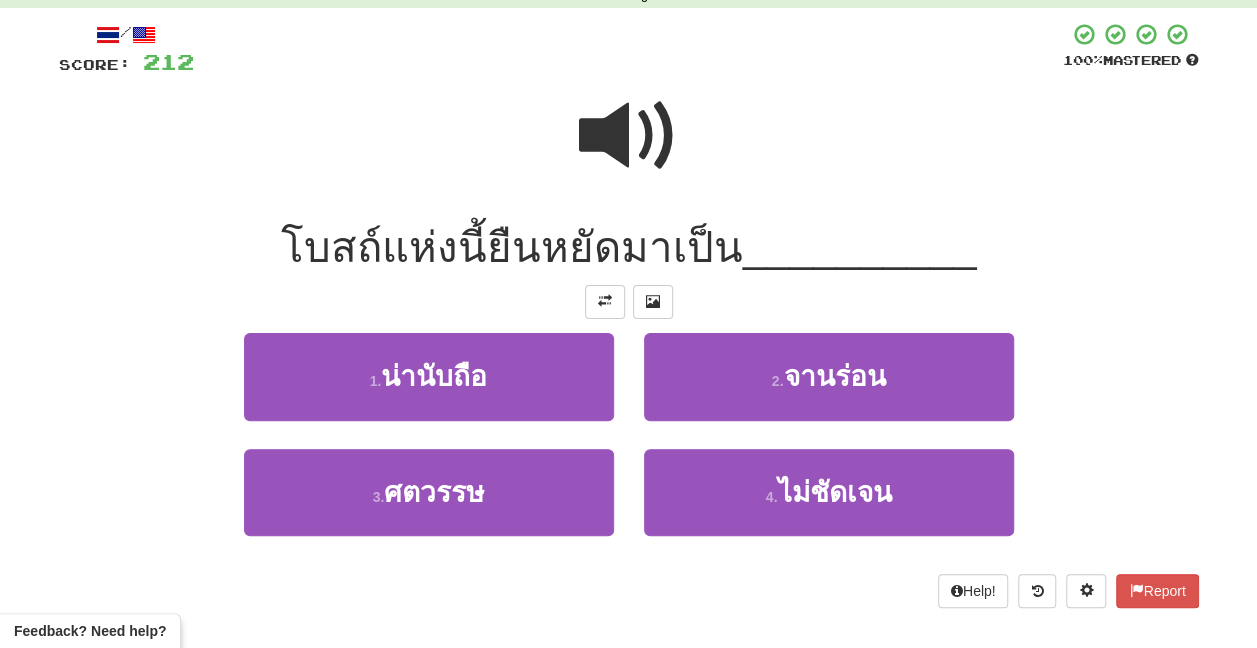 click at bounding box center (629, 136) 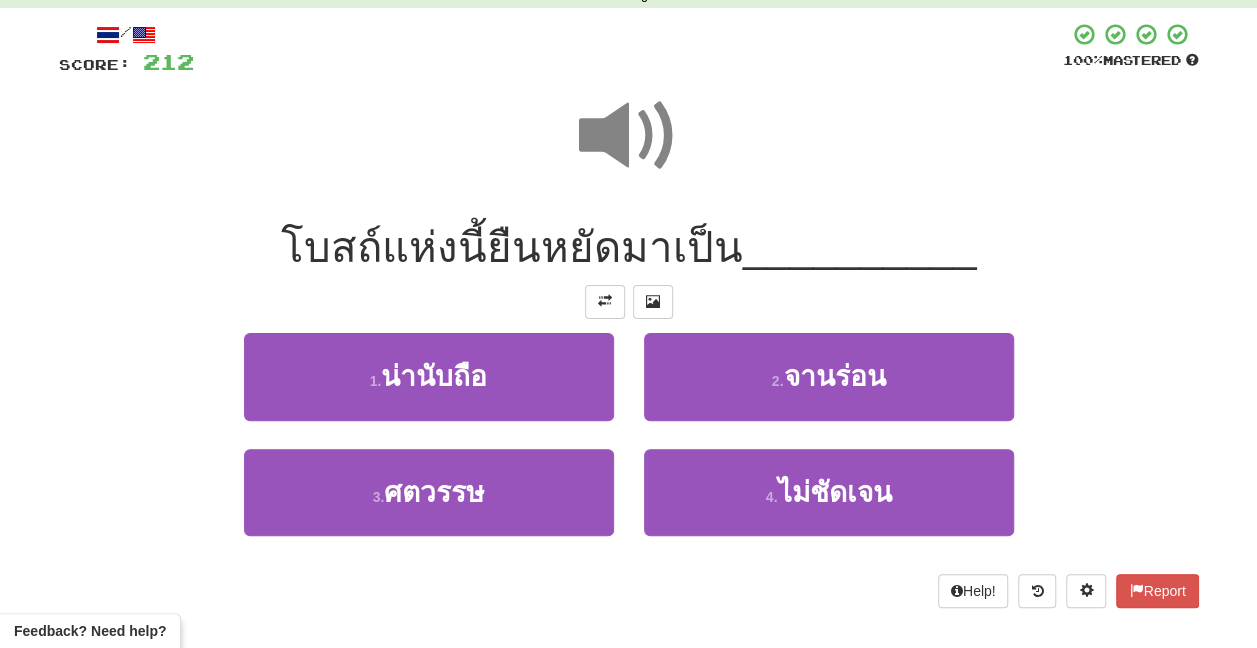 drag, startPoint x: 651, startPoint y: 158, endPoint x: 484, endPoint y: 205, distance: 173.48775 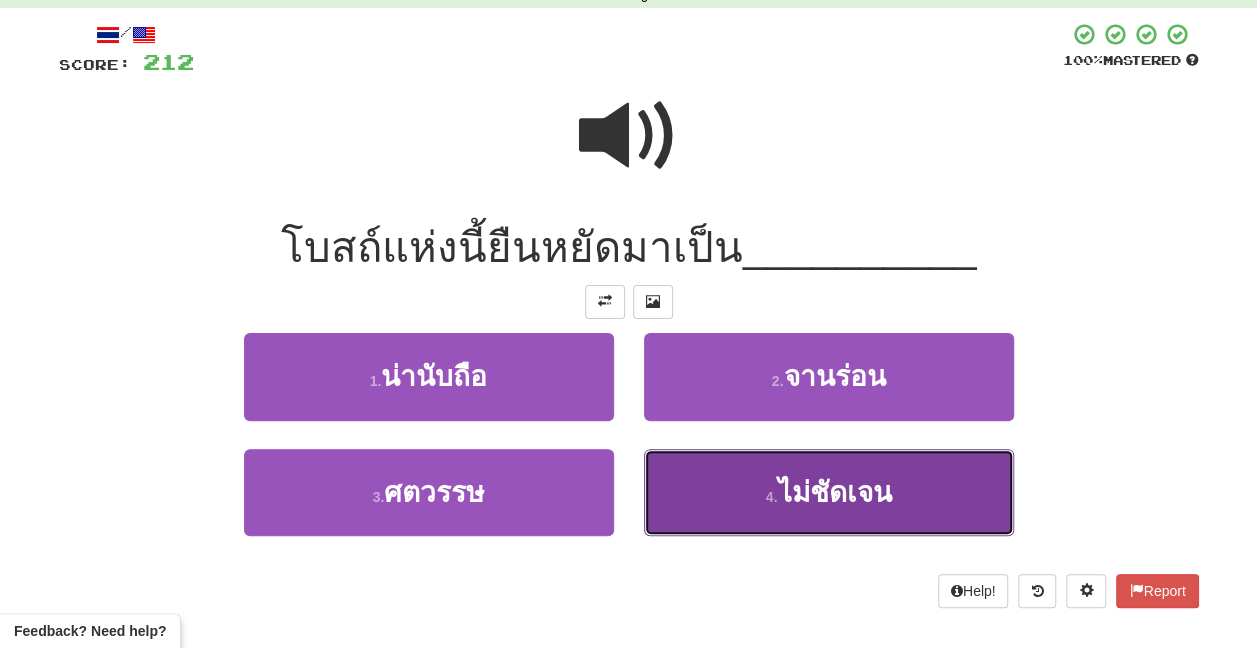 click on "ไม่ชัดเจน" at bounding box center (834, 492) 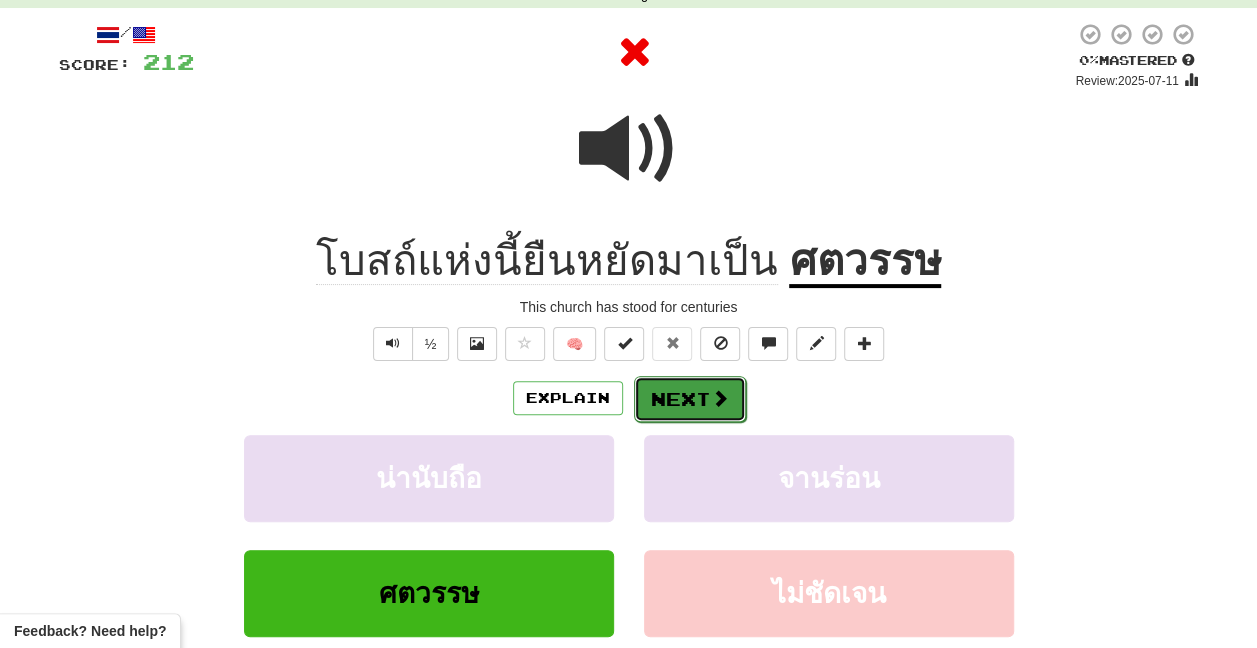 click on "Next" at bounding box center (690, 399) 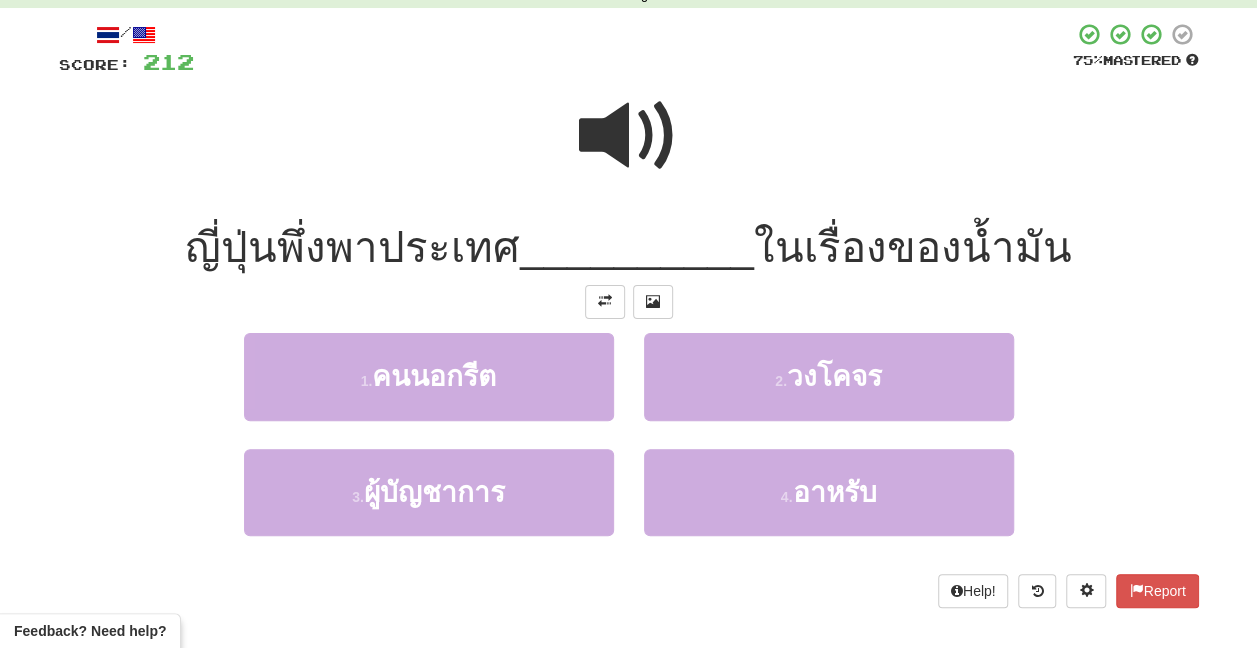 click at bounding box center (629, 136) 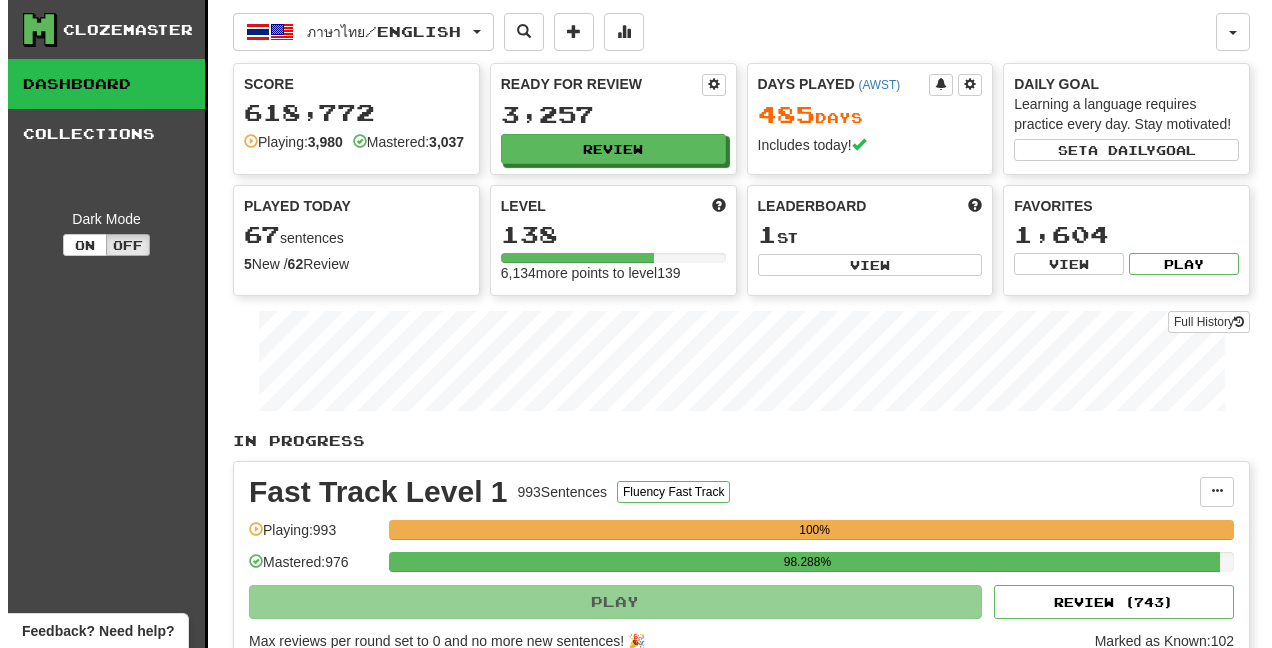 scroll, scrollTop: 0, scrollLeft: 0, axis: both 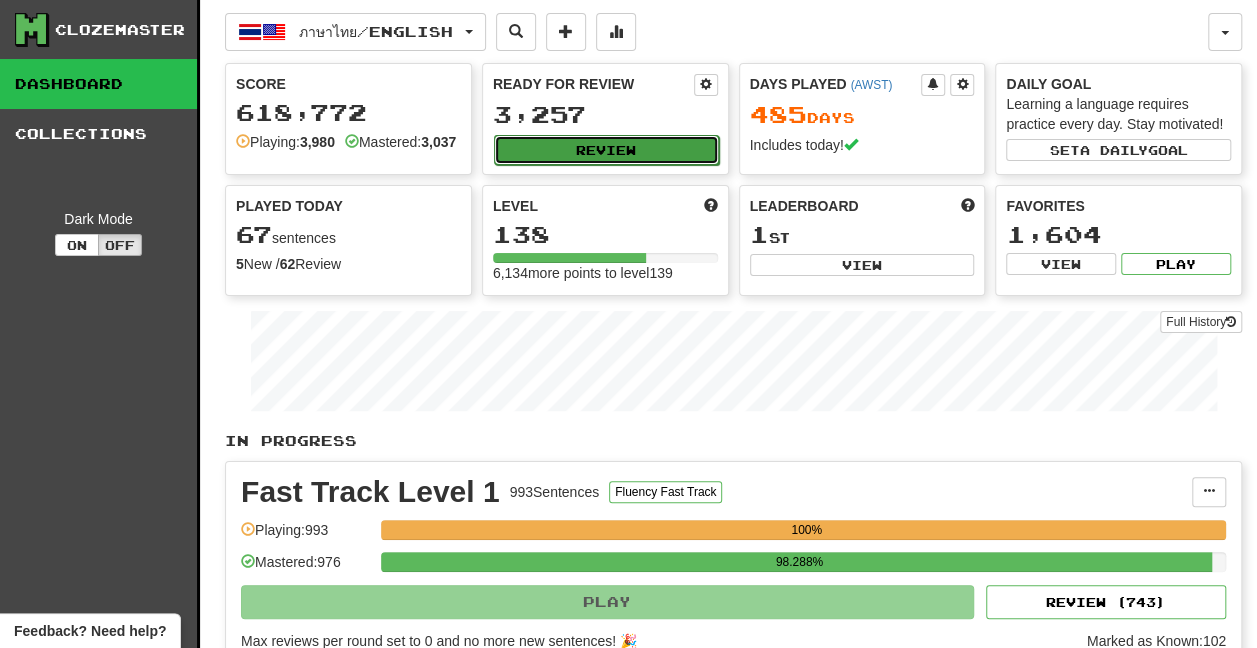 click on "Review" at bounding box center (606, 150) 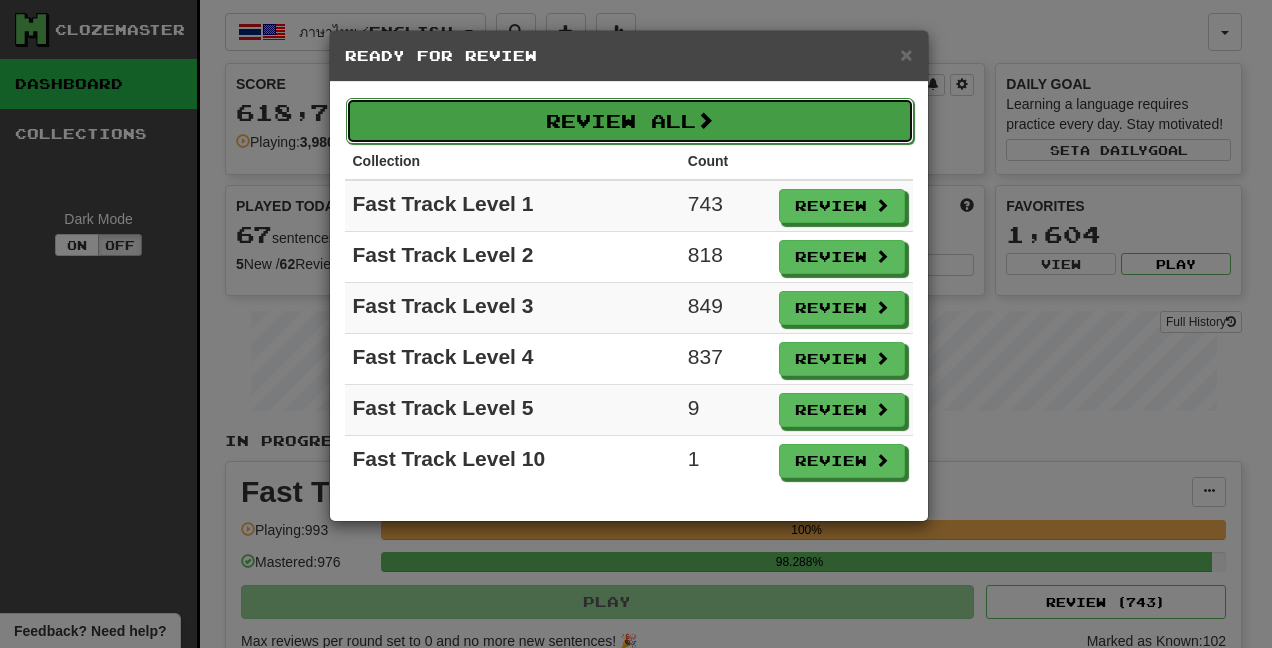 click on "Review All" at bounding box center [630, 121] 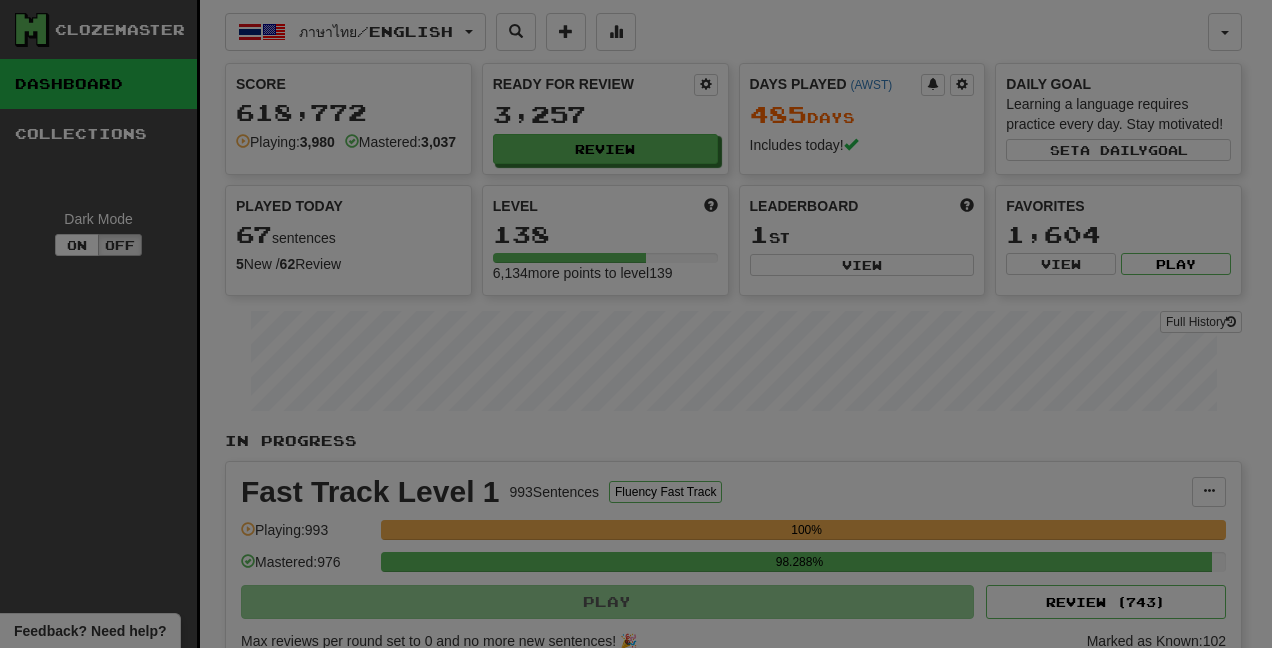 select on "***" 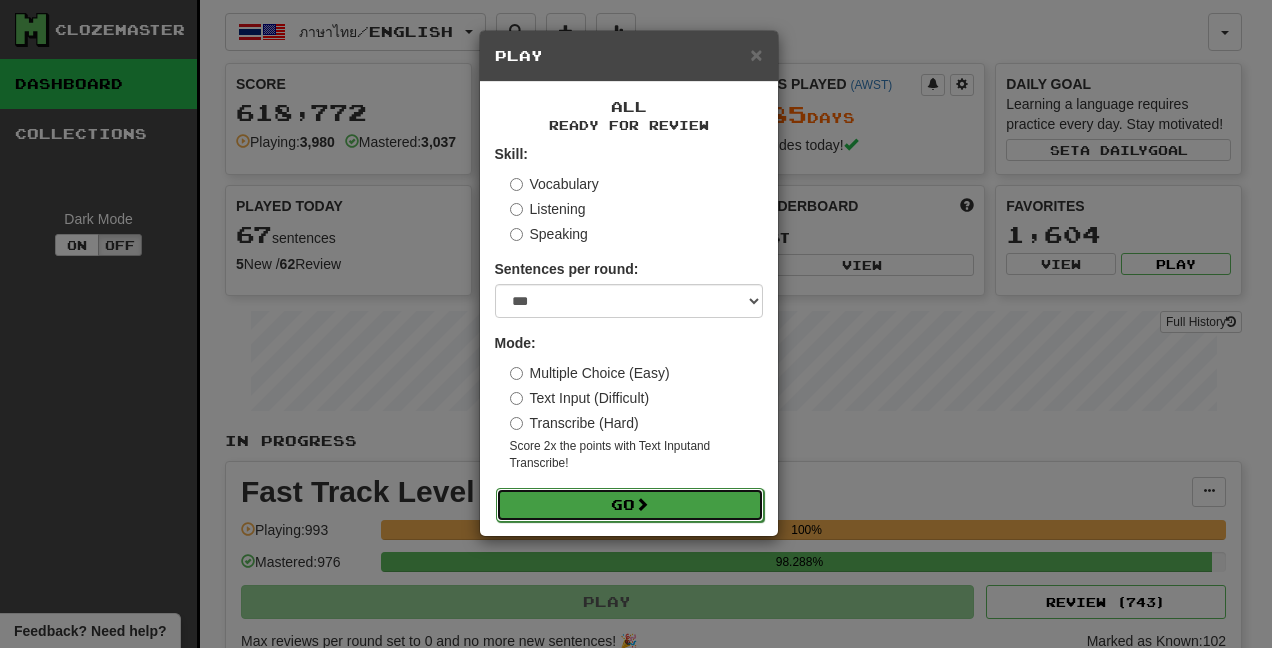 click on "Go" at bounding box center (630, 505) 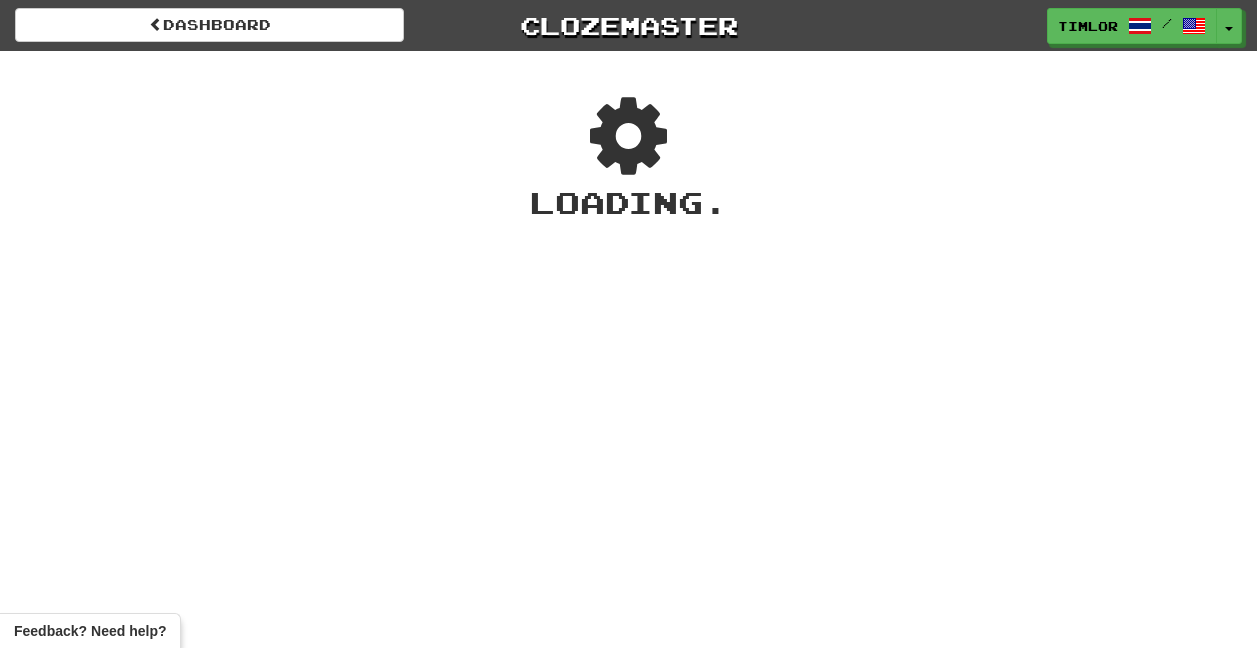 scroll, scrollTop: 0, scrollLeft: 0, axis: both 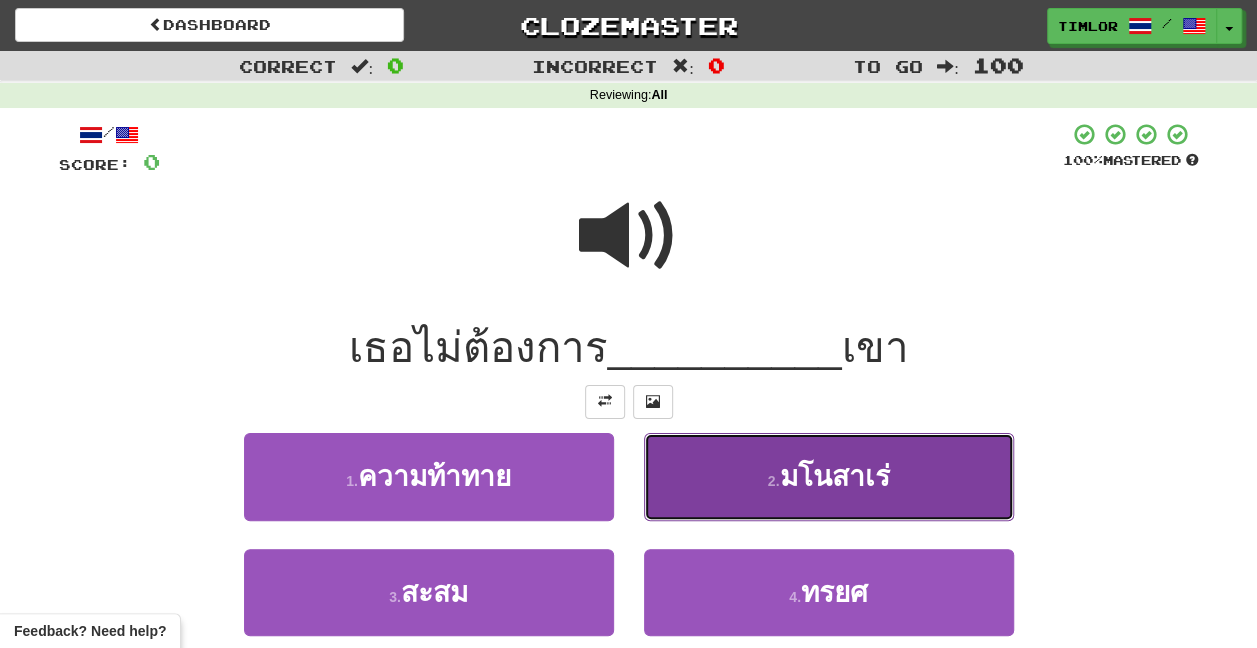 click on "2 .  มโนสาเร่" at bounding box center [829, 476] 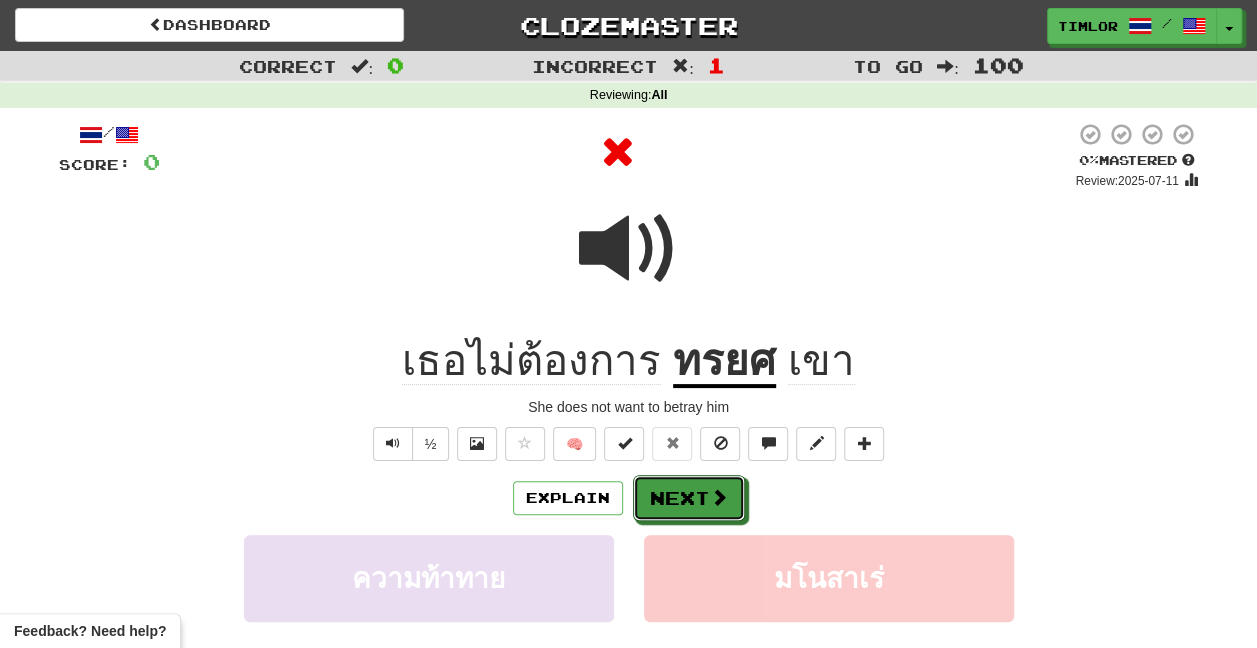 click on "Next" at bounding box center [689, 498] 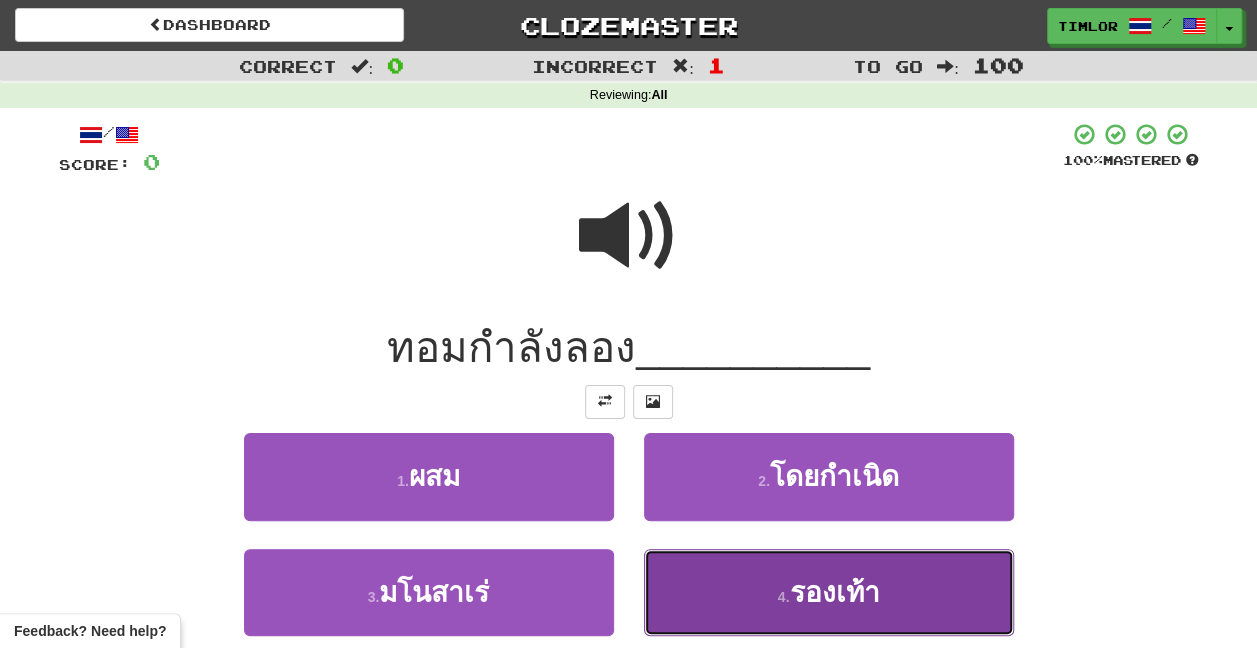 click on "4 .  รองเท้า" at bounding box center (829, 592) 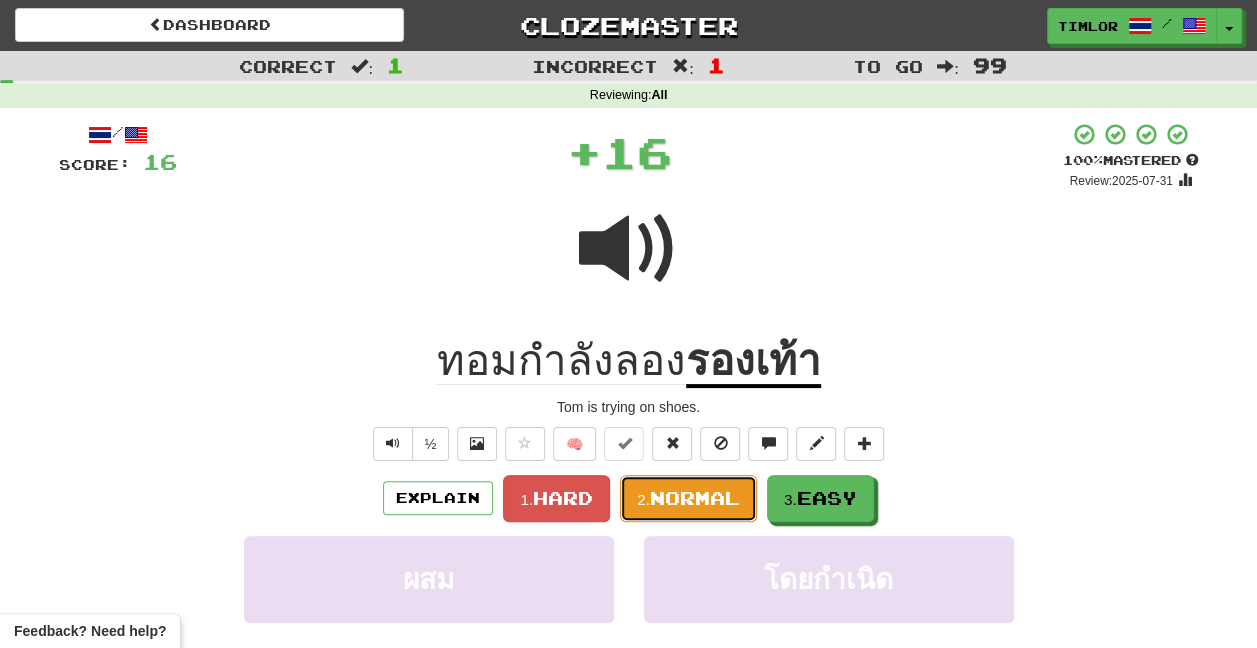click on "Normal" at bounding box center (695, 498) 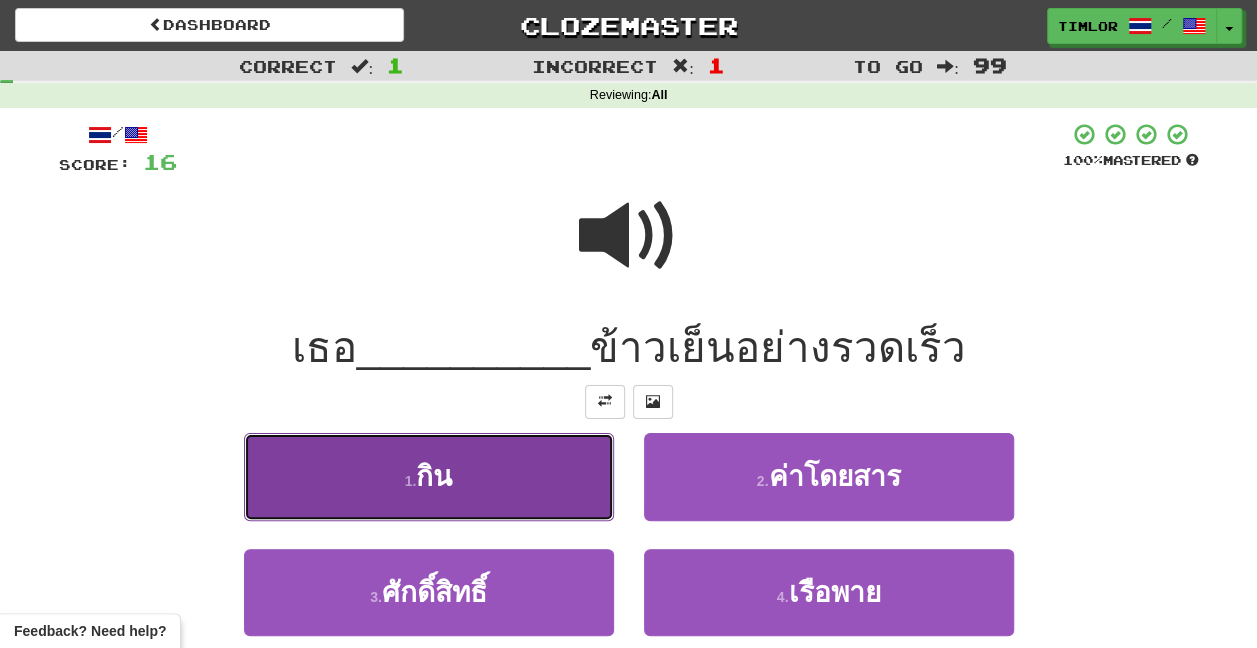 click on "1 .  กิน" at bounding box center [429, 476] 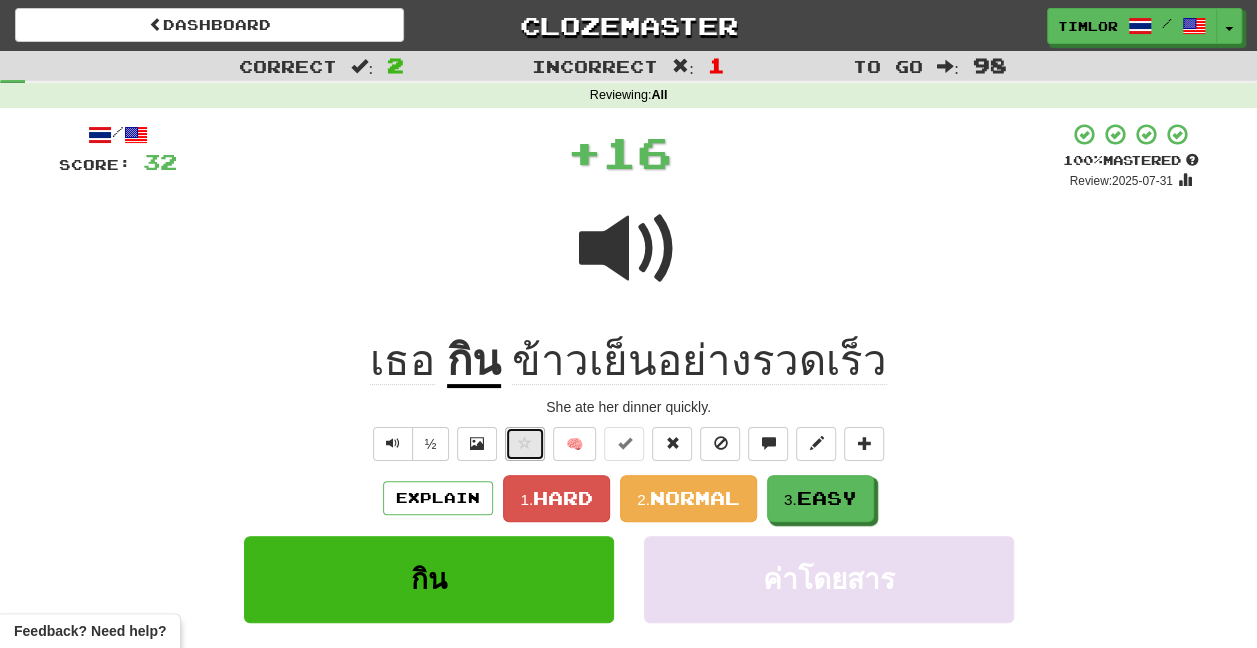 click at bounding box center (525, 444) 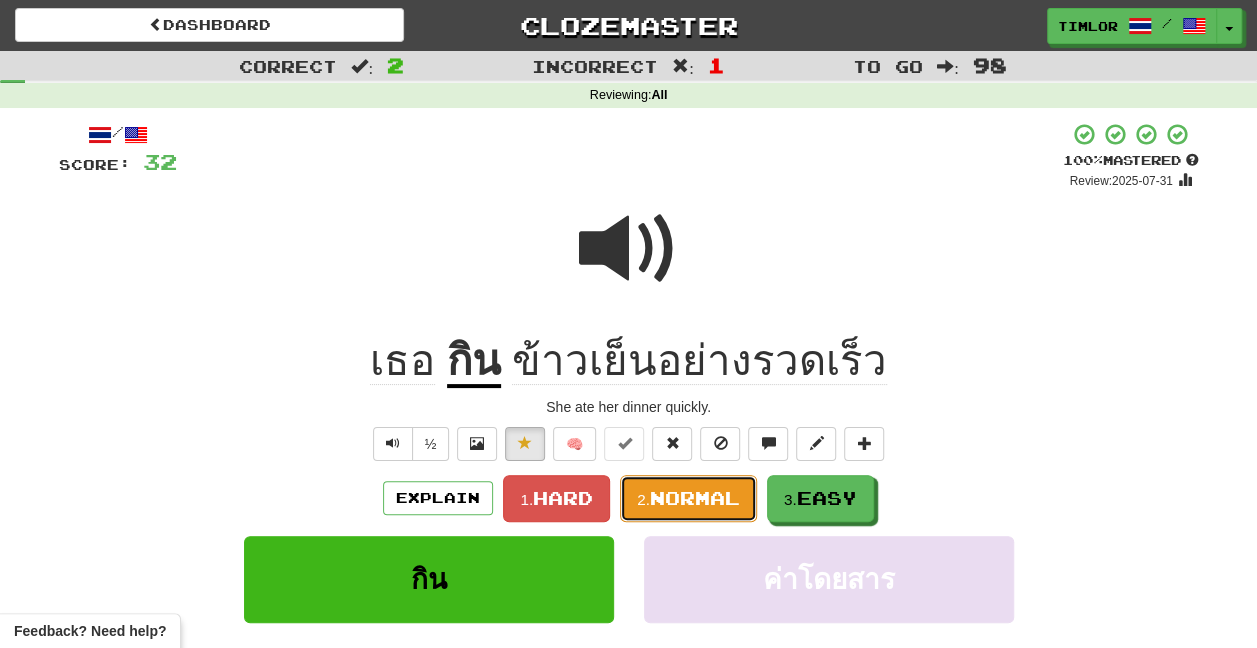 click on "2.  Normal" at bounding box center (688, 498) 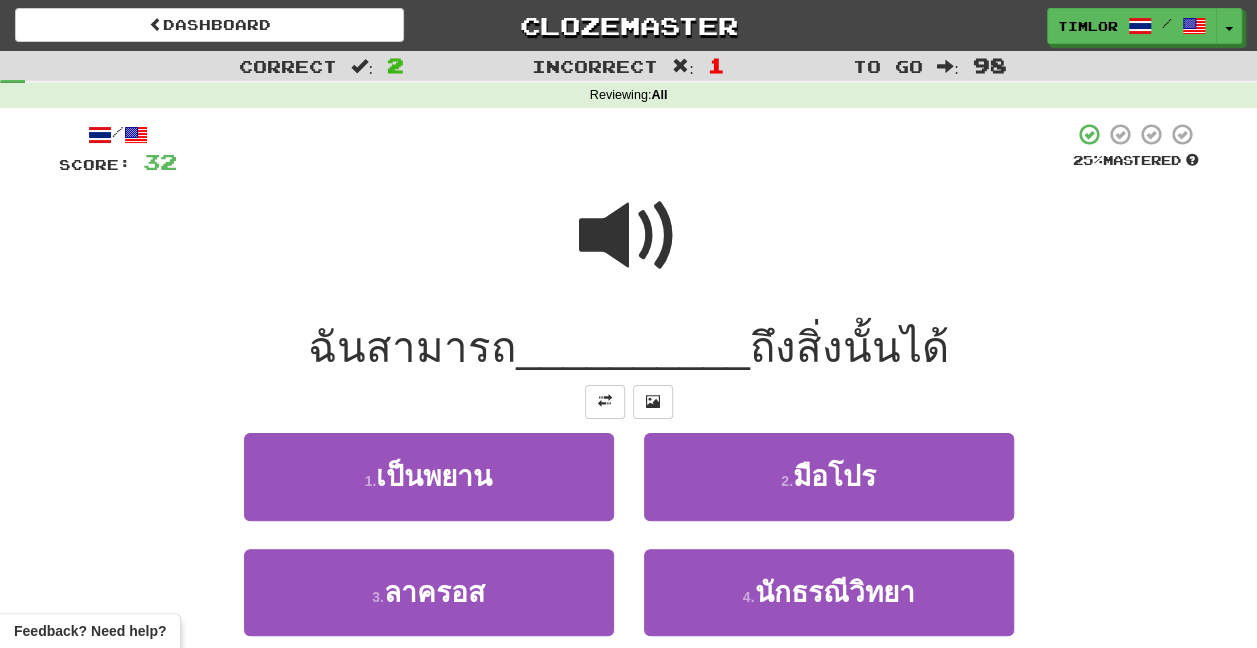 click at bounding box center (629, 236) 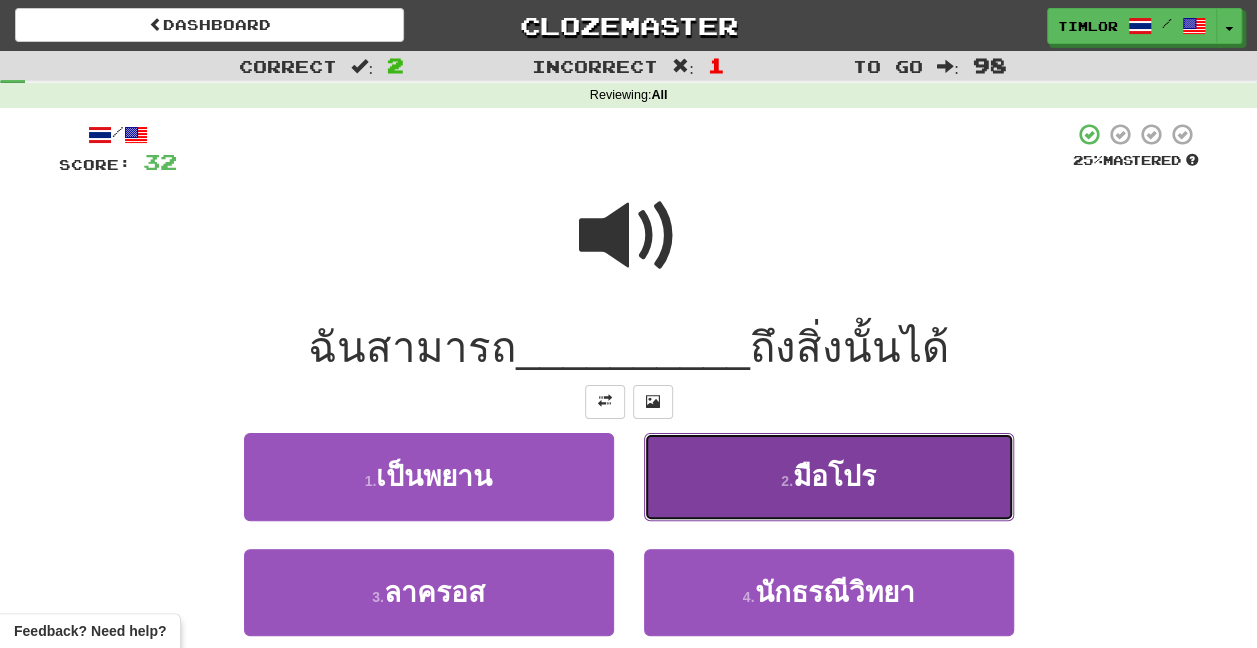 click on "2 .  มือโปร" at bounding box center [829, 476] 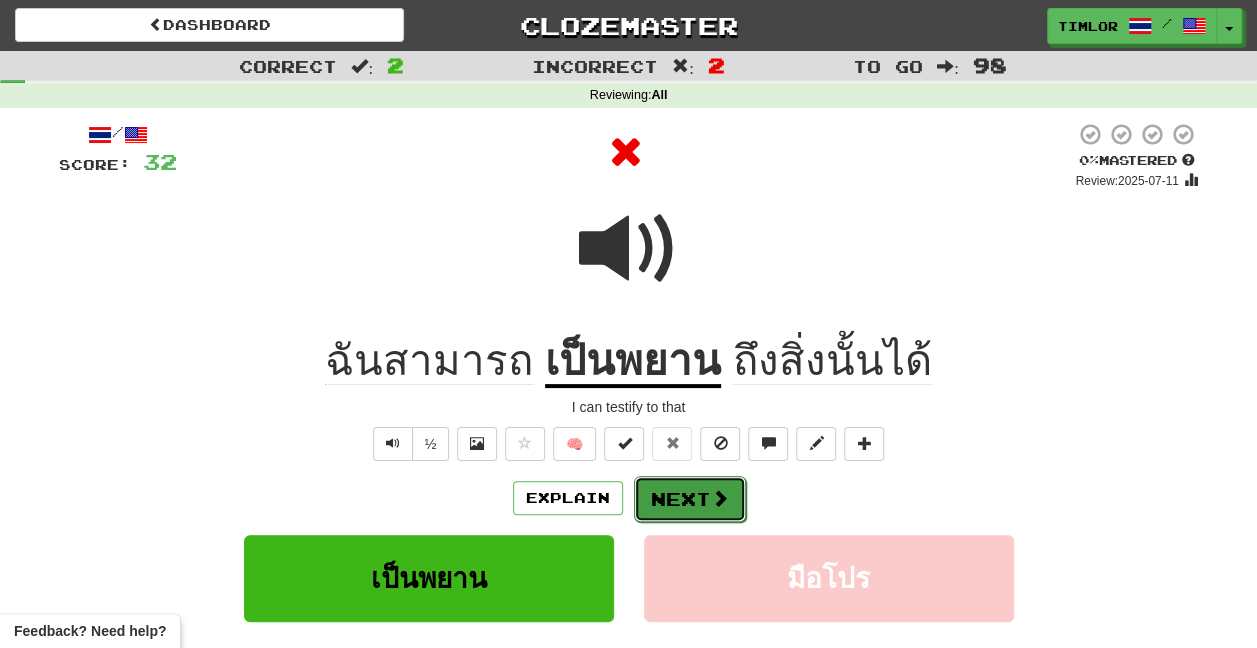 click on "Next" at bounding box center [690, 499] 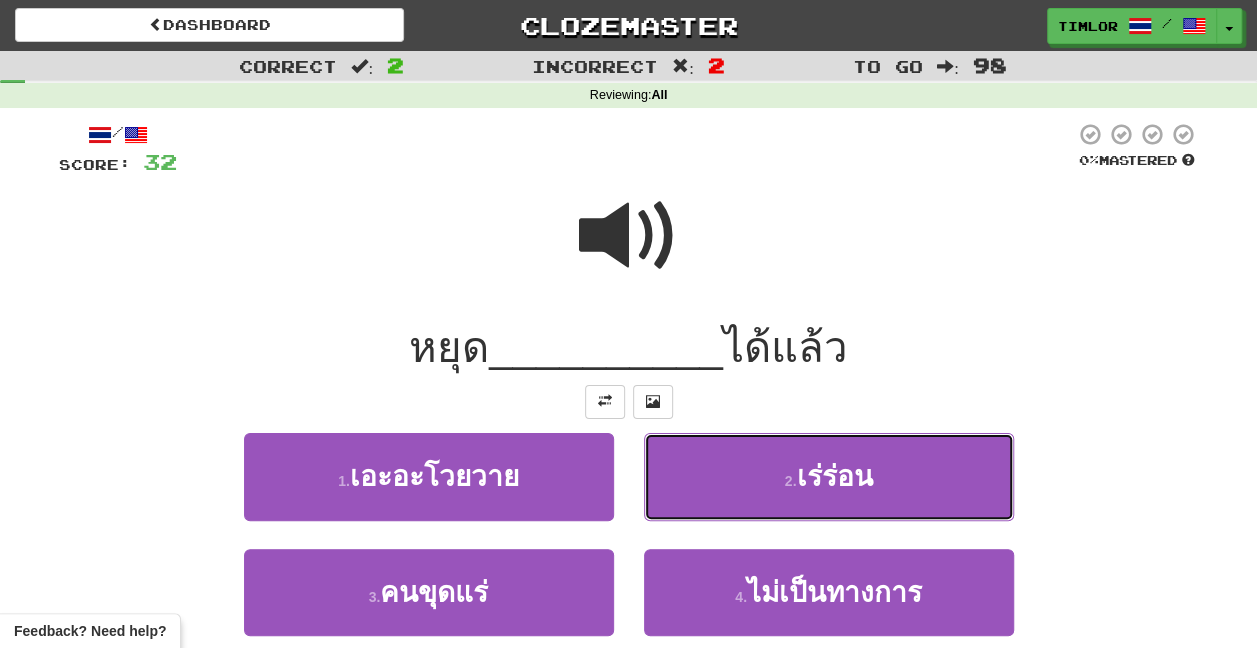 click on "2 .  เร่ร่อน" at bounding box center (829, 476) 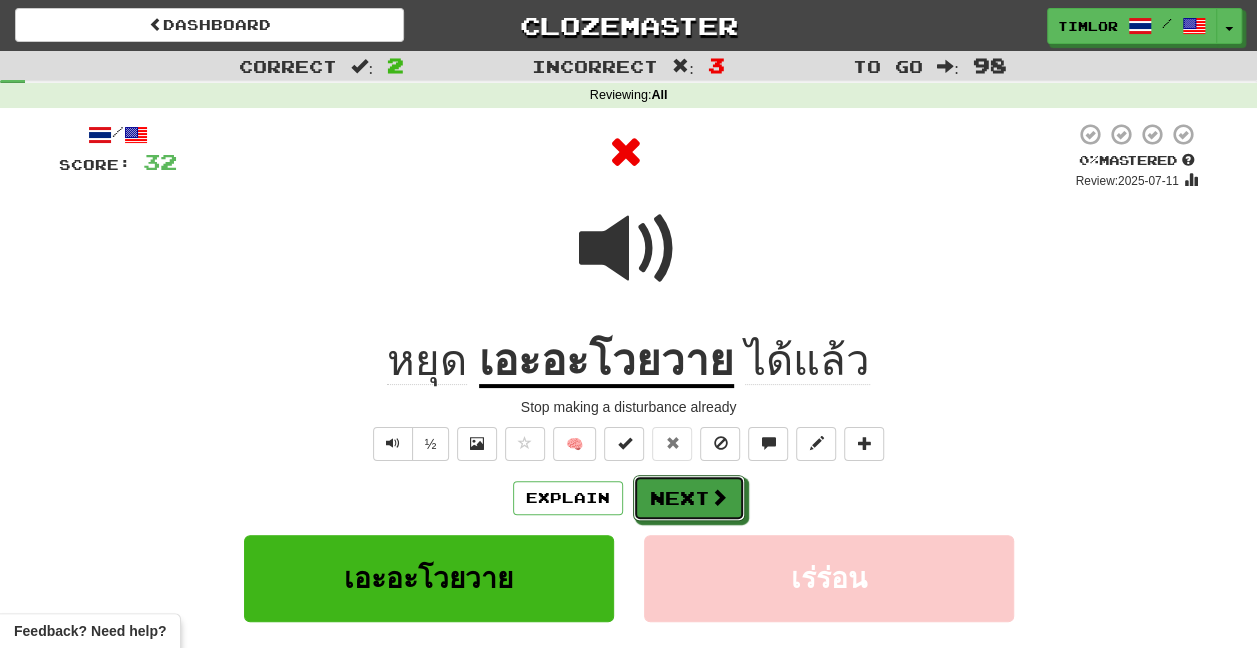 click on "Next" at bounding box center (689, 498) 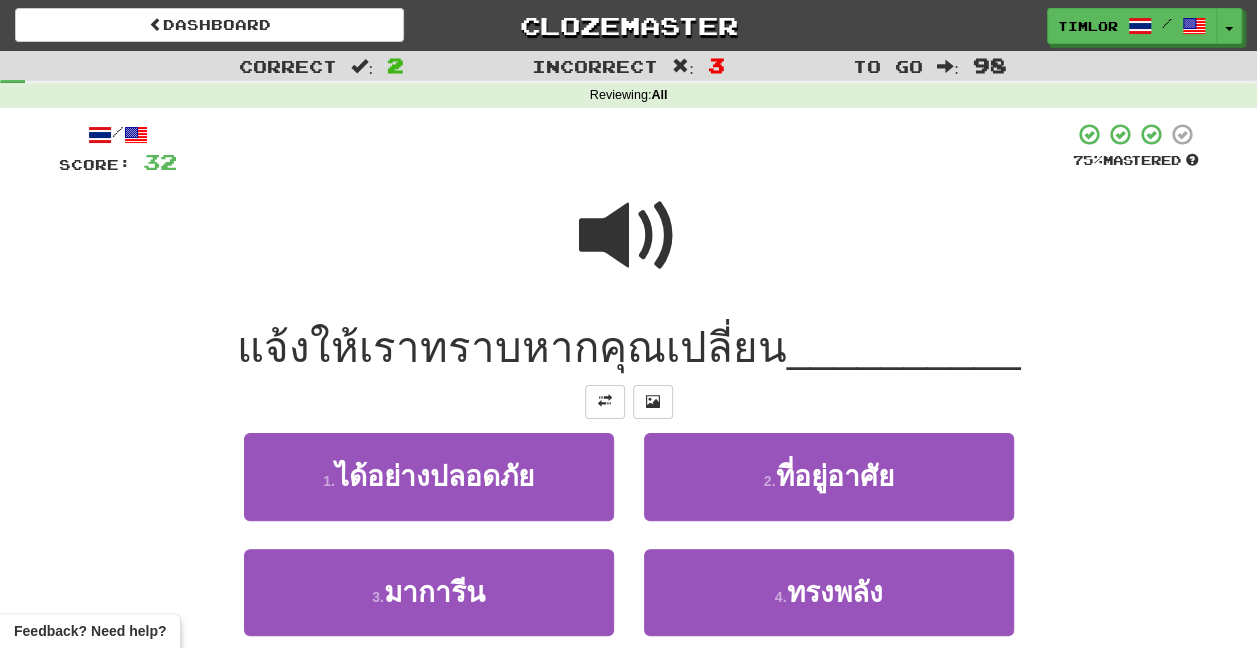click at bounding box center (629, 249) 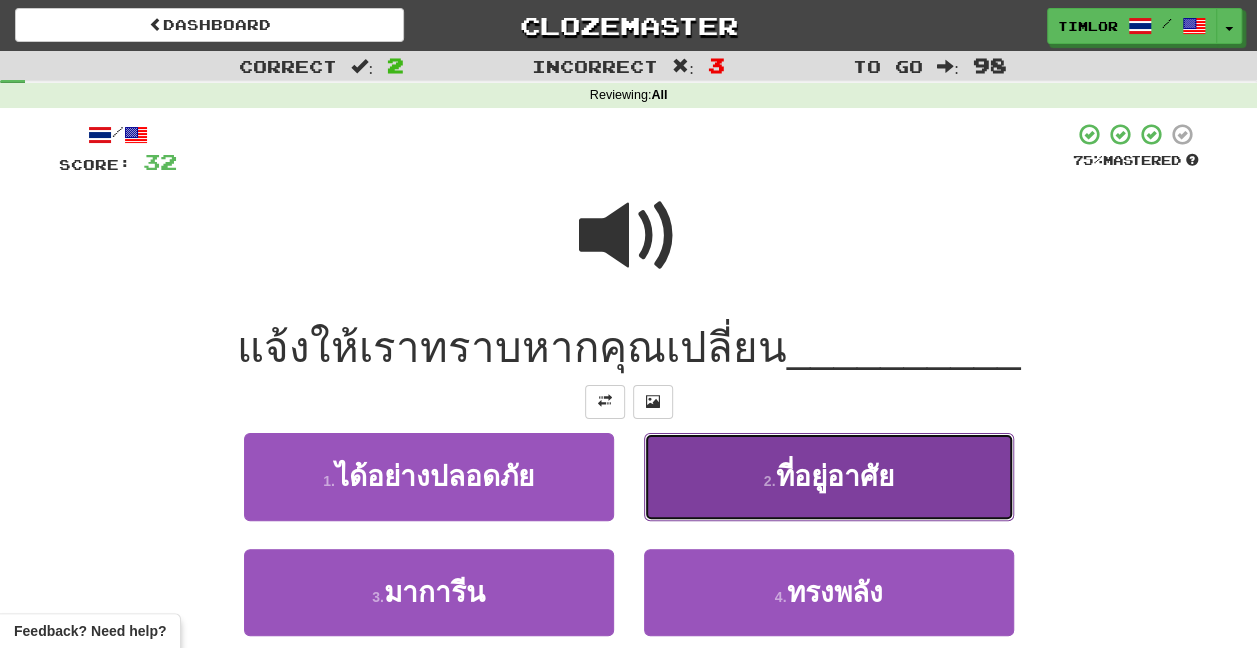 click on "2 .  ที่อยู่อาศัย" at bounding box center (829, 476) 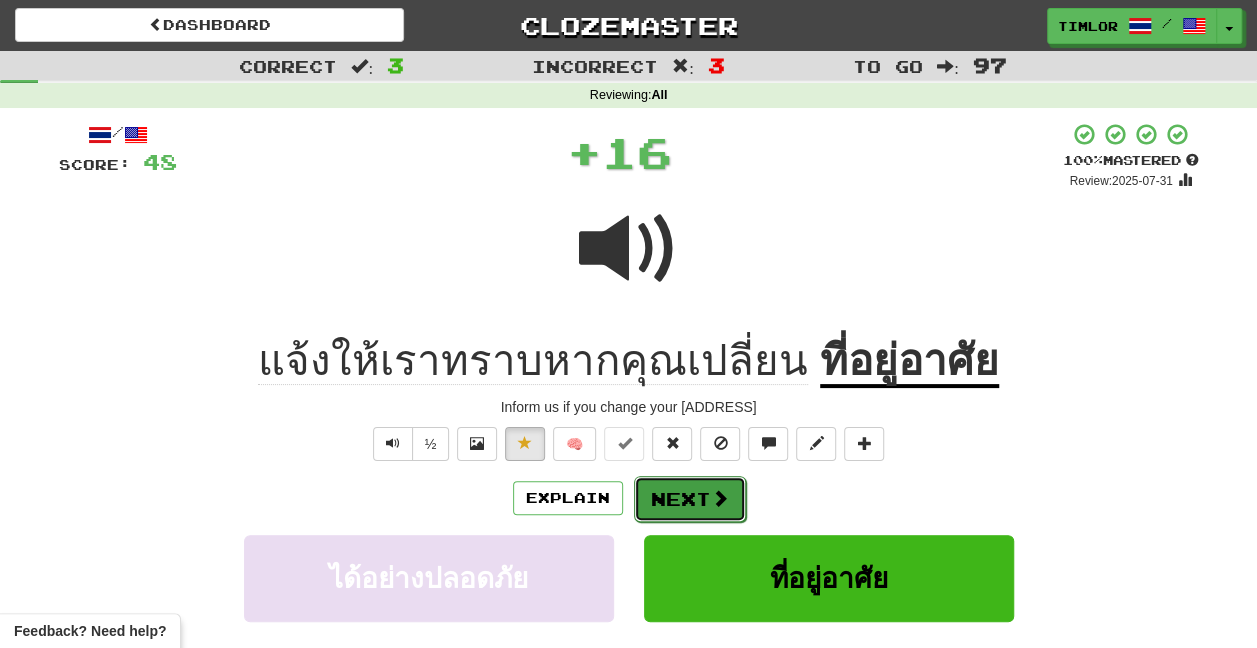 click on "Next" at bounding box center (690, 499) 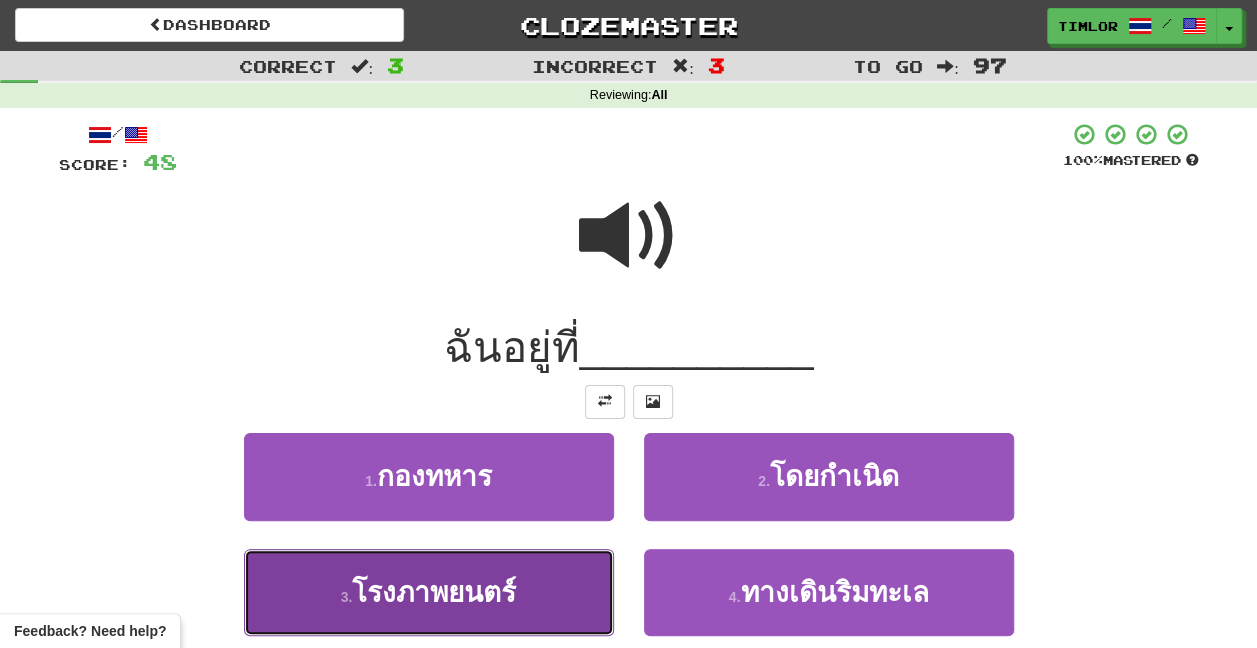 click on "3 .  โรงภาพยนตร์" at bounding box center (429, 592) 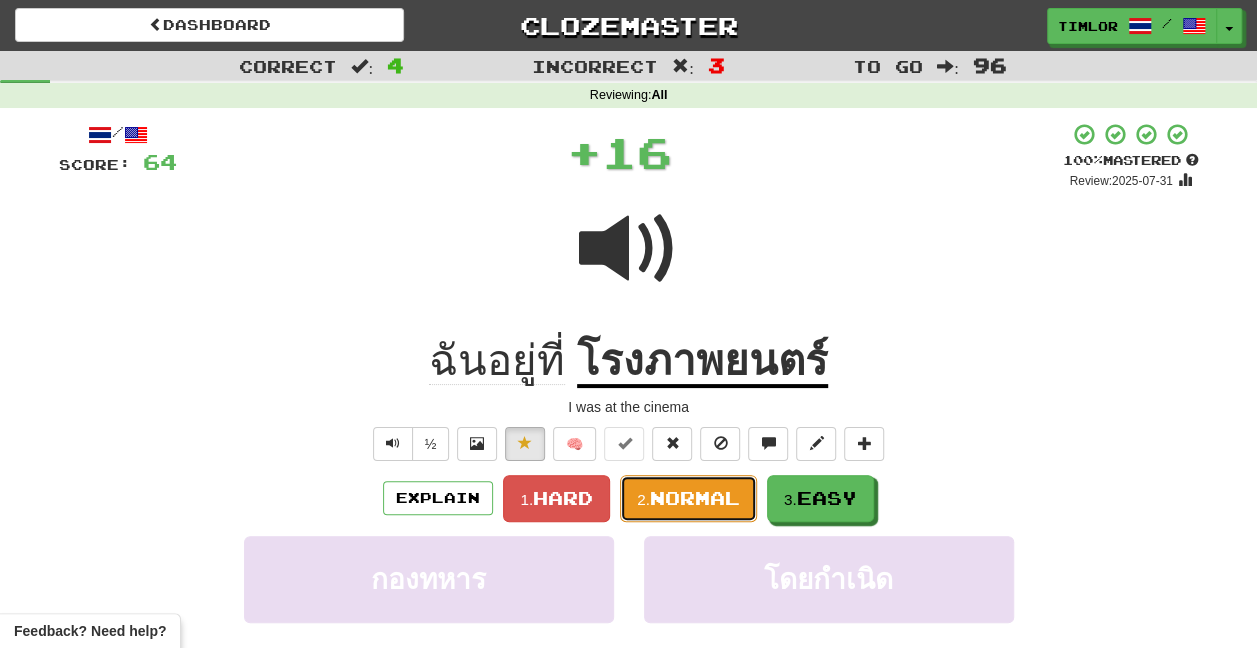 click on "Normal" at bounding box center (695, 498) 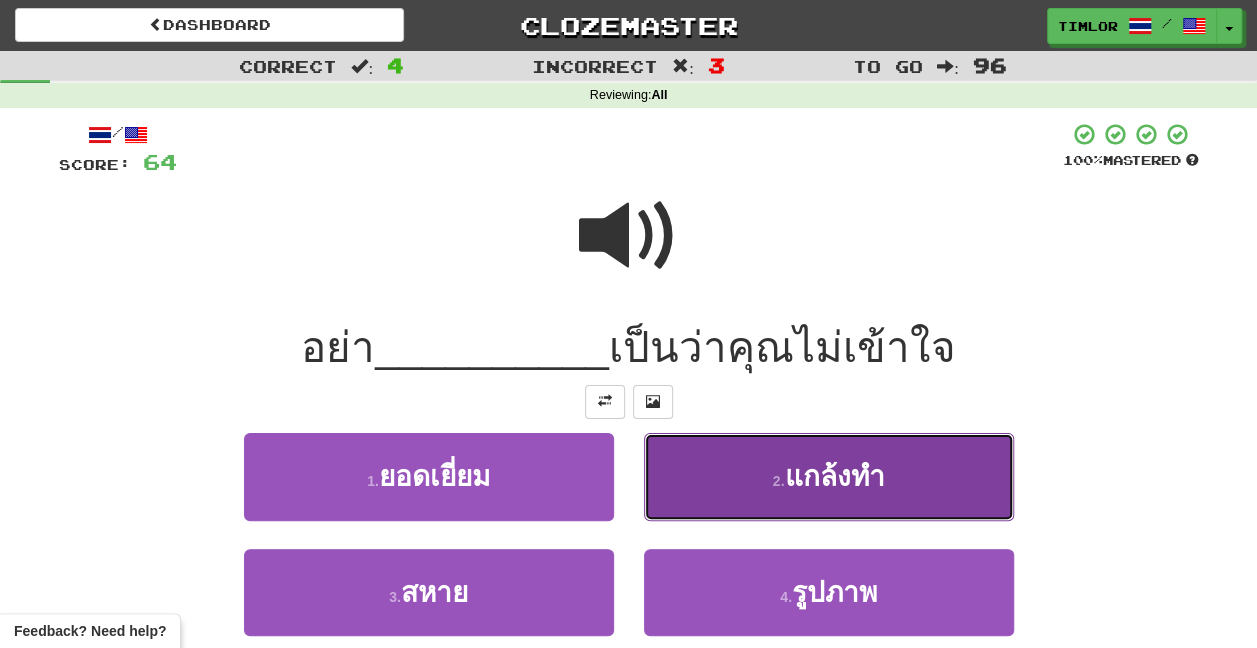 click on "2 .  แกล้งทำ" at bounding box center (829, 476) 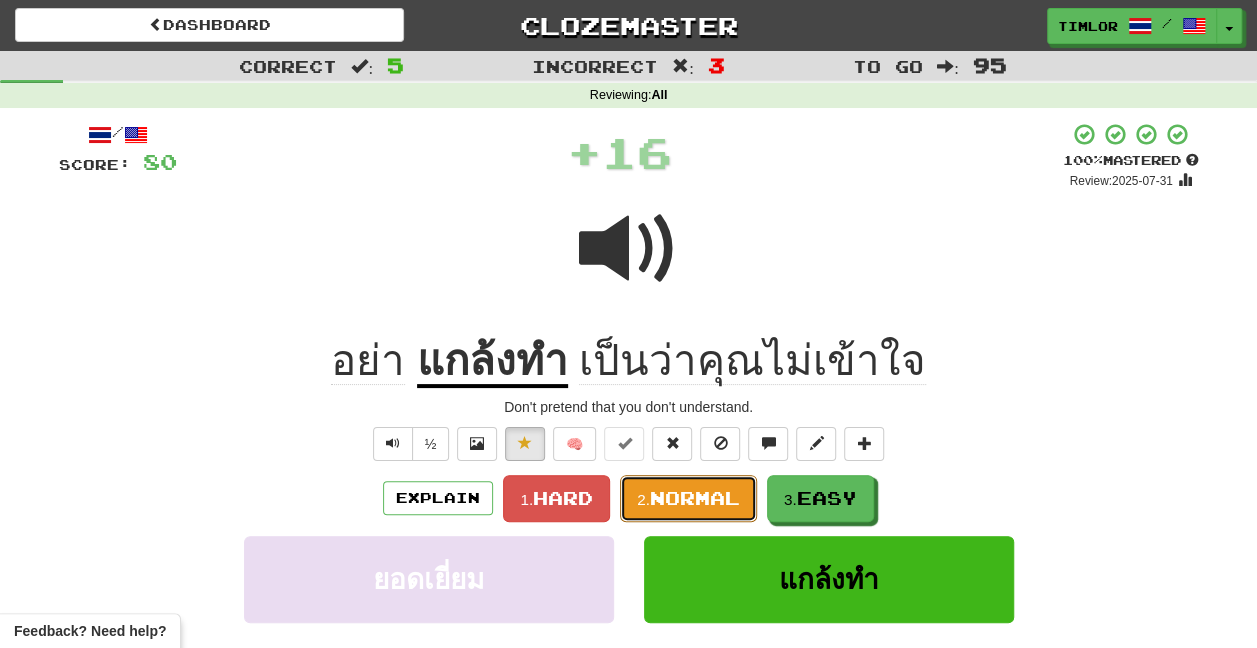 click on "Normal" at bounding box center [695, 498] 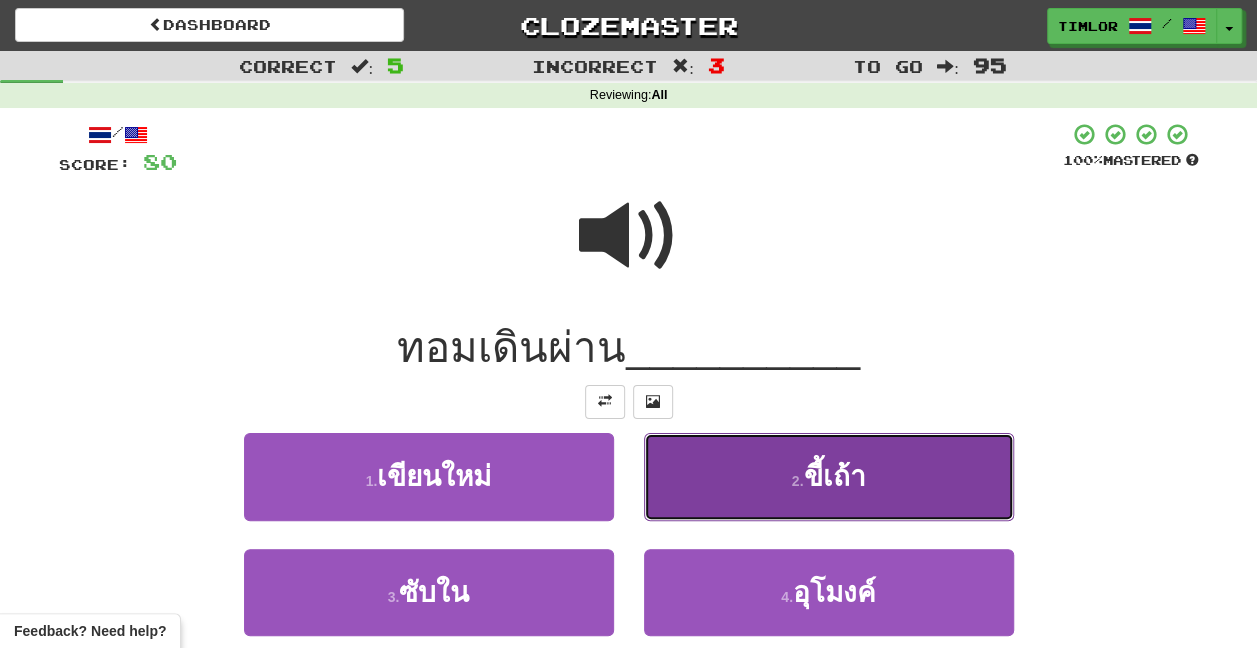 click on "2 .  ขี้เถ้า" at bounding box center (829, 476) 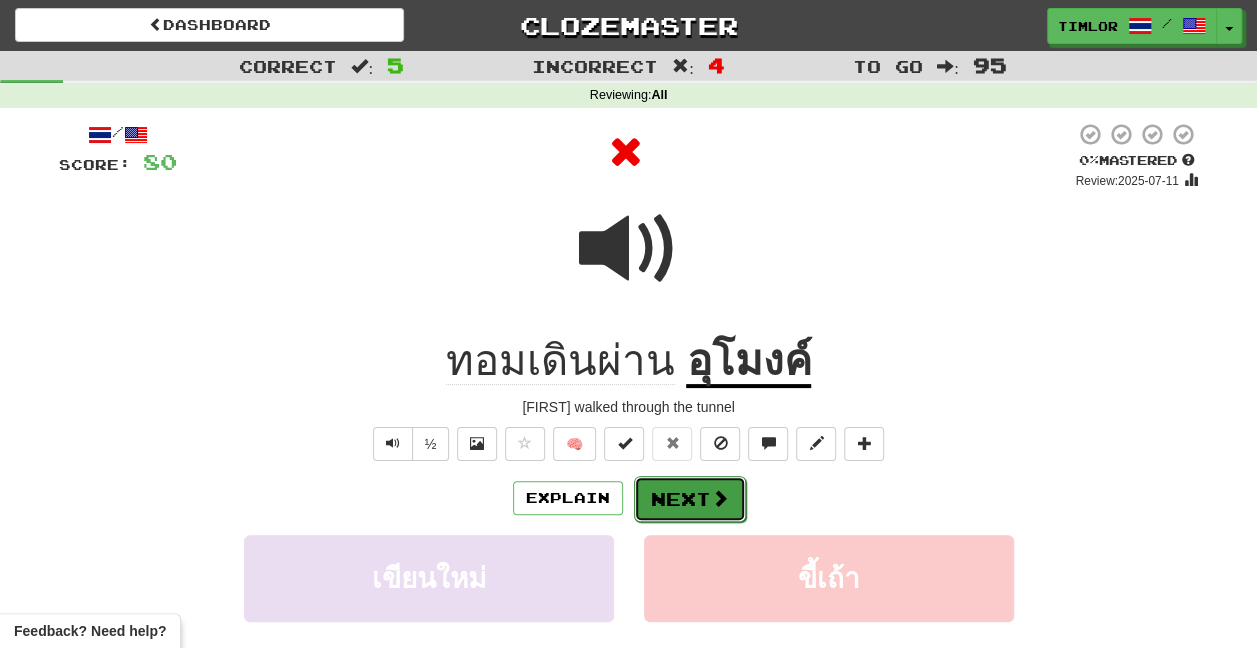 click on "Next" at bounding box center [690, 499] 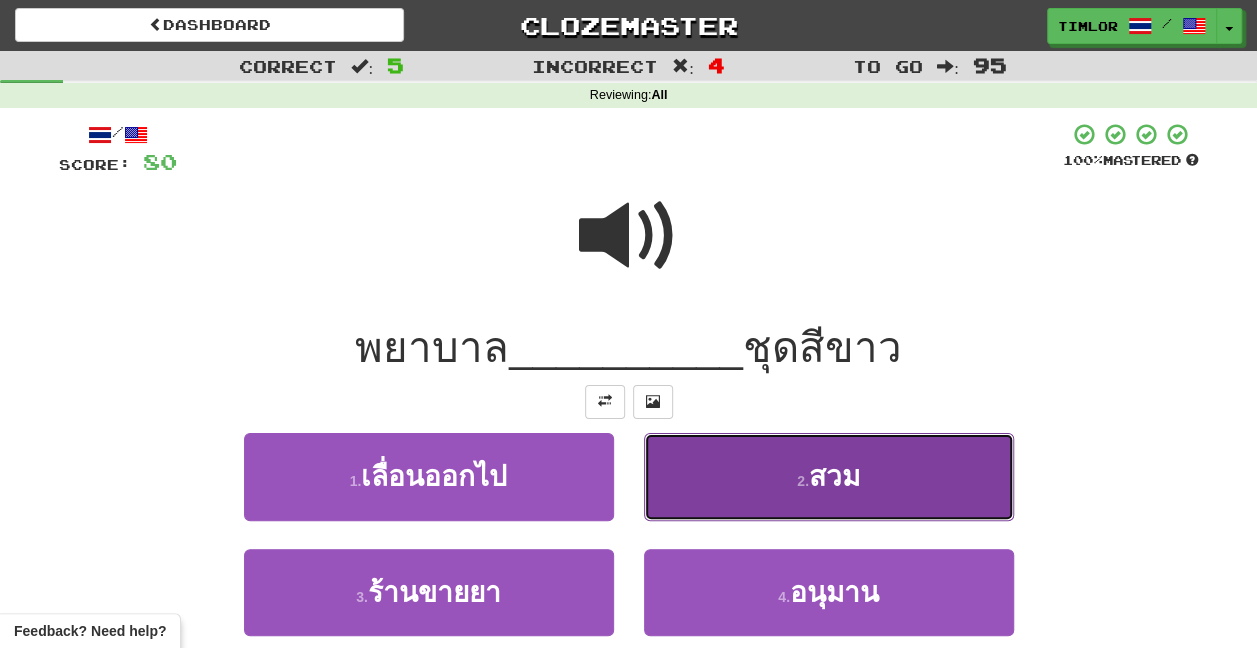 click on "2 .  สวม" at bounding box center (829, 476) 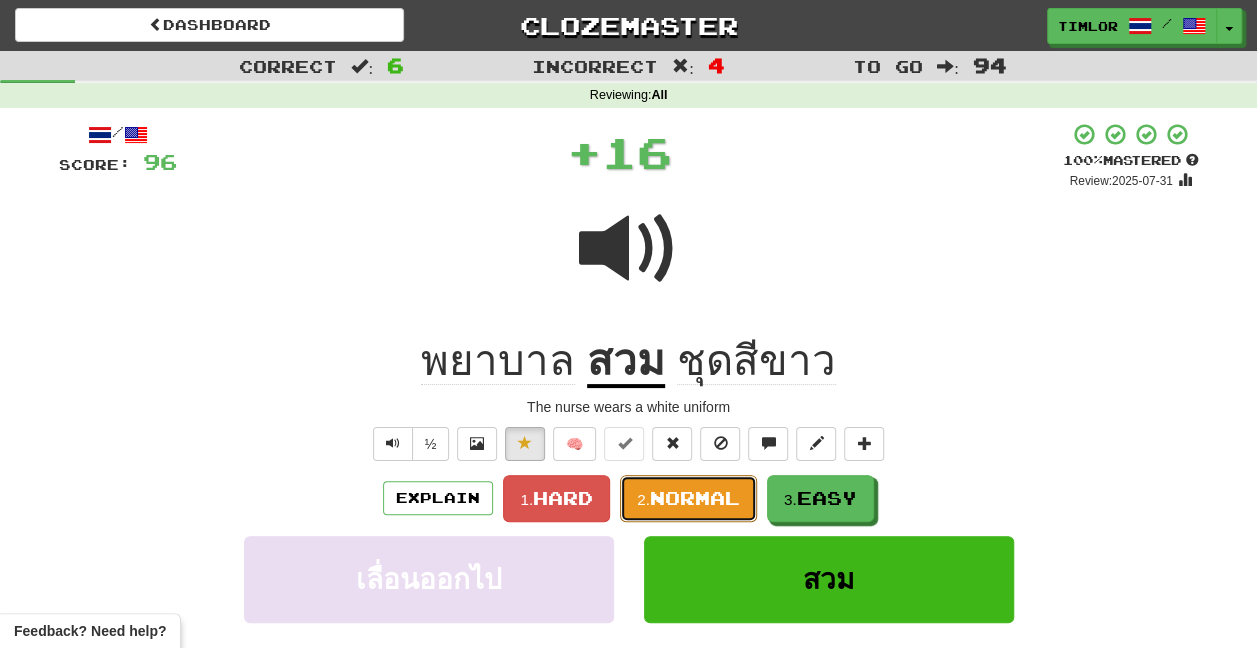 drag, startPoint x: 934, startPoint y: 494, endPoint x: 689, endPoint y: 504, distance: 245.204 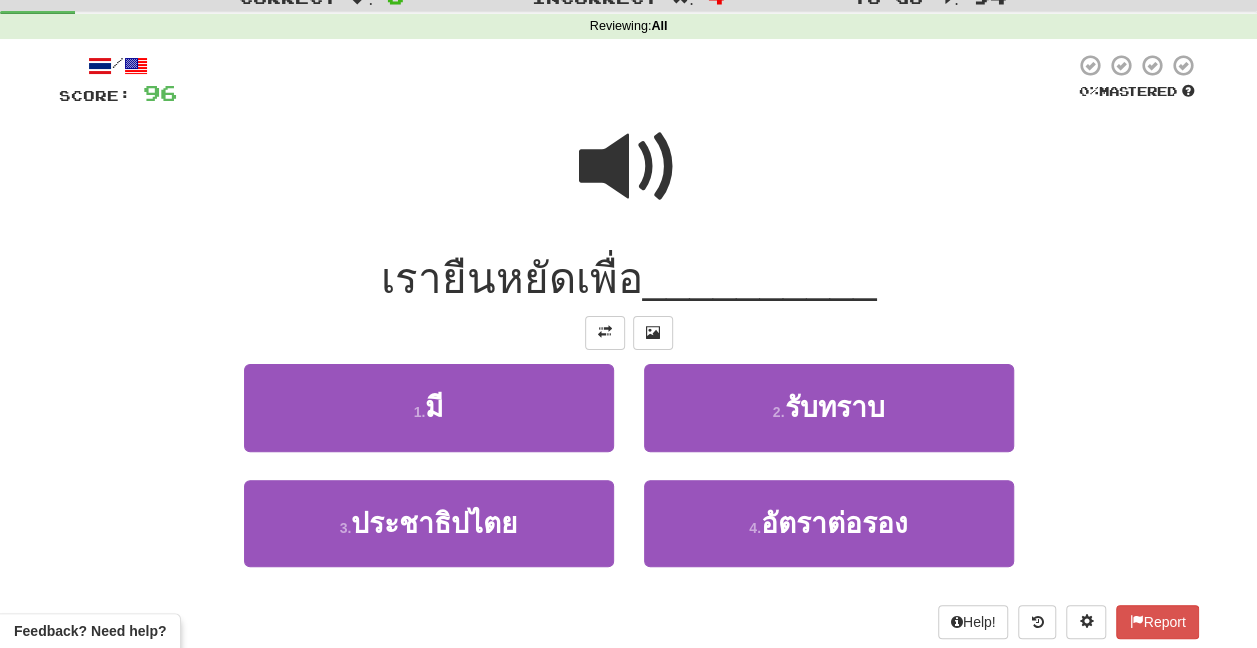 scroll, scrollTop: 100, scrollLeft: 0, axis: vertical 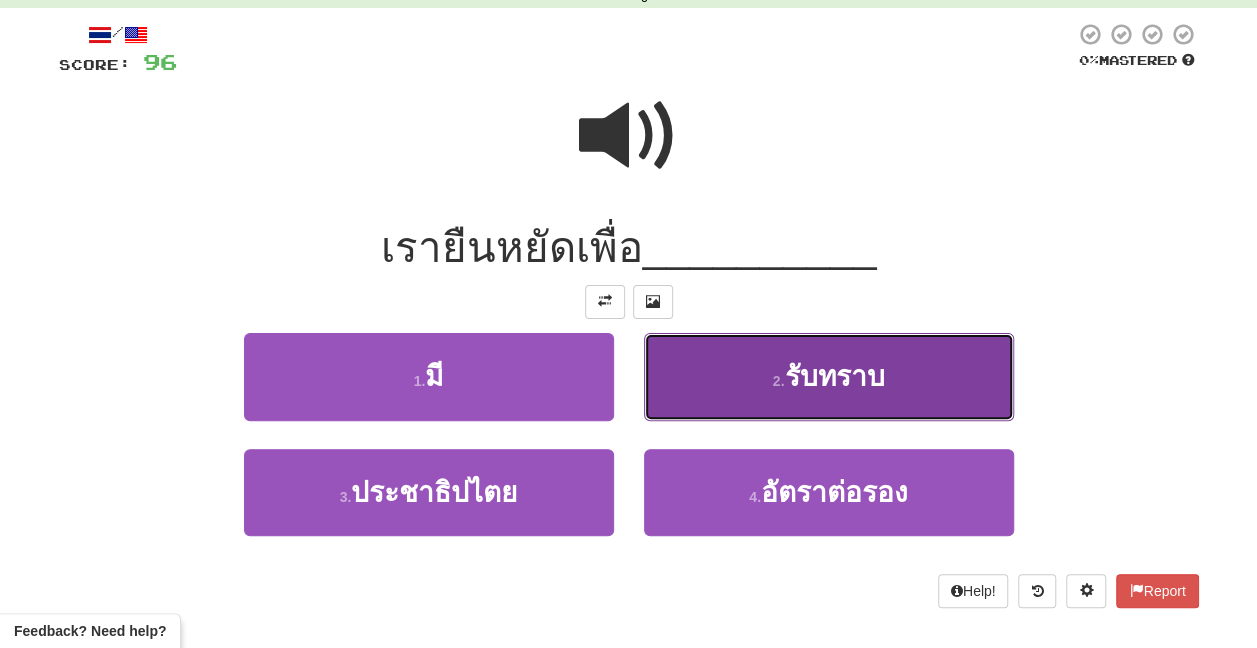 click on "2 .  รับทราบ" at bounding box center (829, 376) 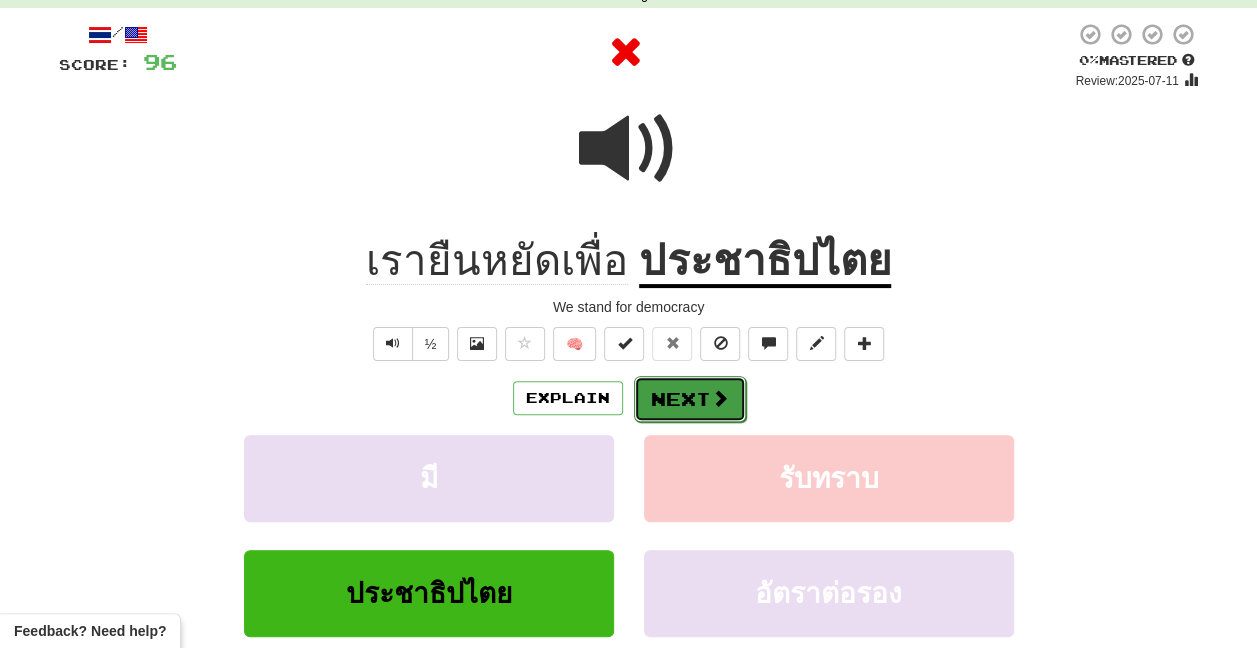 click at bounding box center (720, 398) 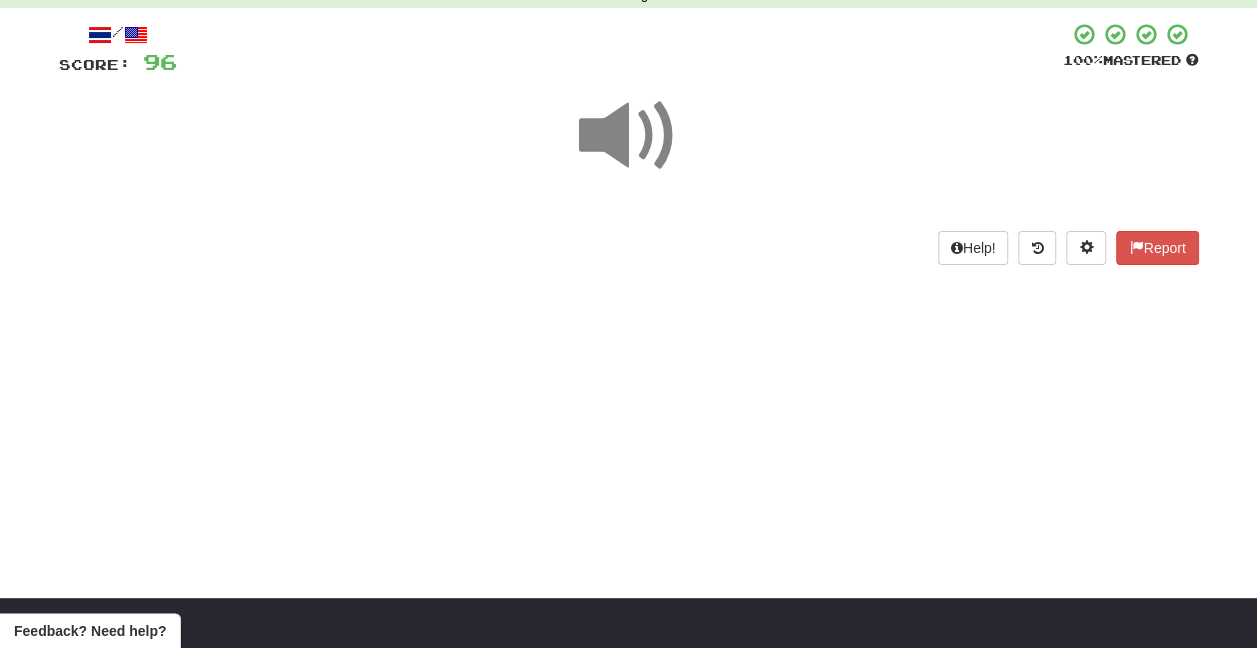 drag, startPoint x: 712, startPoint y: 407, endPoint x: 1170, endPoint y: 477, distance: 463.31845 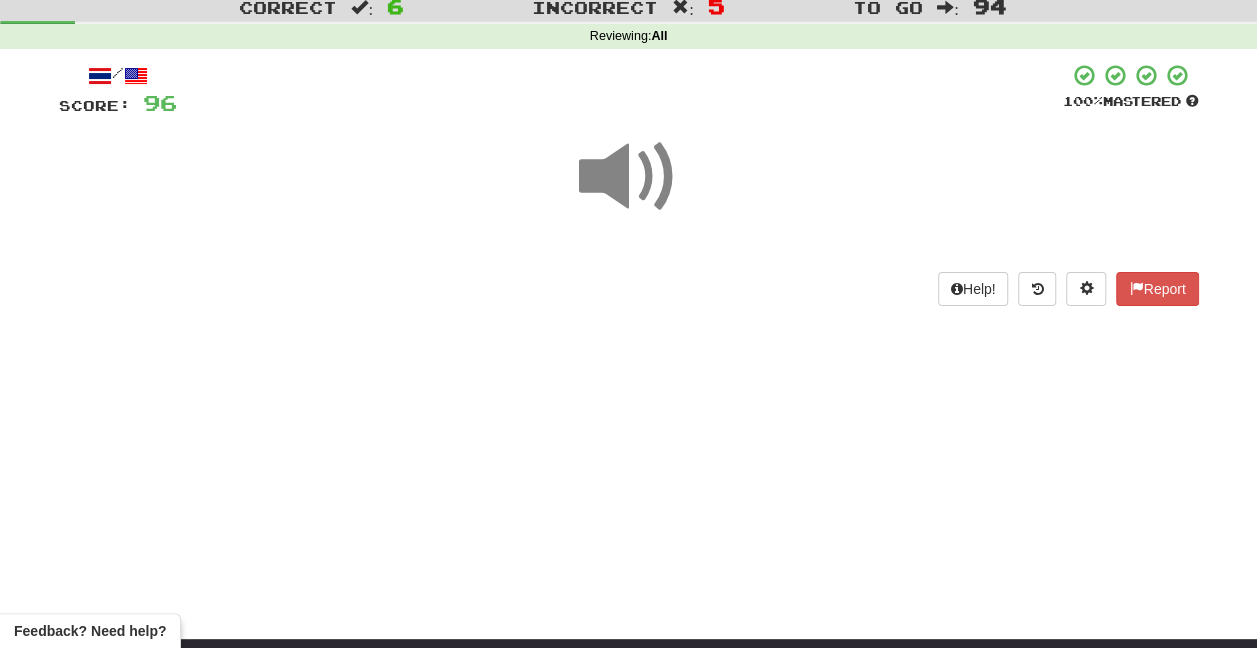 scroll, scrollTop: 100, scrollLeft: 0, axis: vertical 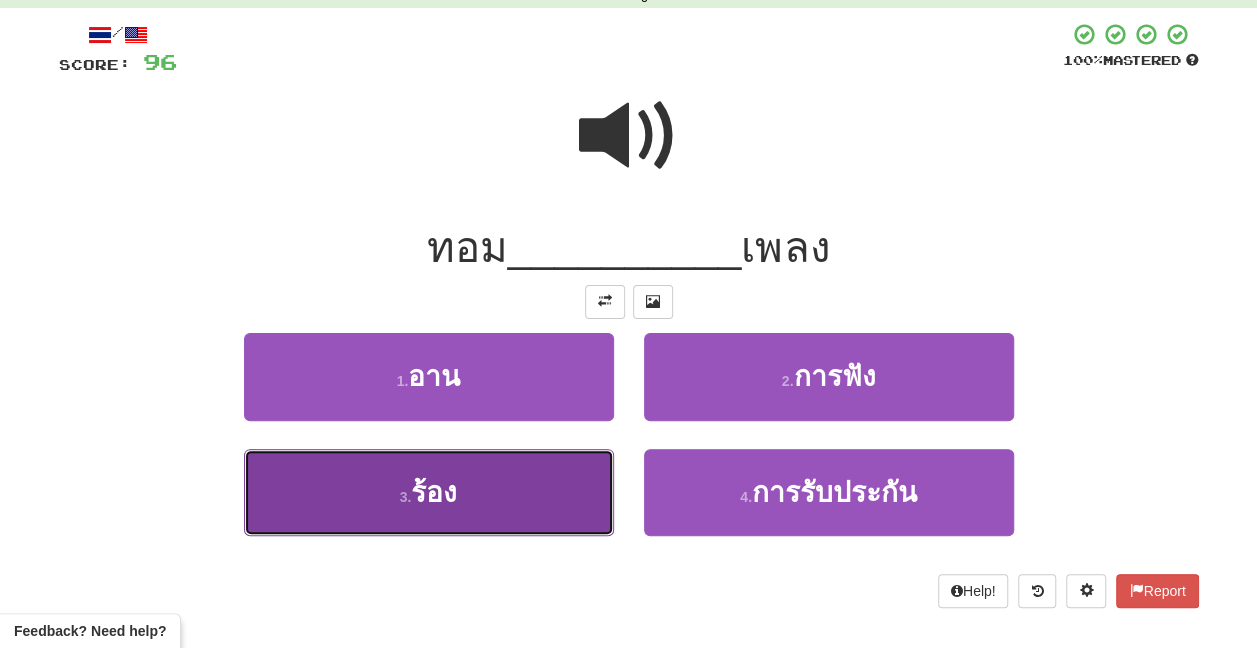 click on "3 .  ร้อง" at bounding box center (429, 492) 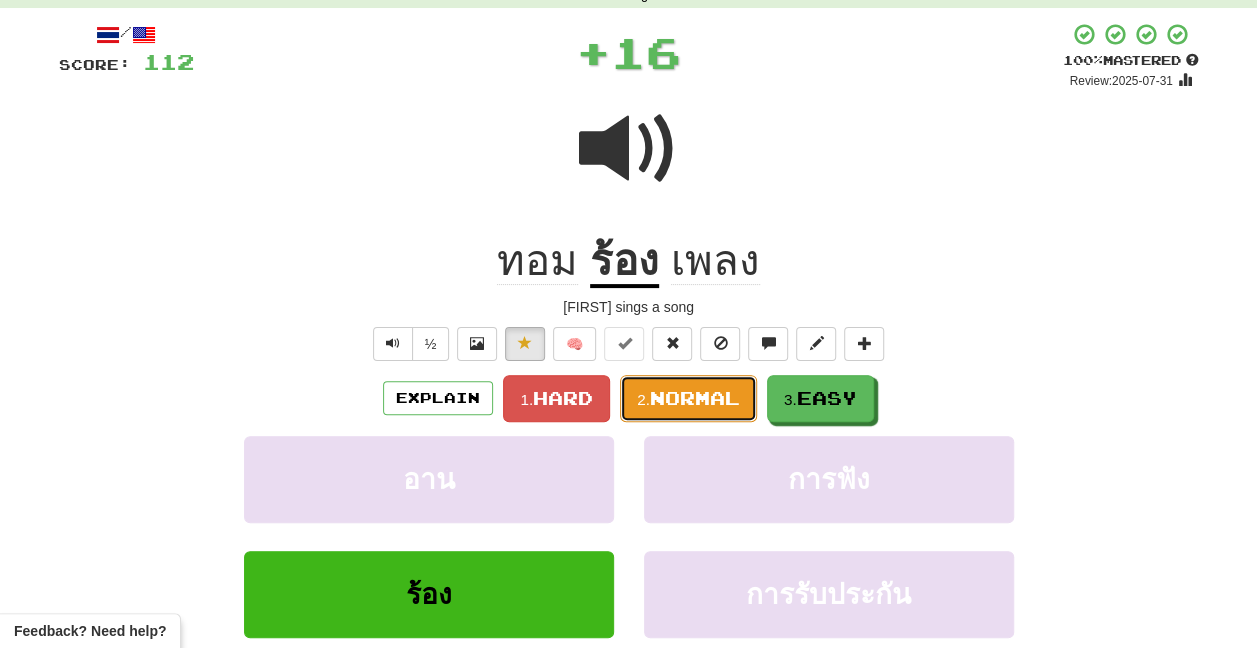 click on "Normal" at bounding box center [695, 398] 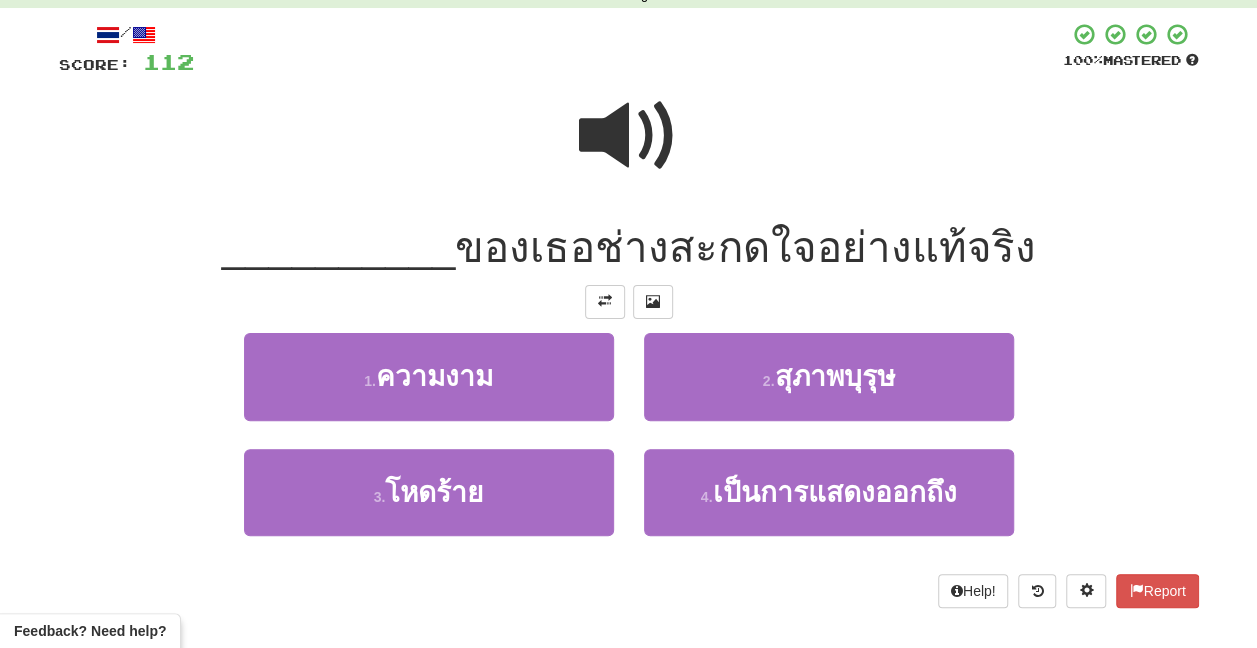 click at bounding box center (629, 149) 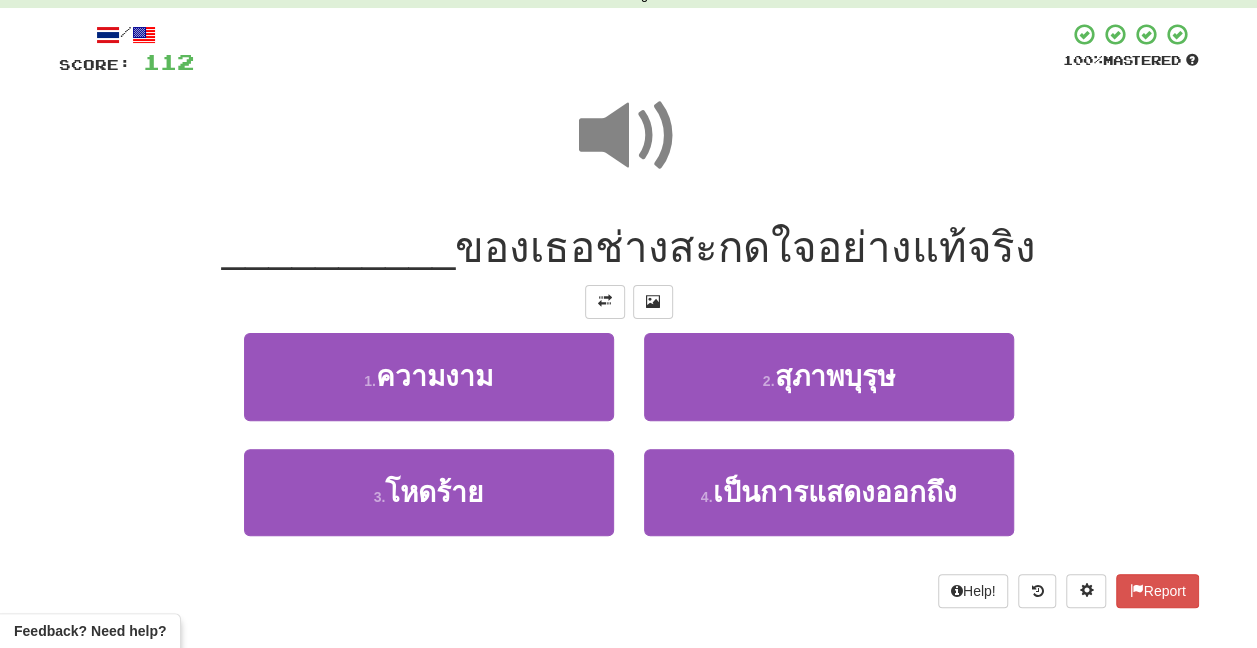 drag, startPoint x: 643, startPoint y: 204, endPoint x: 82, endPoint y: 421, distance: 601.5065 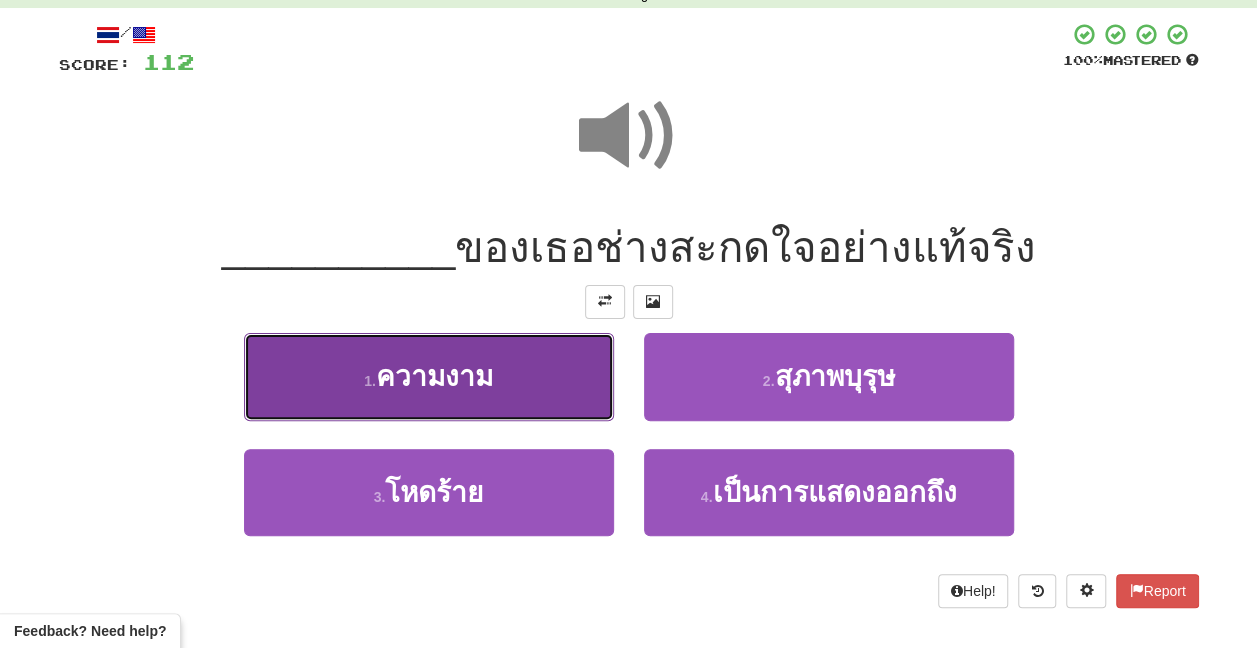 click on "1 .  ความงาม" at bounding box center (429, 376) 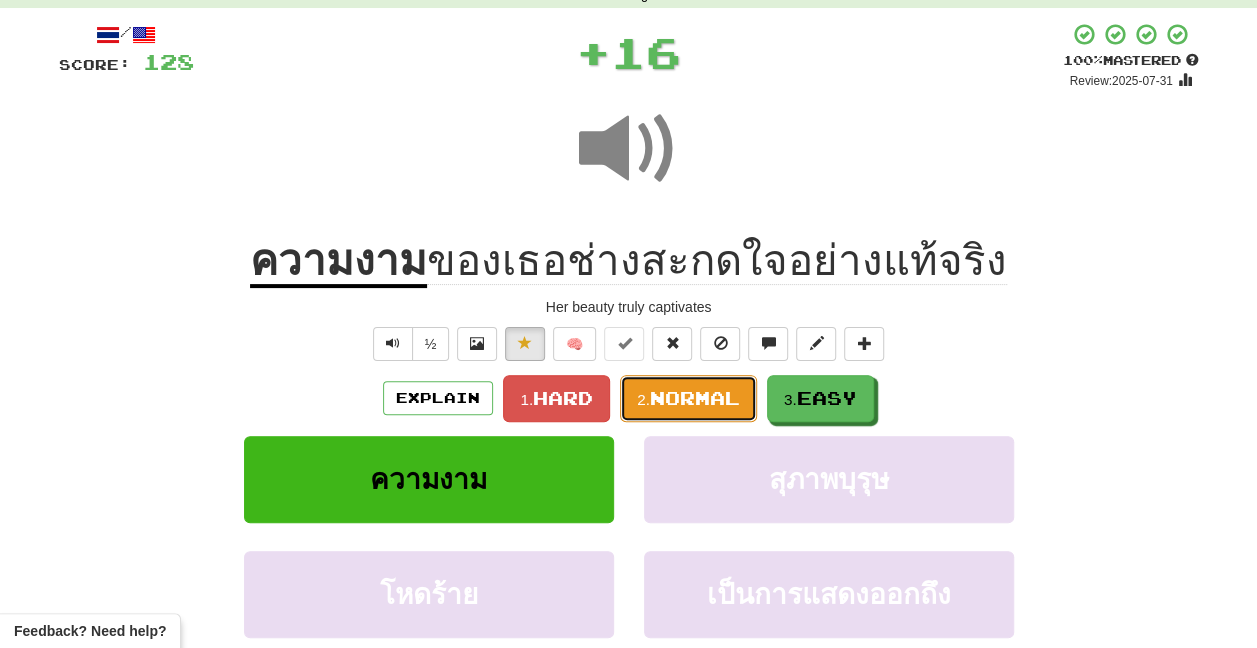 click on "2." at bounding box center [643, 399] 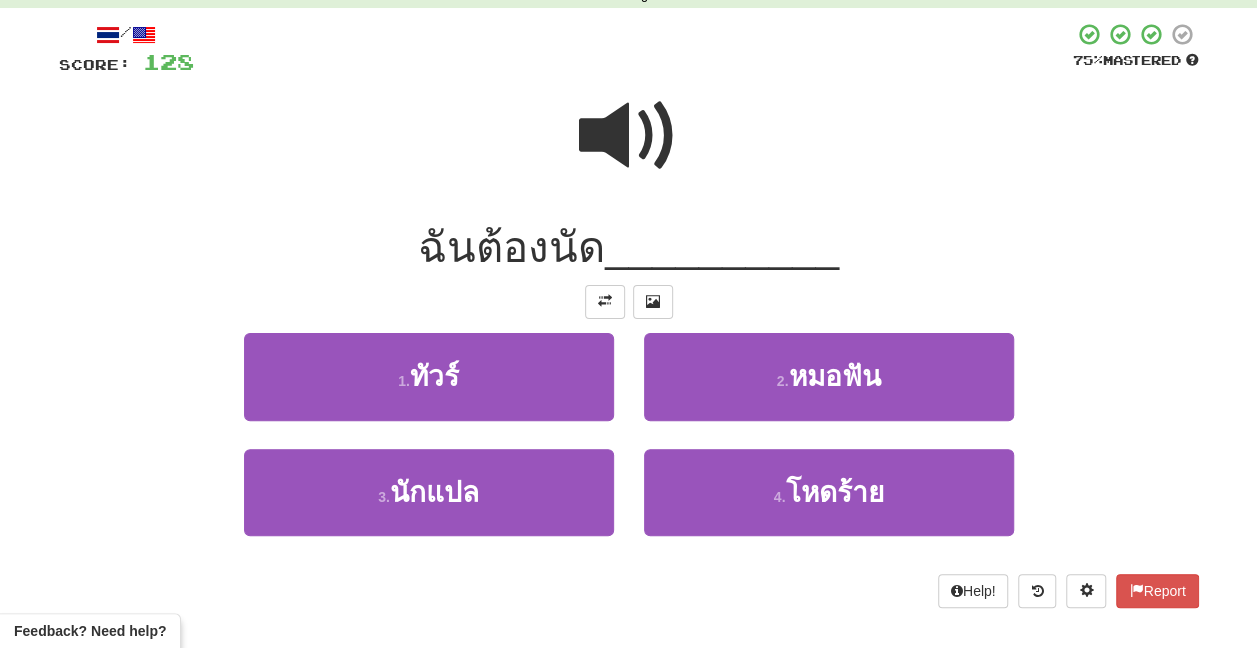 click at bounding box center [629, 136] 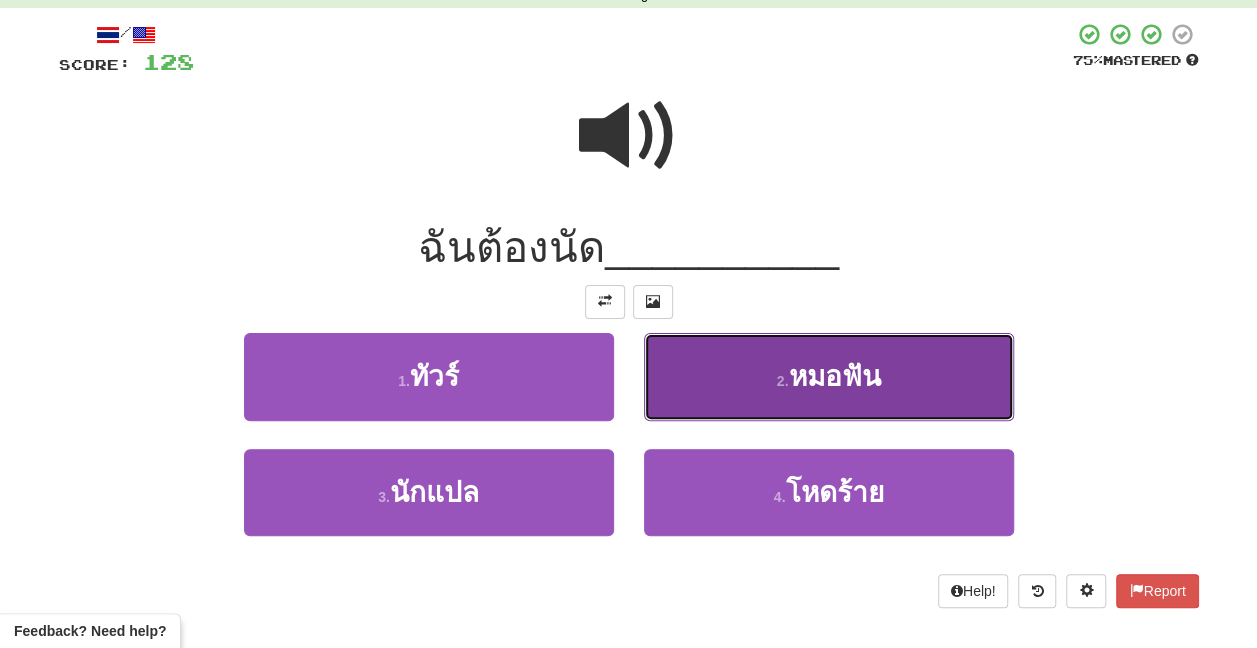 click on "2 .  หมอฟัน" at bounding box center (829, 376) 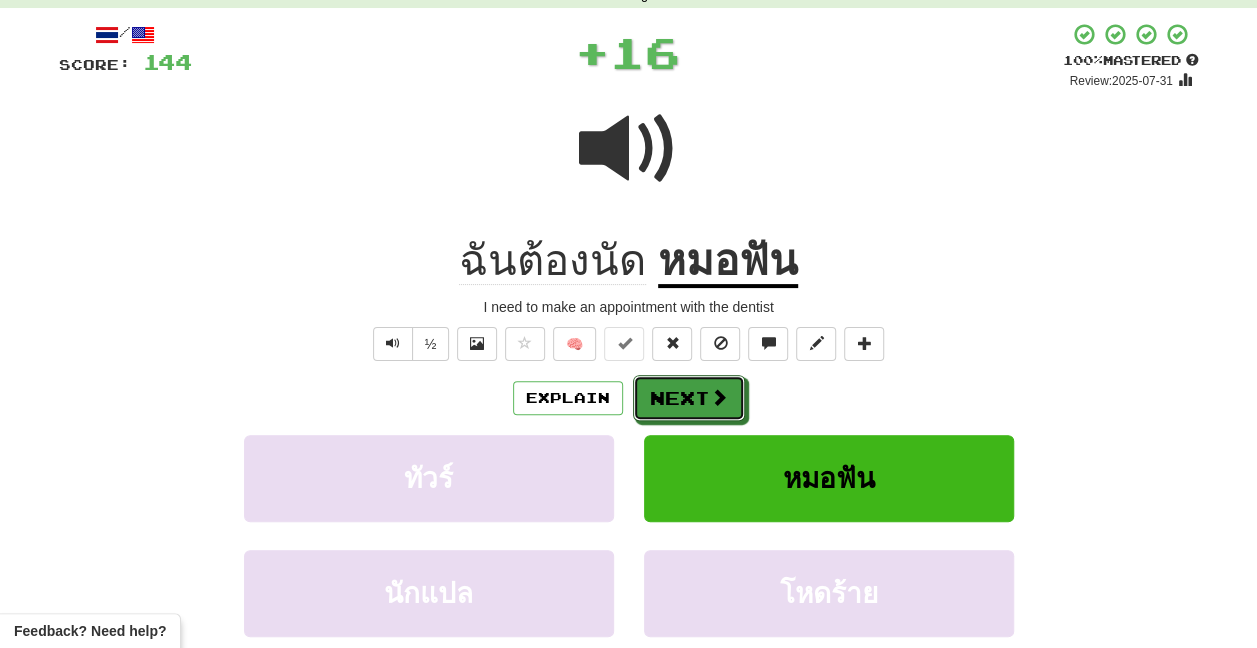 click on "Next" at bounding box center [689, 398] 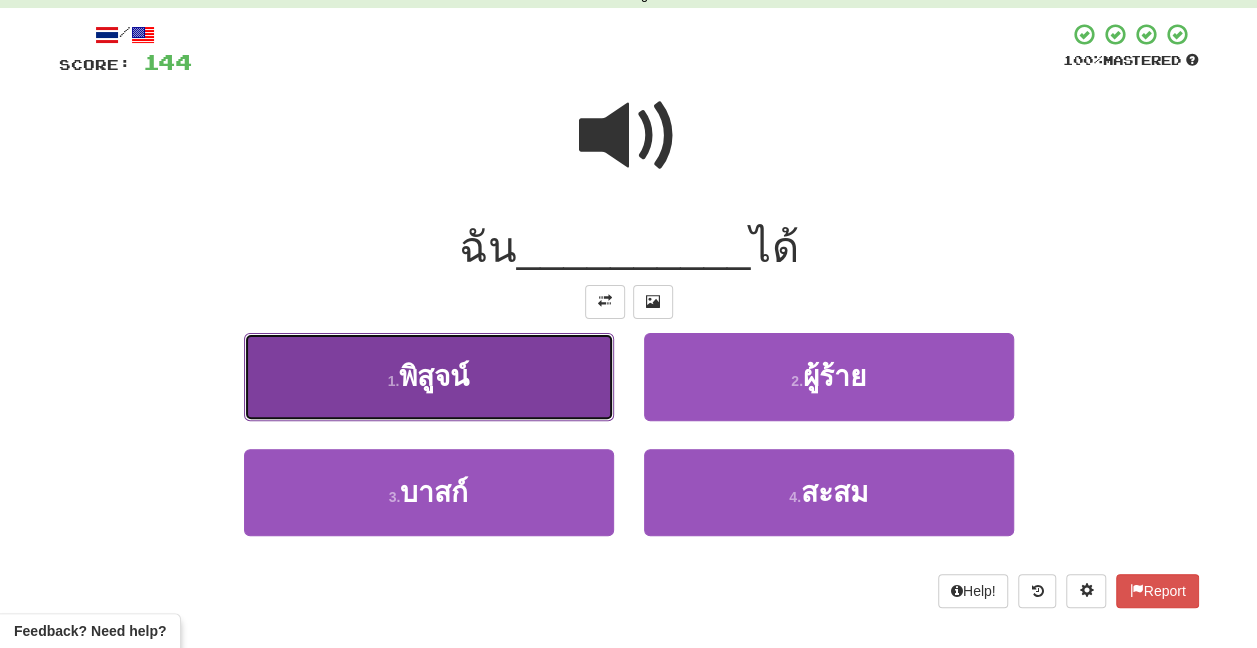 click on "1 .  พิสูจน์" at bounding box center (429, 376) 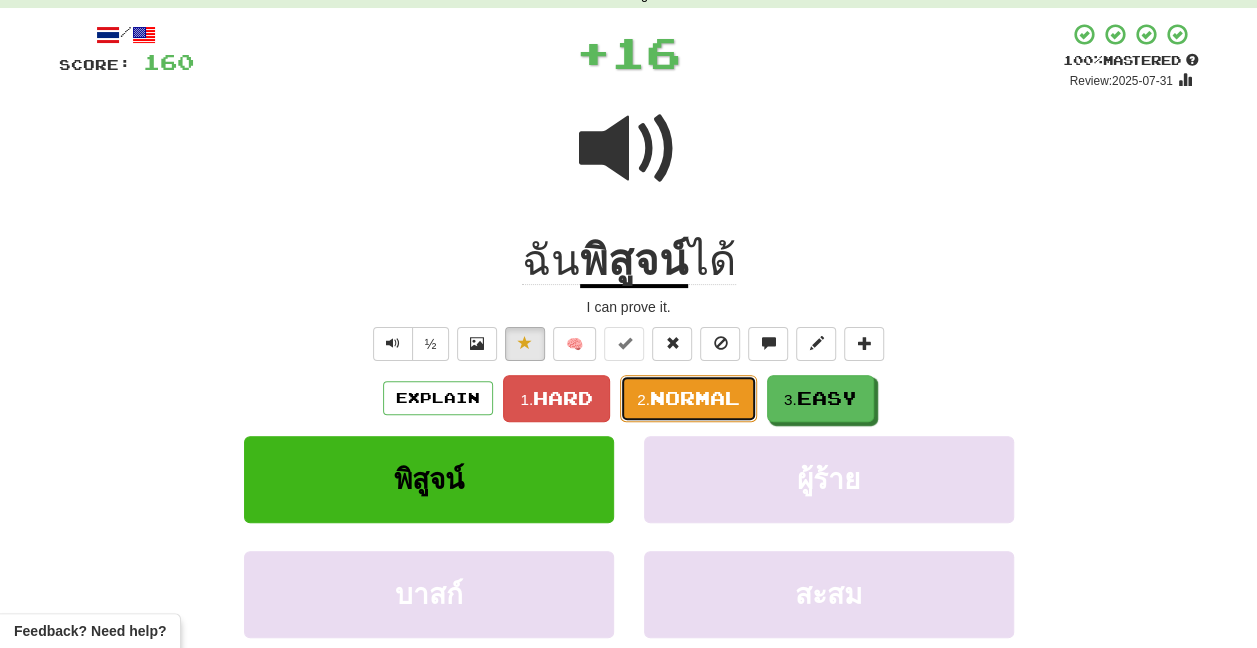 click on "Normal" at bounding box center [695, 398] 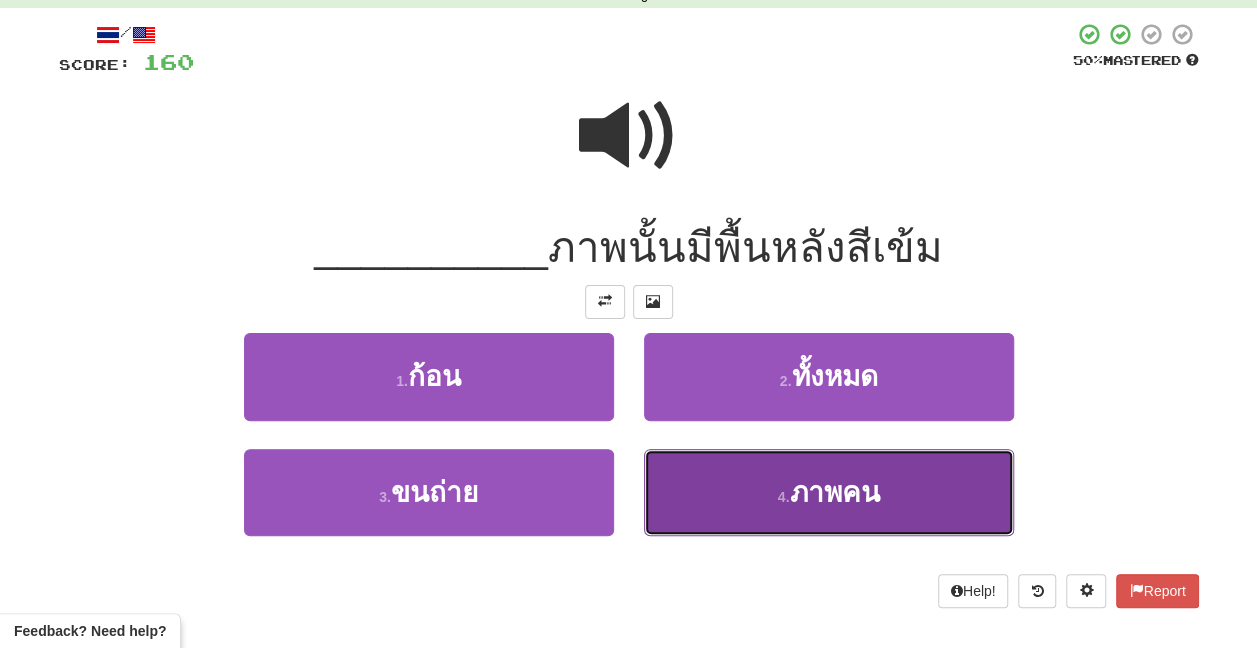 click on "4 .  ภาพคน" at bounding box center (829, 492) 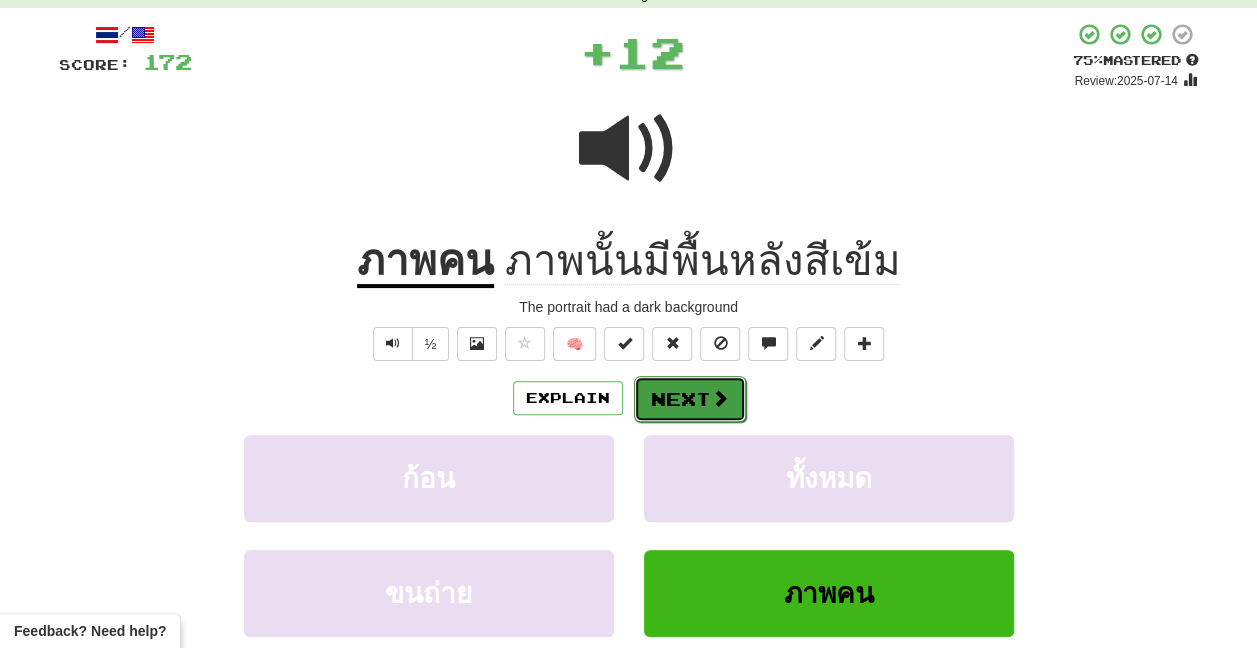 click on "Next" at bounding box center [690, 399] 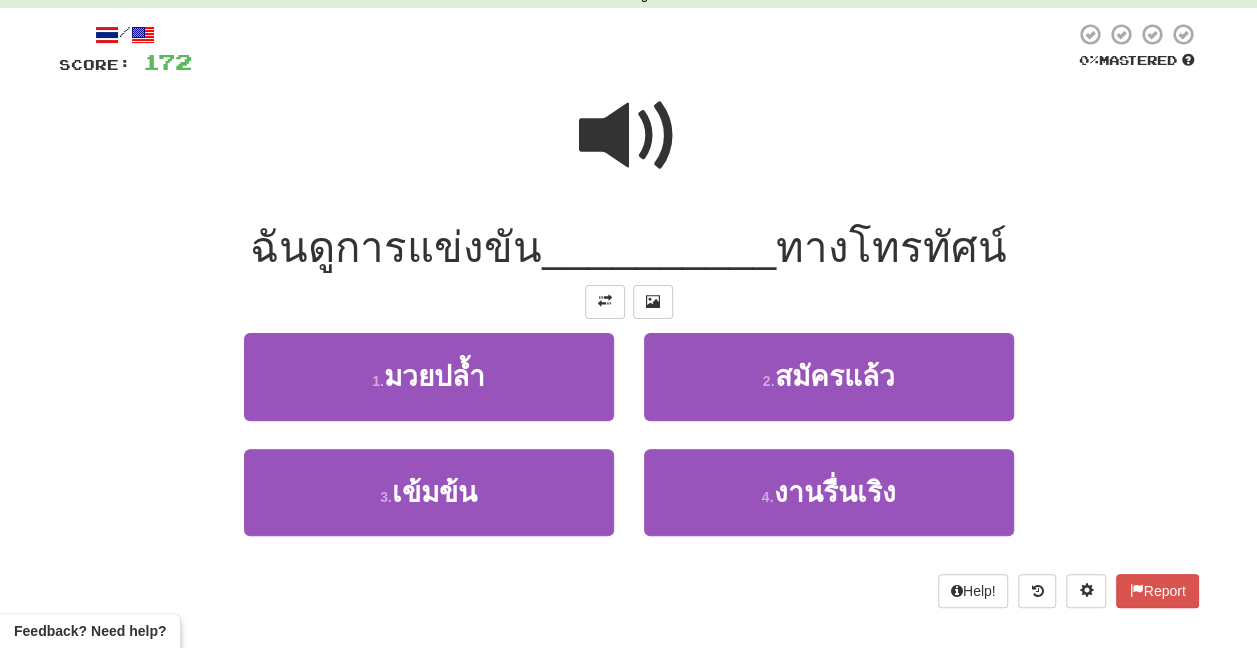 click at bounding box center (629, 136) 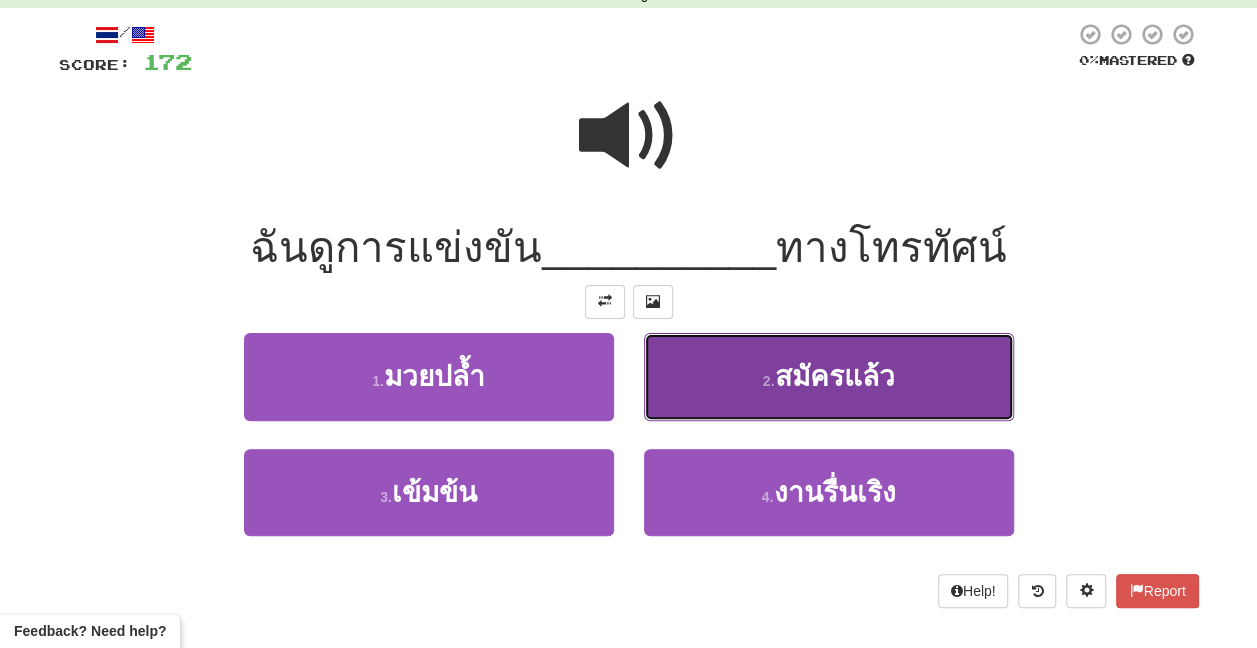 drag, startPoint x: 703, startPoint y: 364, endPoint x: 711, endPoint y: 378, distance: 16.124516 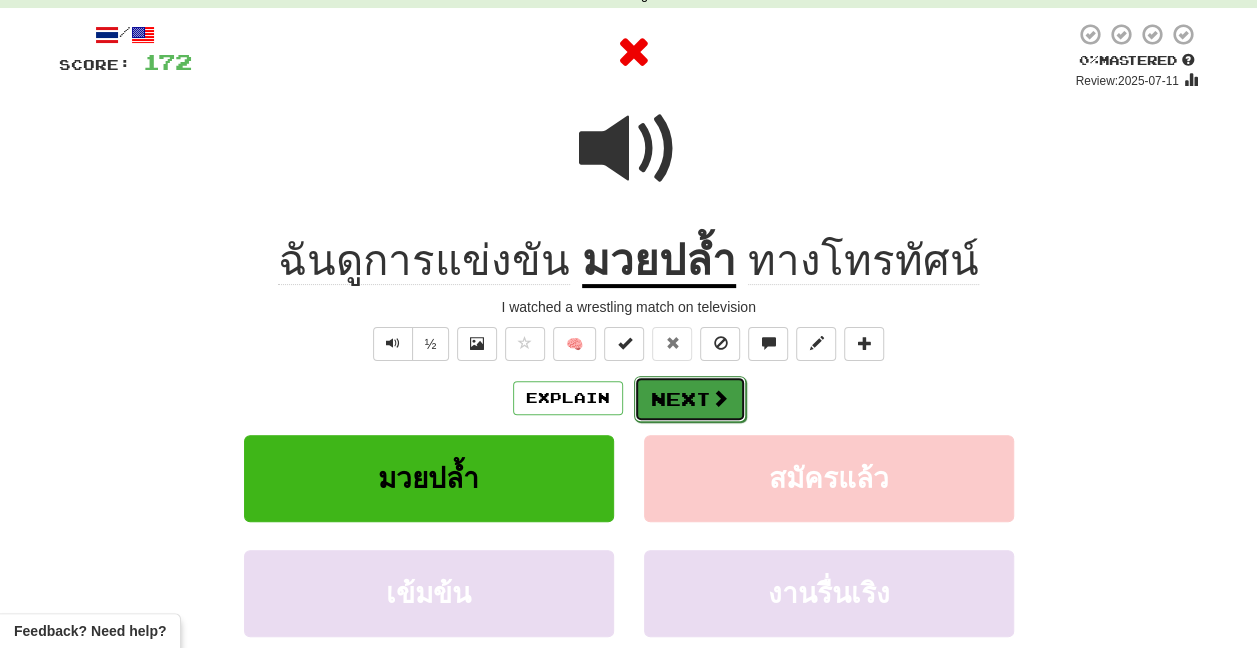 click on "Next" at bounding box center [690, 399] 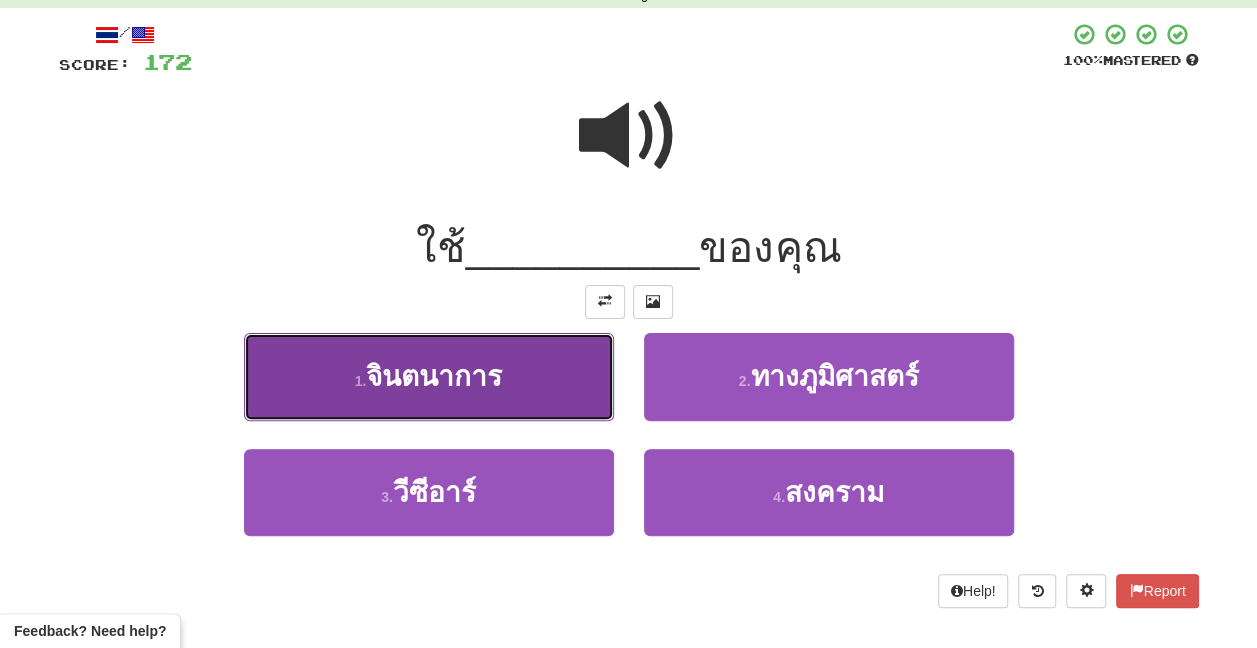 click on "1 .  จินตนาการ" at bounding box center [429, 376] 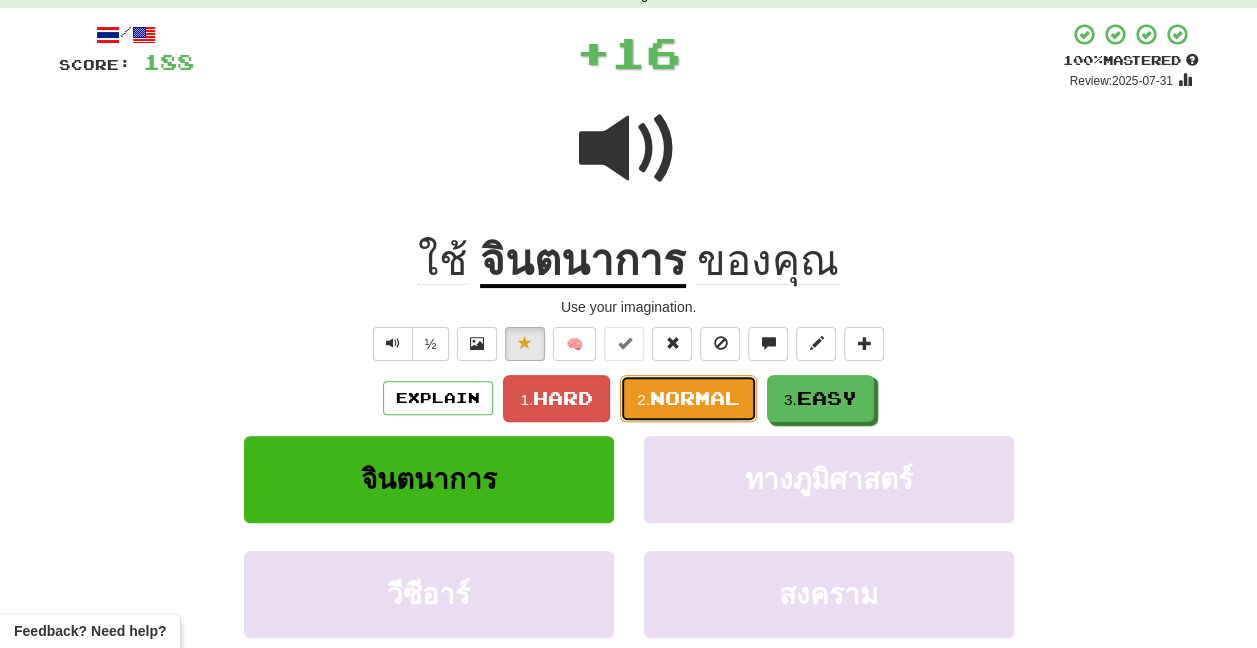 click on "2." at bounding box center (643, 399) 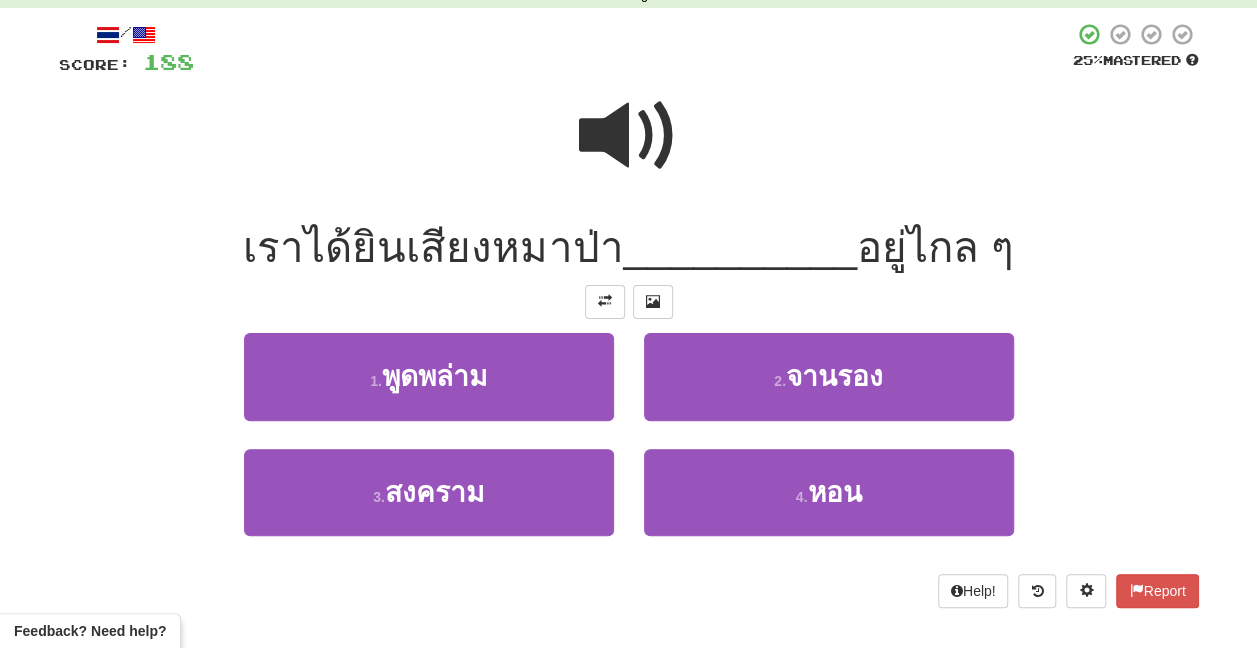 click at bounding box center (629, 136) 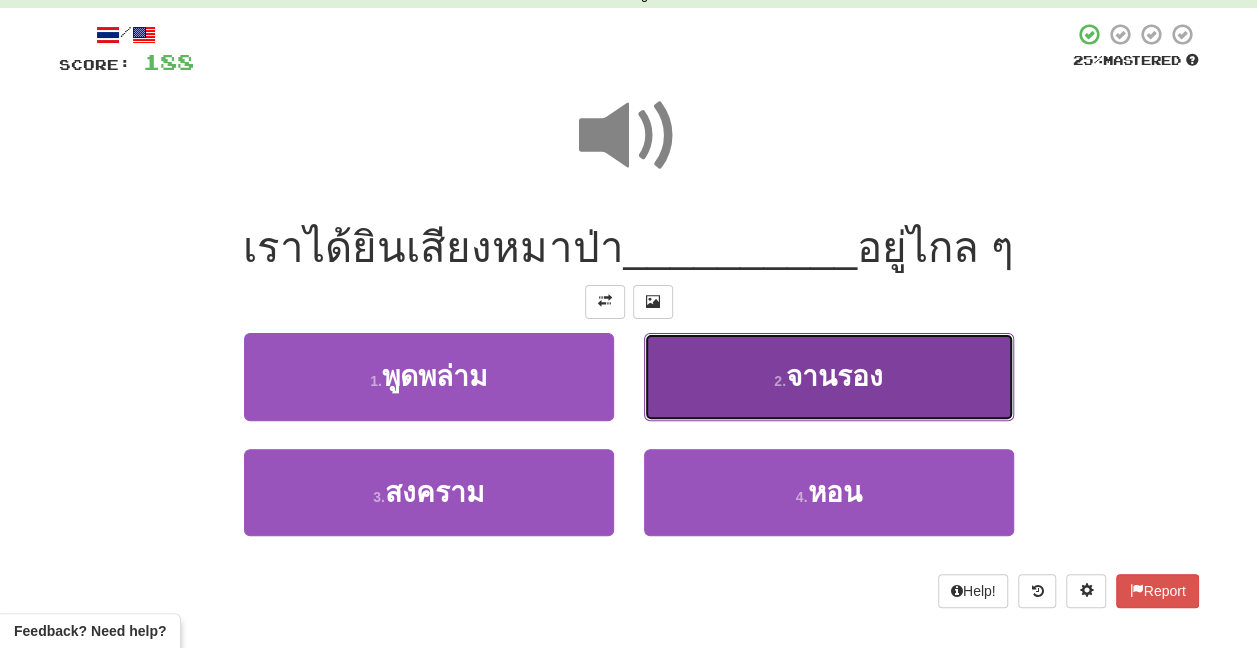 click on "จานรอง" at bounding box center (834, 376) 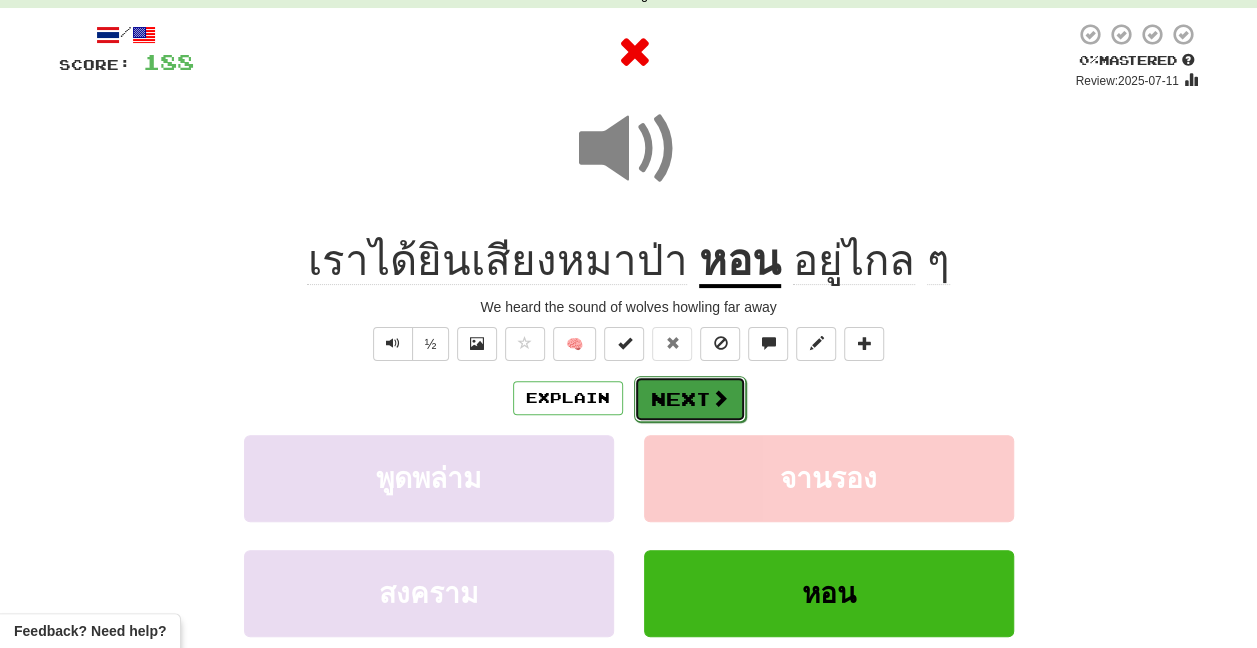 click on "Next" at bounding box center (690, 399) 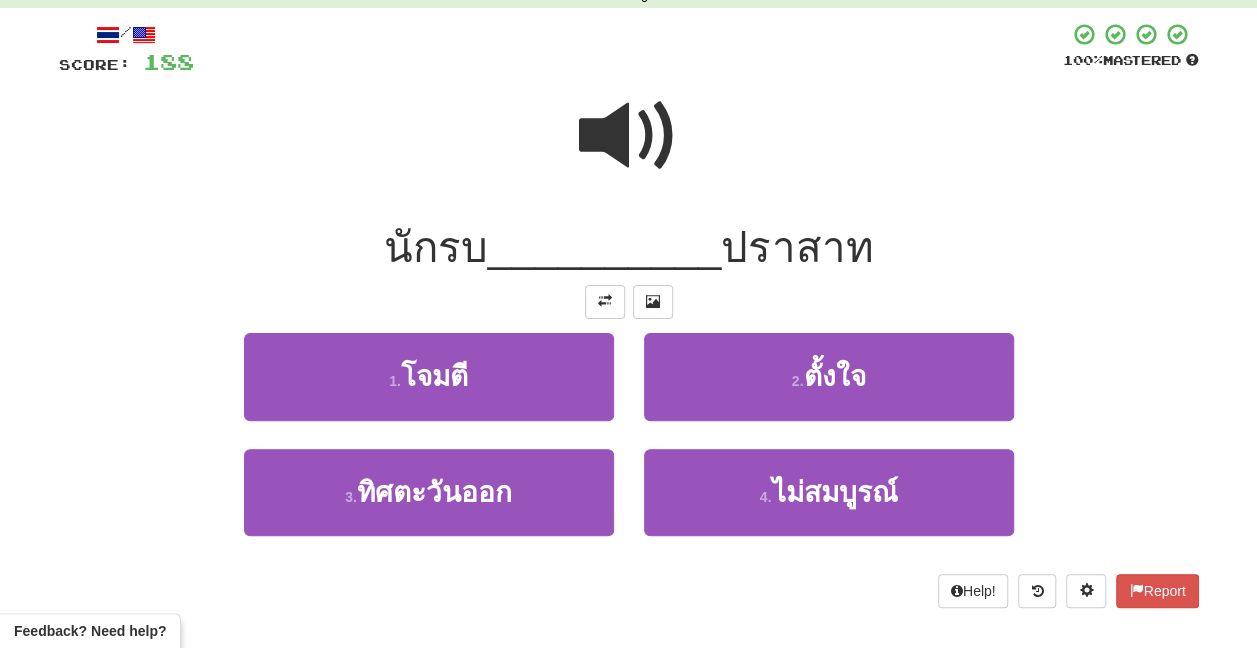 click at bounding box center [629, 136] 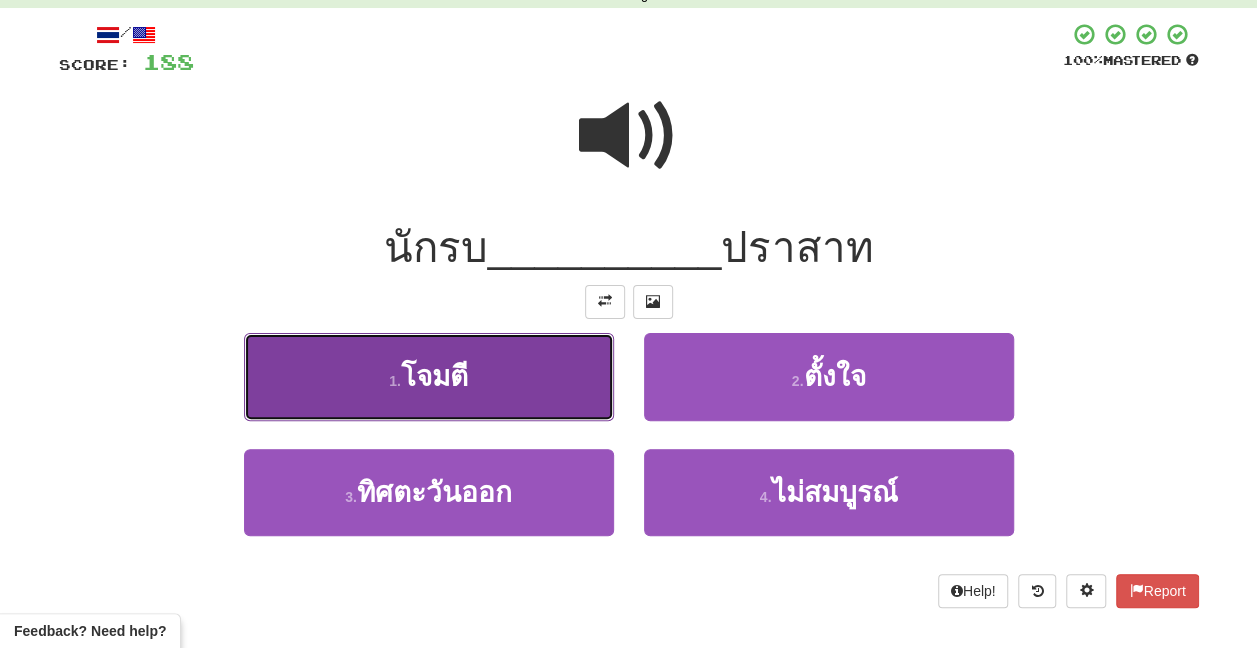 click on "1 .  โจมตี" at bounding box center (429, 376) 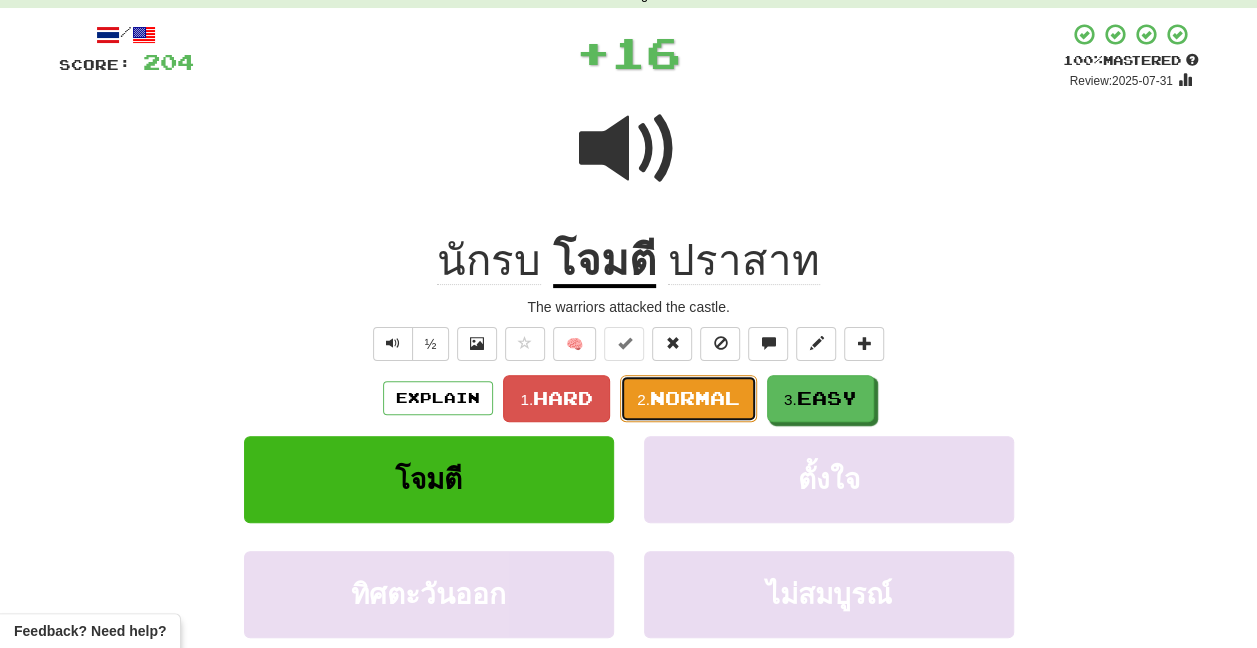 click on "Normal" at bounding box center (695, 398) 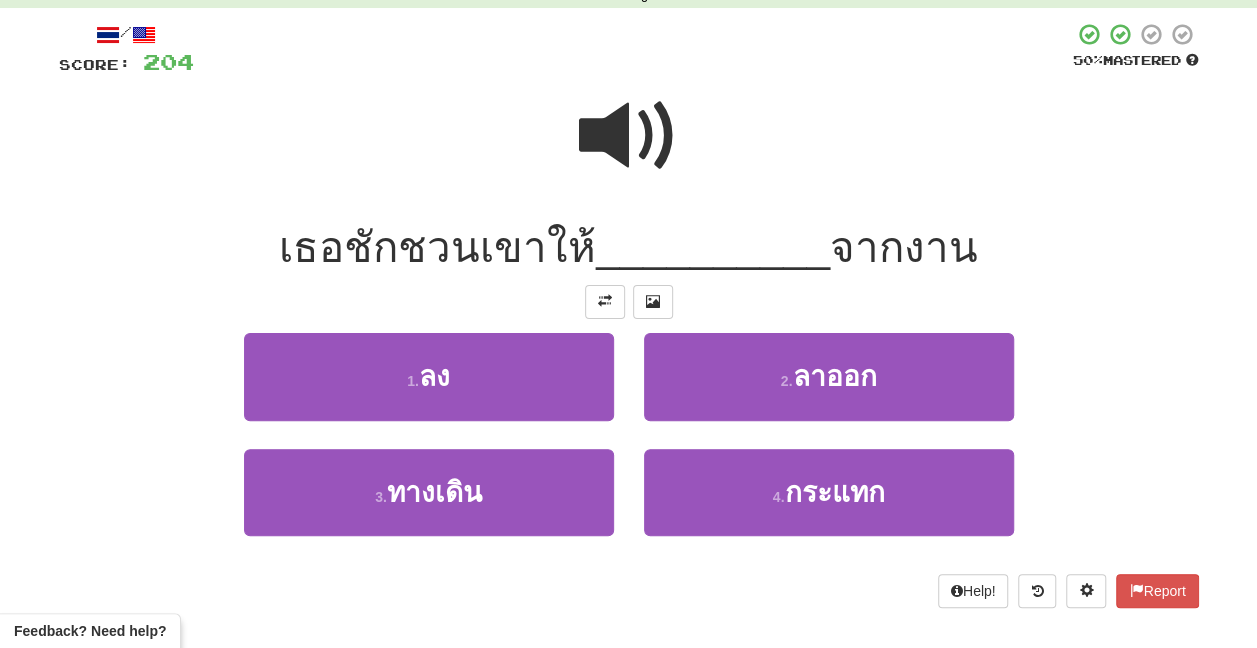 click at bounding box center (629, 149) 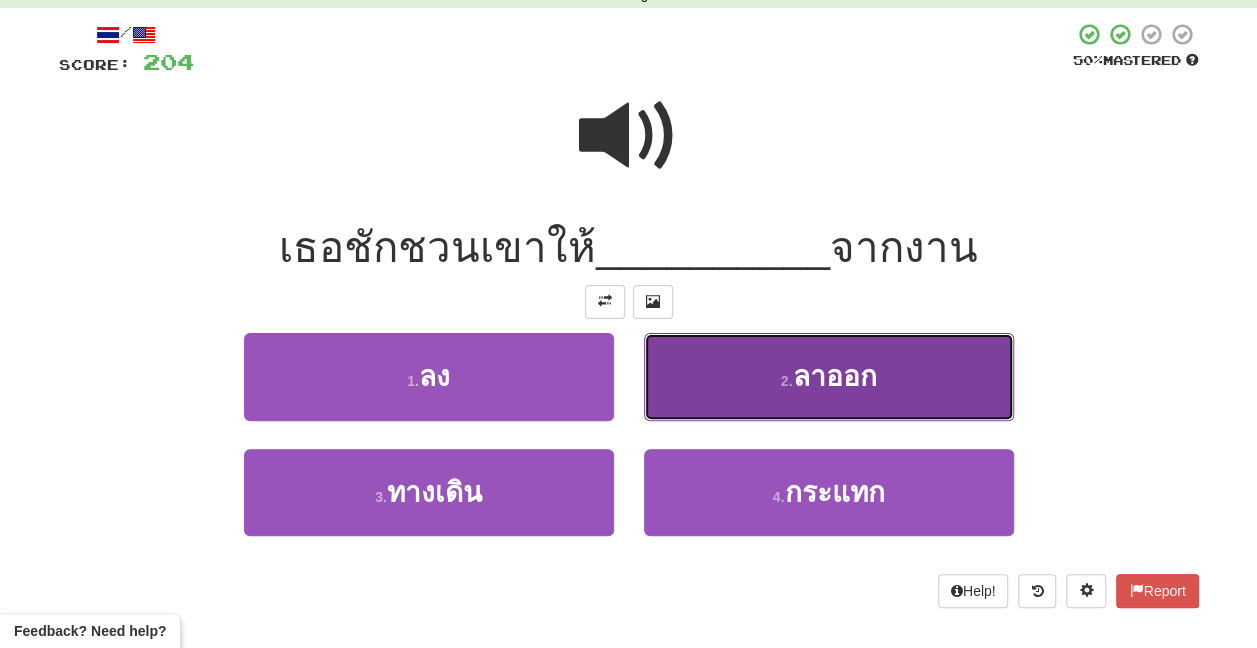 click on "2 .  ลาออก" at bounding box center [829, 376] 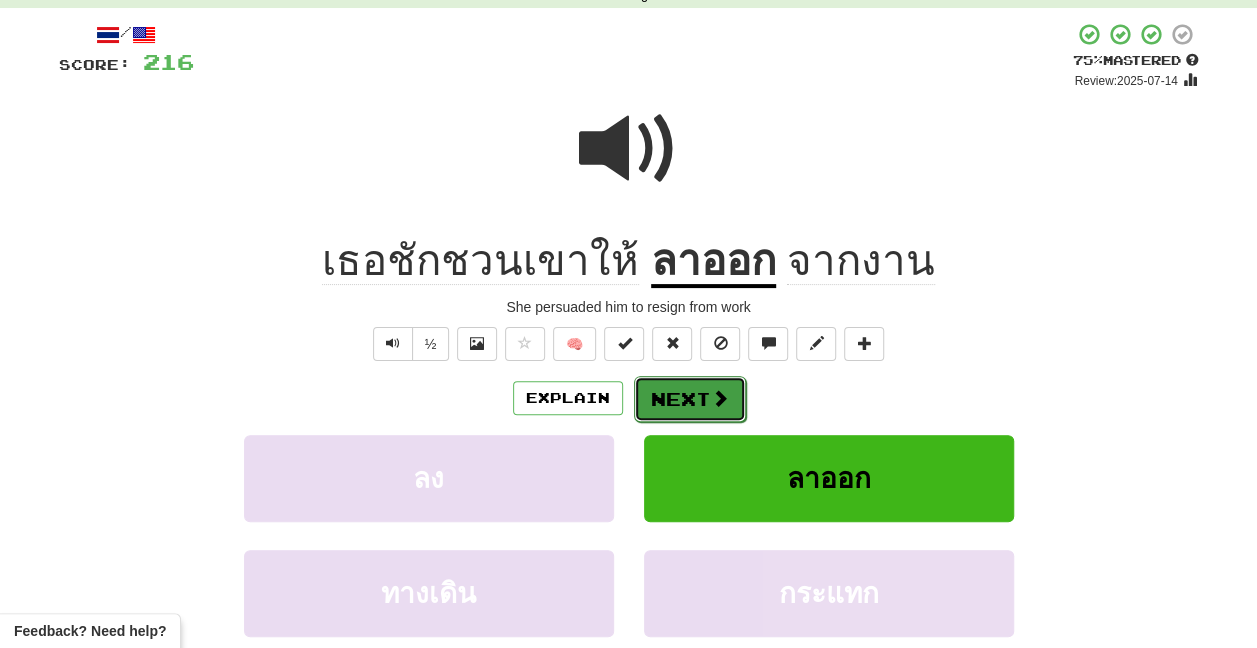 click at bounding box center (720, 398) 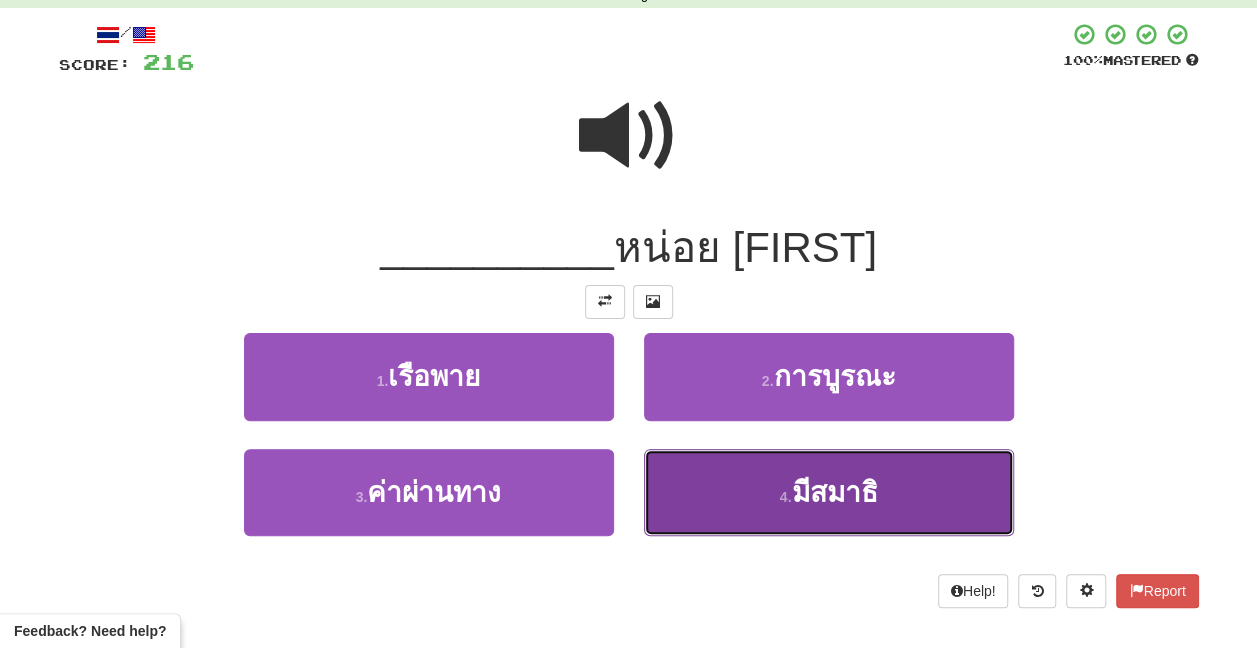 click on "4 .  มีสมาธิ" at bounding box center [829, 492] 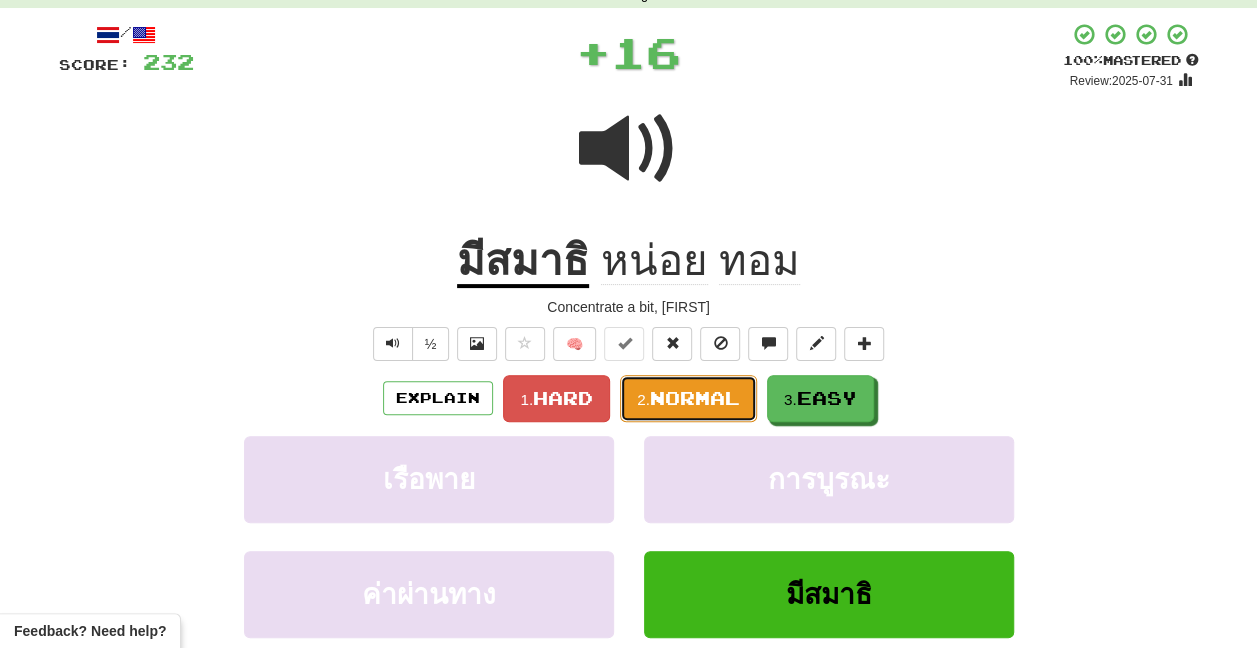 click on "2.  Normal" at bounding box center (688, 398) 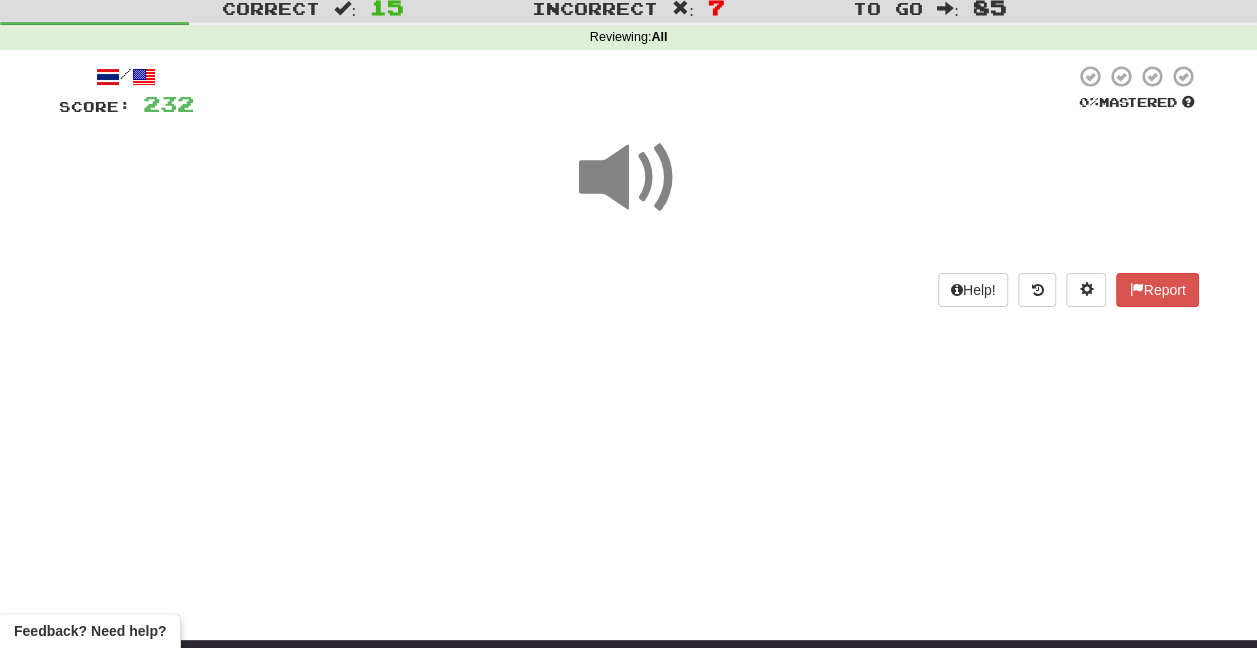scroll, scrollTop: 100, scrollLeft: 0, axis: vertical 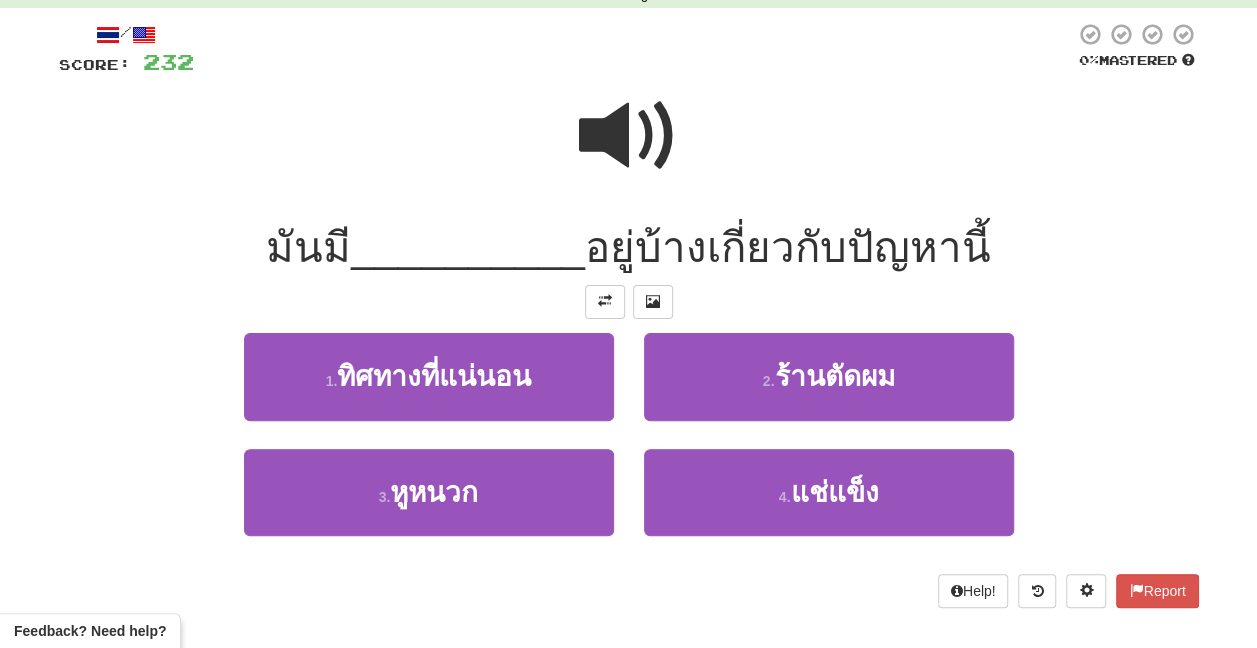 click at bounding box center [629, 136] 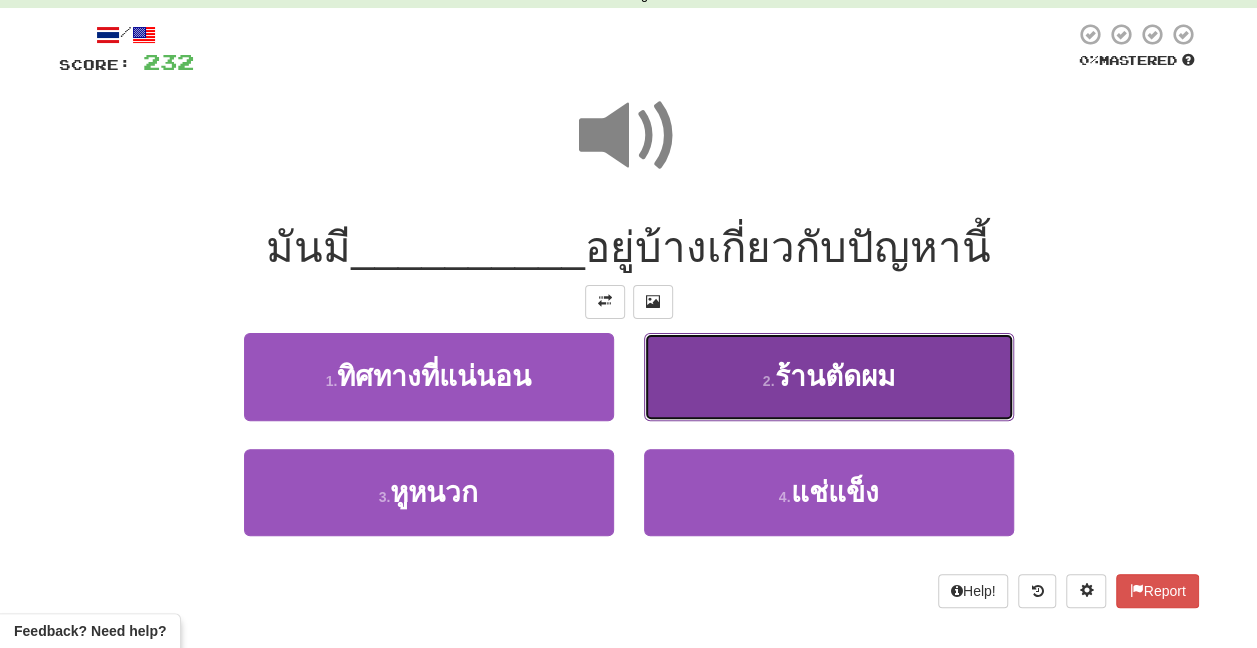 click on "2 .  ร้านตัดผม" at bounding box center (829, 376) 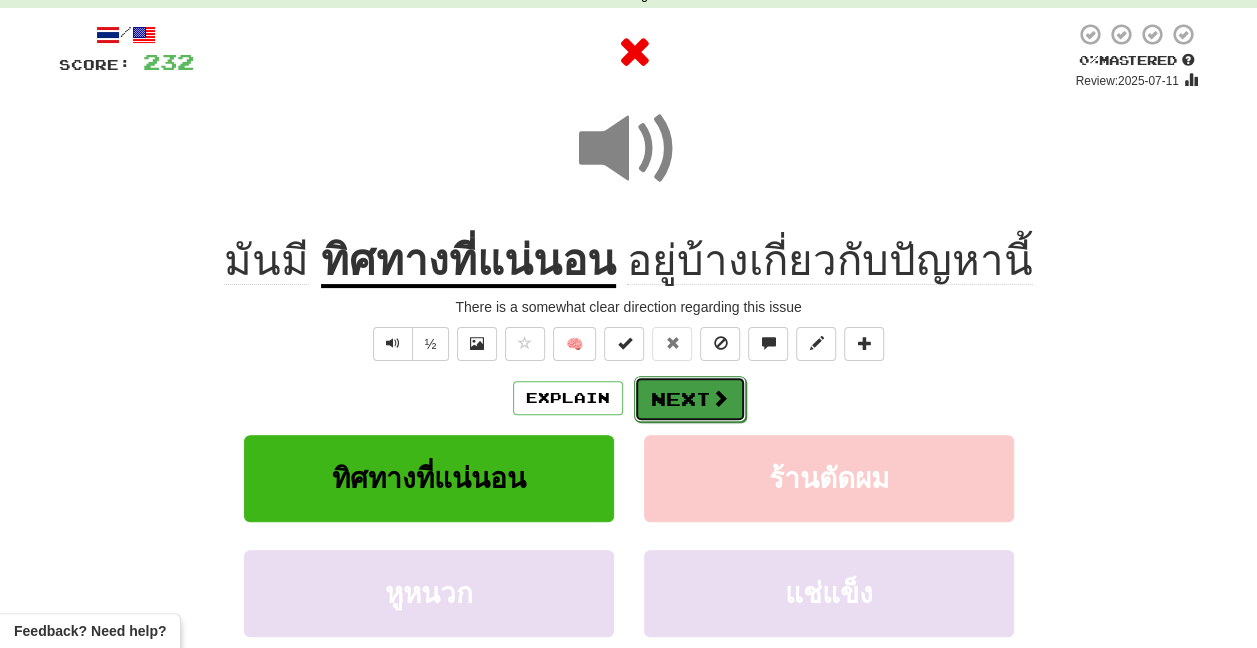 click on "Next" at bounding box center (690, 399) 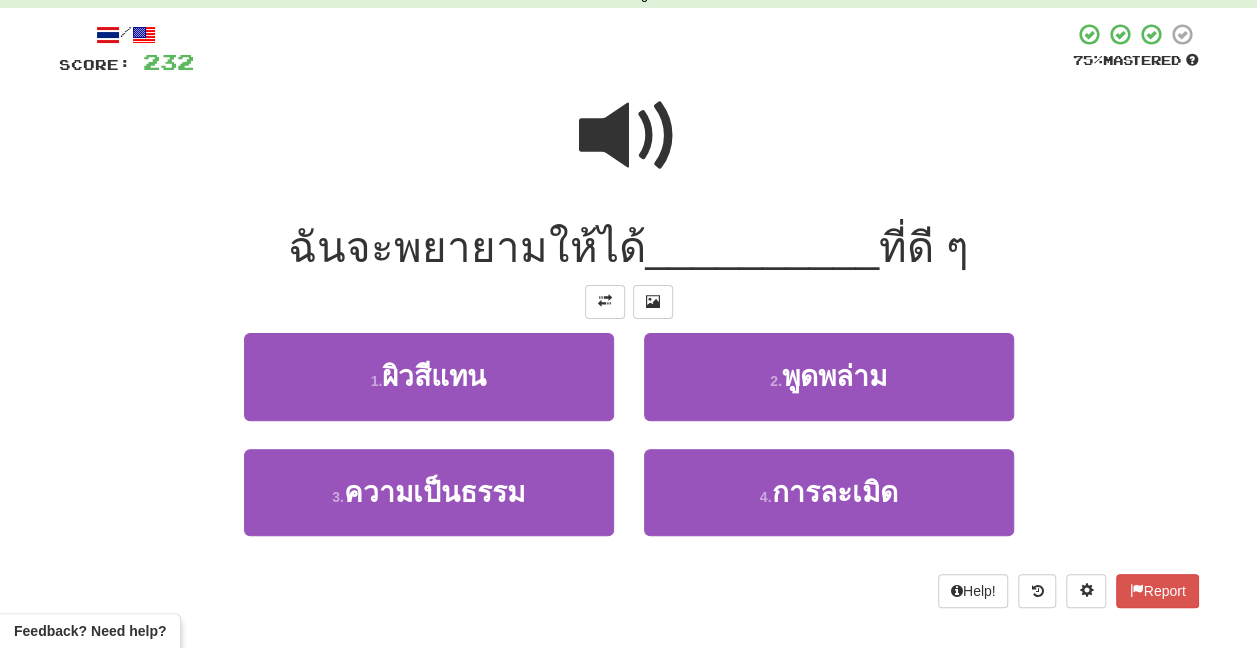 click at bounding box center (629, 136) 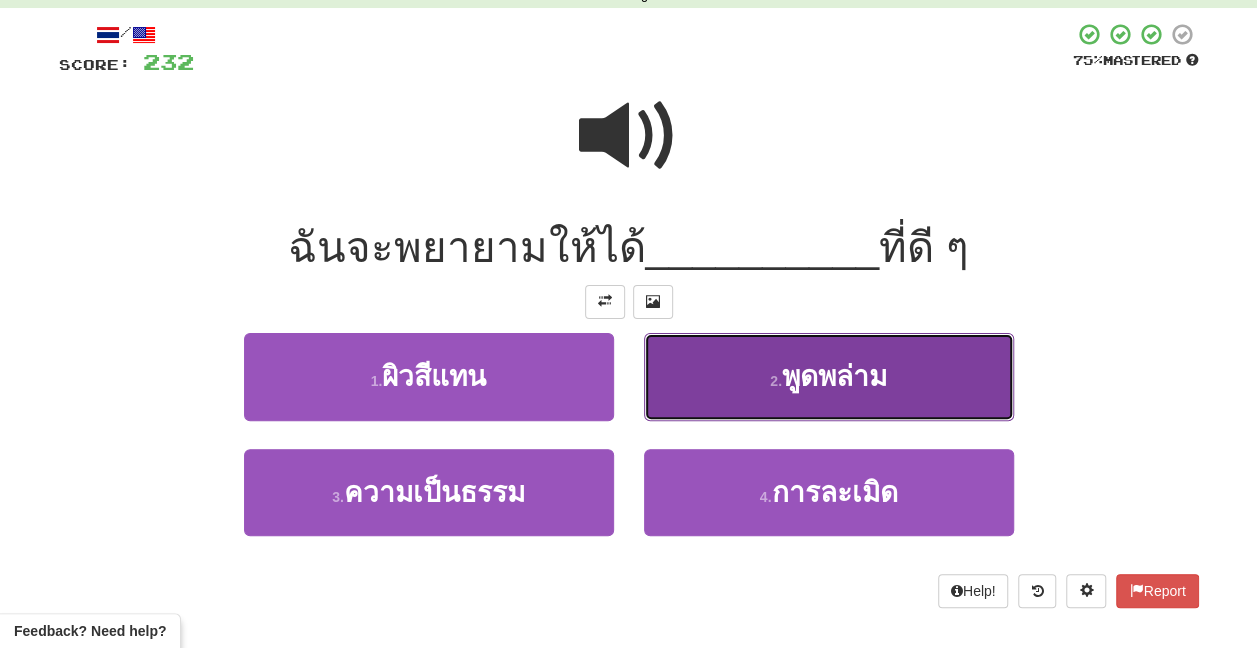 click on "2 .  พูดพล่าม" at bounding box center (829, 376) 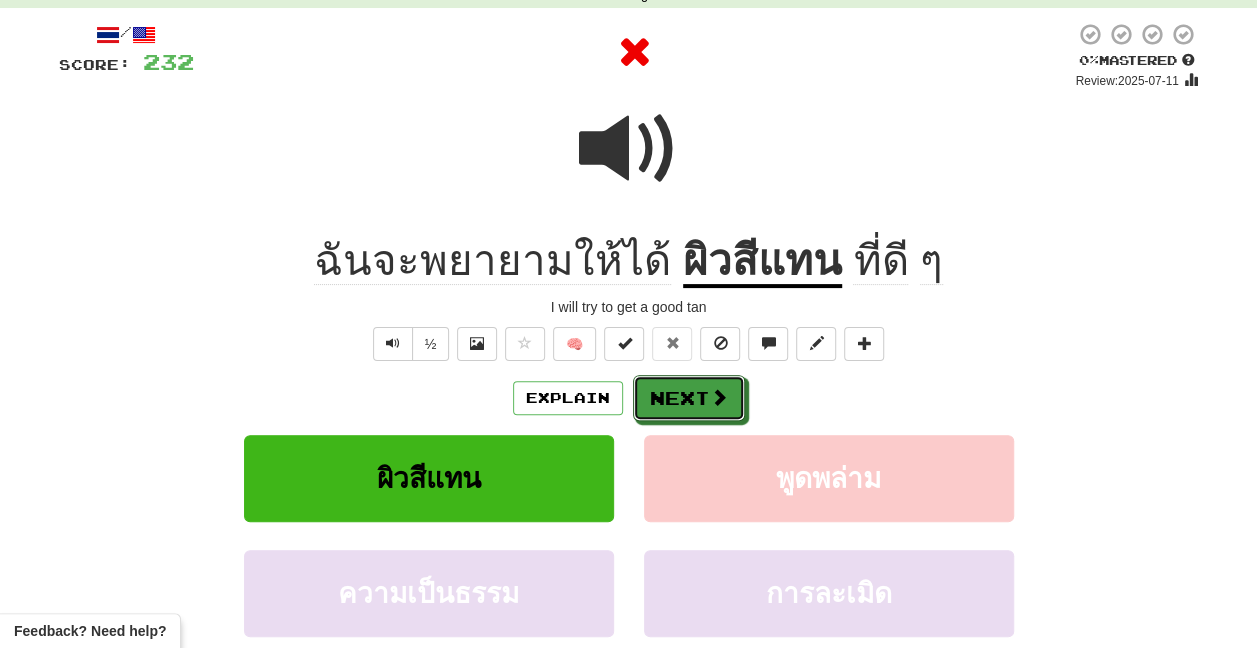 click on "Next" at bounding box center [689, 398] 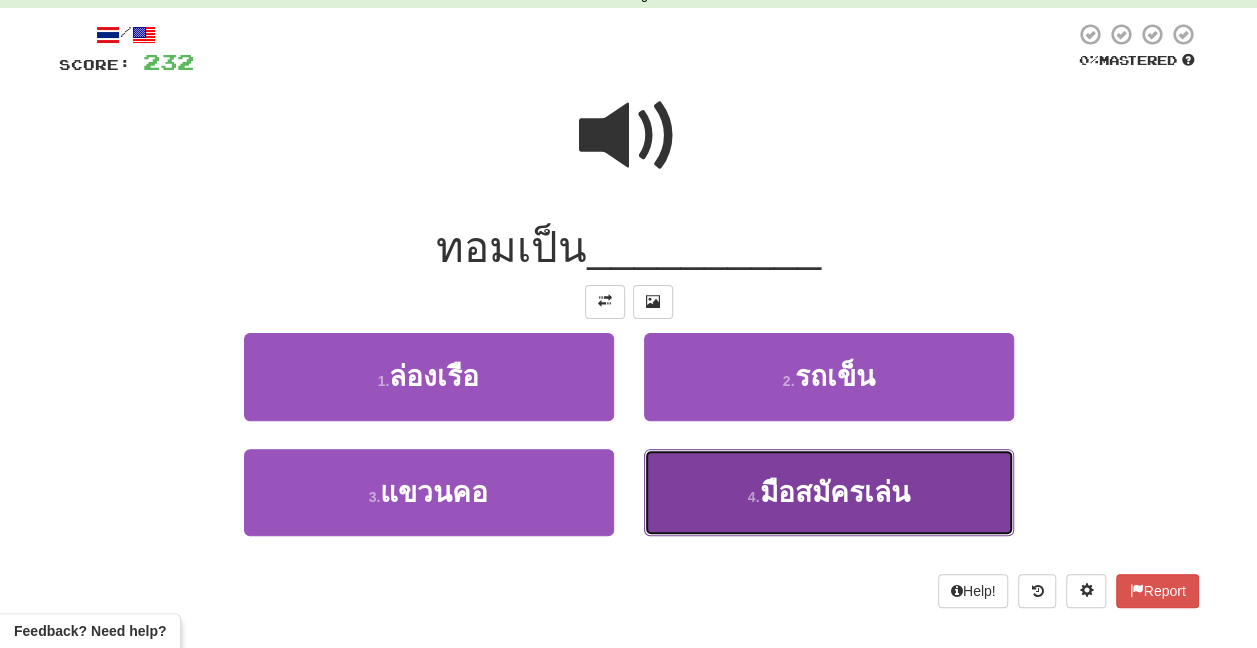 click on "4 .  มือสมัครเล่น" at bounding box center [829, 492] 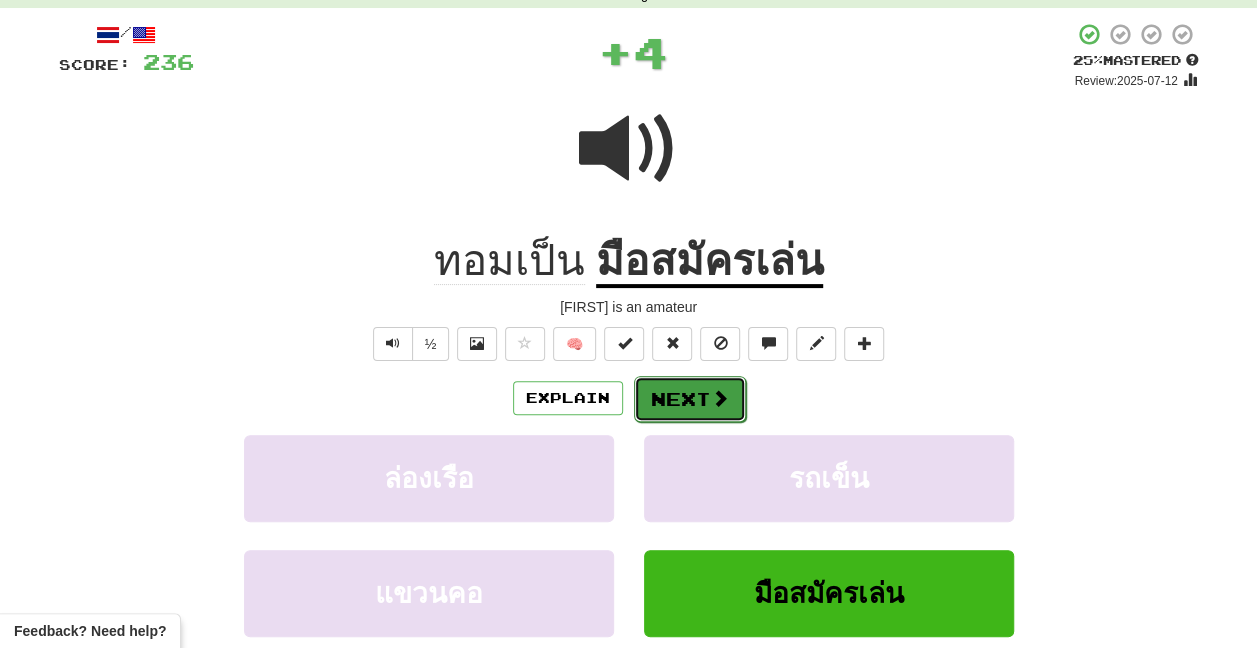 click on "Next" at bounding box center (690, 399) 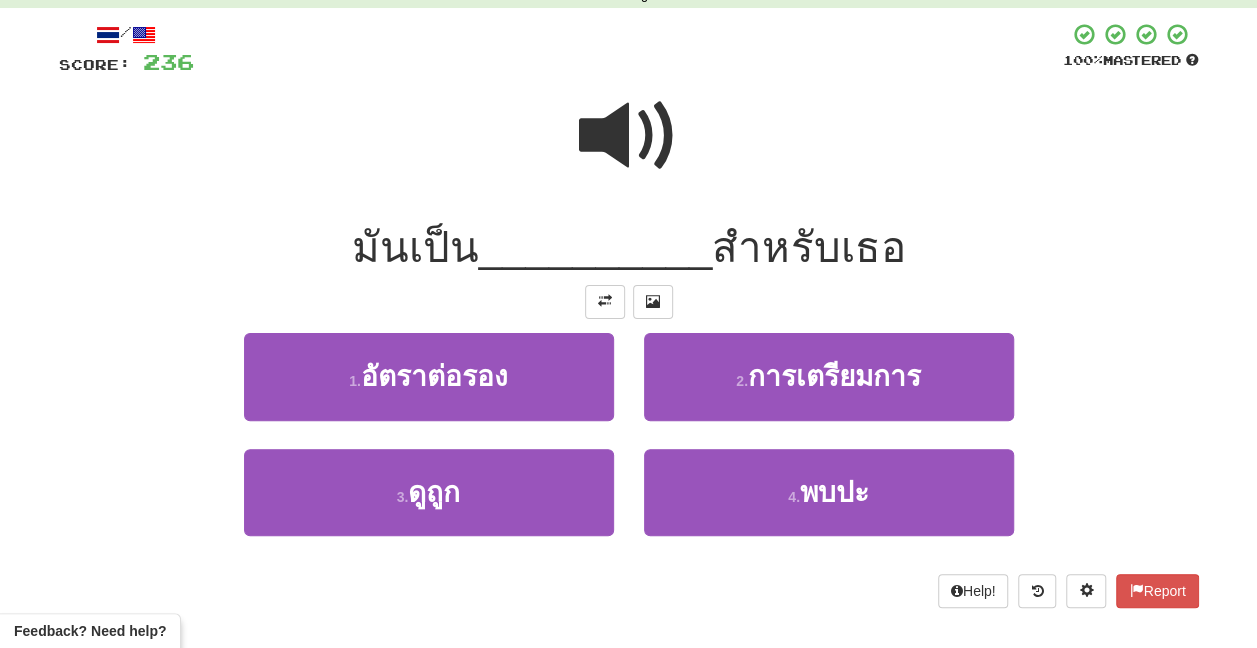 click at bounding box center (629, 136) 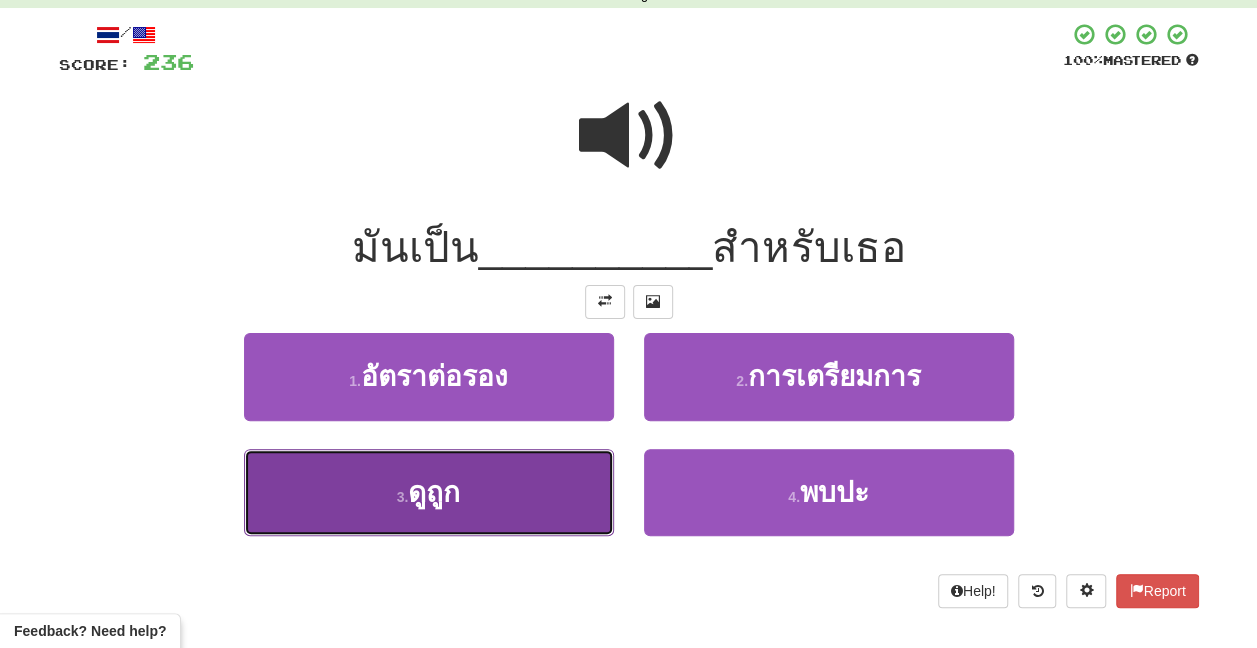 click on "3 .  ดูถูก" at bounding box center [429, 492] 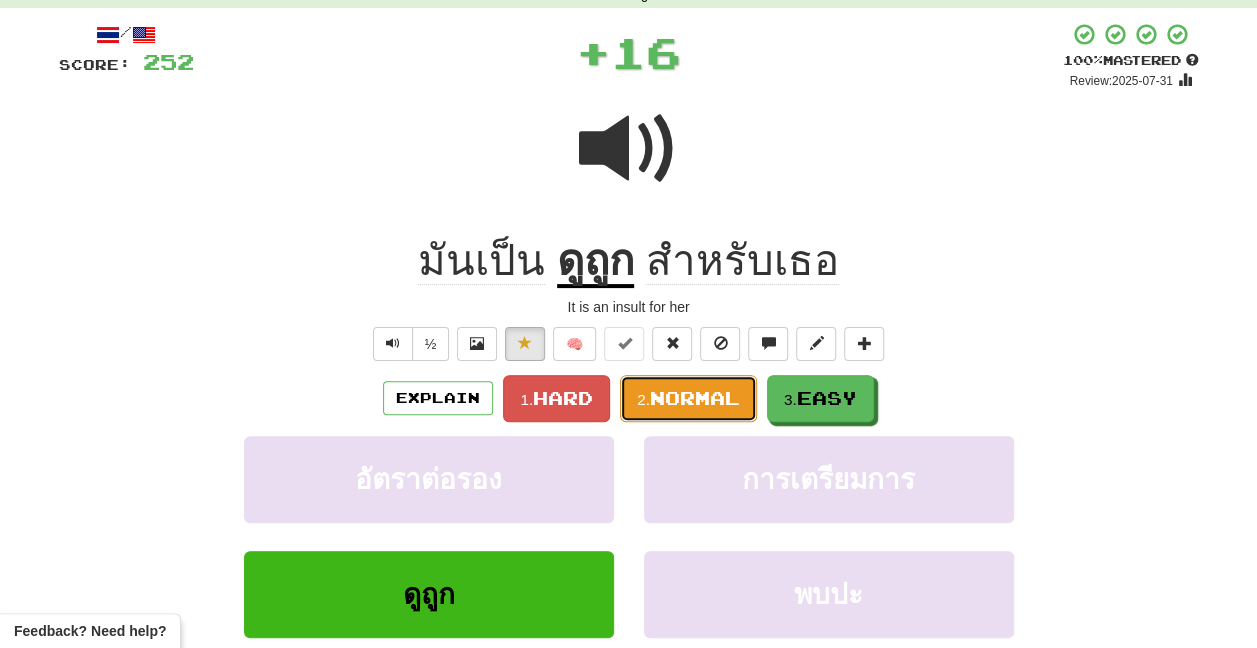 click on "Normal" at bounding box center (695, 398) 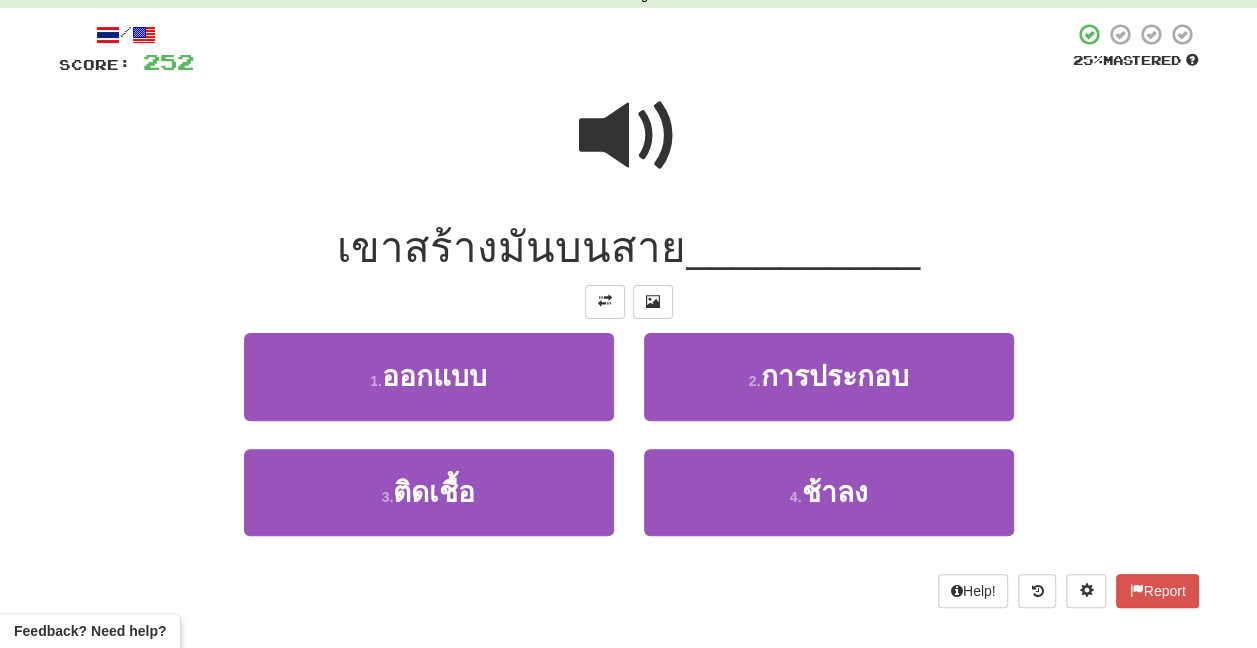 click at bounding box center [629, 149] 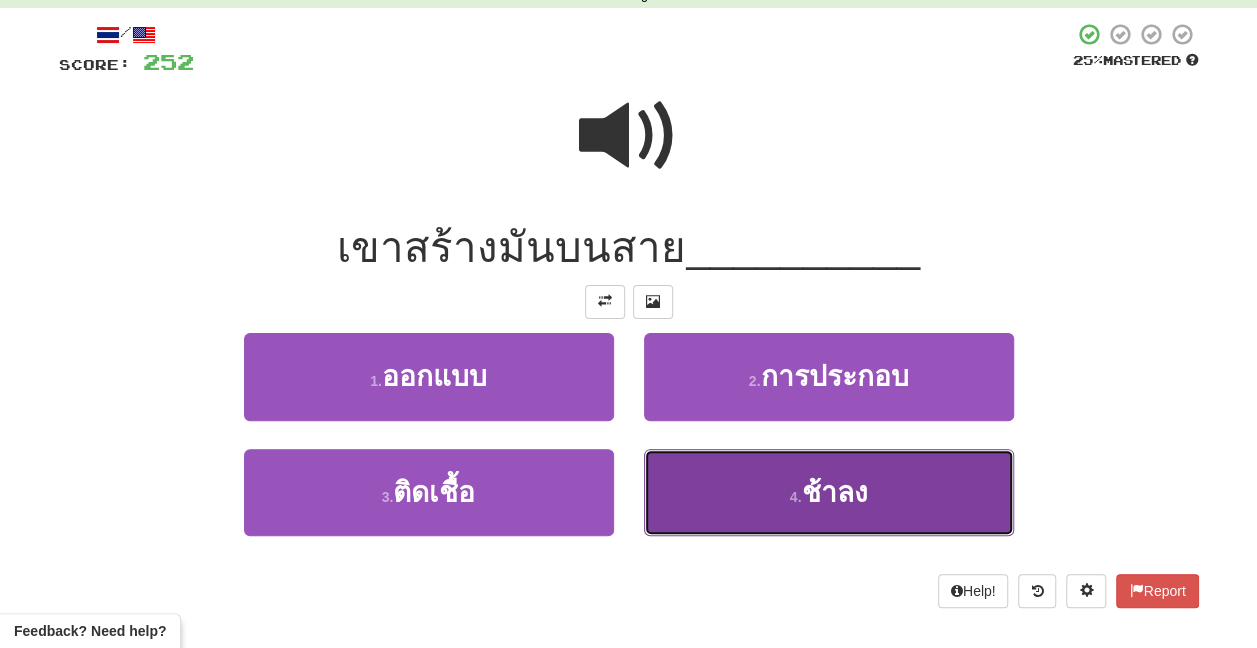 click on "4 .  ช้าลง" at bounding box center [829, 492] 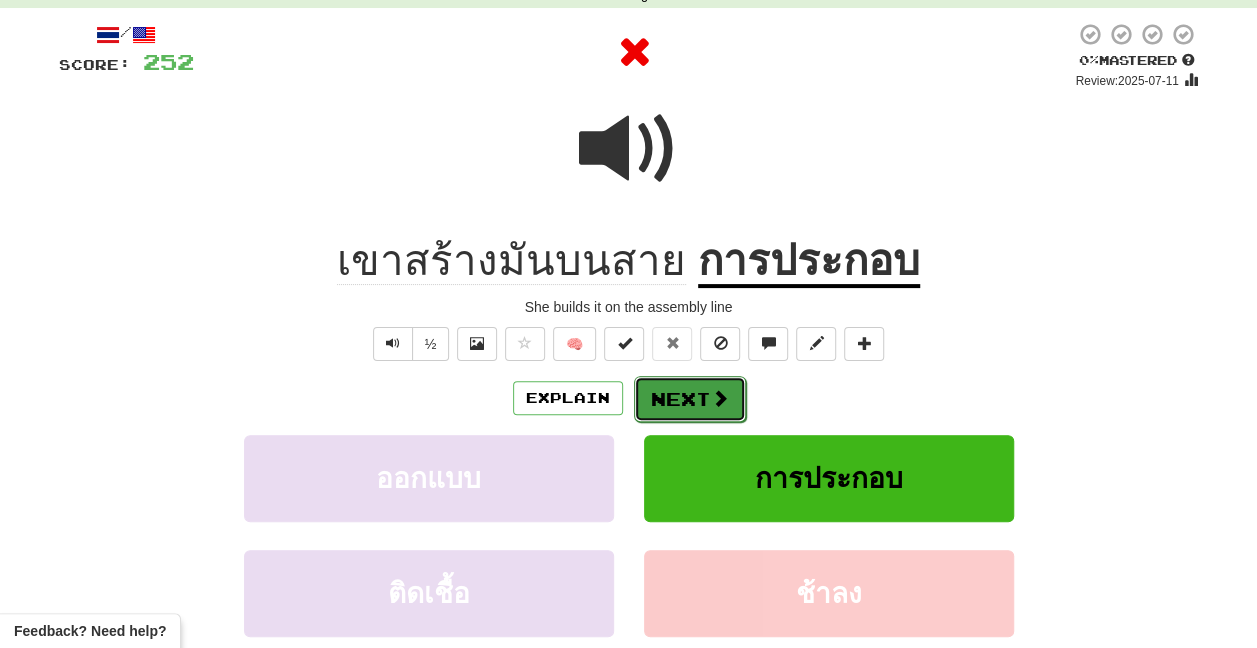 click on "Next" at bounding box center (690, 399) 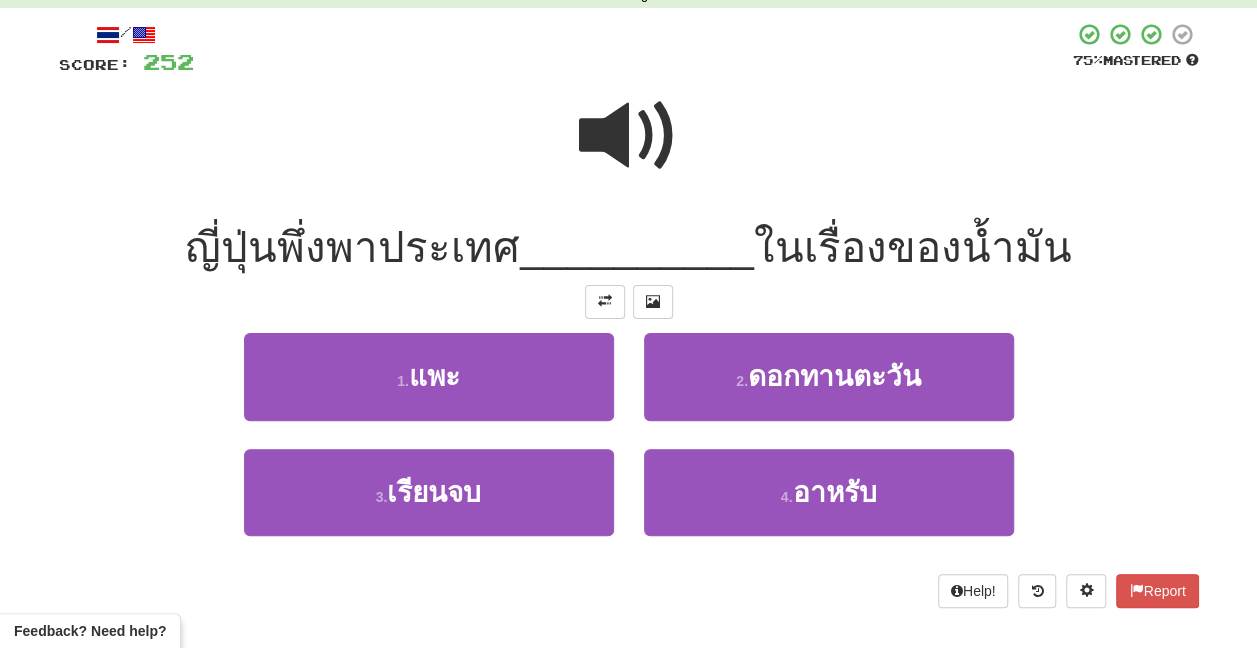 click at bounding box center (629, 136) 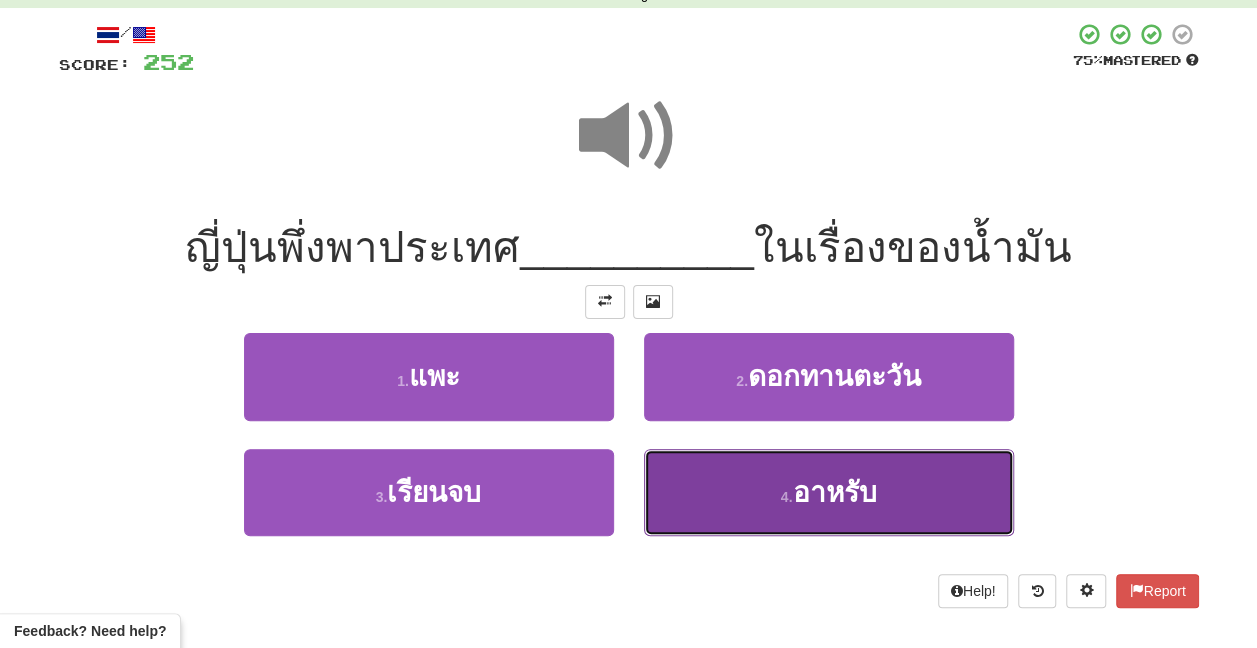click on "4 .  อาหรับ" at bounding box center (829, 492) 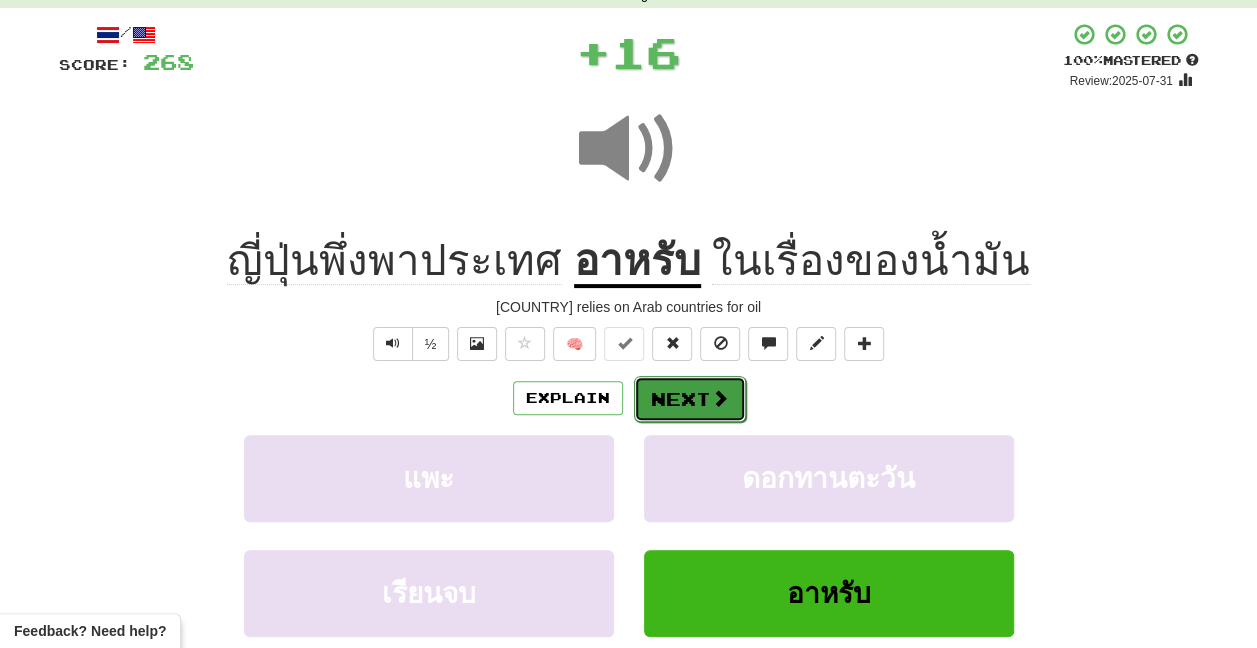click on "Next" at bounding box center [690, 399] 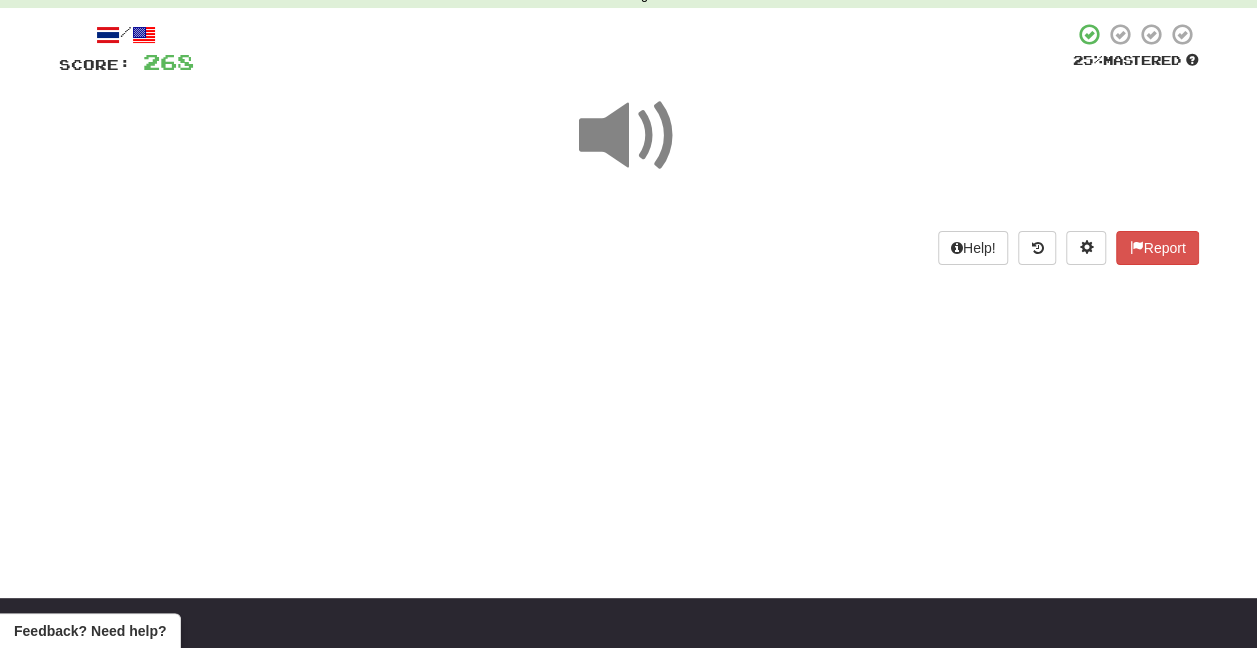 drag, startPoint x: 730, startPoint y: 386, endPoint x: 1222, endPoint y: 472, distance: 499.45972 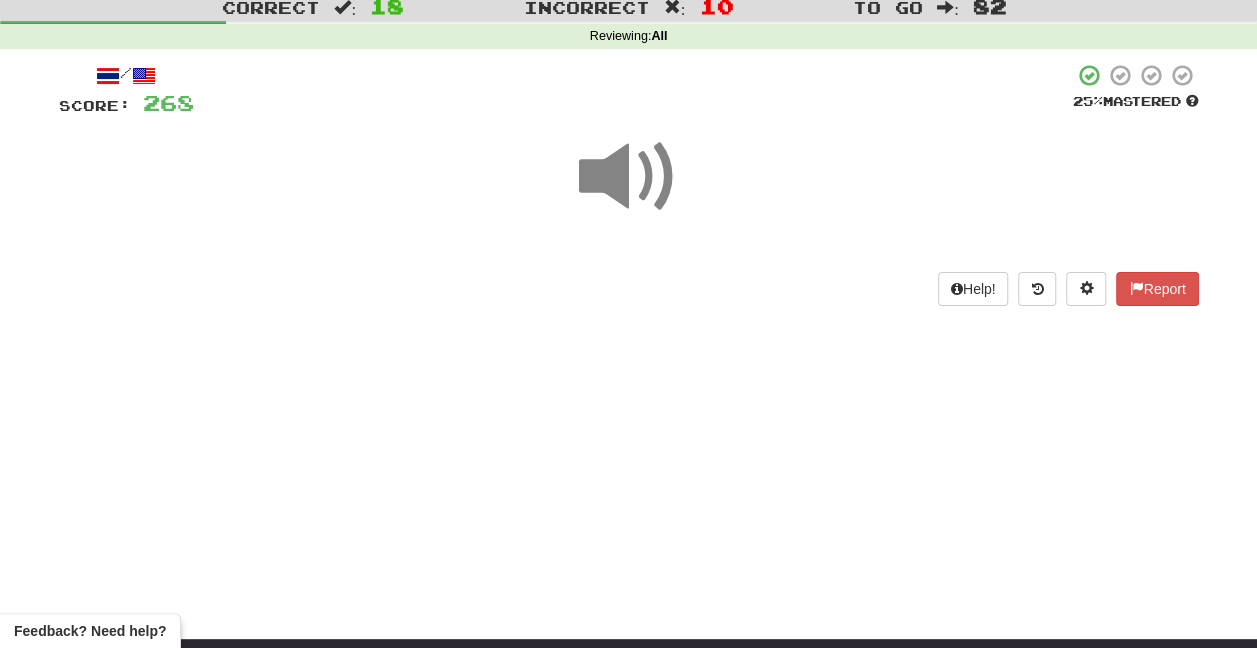 scroll, scrollTop: 100, scrollLeft: 0, axis: vertical 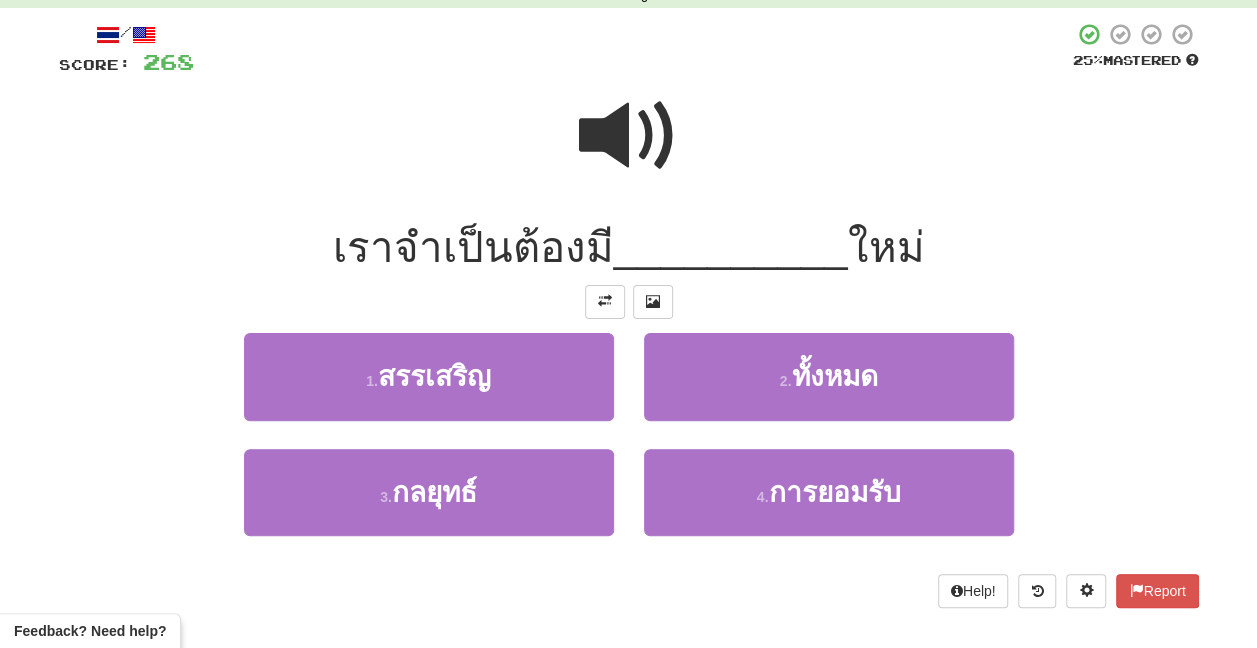 click at bounding box center [629, 149] 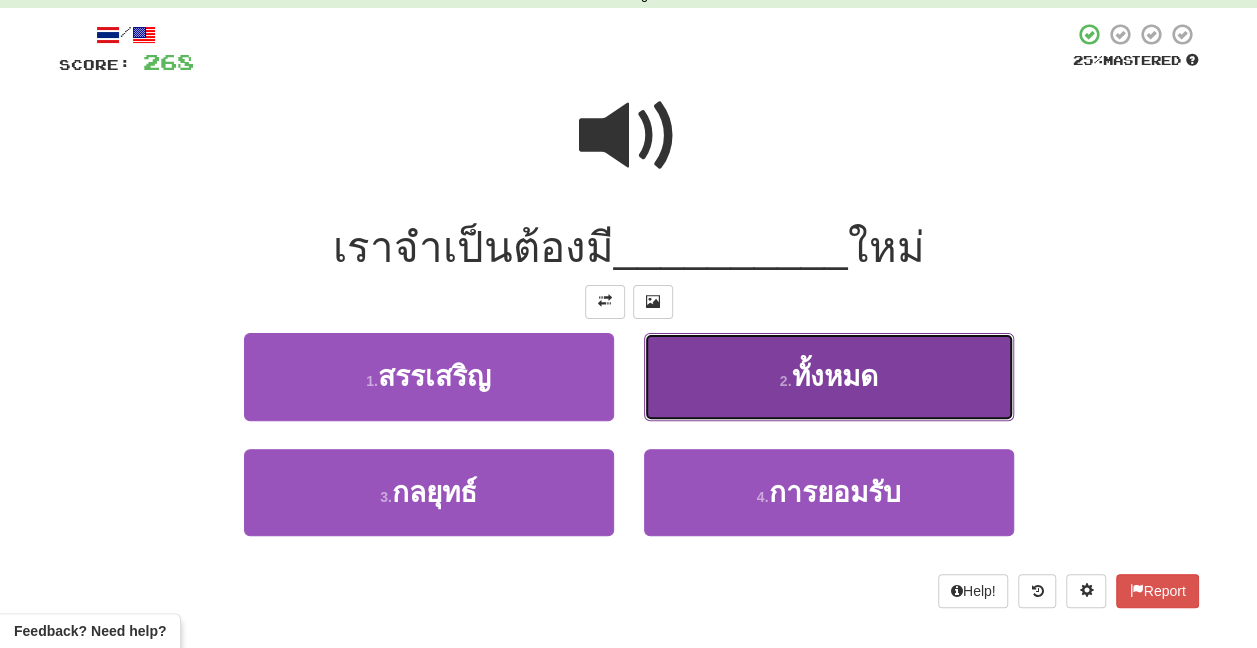 click on "2 .  ทั้งหมด" at bounding box center (829, 376) 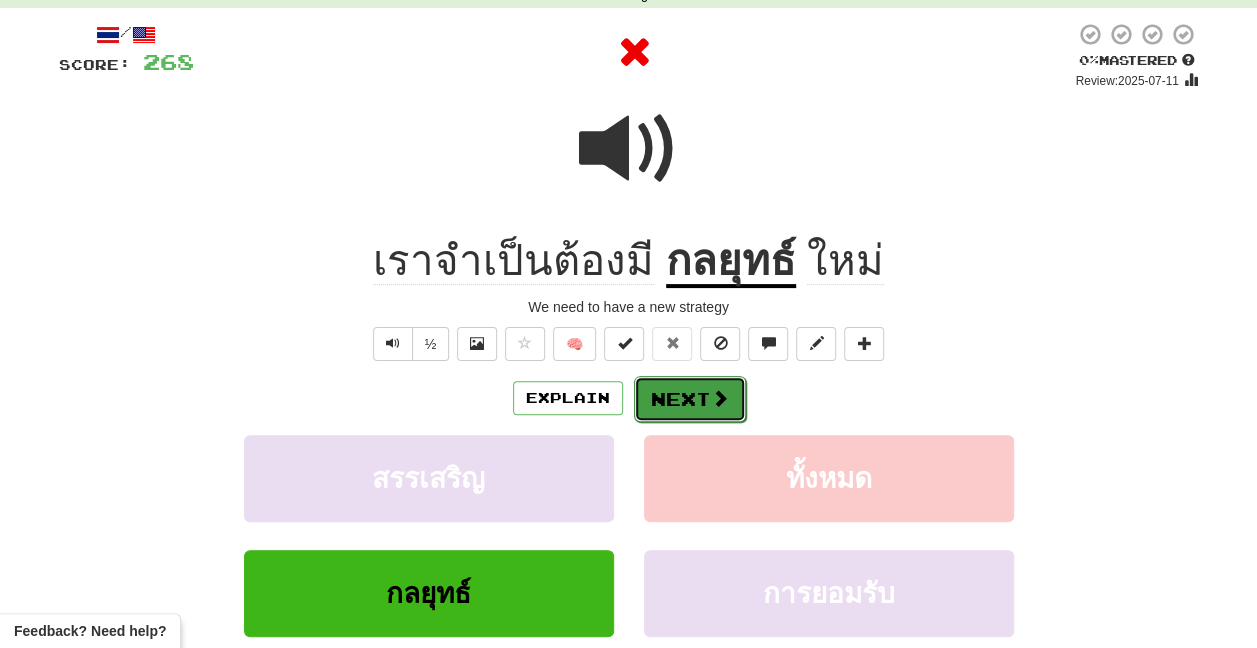 click on "Next" at bounding box center [690, 399] 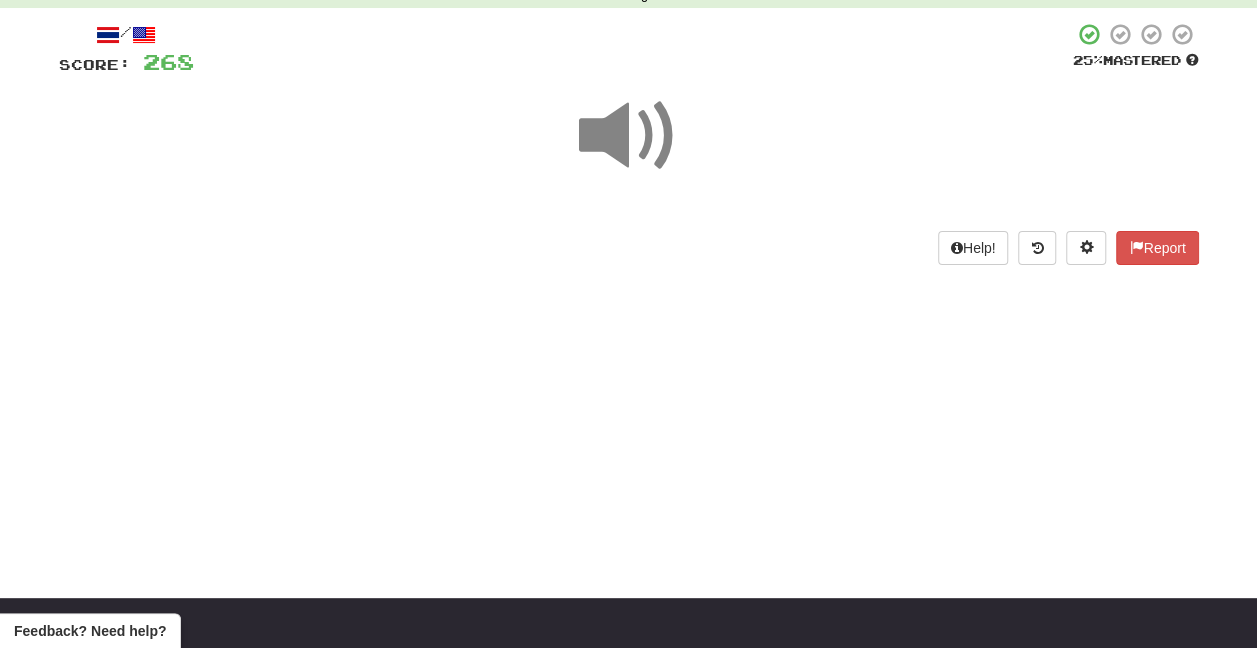 scroll, scrollTop: 0, scrollLeft: 0, axis: both 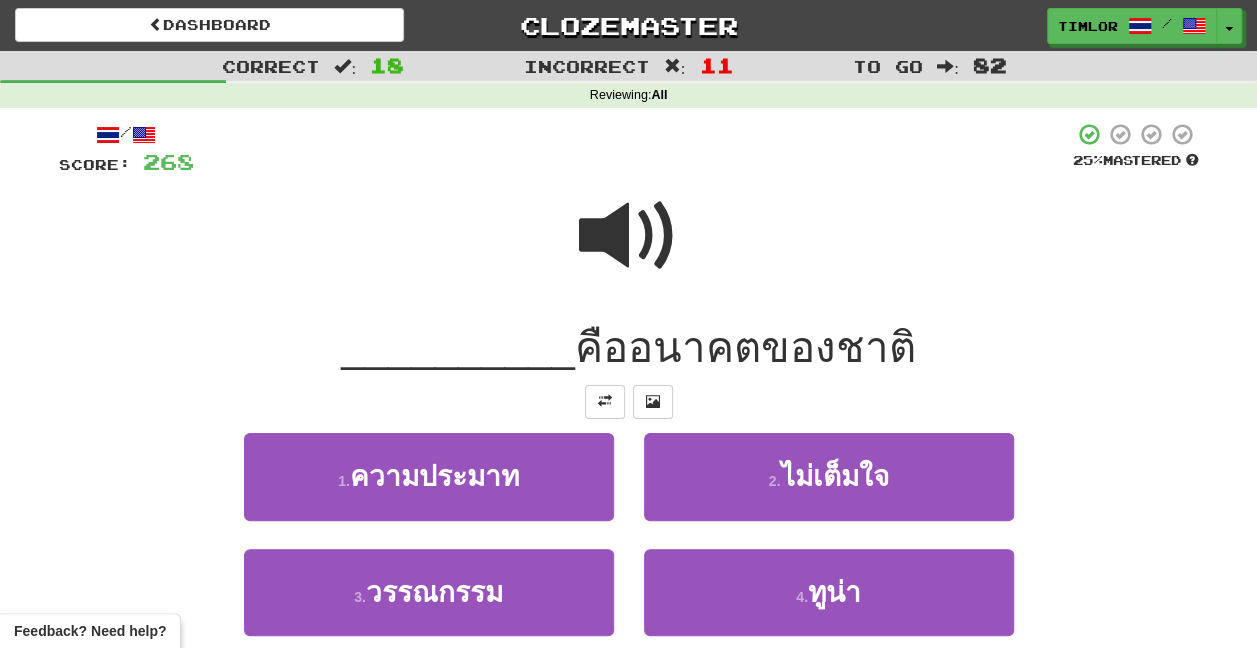click at bounding box center (629, 236) 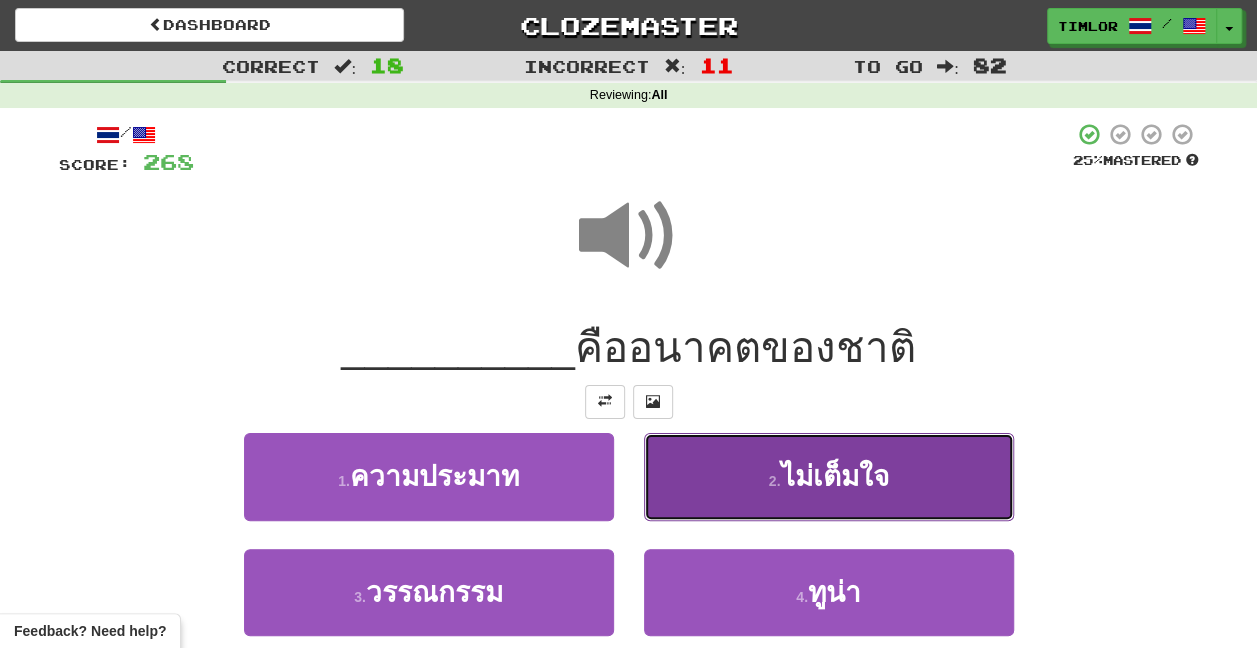 click on "2 .  ไม่เต็มใจ" at bounding box center (829, 476) 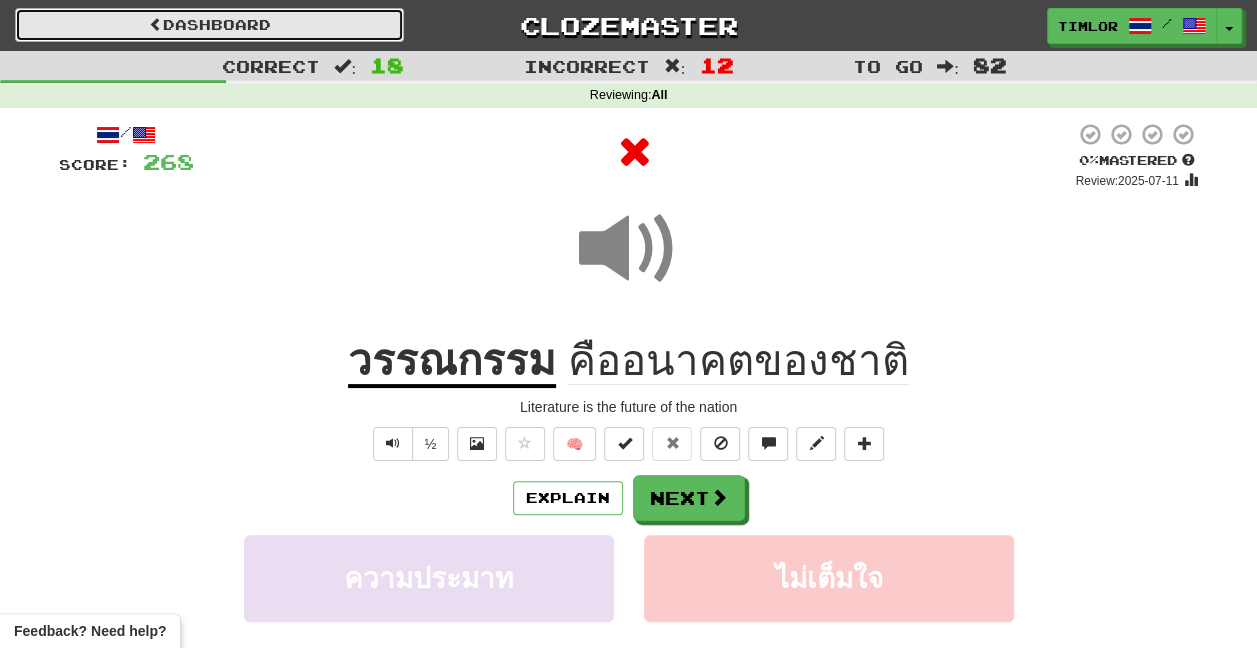 click on "Dashboard" at bounding box center [209, 25] 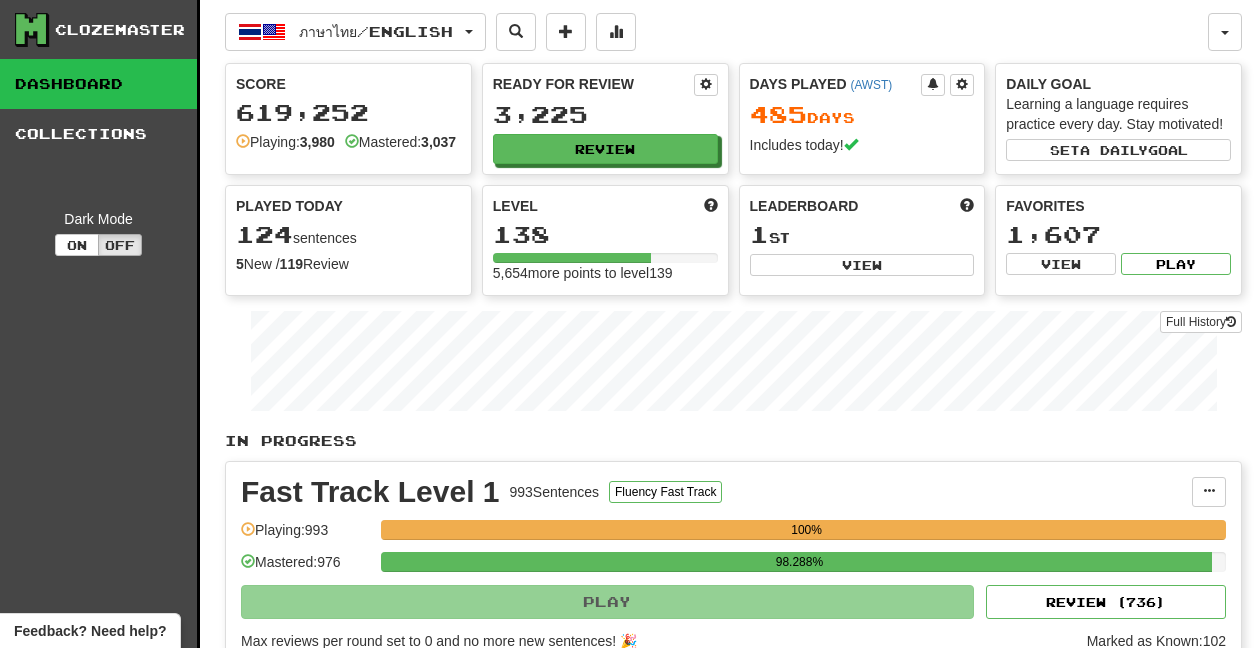 scroll, scrollTop: 0, scrollLeft: 0, axis: both 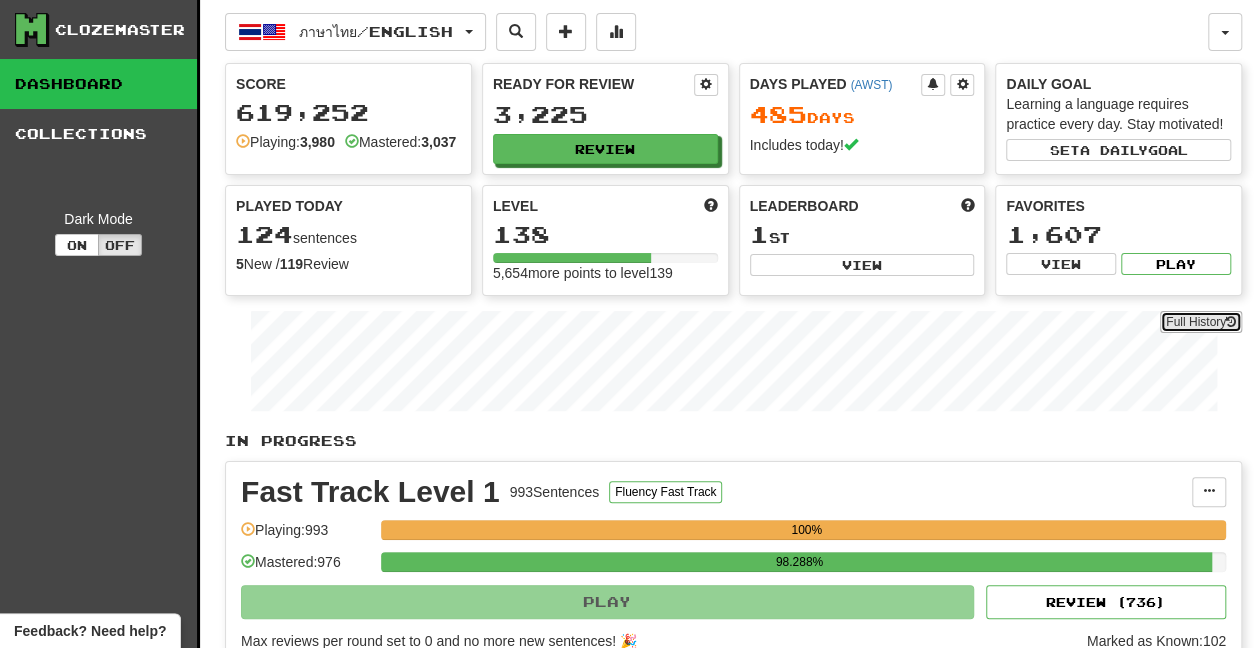 click on "Full History" at bounding box center [1201, 322] 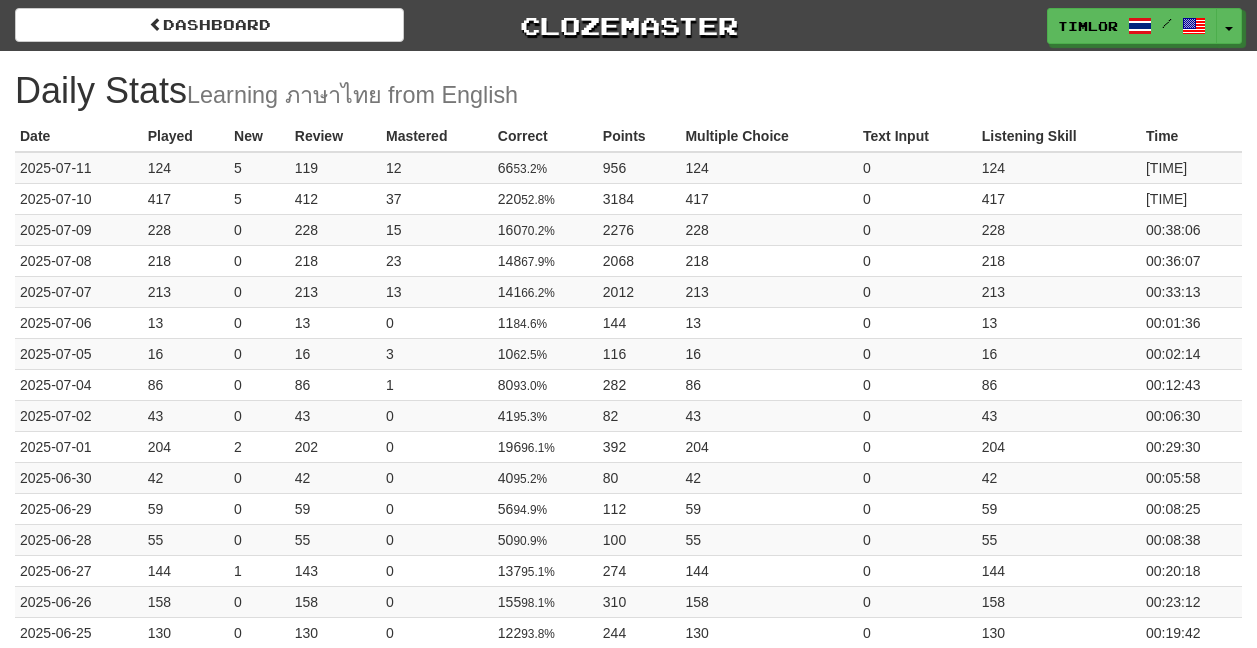 scroll, scrollTop: 0, scrollLeft: 0, axis: both 